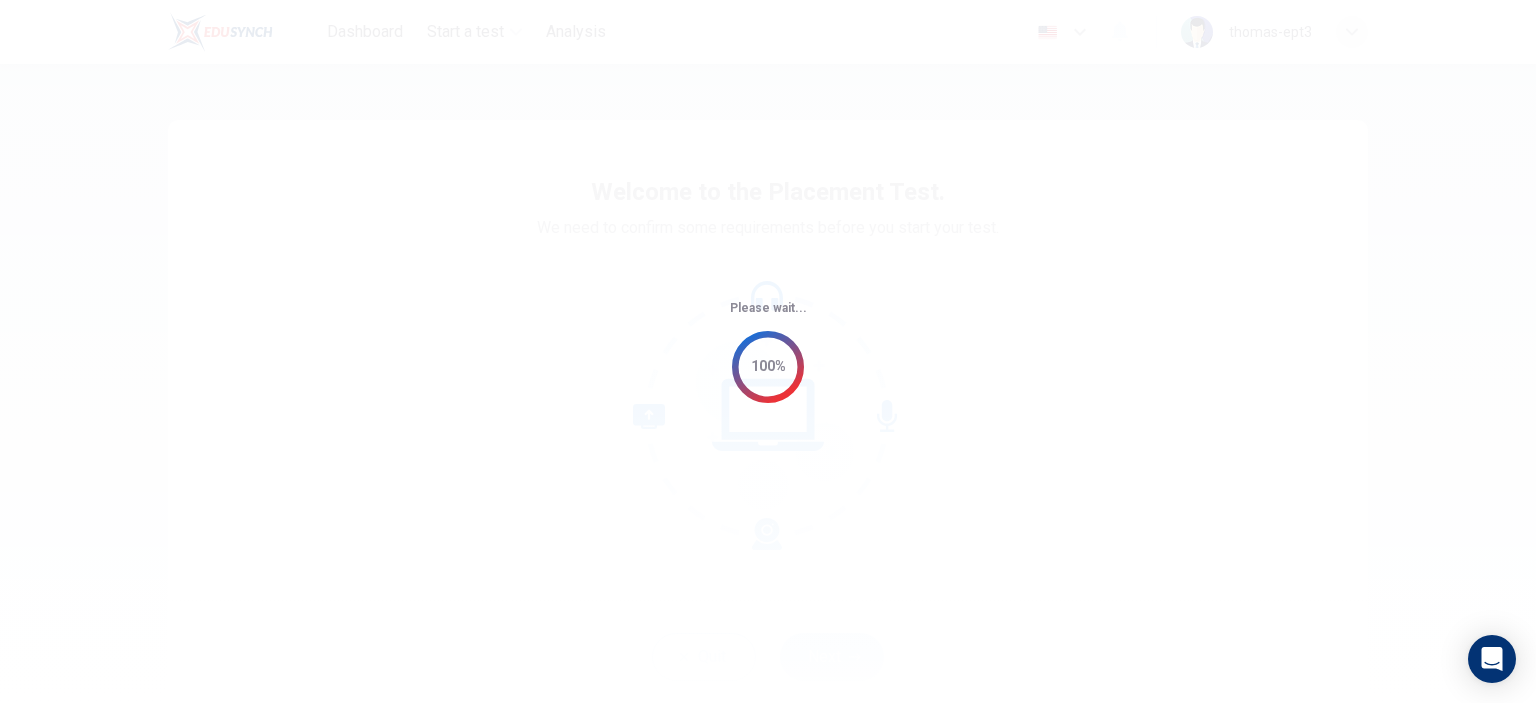 scroll, scrollTop: 0, scrollLeft: 0, axis: both 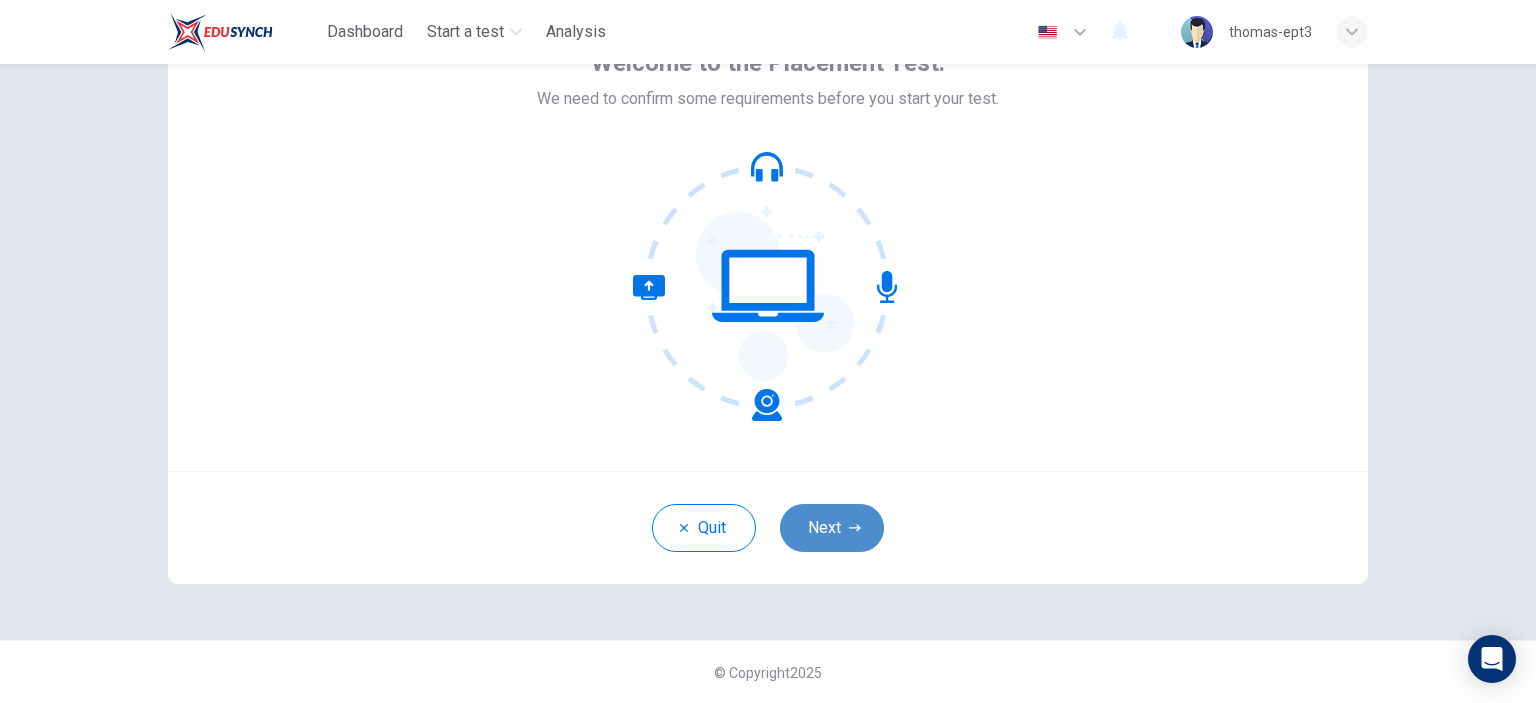 click on "Next" at bounding box center (832, 528) 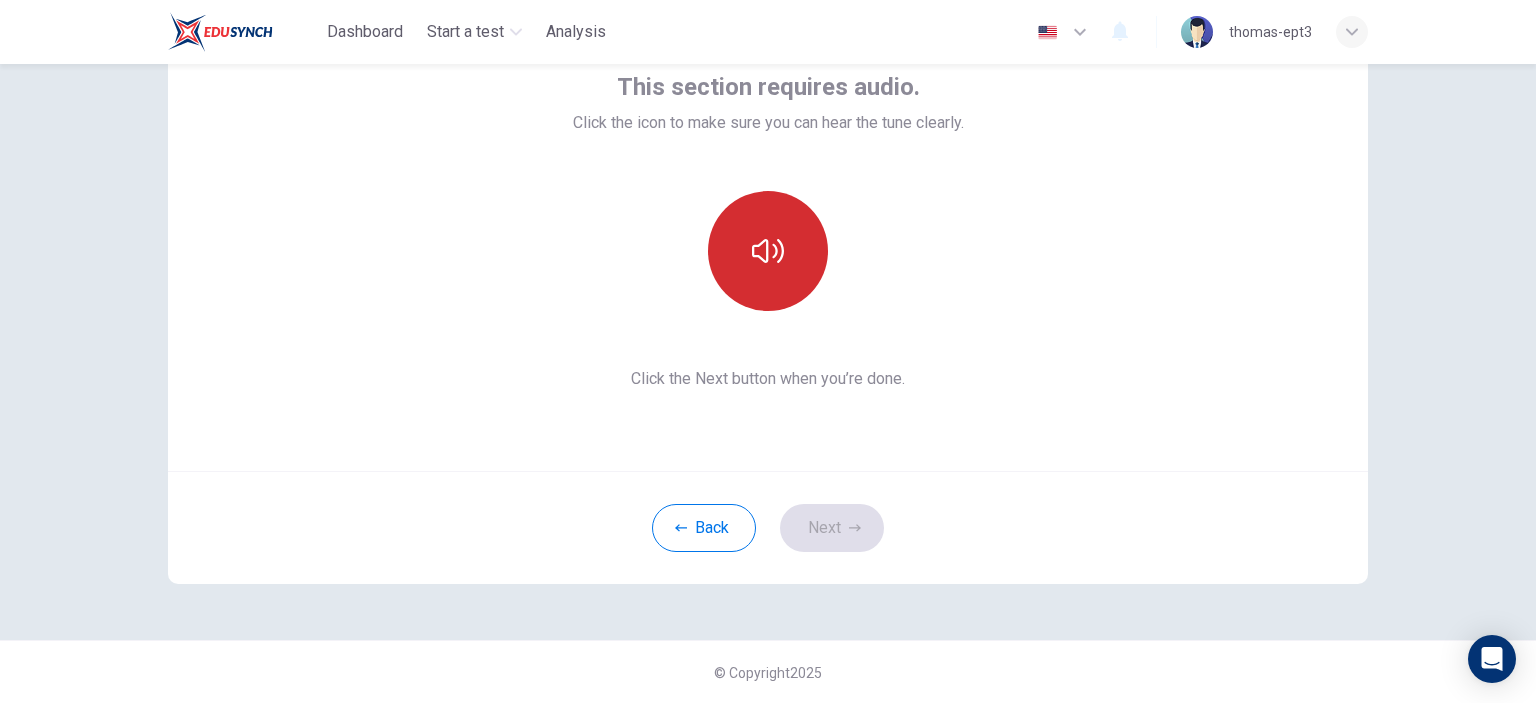 click 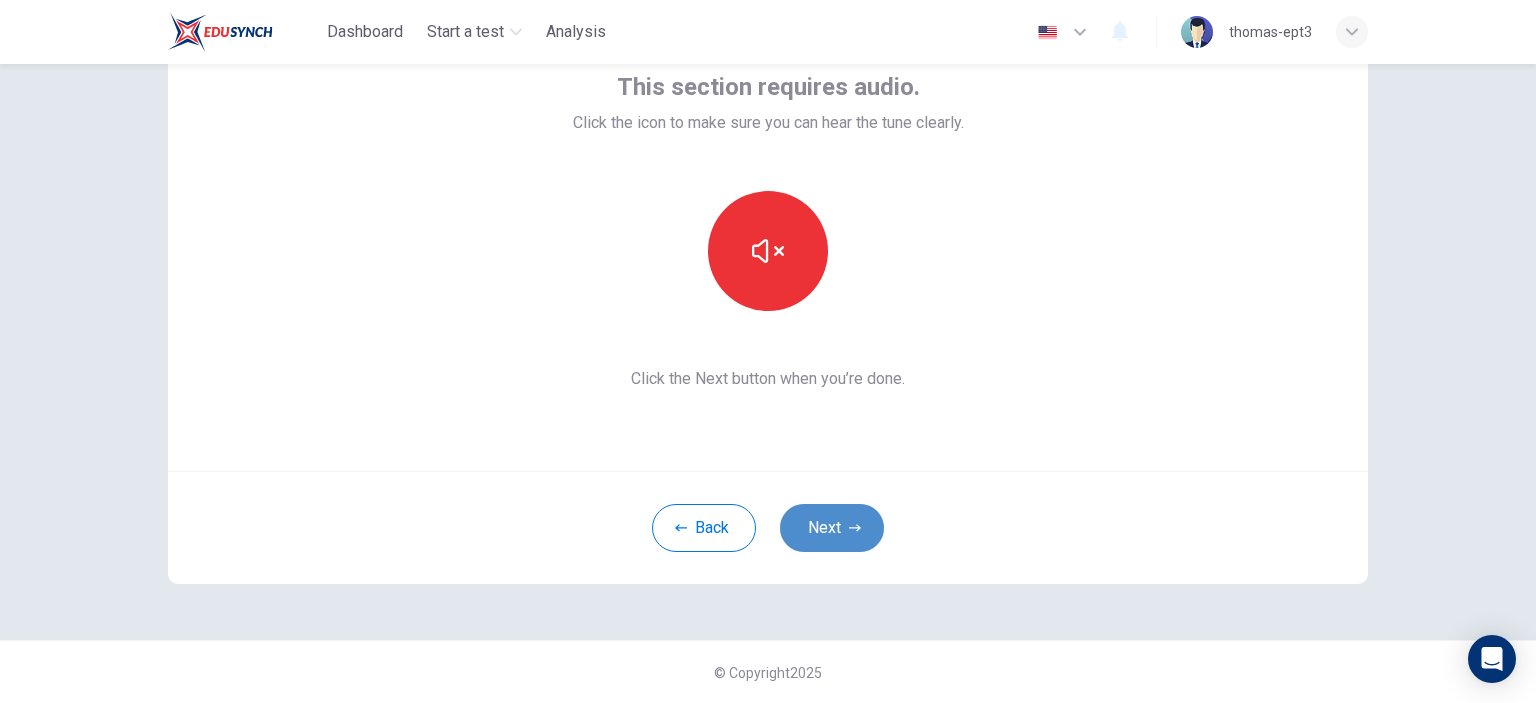 click on "Next" at bounding box center [832, 528] 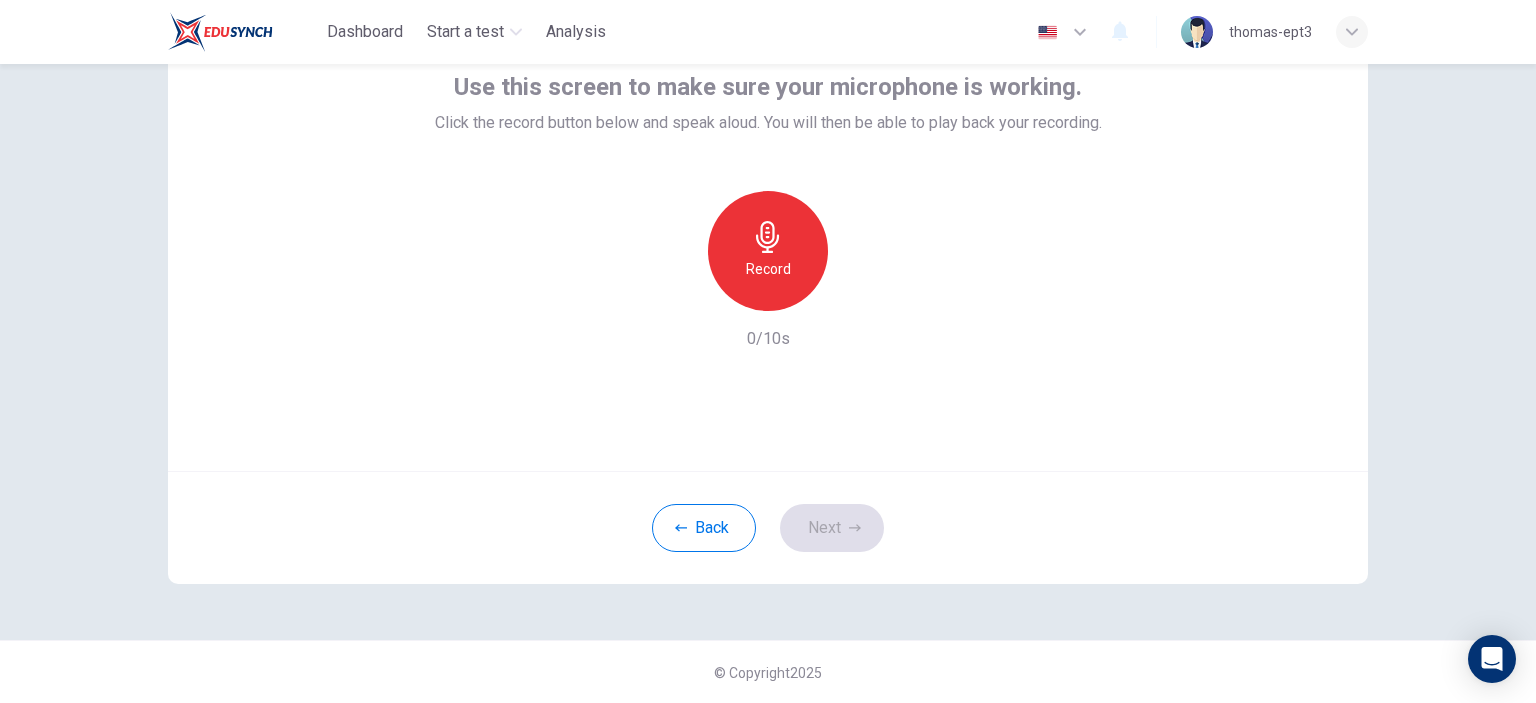 click on "Record" at bounding box center (768, 269) 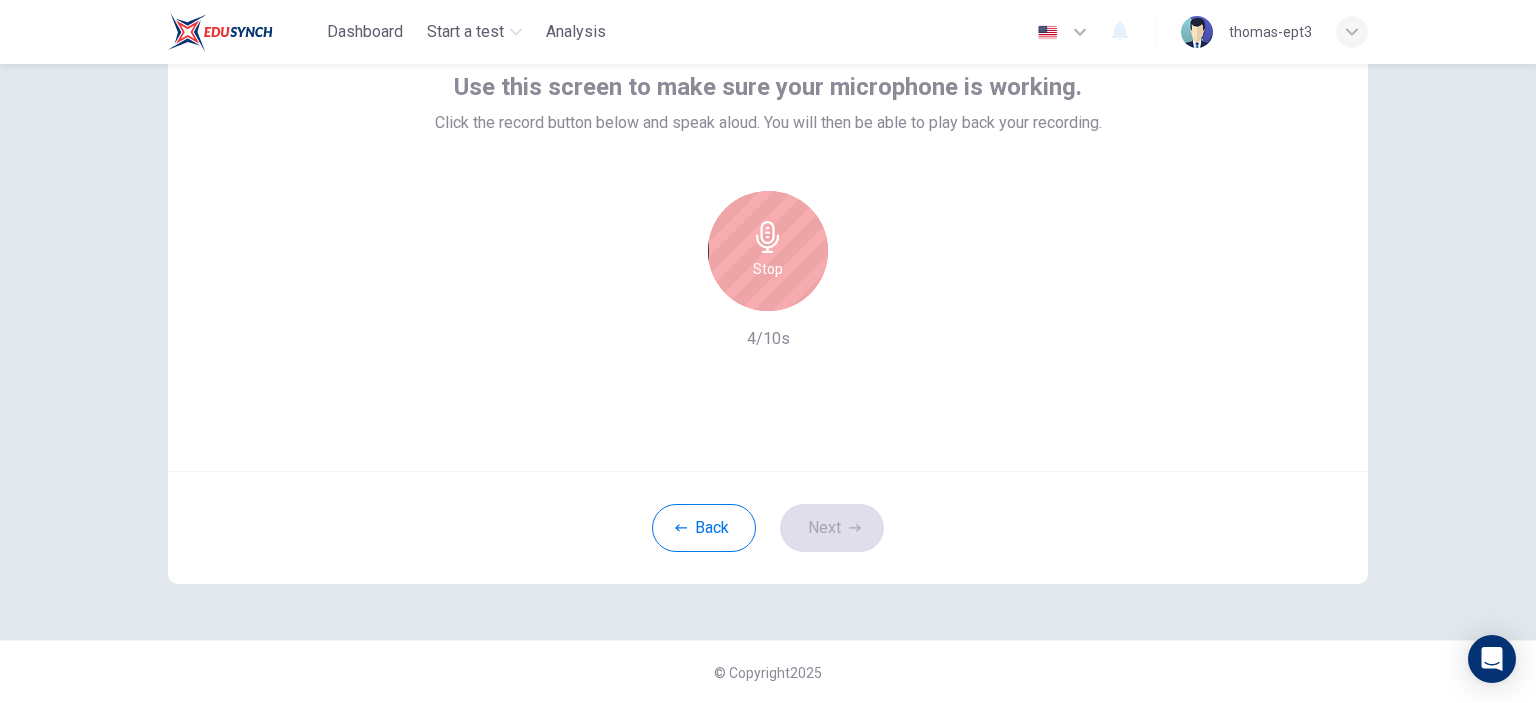 click on "Stop" at bounding box center (768, 269) 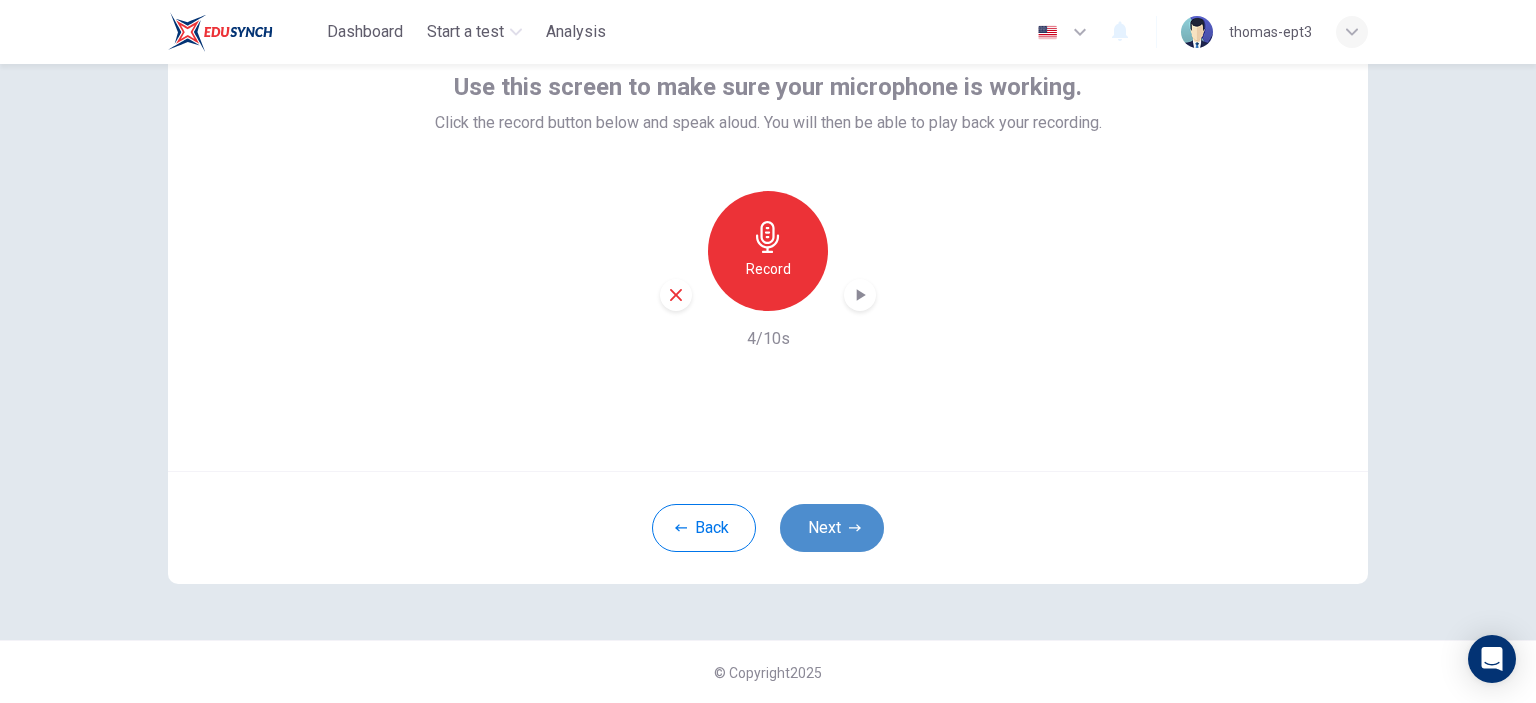 click on "Next" at bounding box center [832, 528] 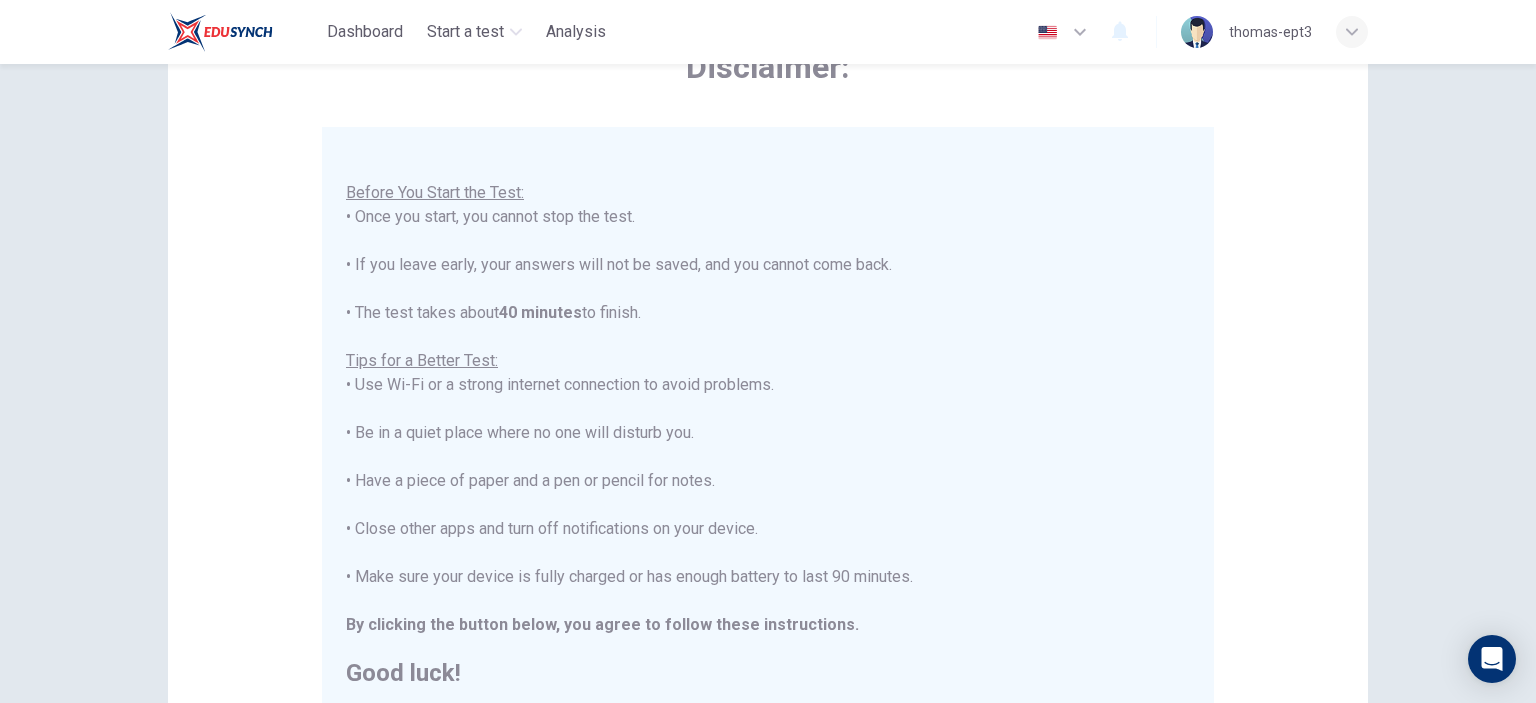 scroll, scrollTop: 23, scrollLeft: 0, axis: vertical 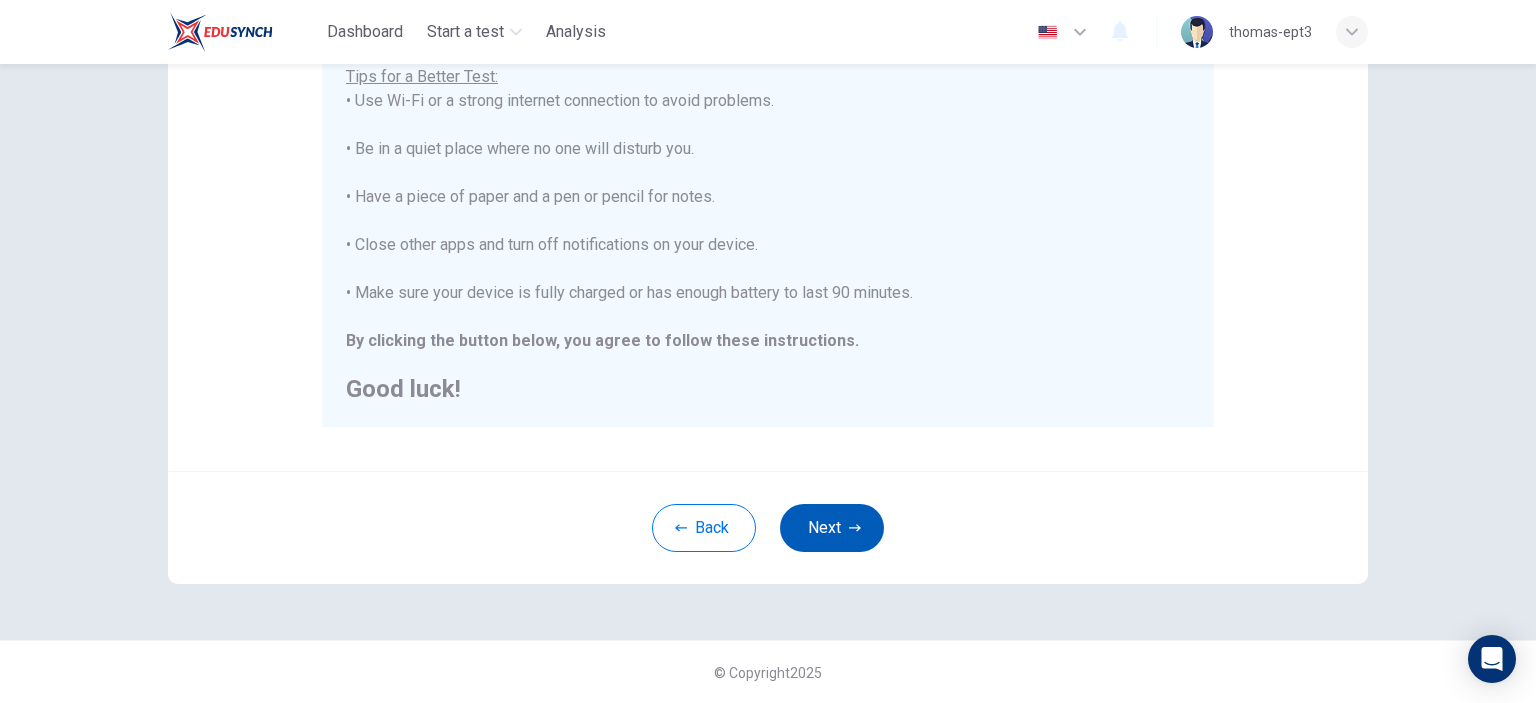 click on "Next" at bounding box center (832, 528) 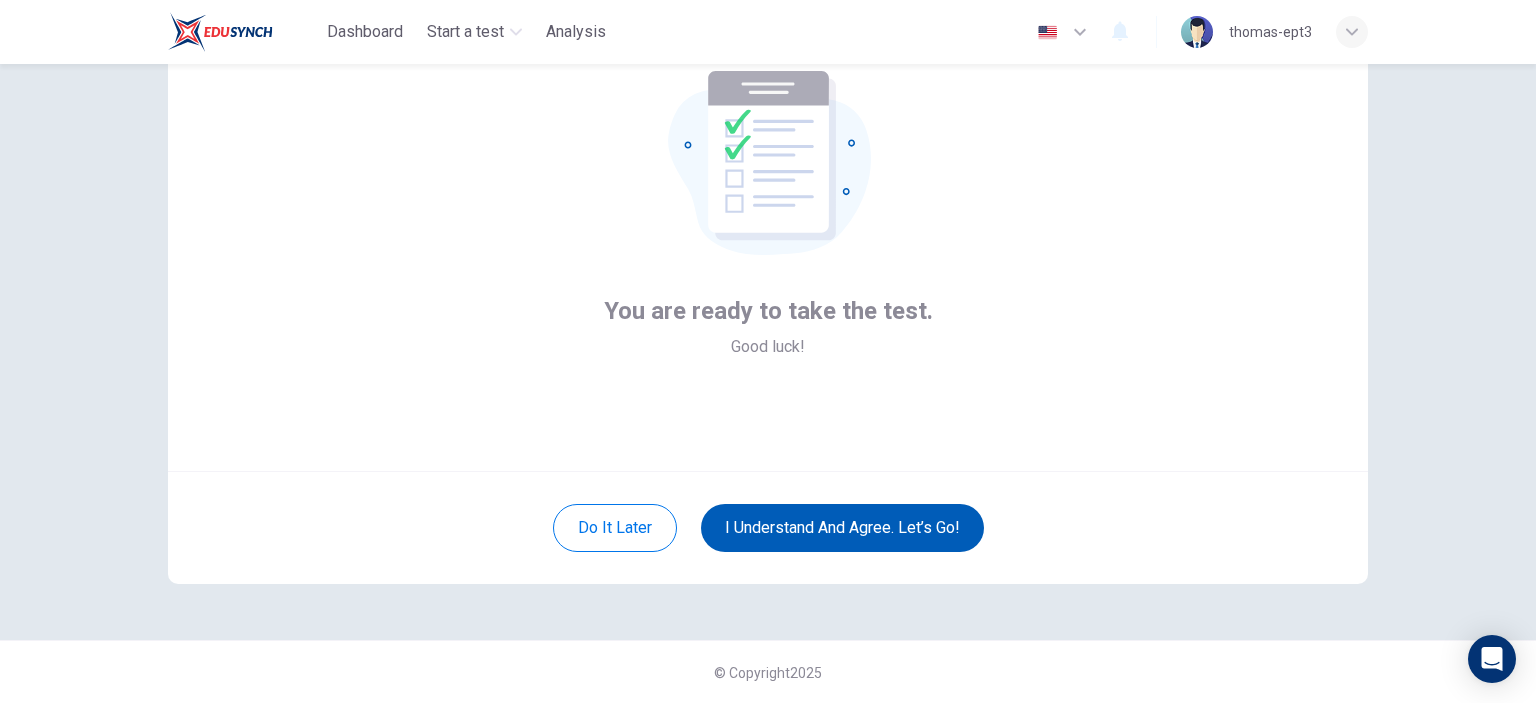 click on "I understand and agree. Let’s go!" at bounding box center [842, 528] 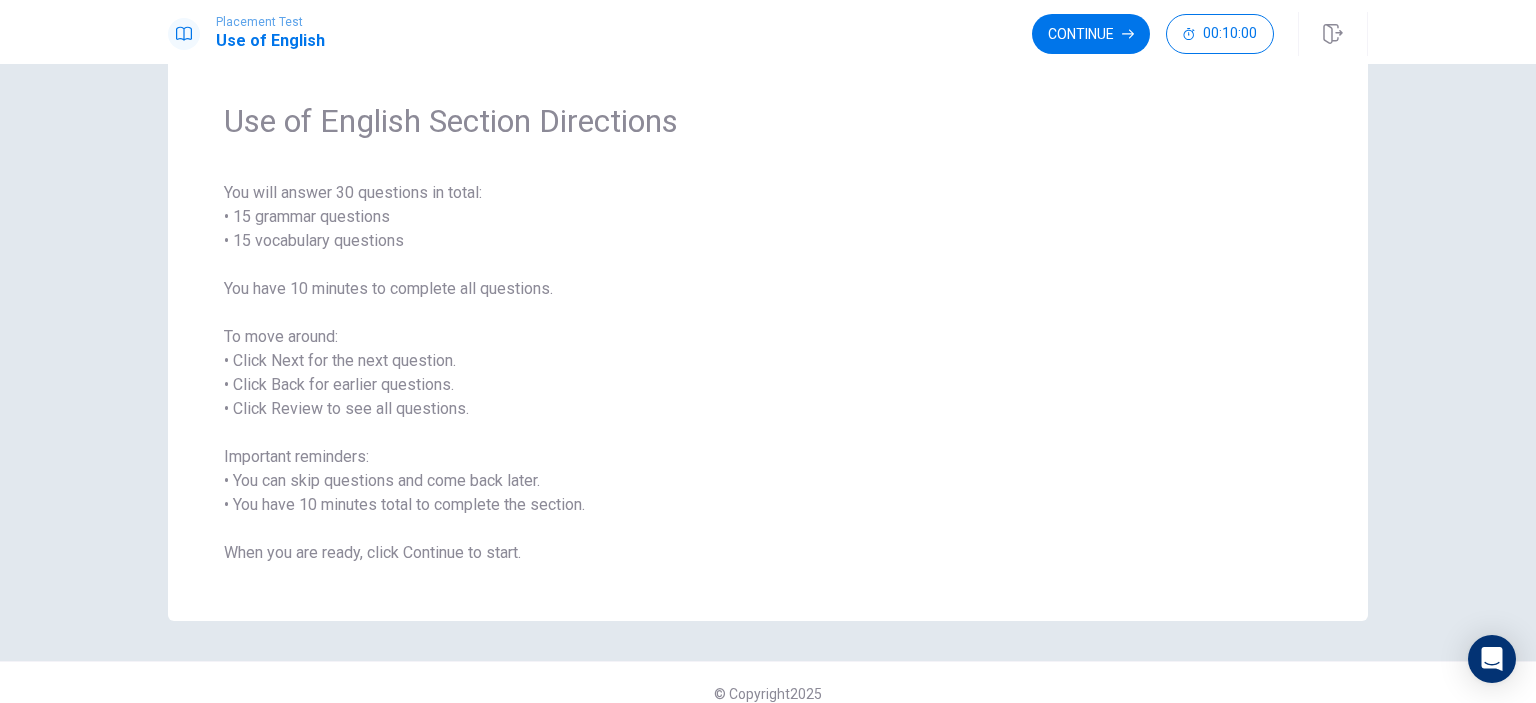 scroll, scrollTop: 80, scrollLeft: 0, axis: vertical 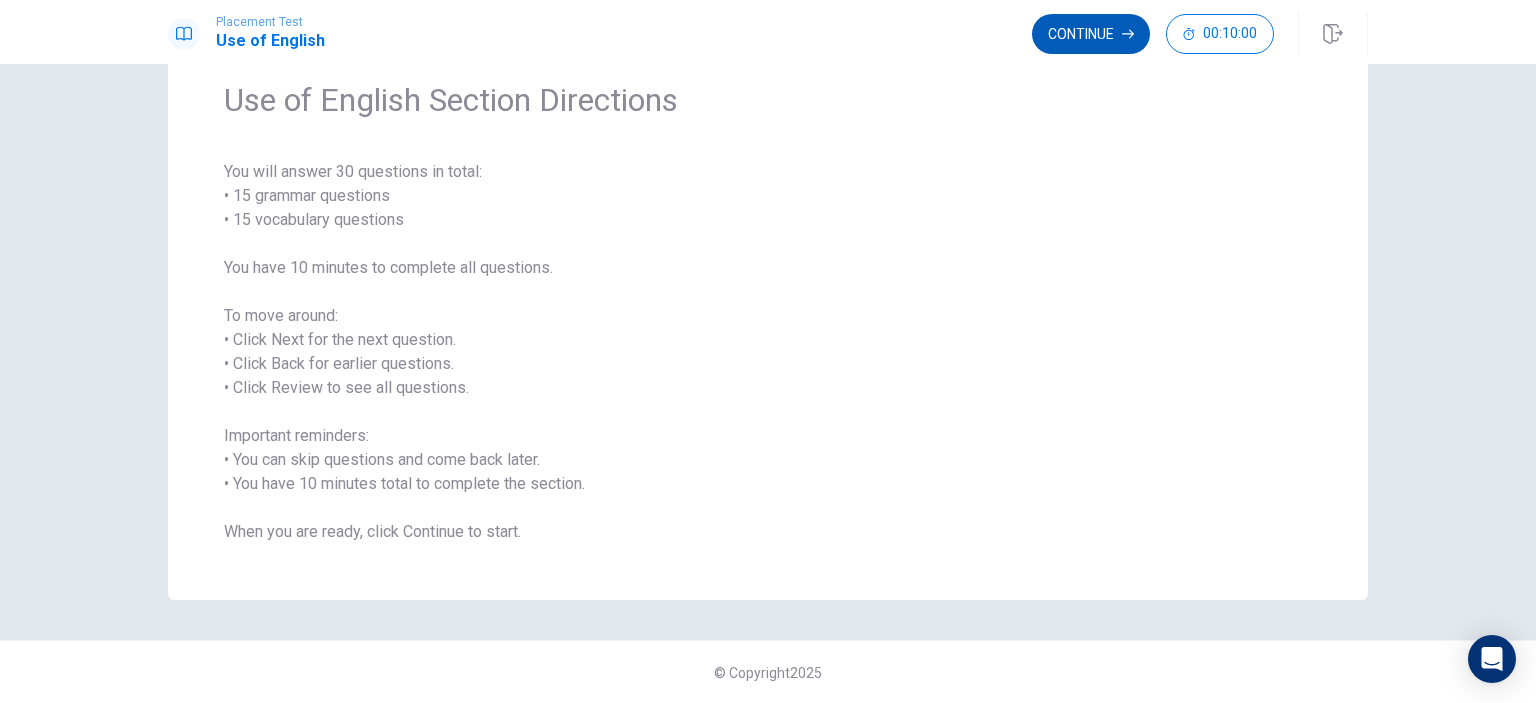 click on "Continue" at bounding box center [1091, 34] 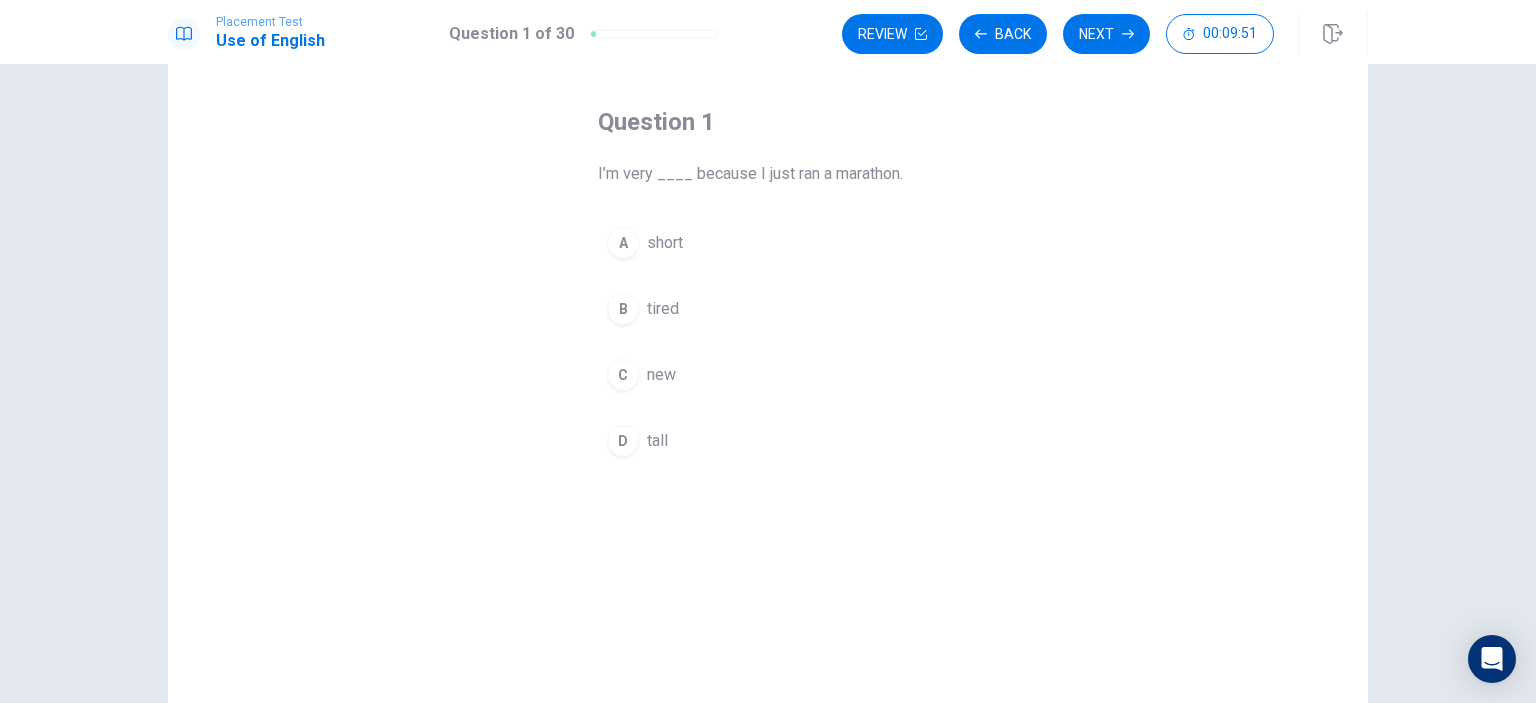 click on "B" at bounding box center [623, 309] 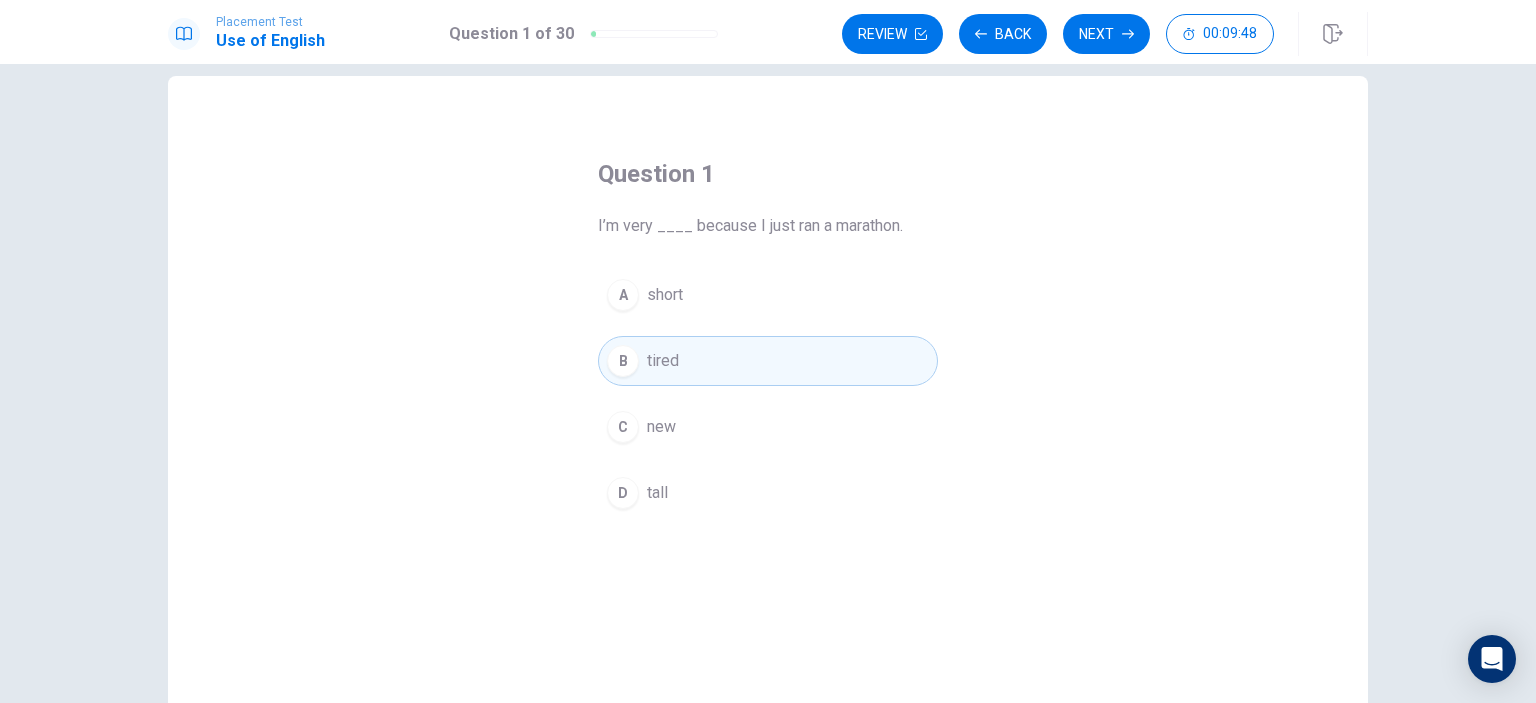 scroll, scrollTop: 0, scrollLeft: 0, axis: both 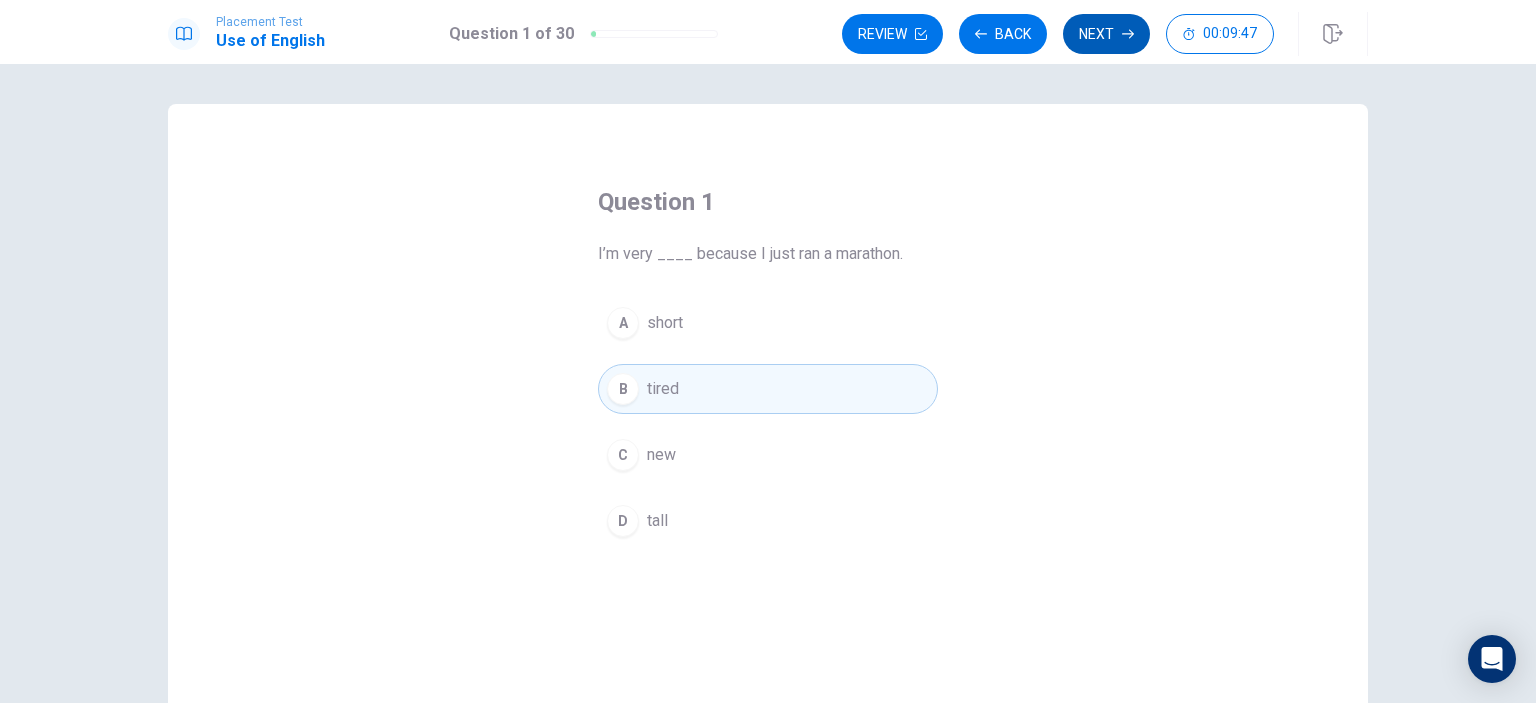 click on "Next" at bounding box center [1106, 34] 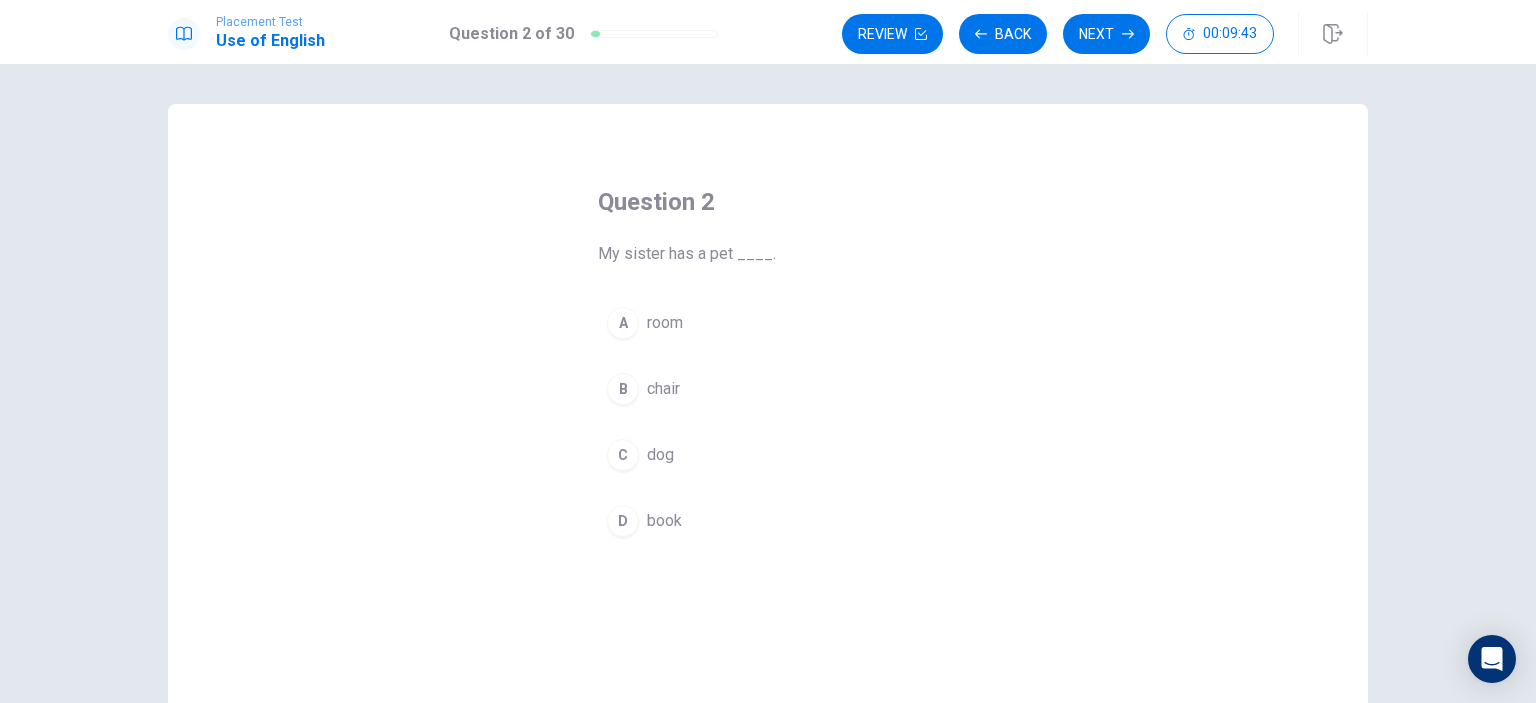 click on "C" at bounding box center [623, 455] 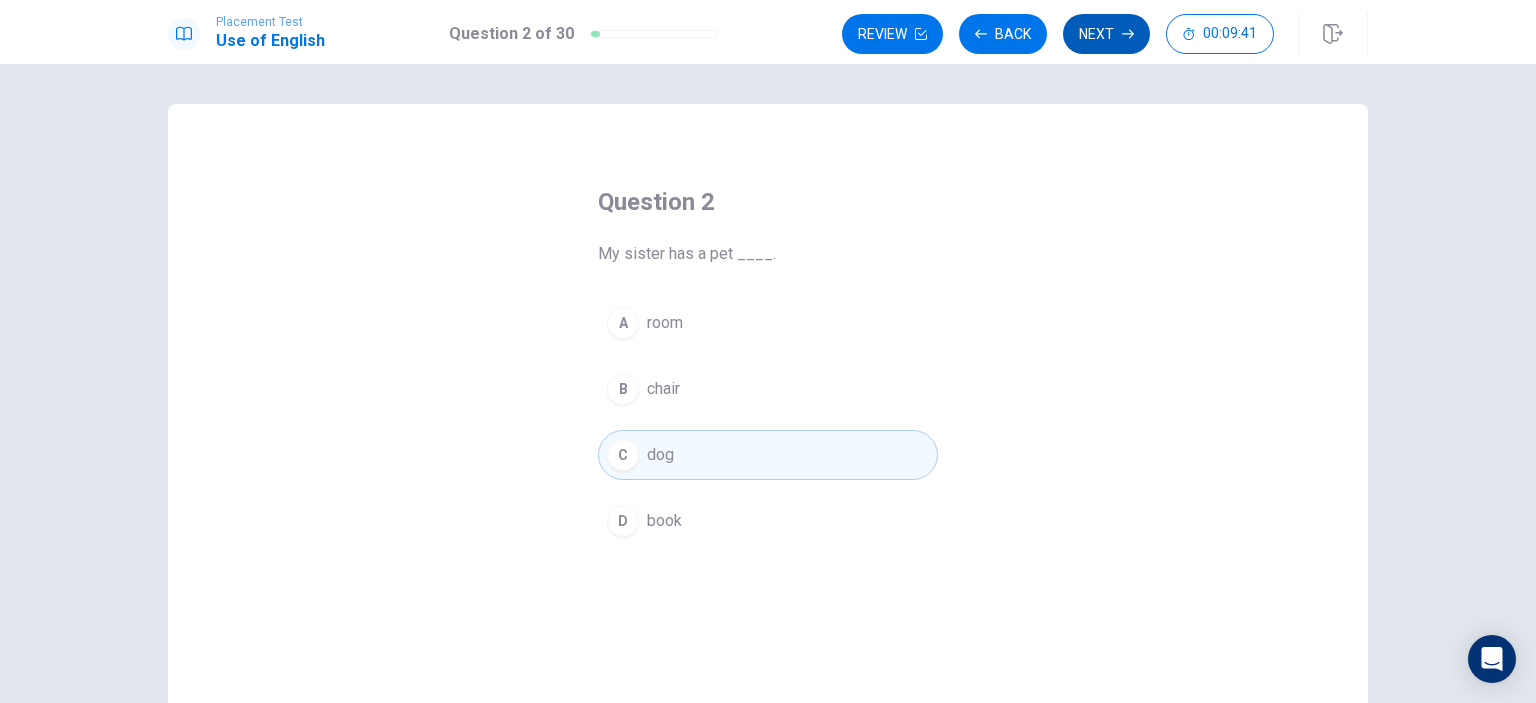 click on "Next" at bounding box center (1106, 34) 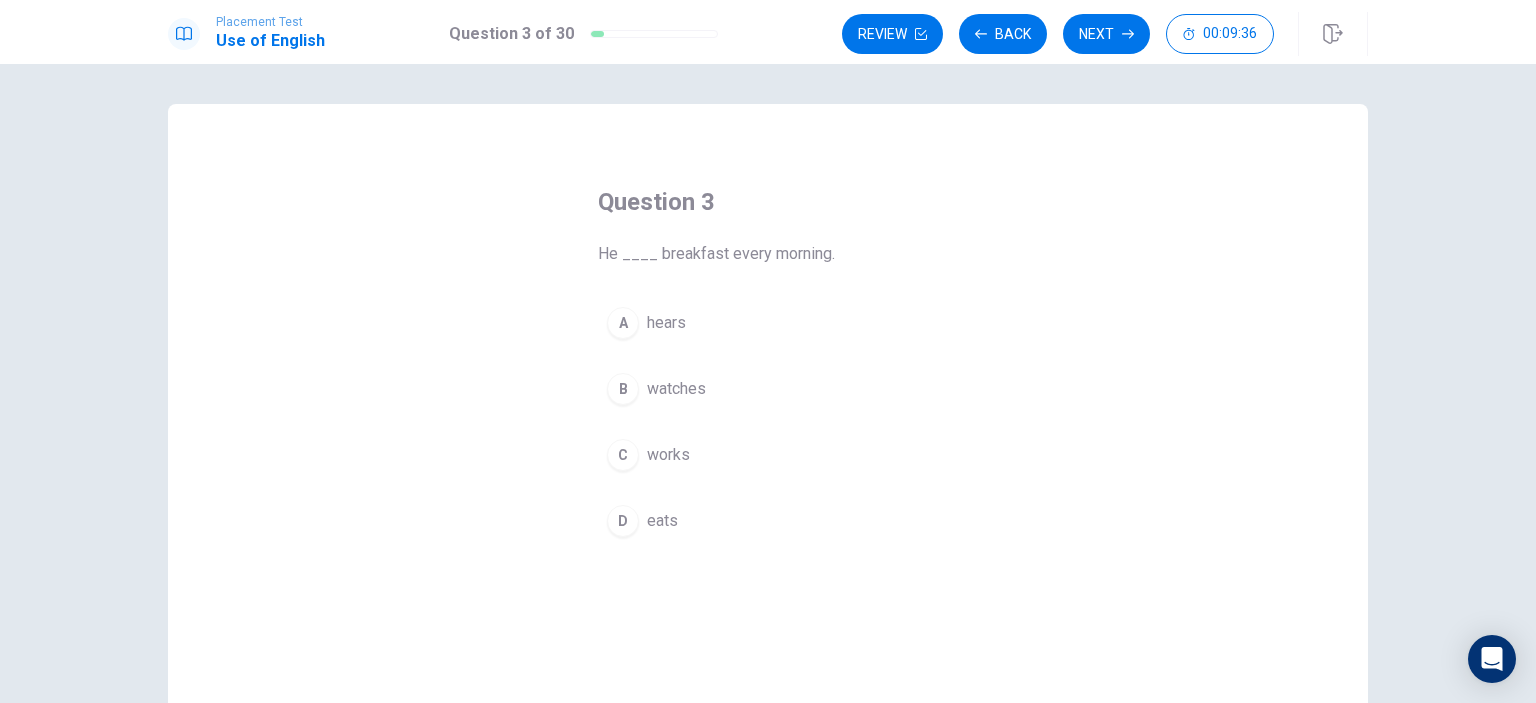 click on "C" at bounding box center [623, 455] 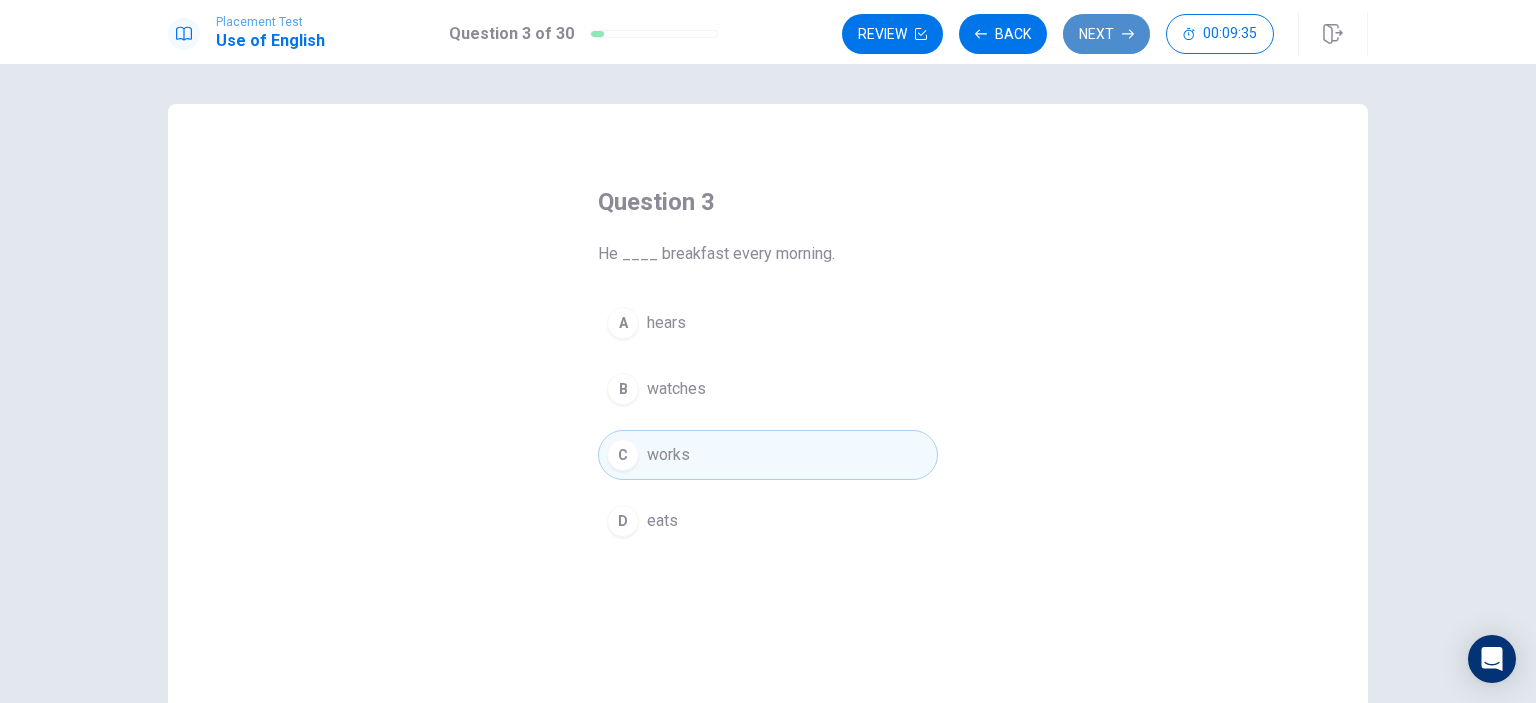 click on "Next" at bounding box center [1106, 34] 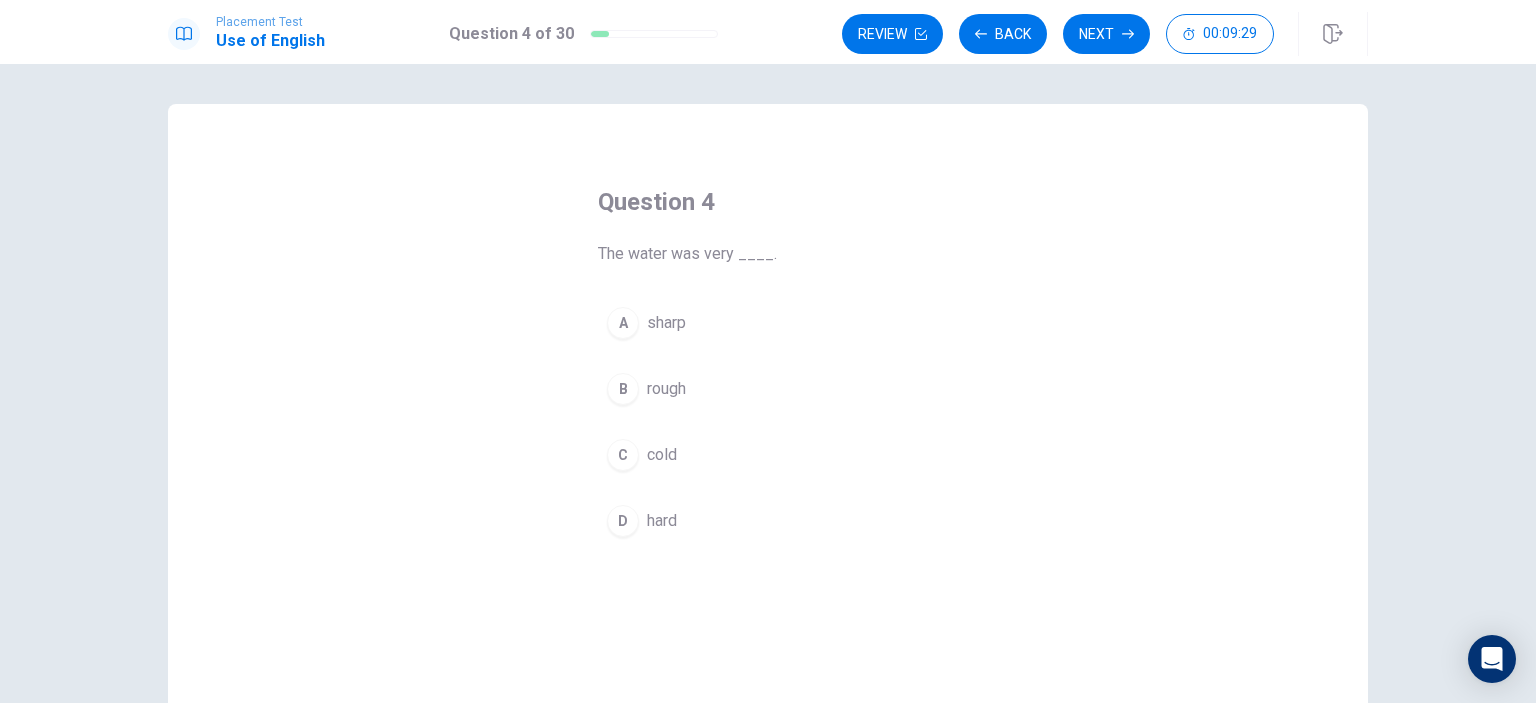 click on "B" at bounding box center [623, 389] 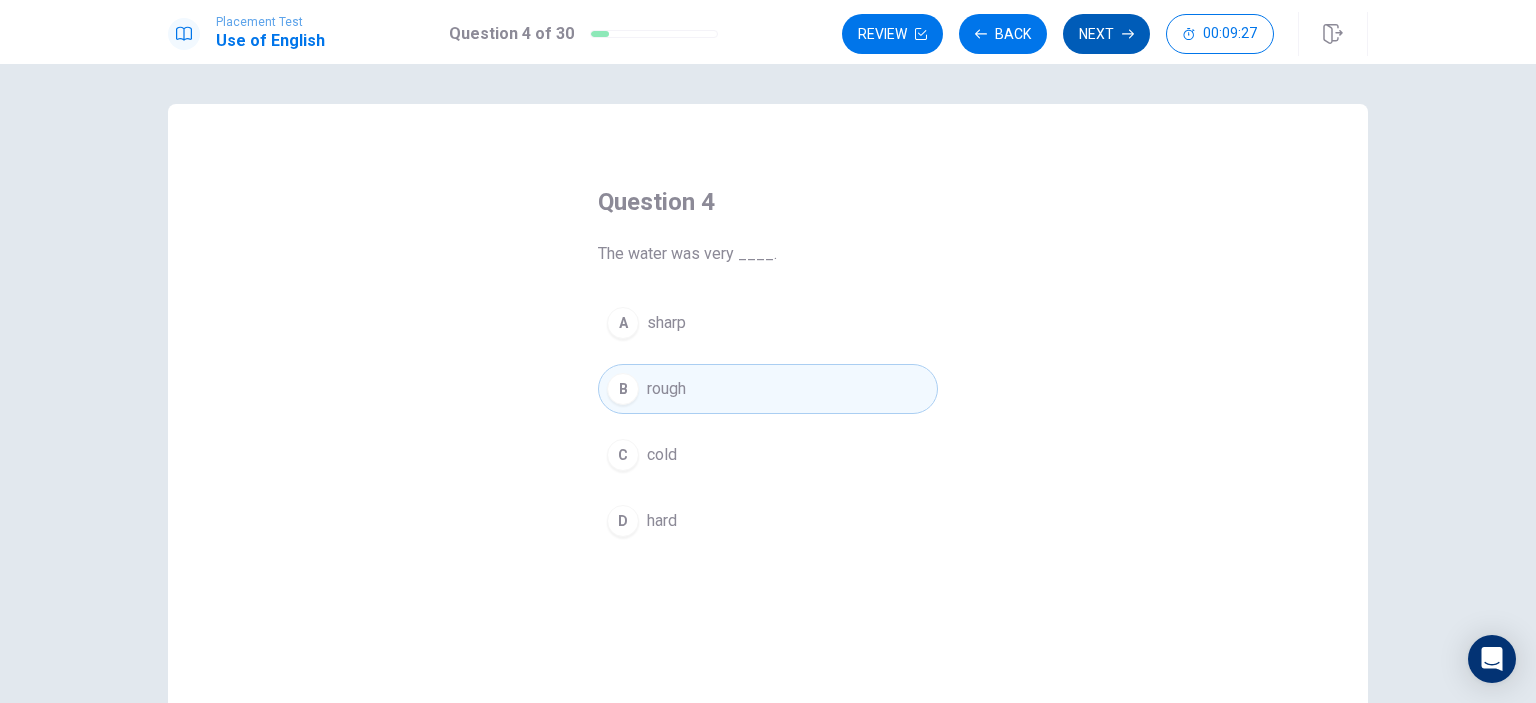 click on "Next" at bounding box center [1106, 34] 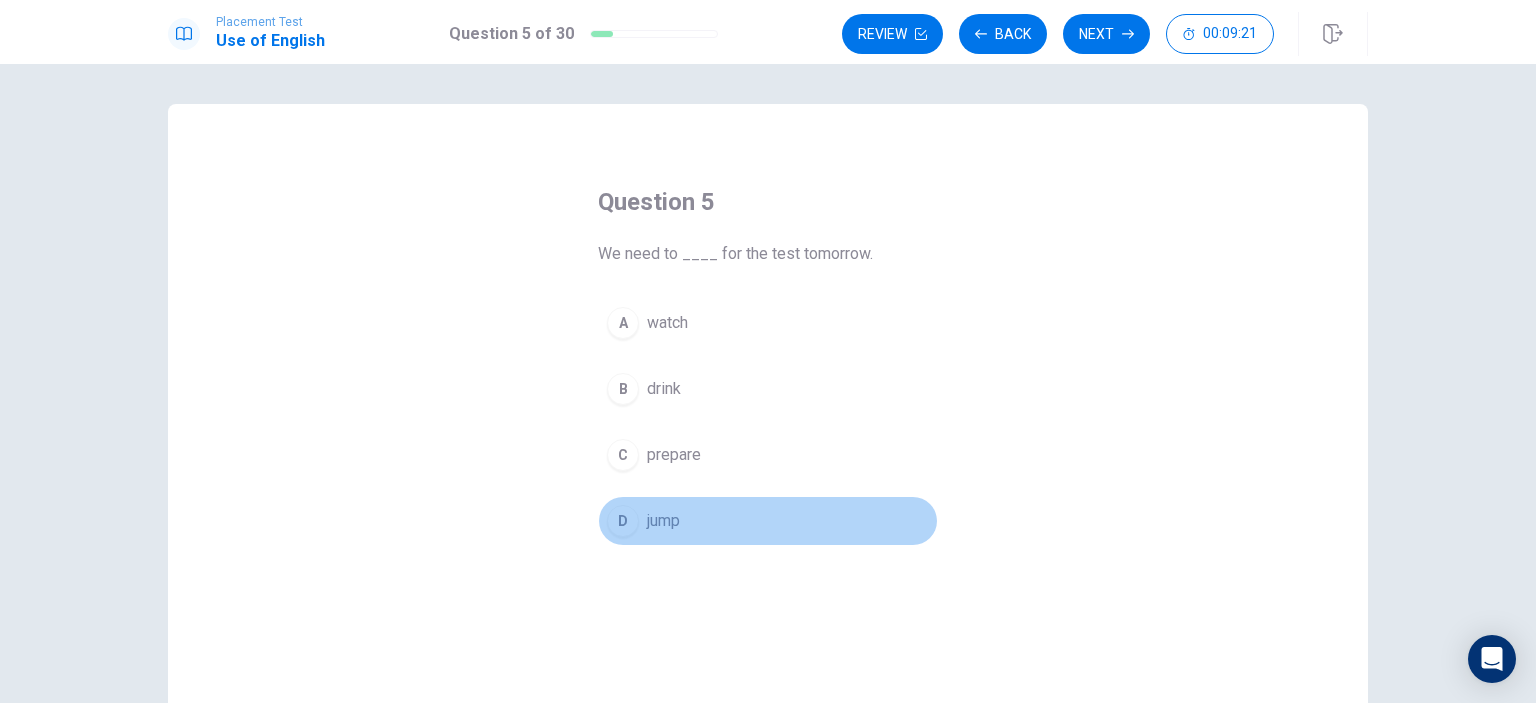 click on "D" at bounding box center (623, 521) 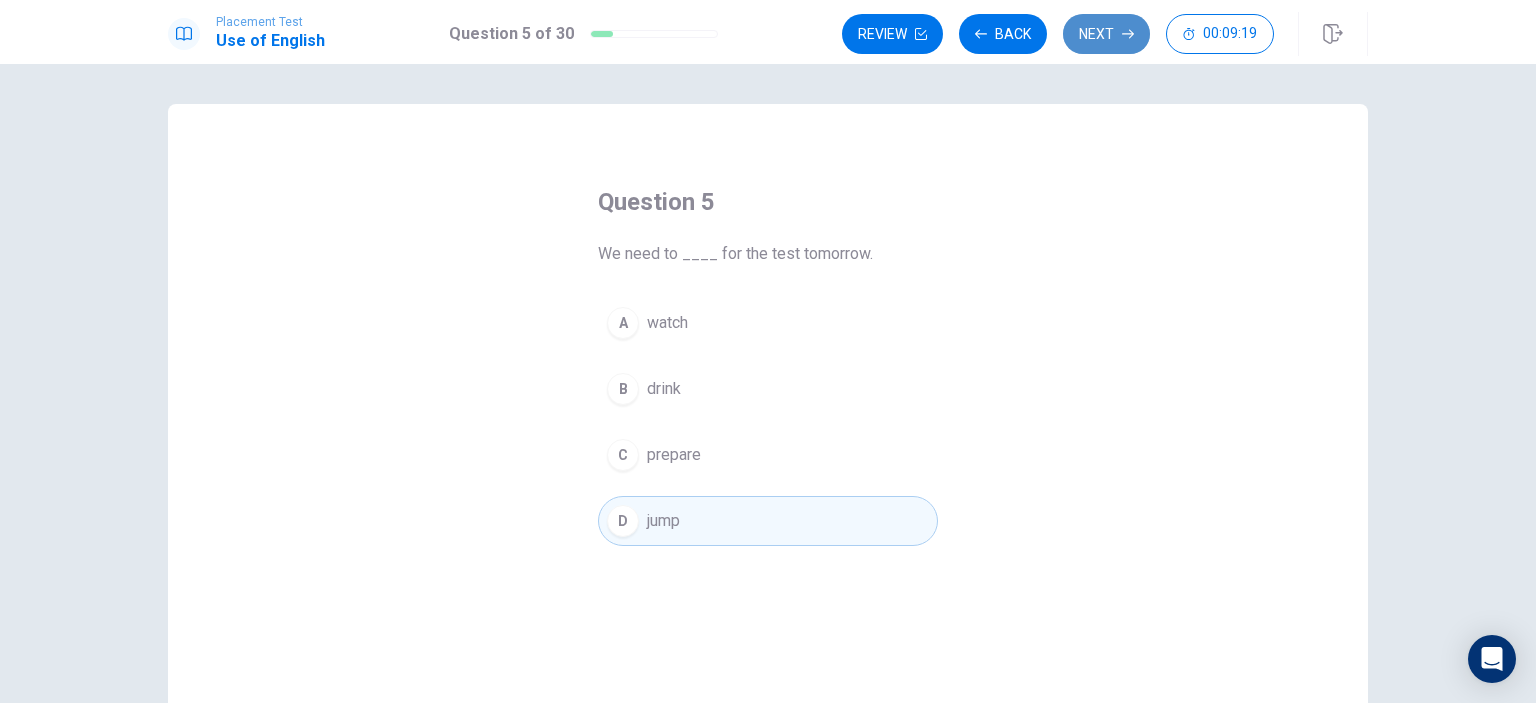 click on "Next" at bounding box center [1106, 34] 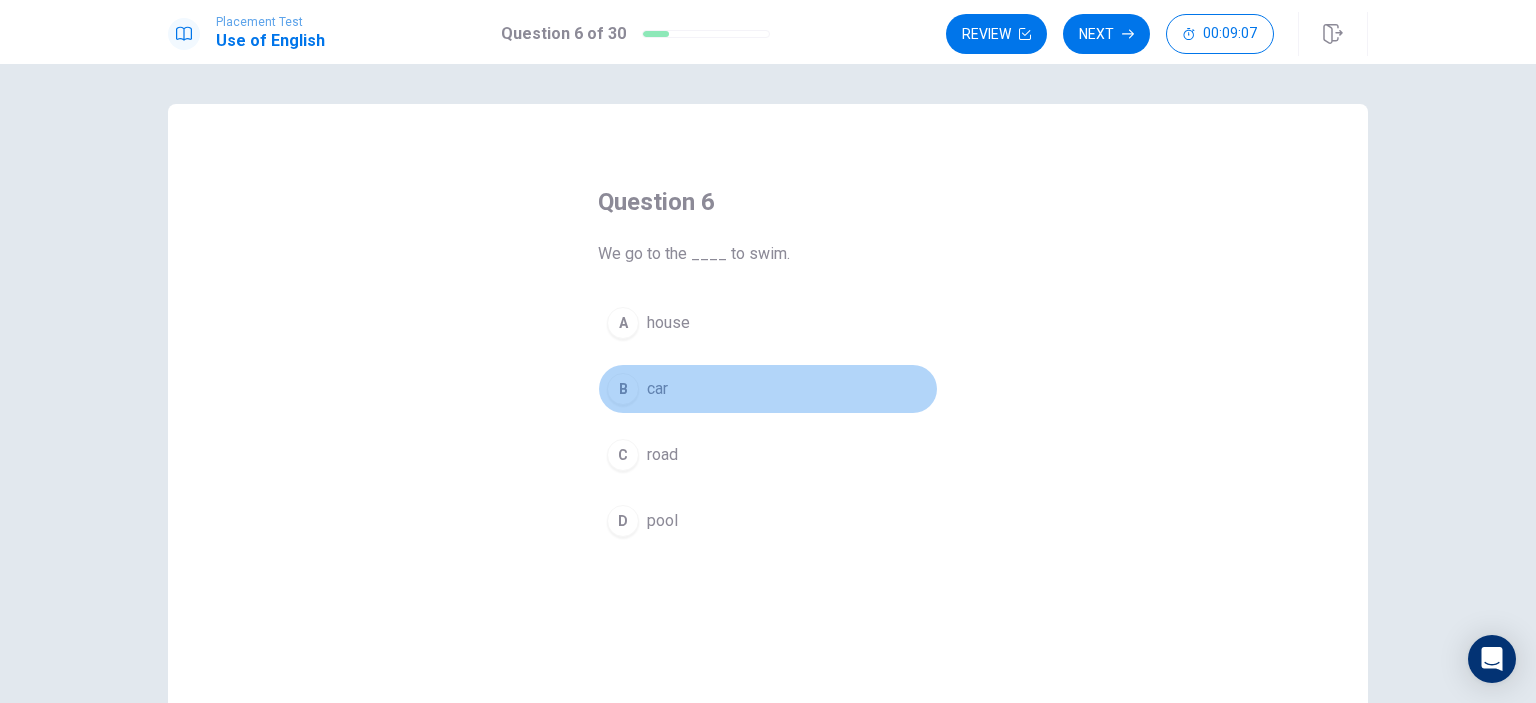 click on "B" at bounding box center [623, 389] 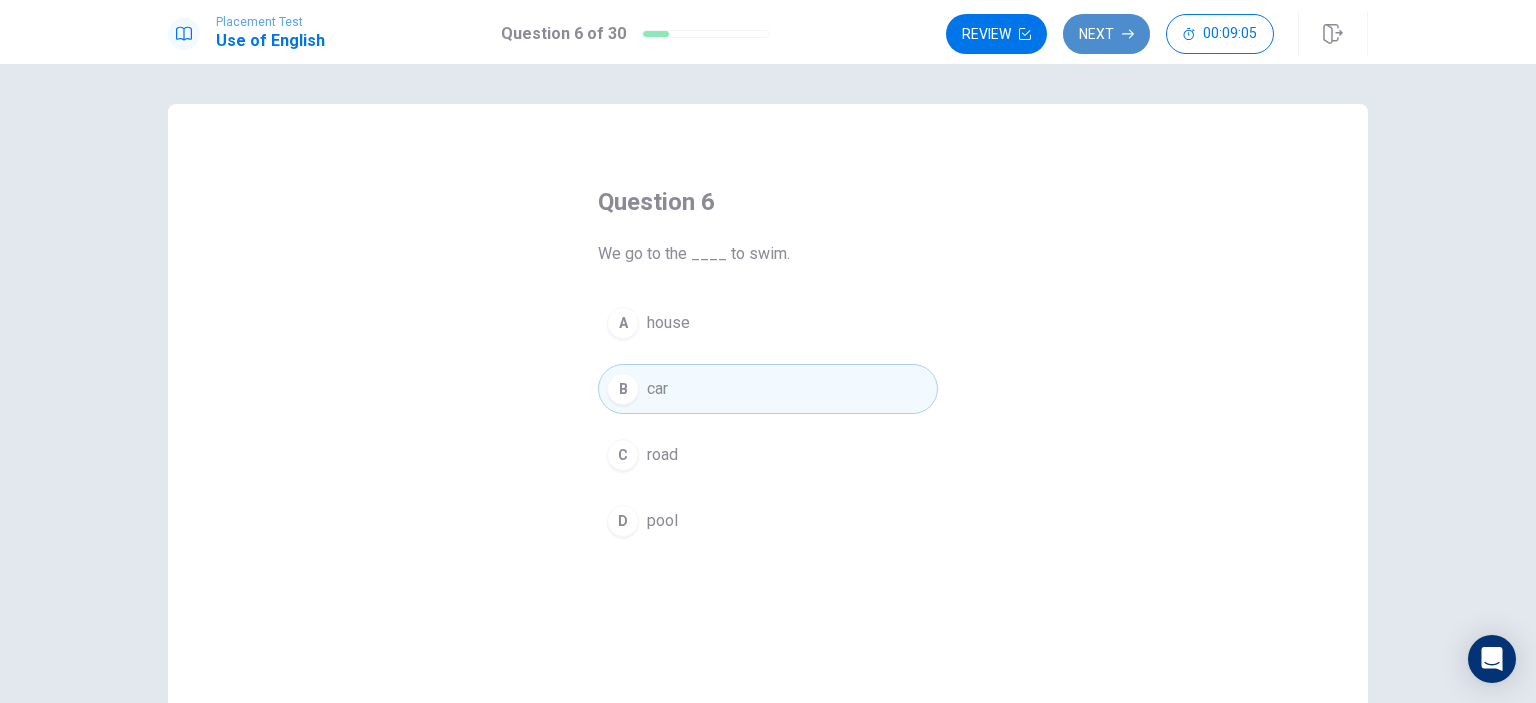 click on "Next" at bounding box center (1106, 34) 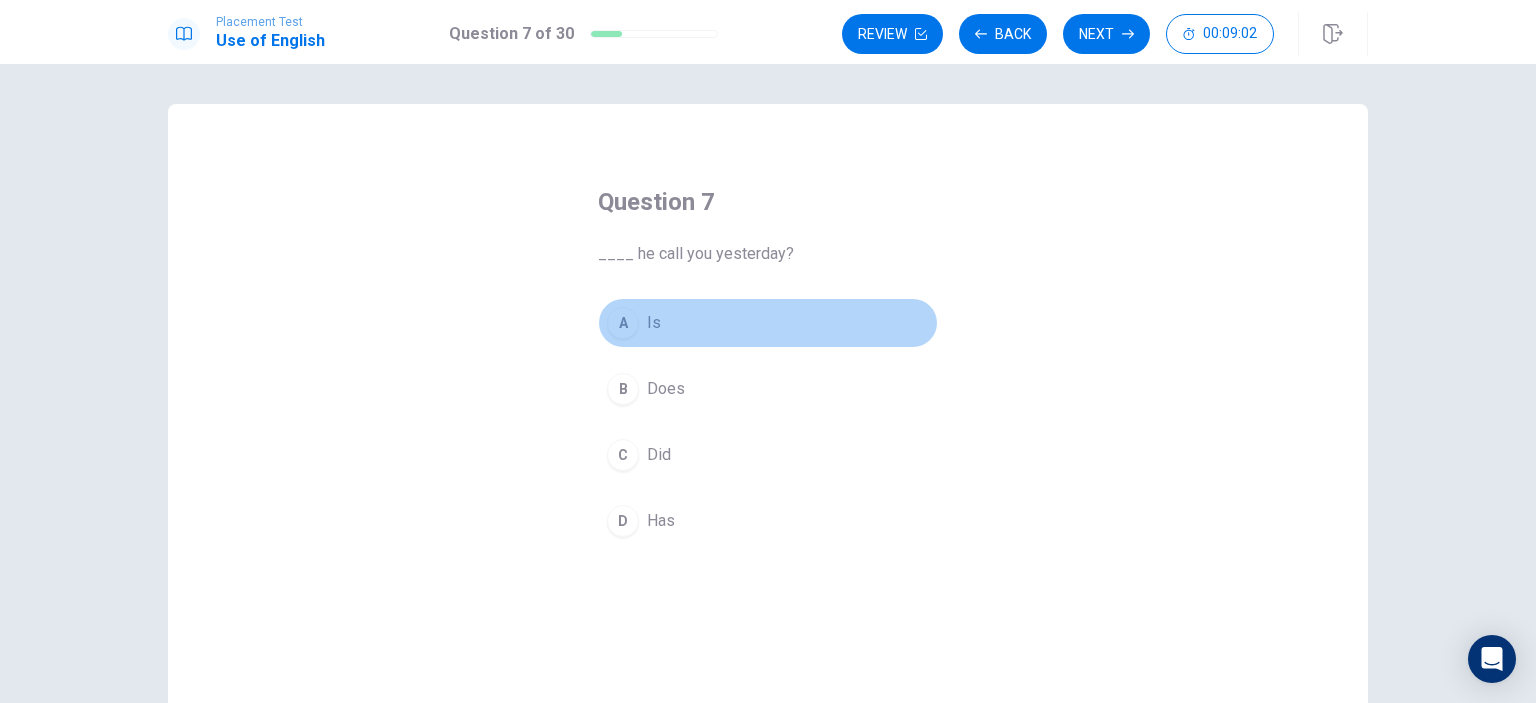 click on "A" at bounding box center (623, 323) 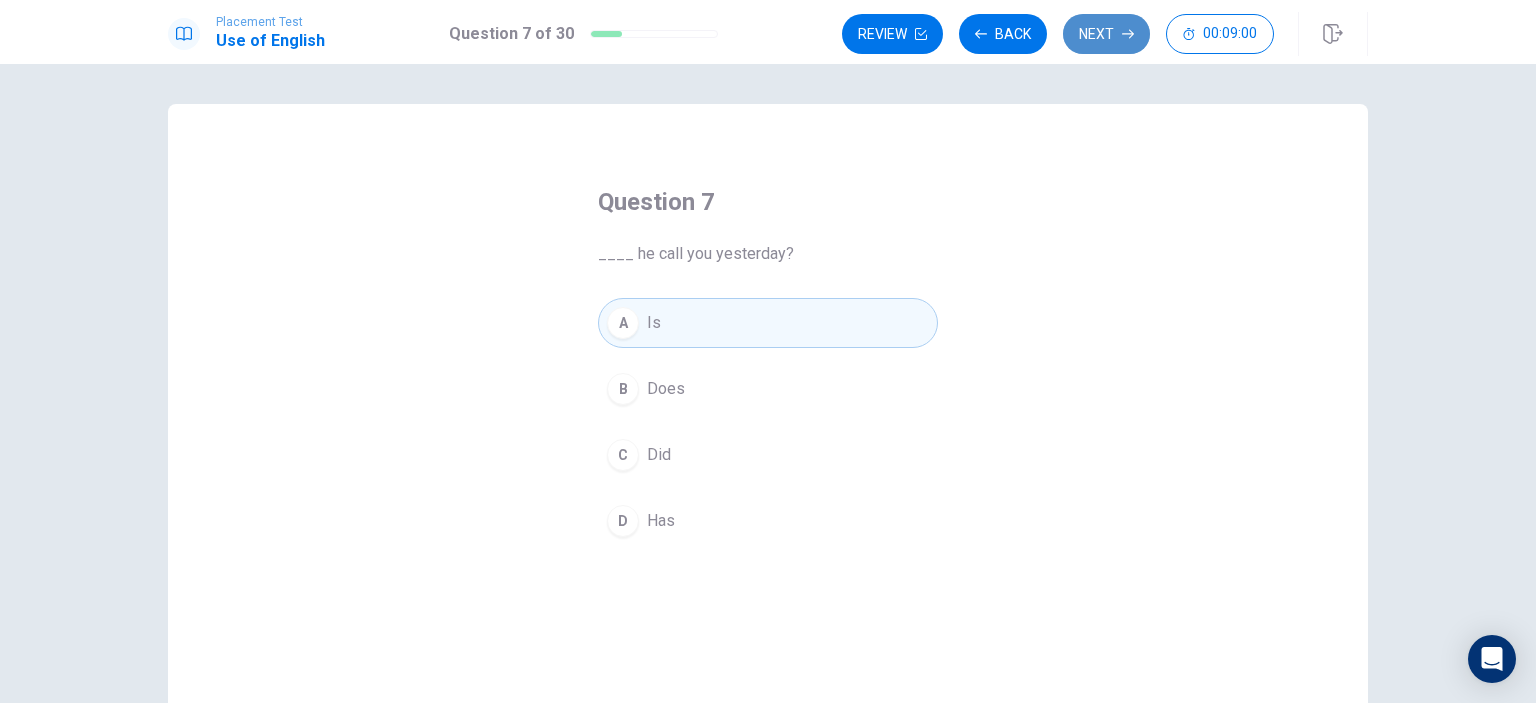 click on "Next" at bounding box center (1106, 34) 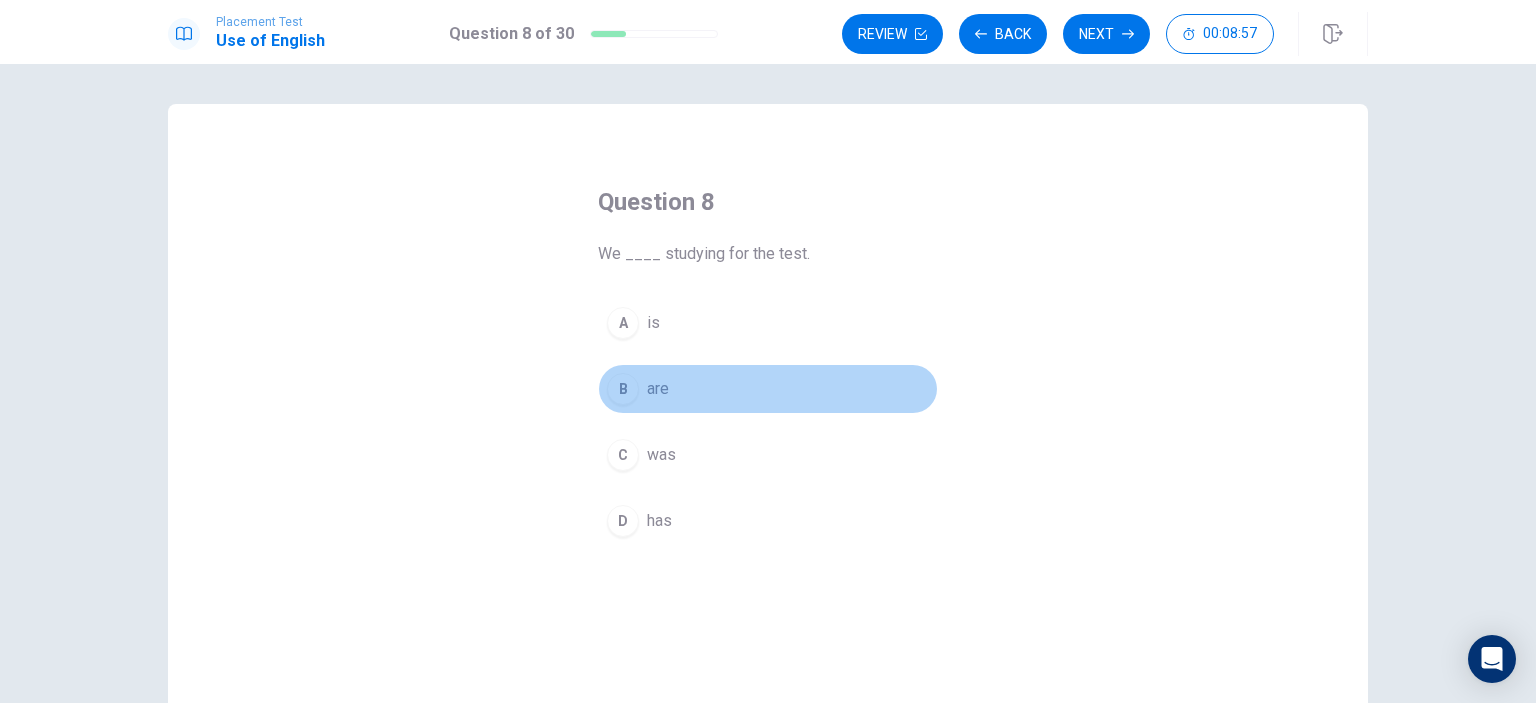 click on "B" at bounding box center (623, 389) 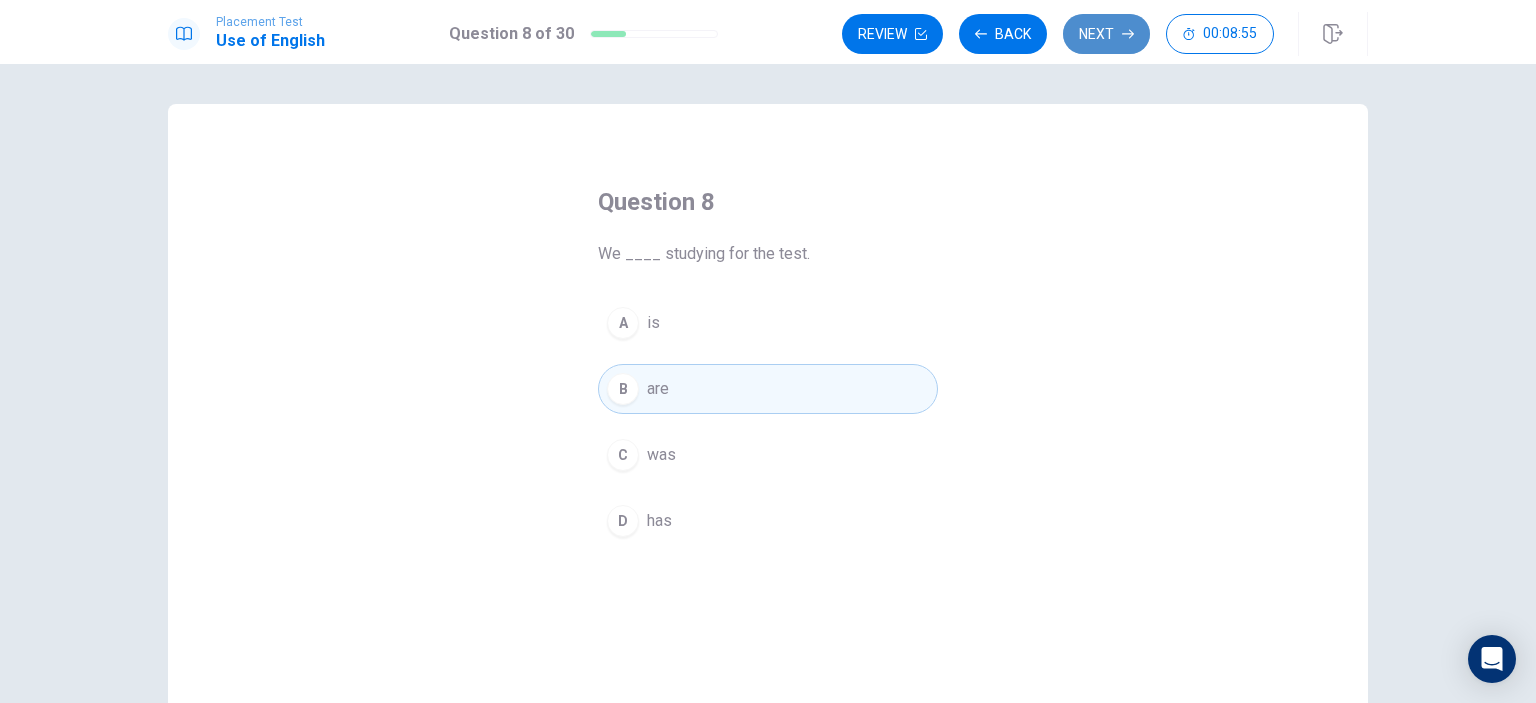 click on "Next" at bounding box center (1106, 34) 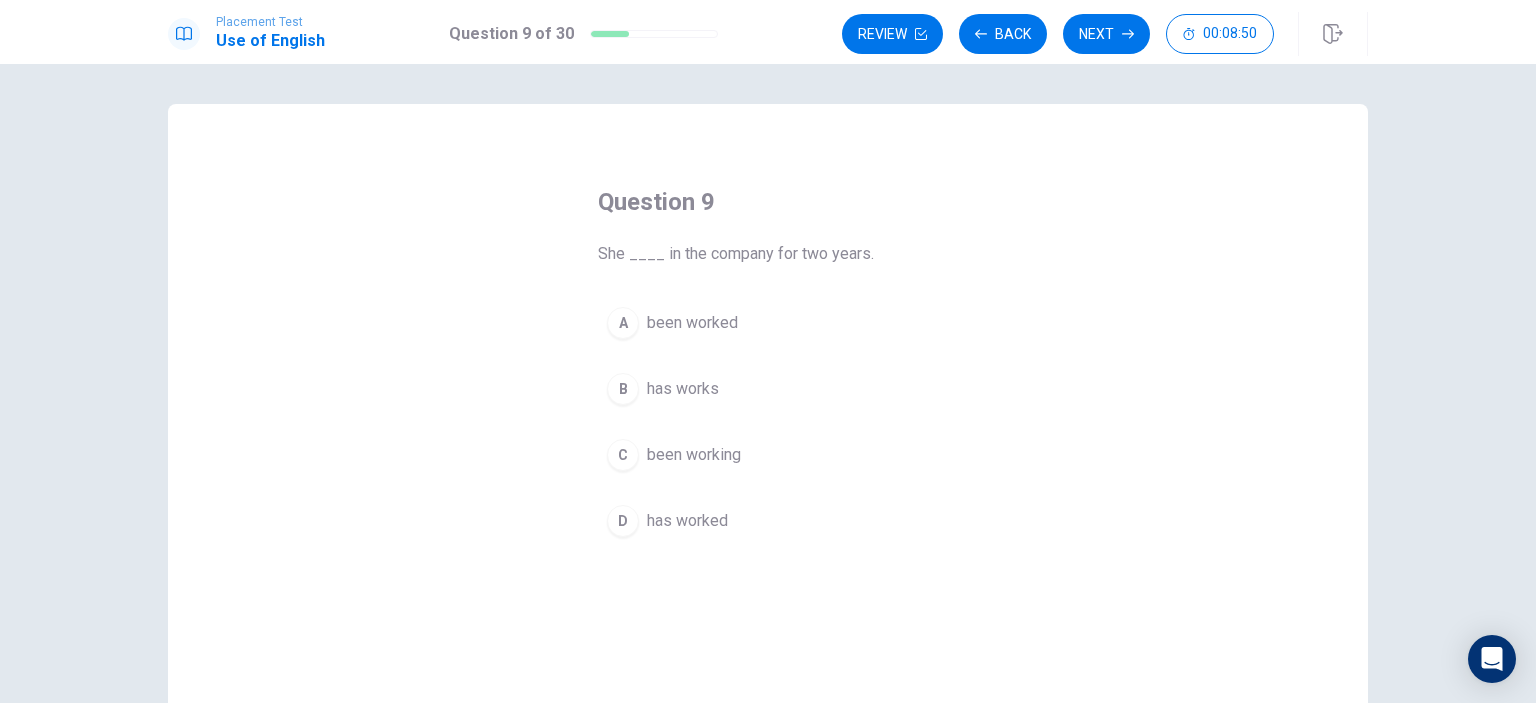 click on "B" at bounding box center [623, 389] 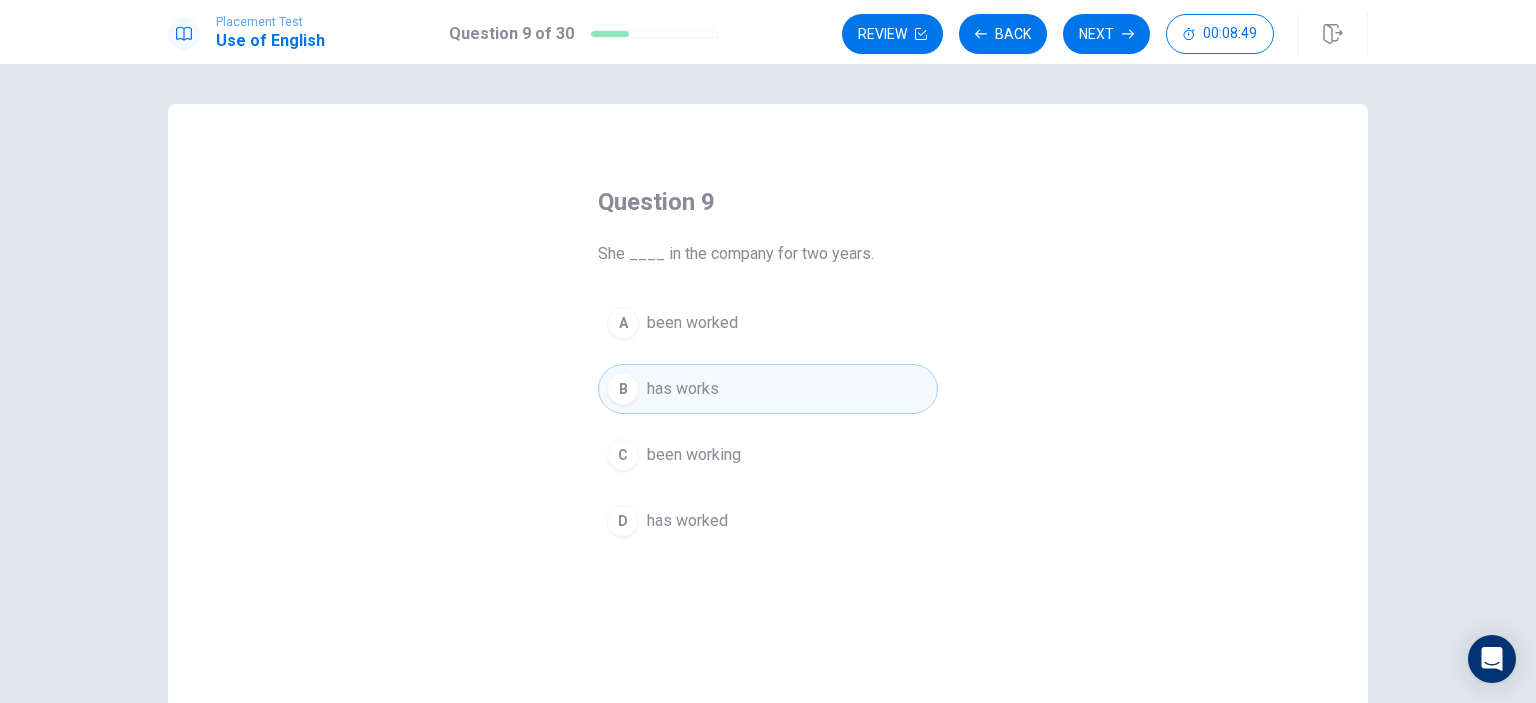click on "Next" at bounding box center (1106, 34) 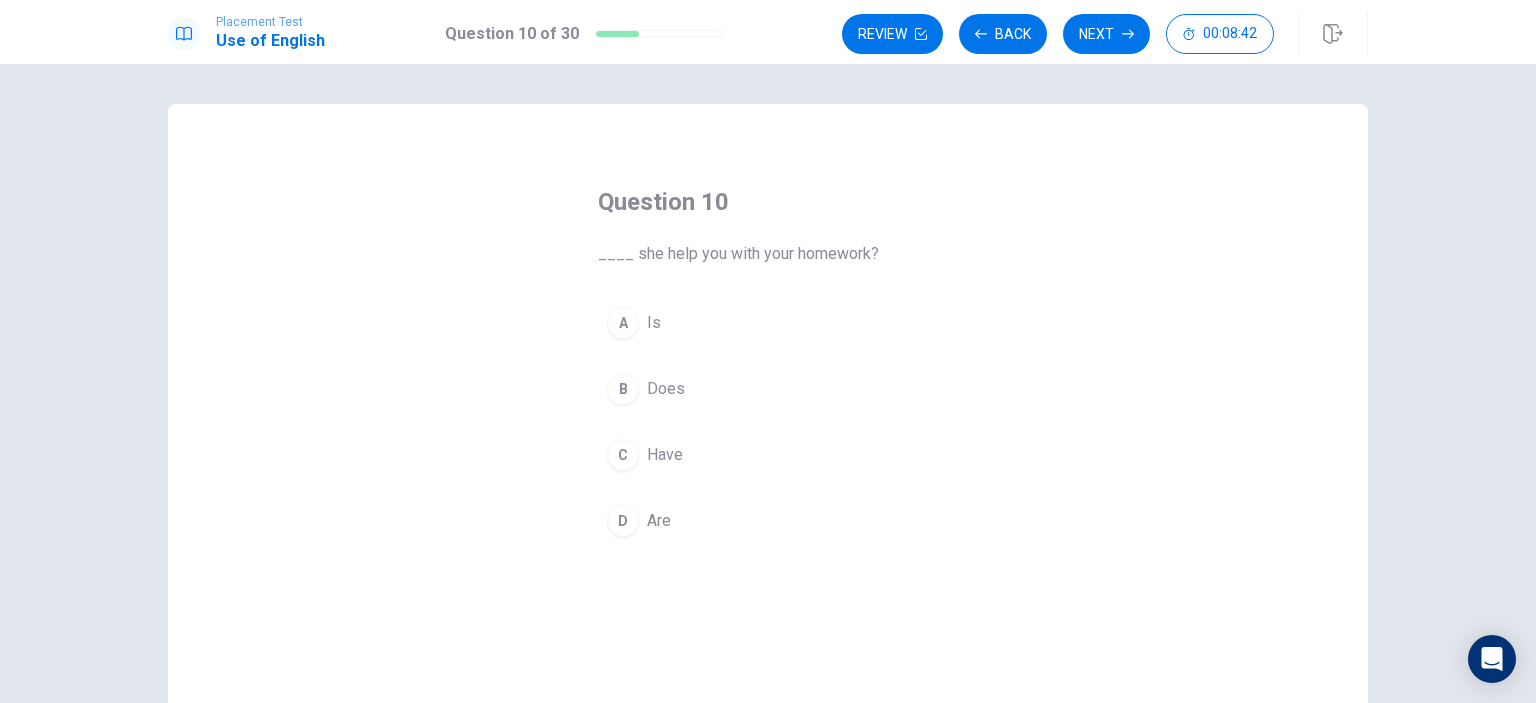 click on "A" at bounding box center (623, 323) 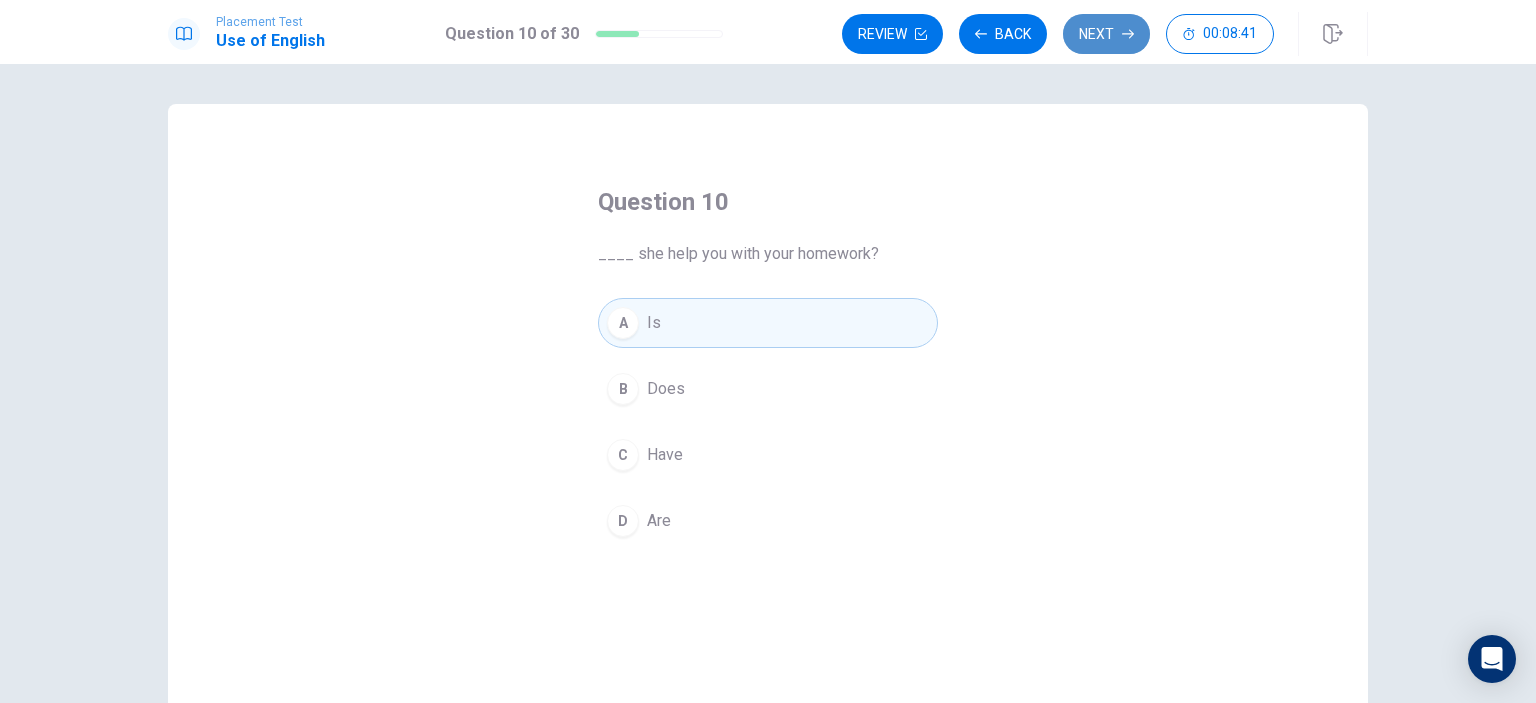 click on "Next" at bounding box center [1106, 34] 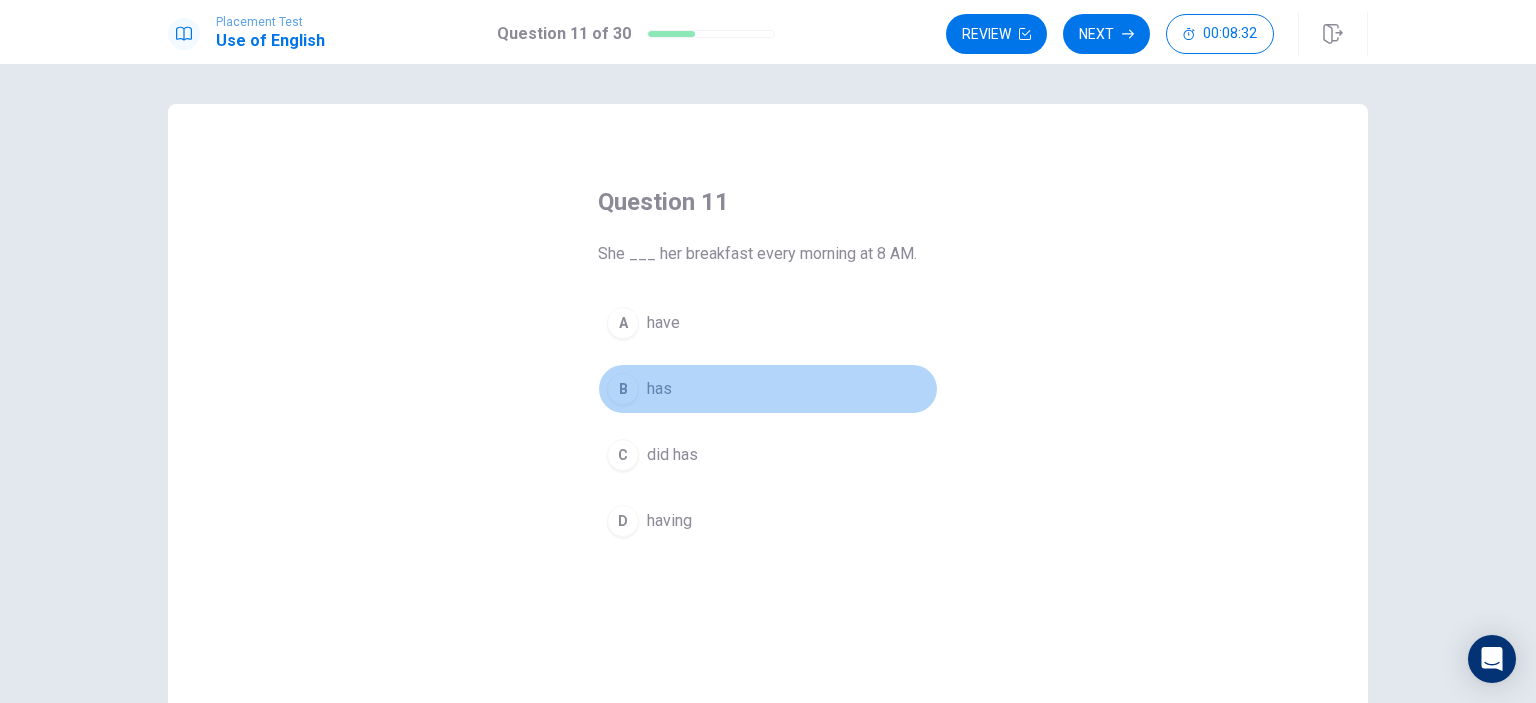click on "B" at bounding box center [623, 389] 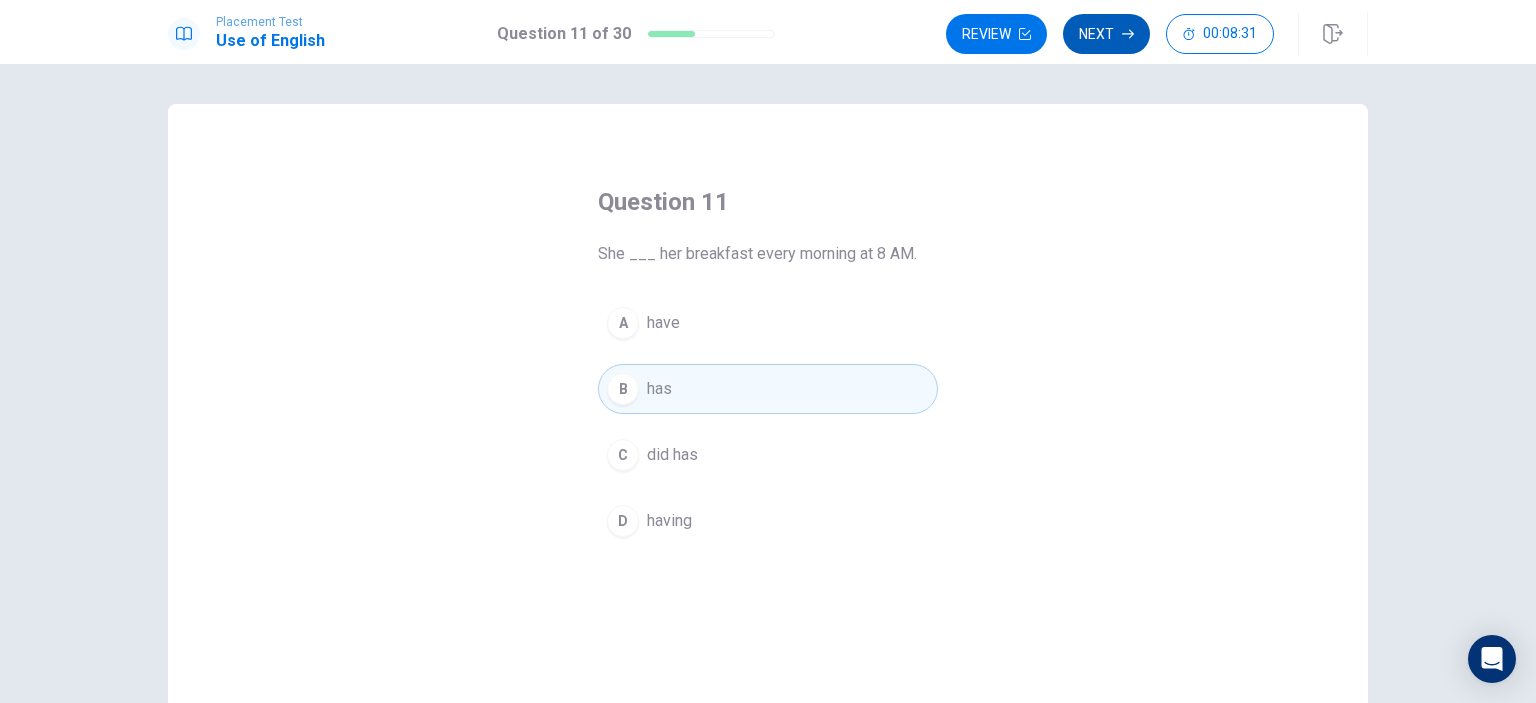 click on "Next" at bounding box center (1106, 34) 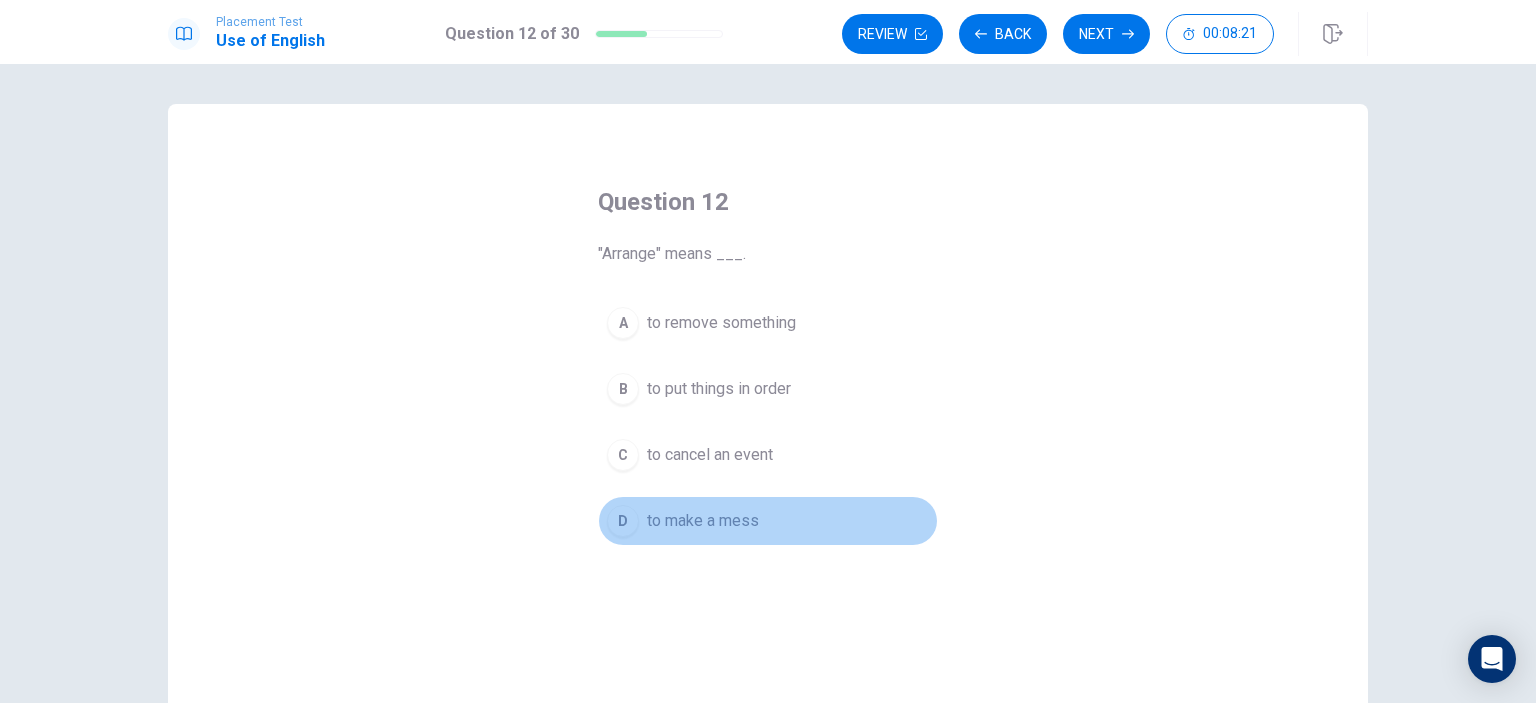 click on "D" at bounding box center [623, 521] 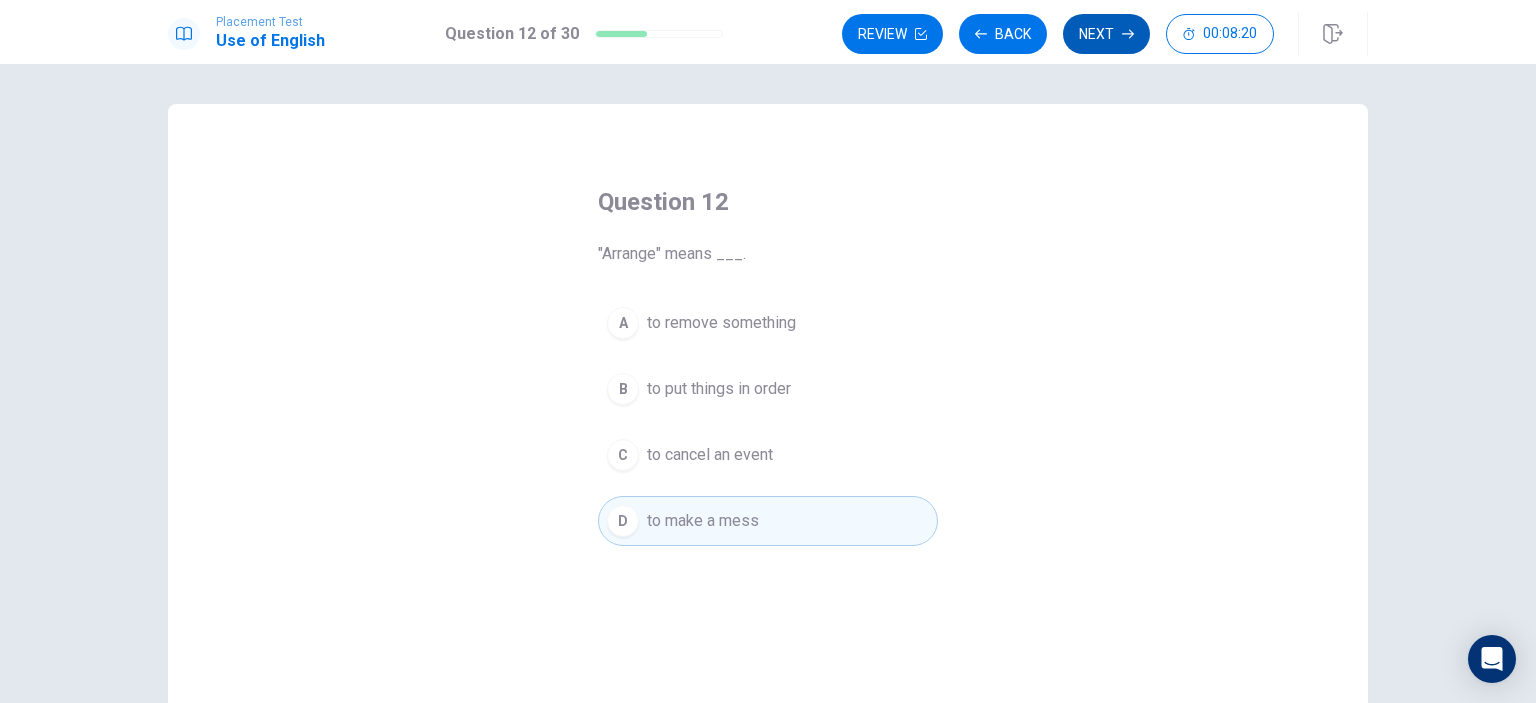 click 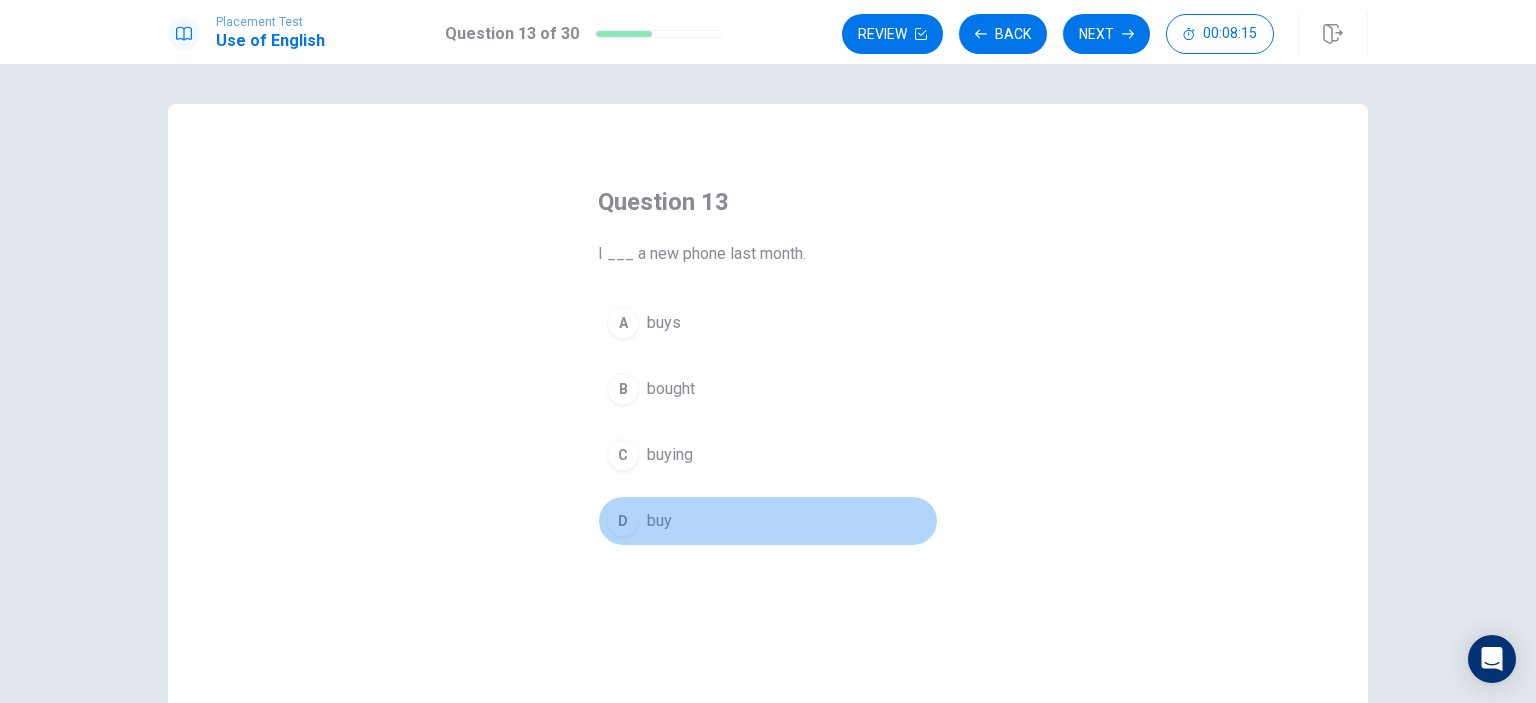 click on "D" at bounding box center (623, 521) 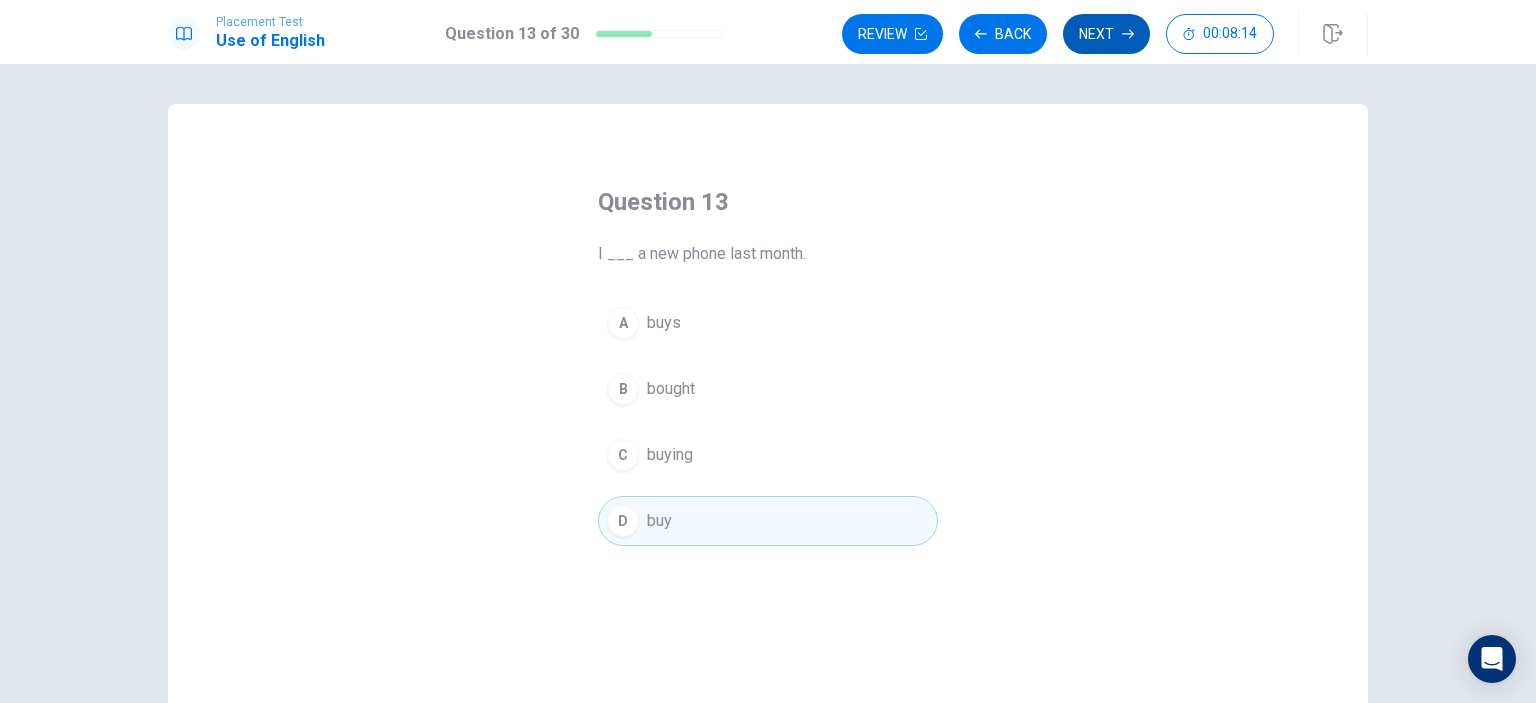 click on "Next" at bounding box center [1106, 34] 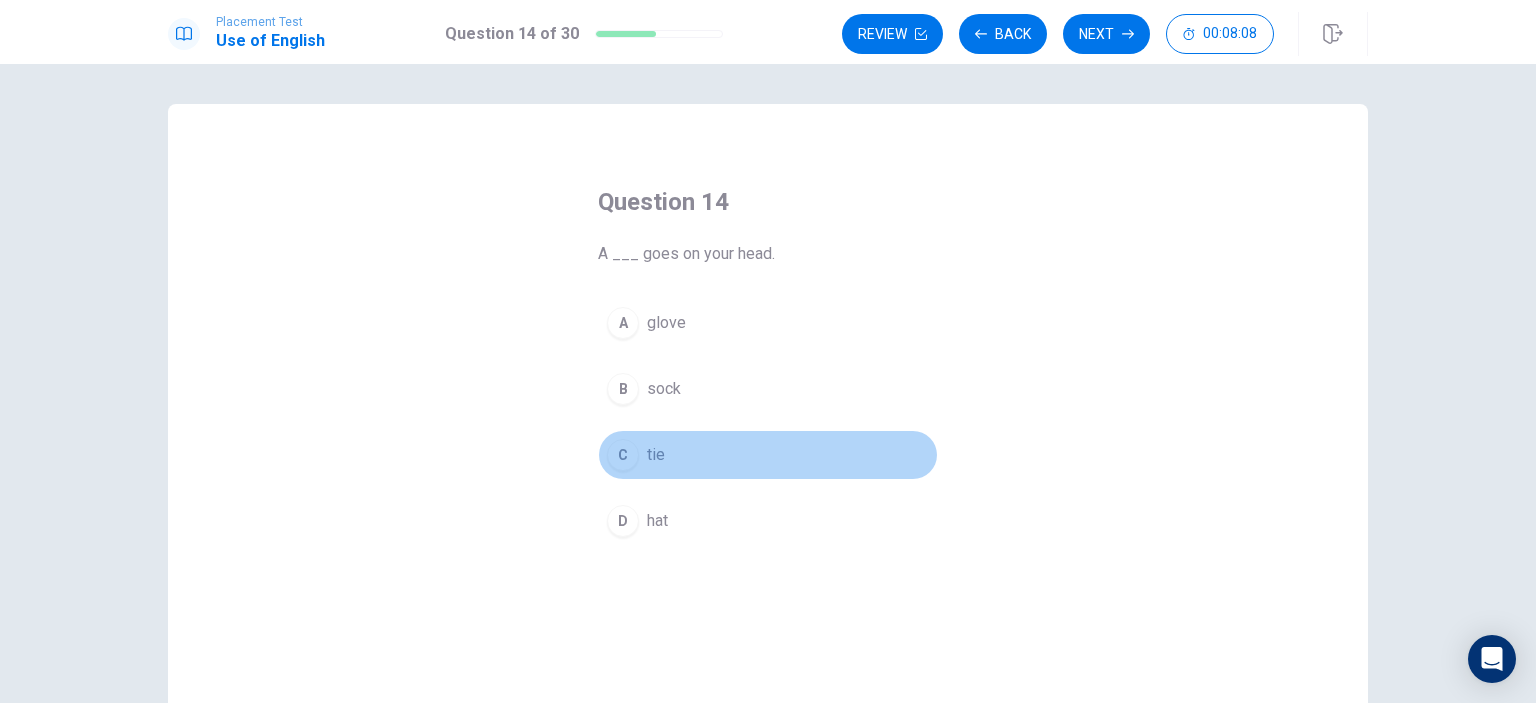 click on "C" at bounding box center (623, 455) 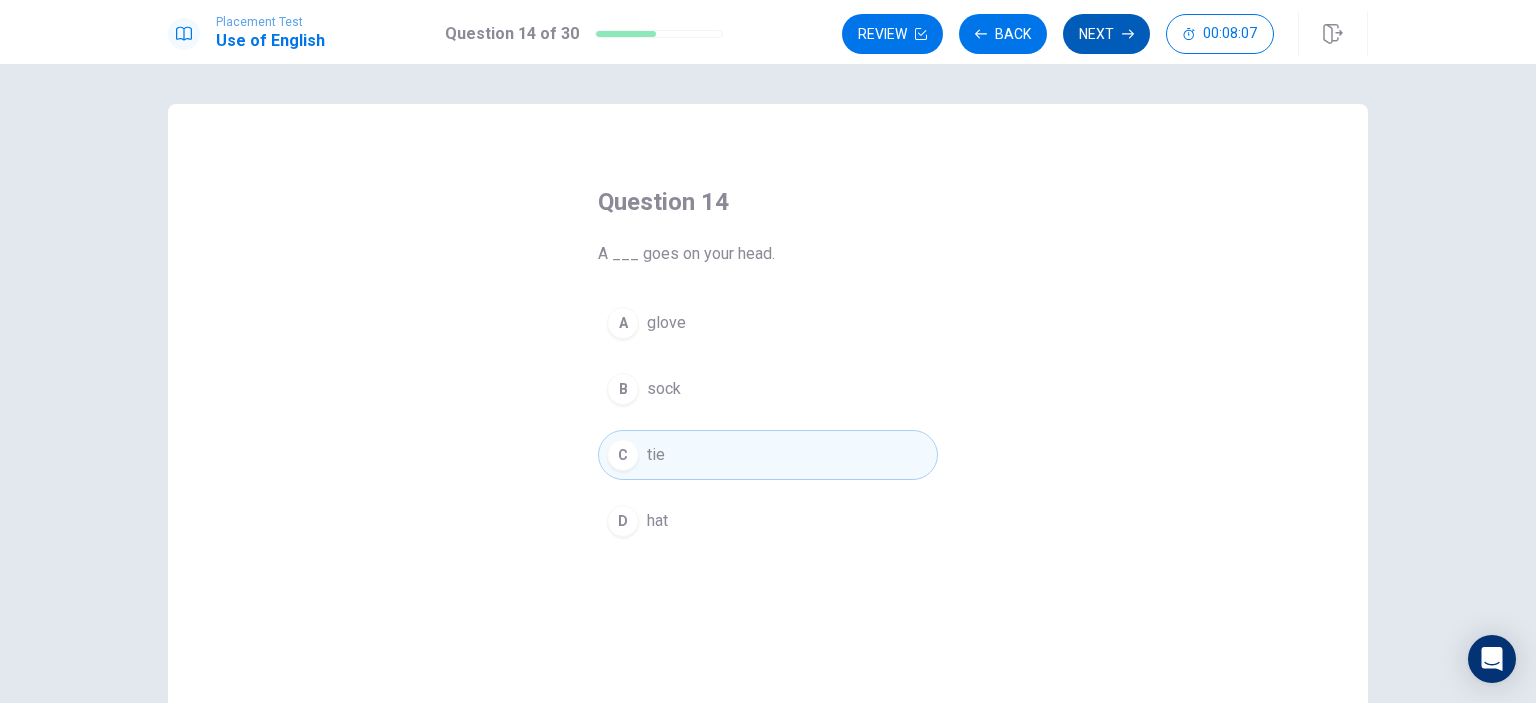click on "Next" at bounding box center [1106, 34] 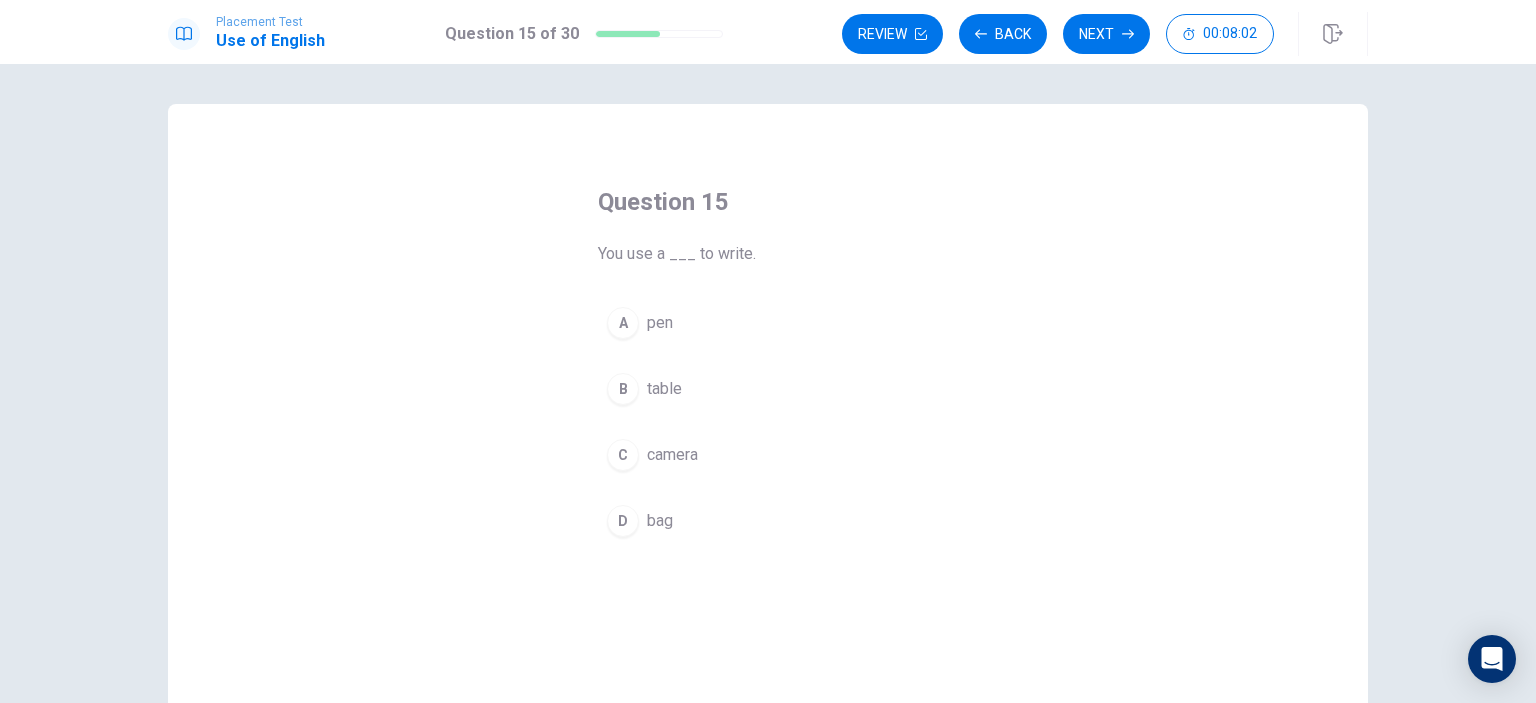 click on "A" at bounding box center (623, 323) 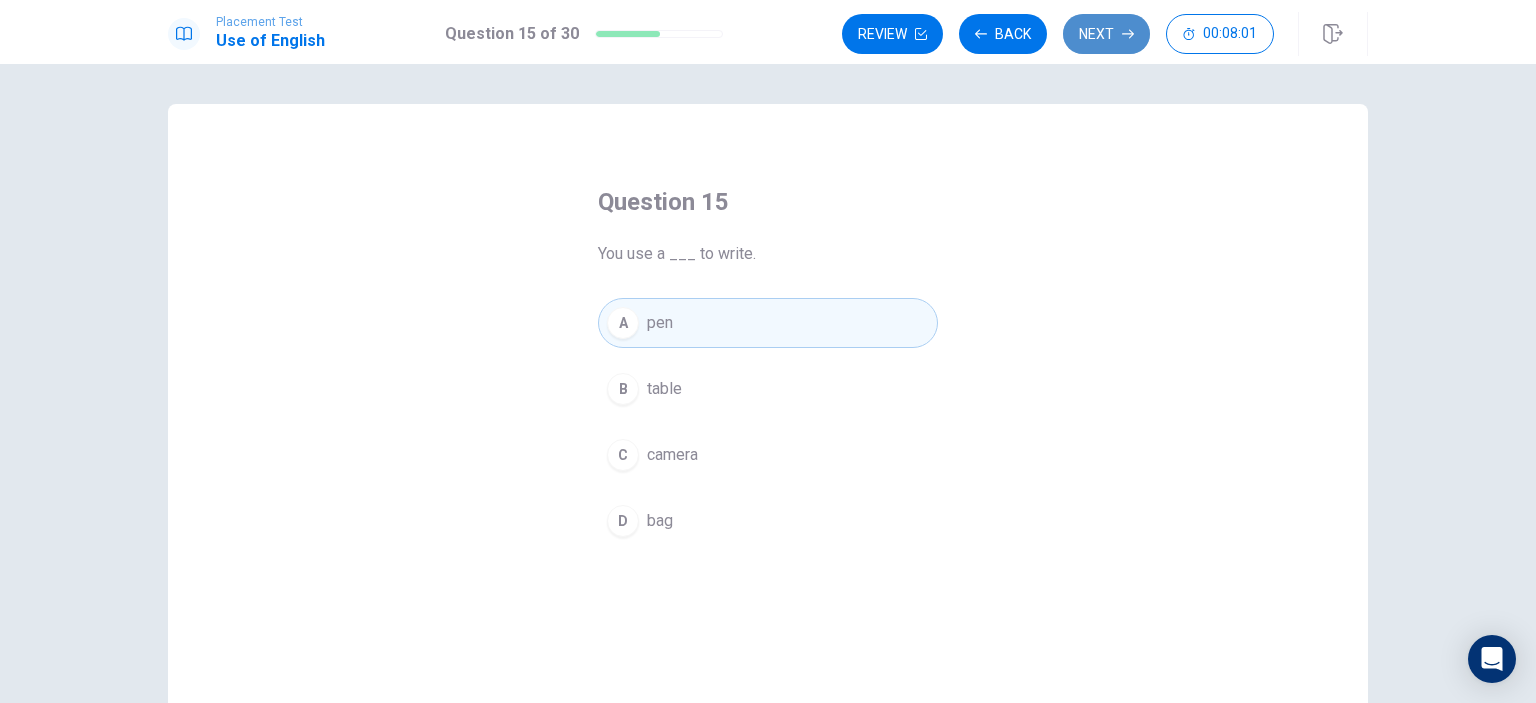 click on "Next" at bounding box center (1106, 34) 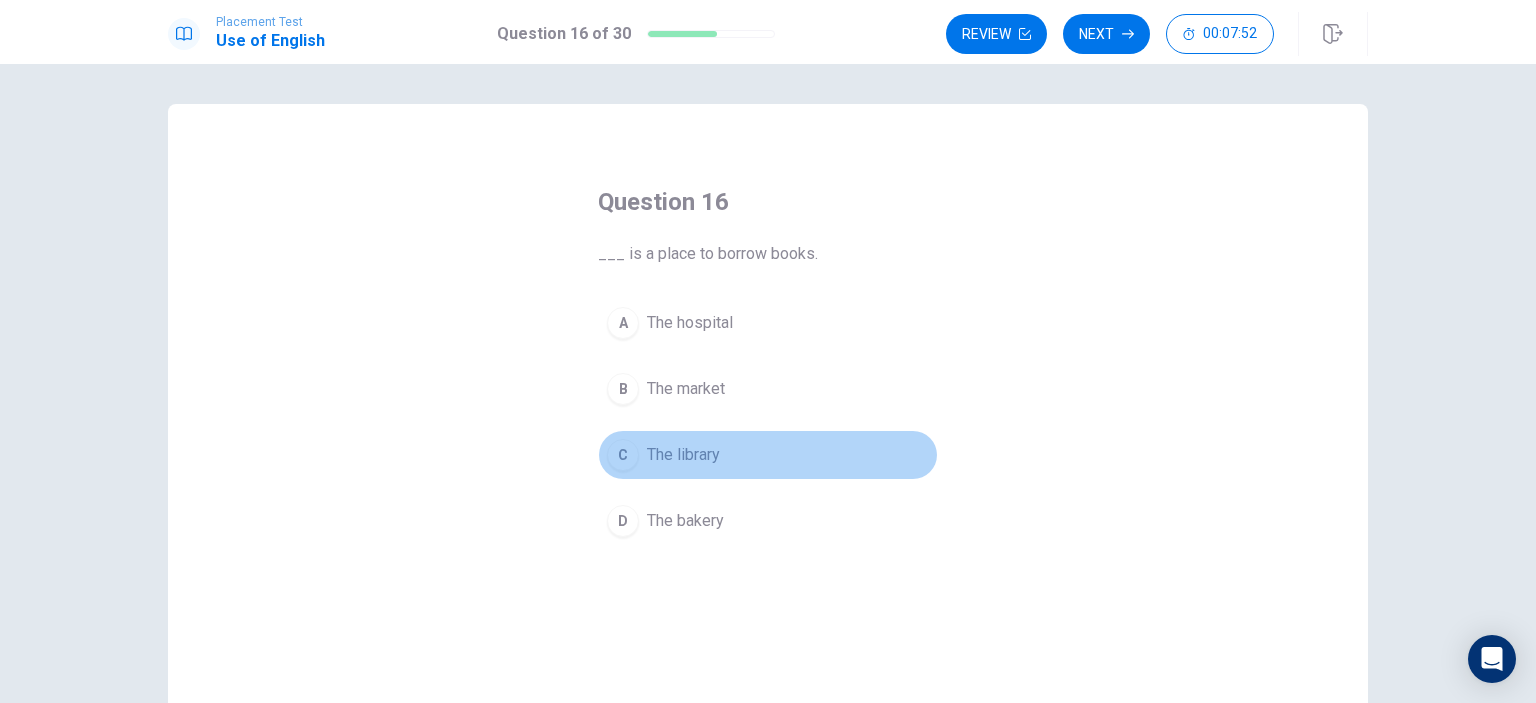 drag, startPoint x: 624, startPoint y: 458, endPoint x: 636, endPoint y: 430, distance: 30.463093 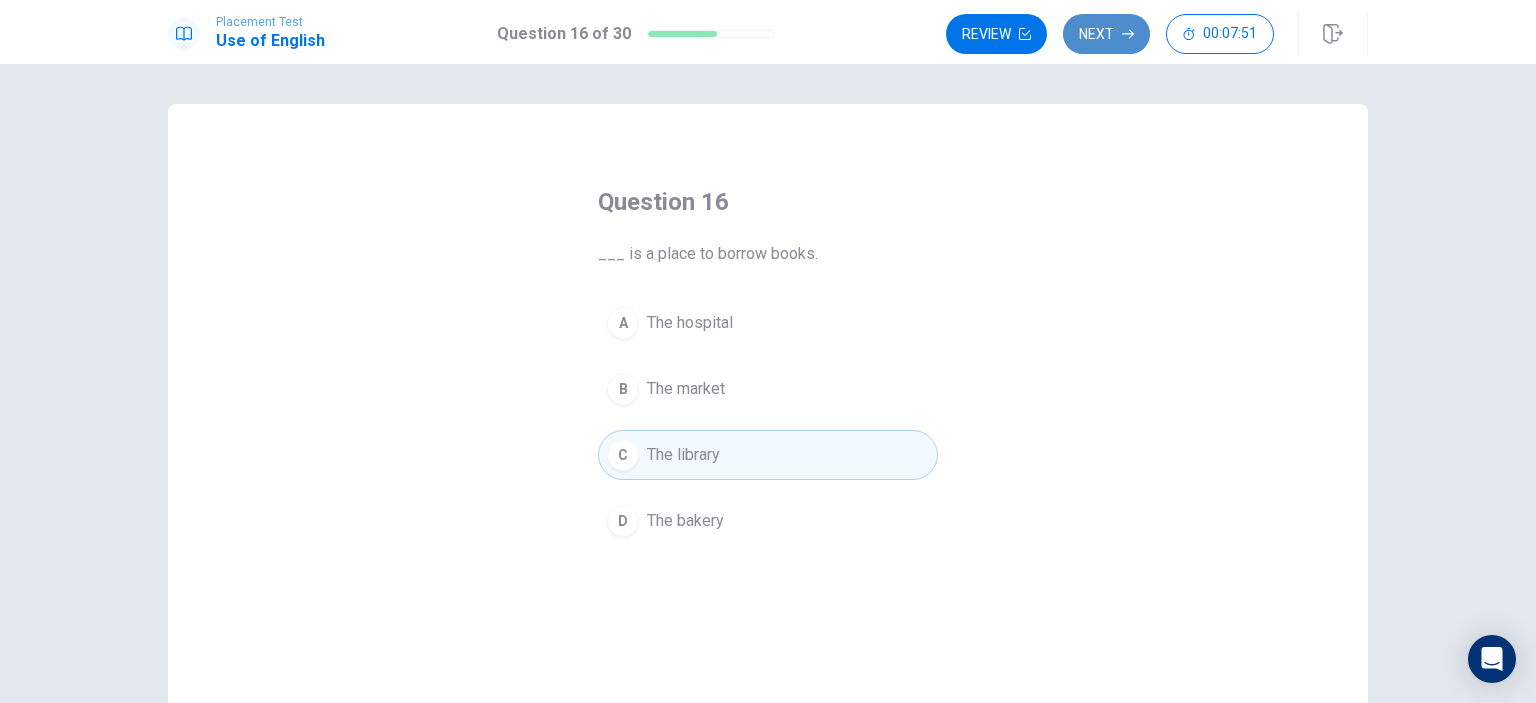 click 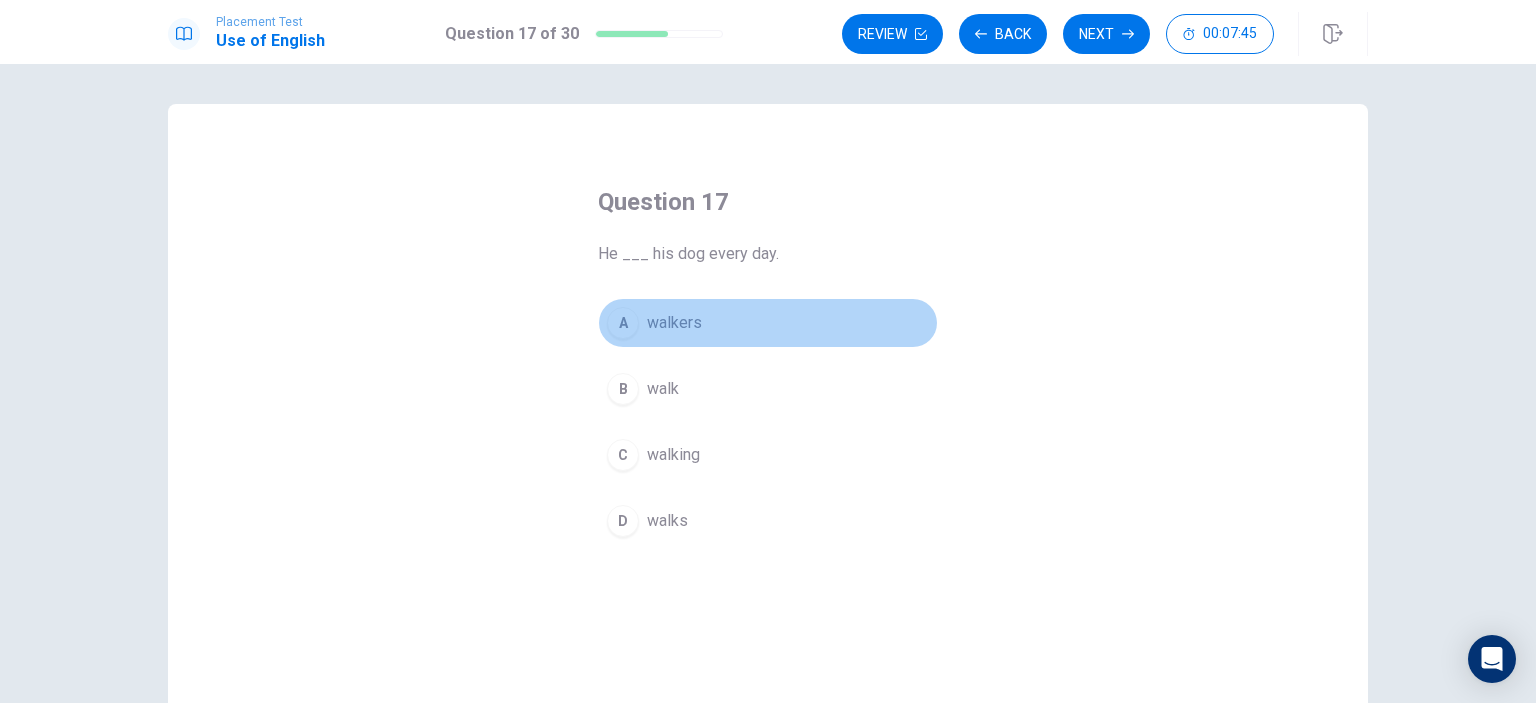 click on "A" at bounding box center (623, 323) 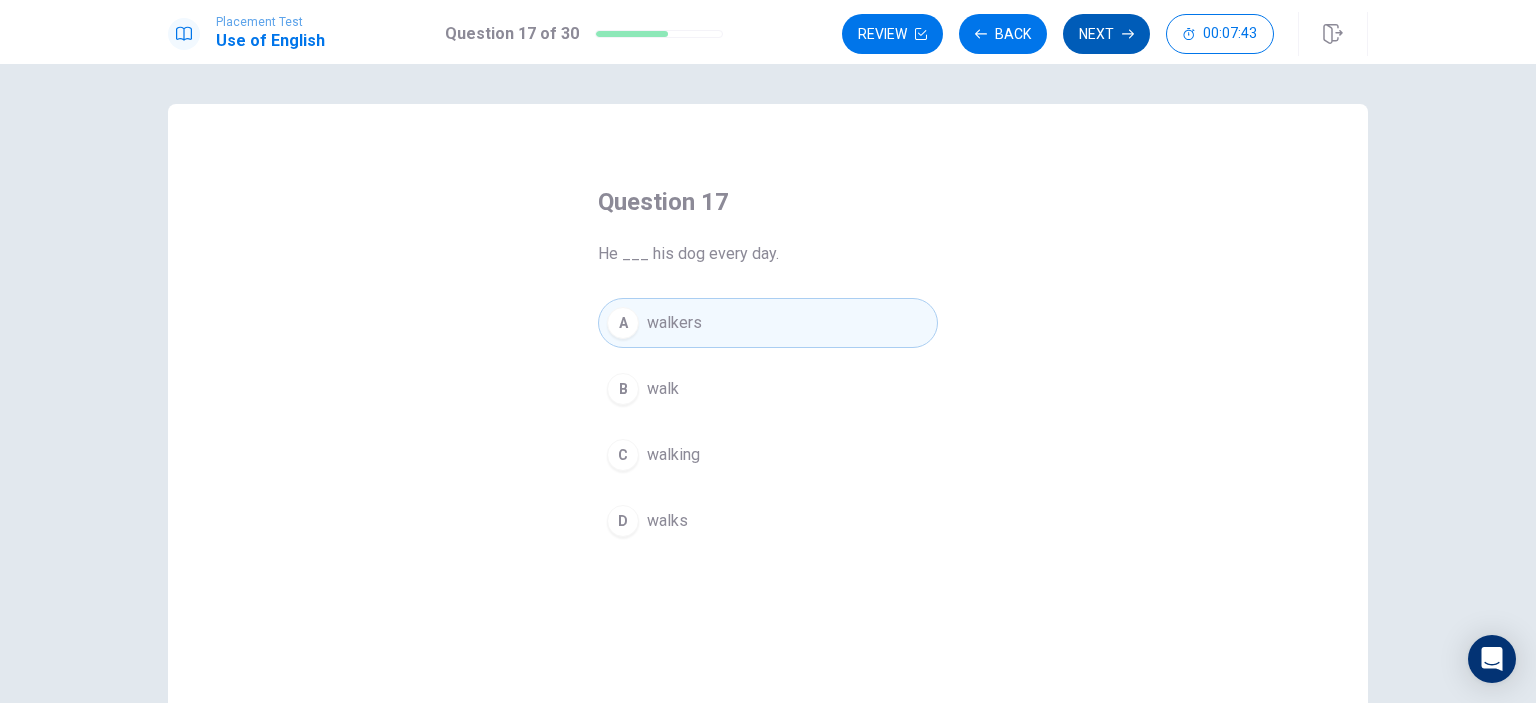 click on "Next" at bounding box center (1106, 34) 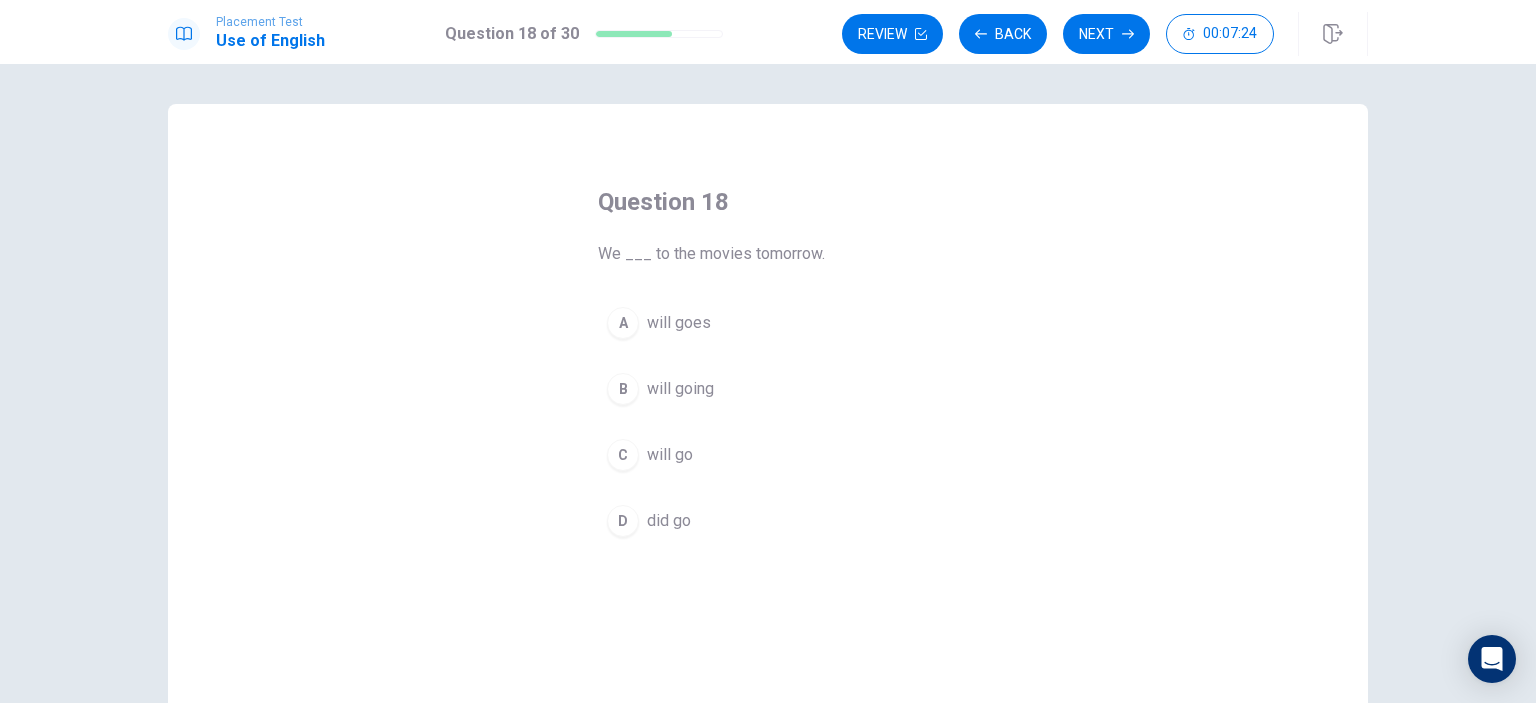 click on "C" at bounding box center [623, 455] 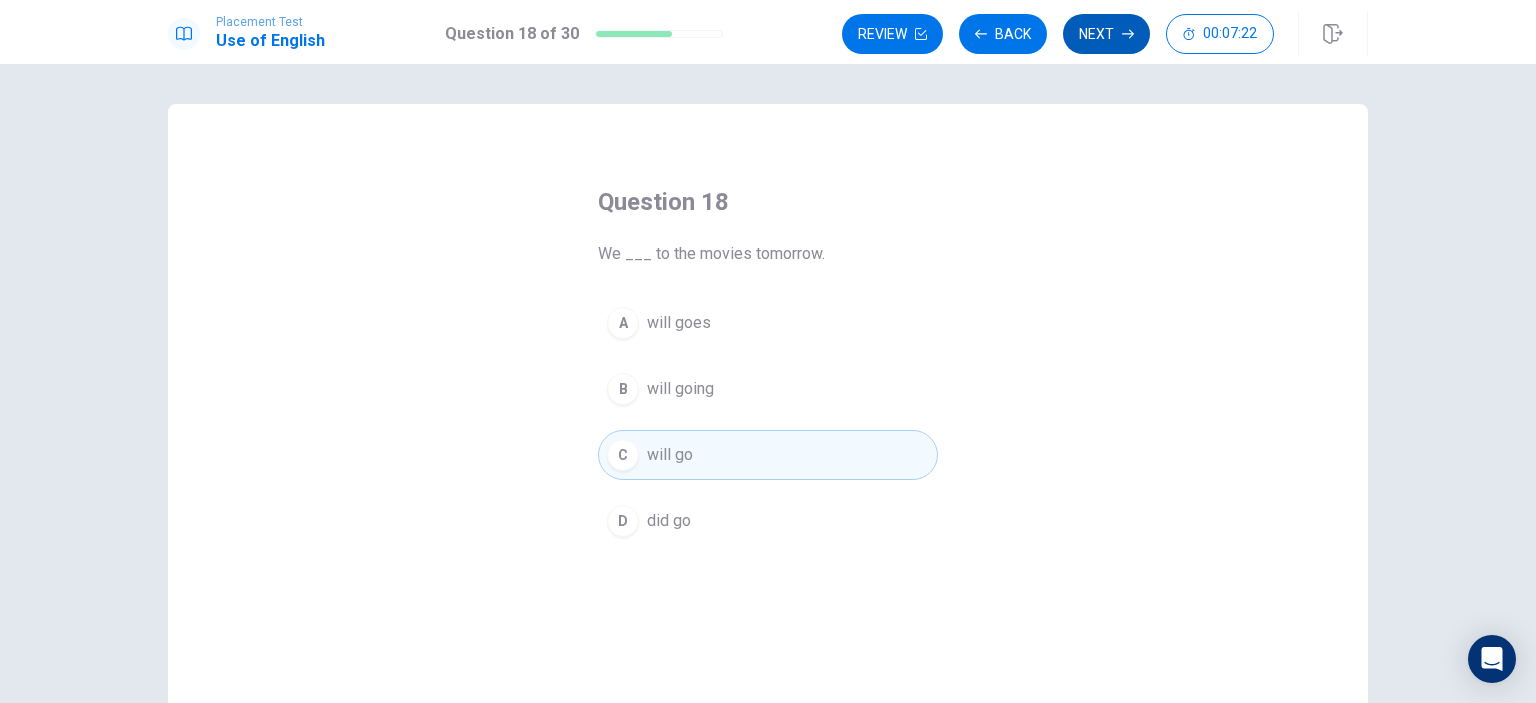 click on "Next" at bounding box center (1106, 34) 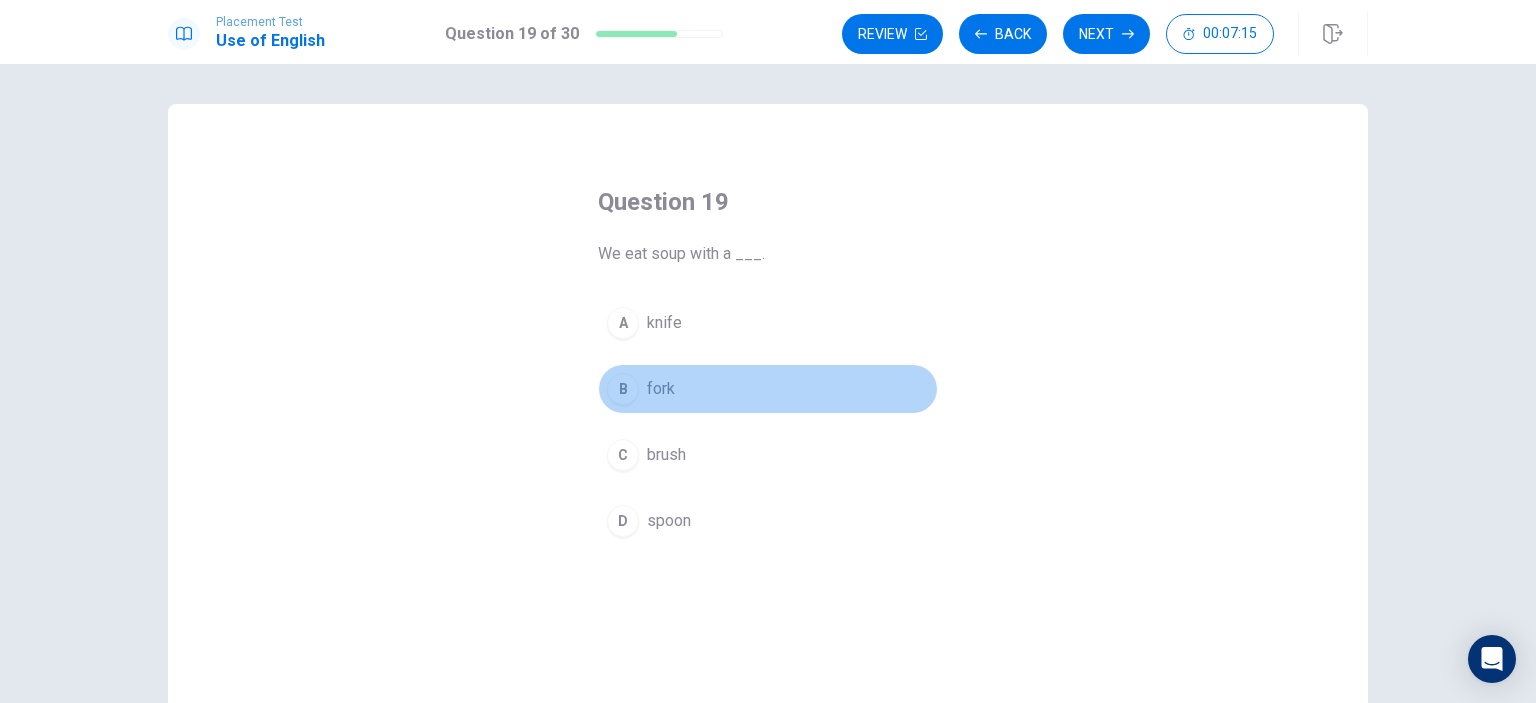 click on "B" at bounding box center [623, 389] 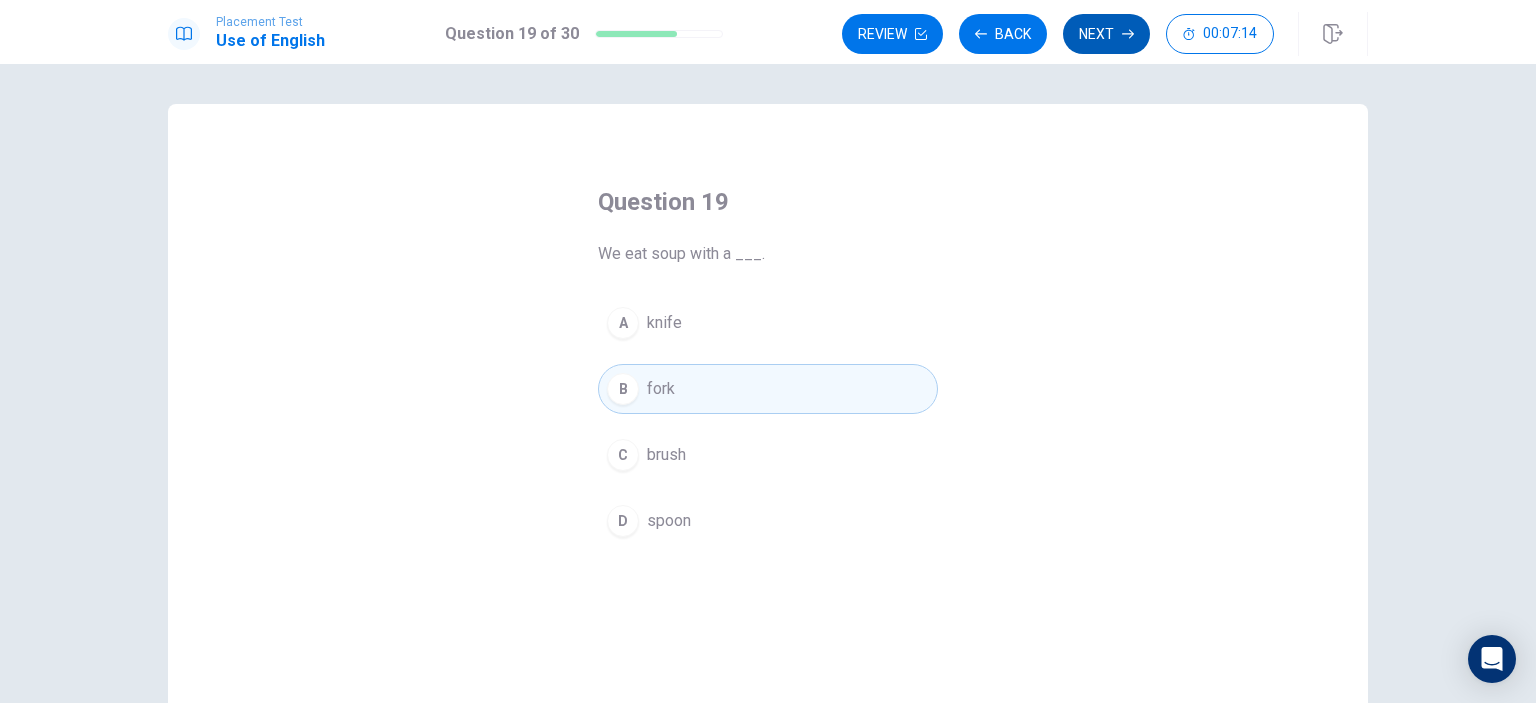 click on "Next" at bounding box center (1106, 34) 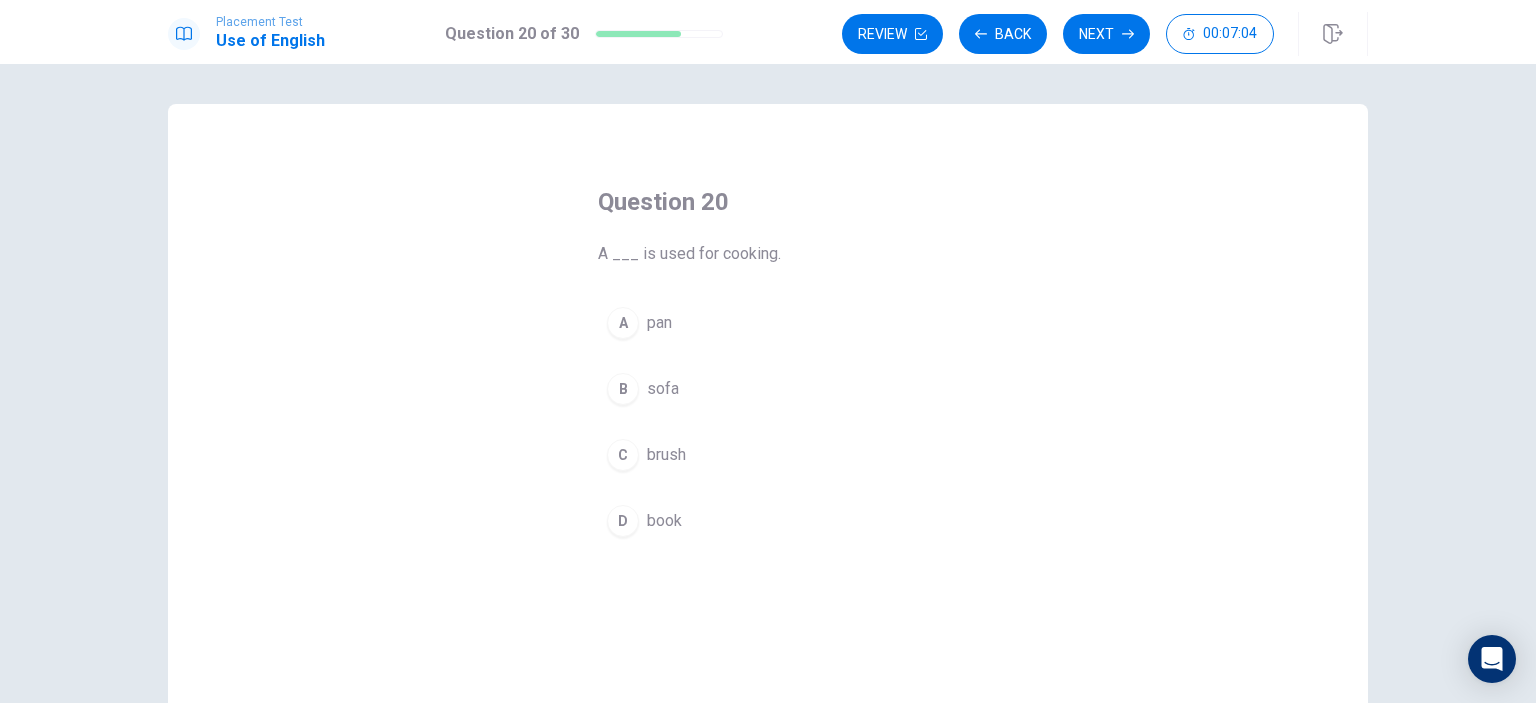 click on "C" at bounding box center (623, 455) 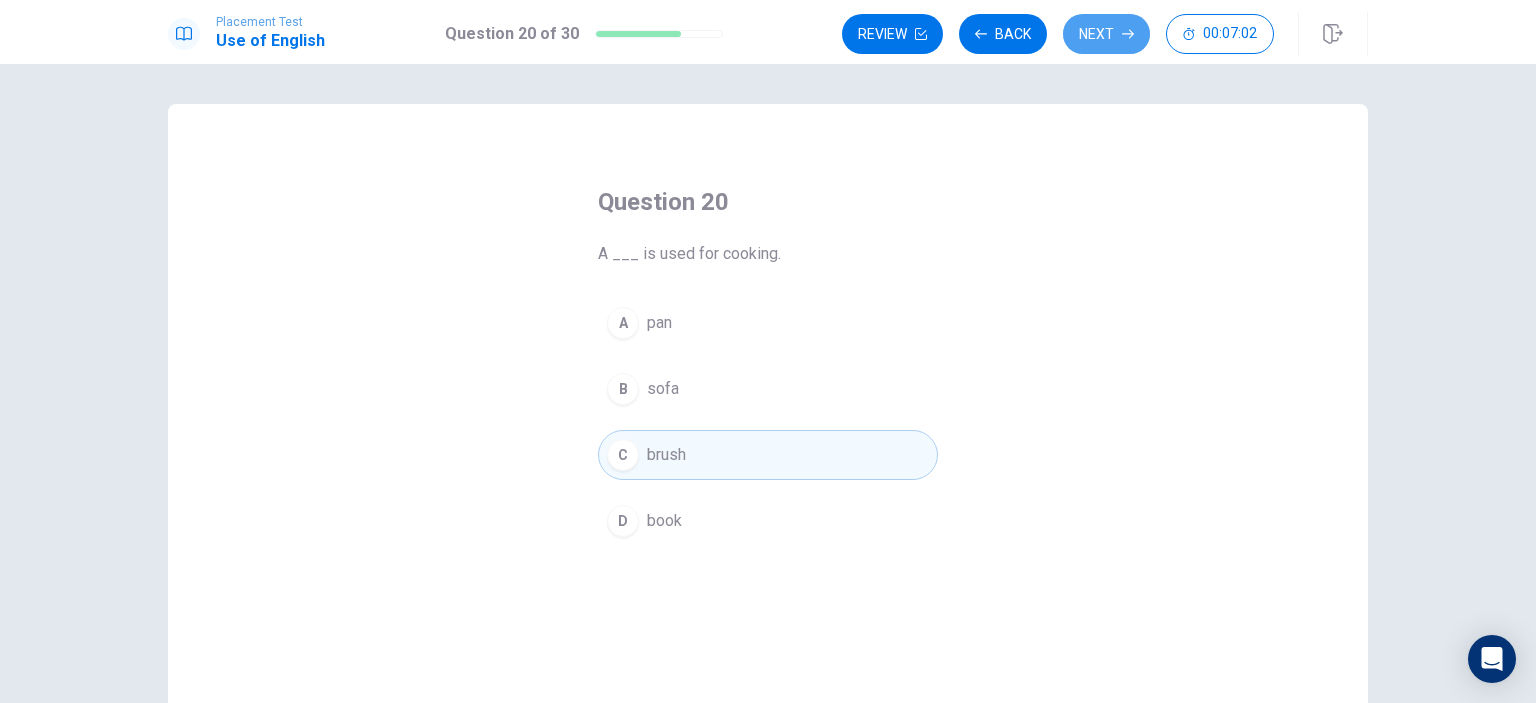 click on "Next" at bounding box center [1106, 34] 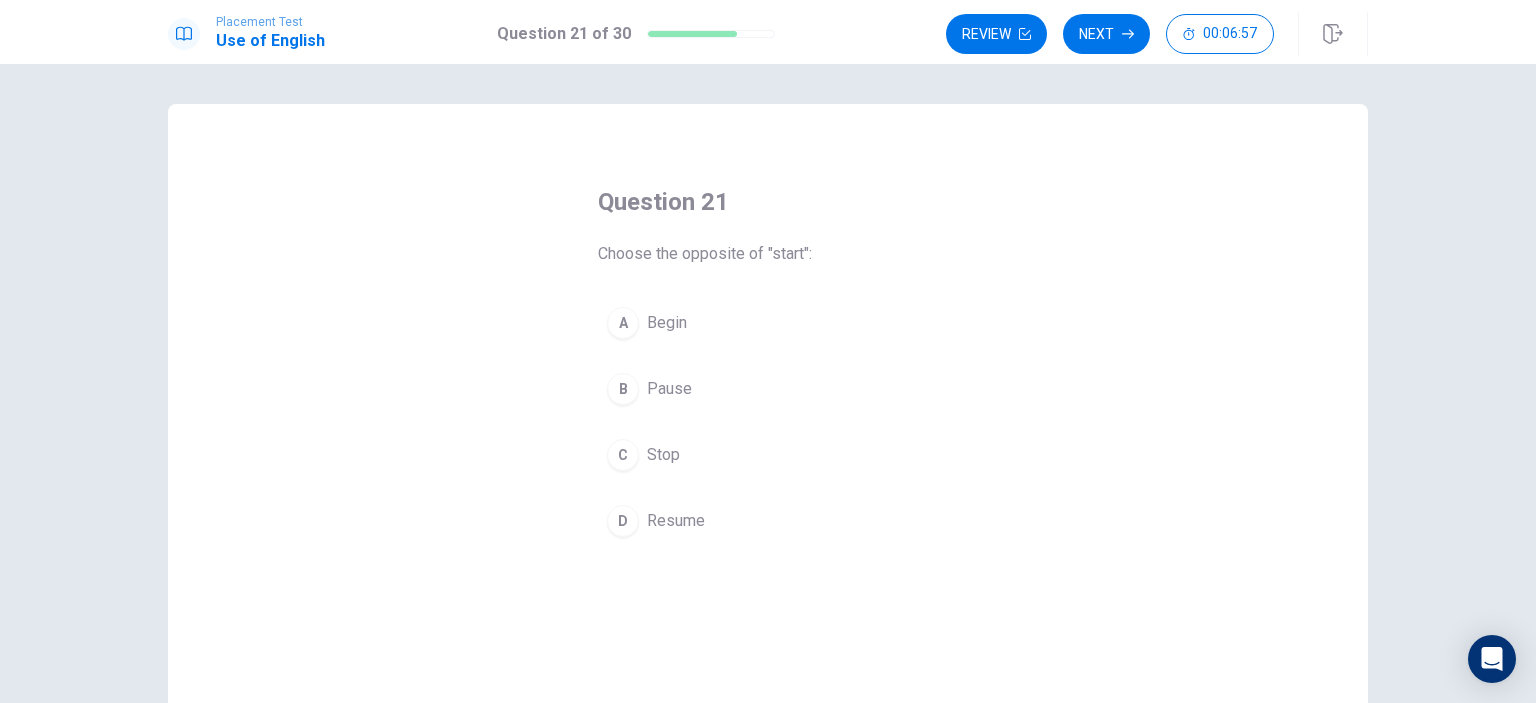click on "C" at bounding box center [623, 455] 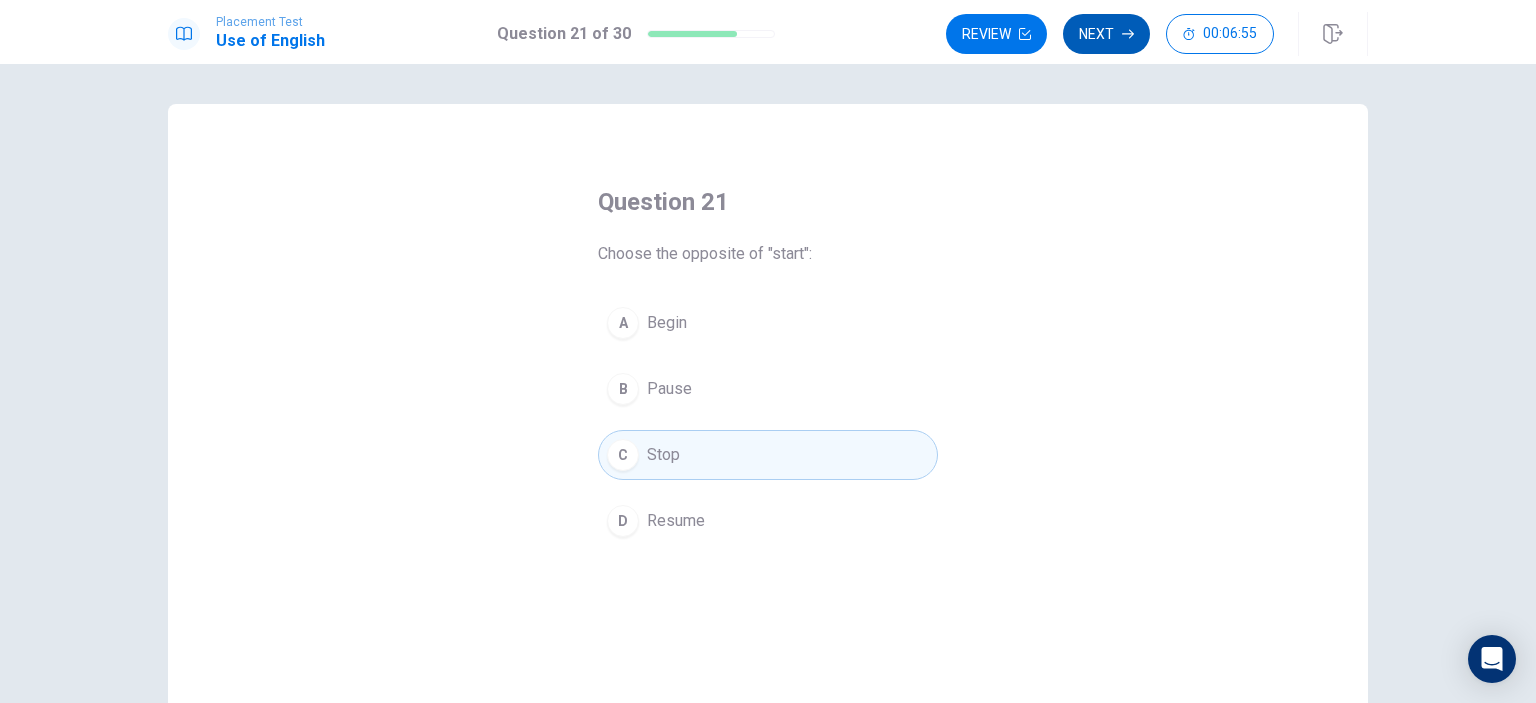 click on "Next" at bounding box center (1106, 34) 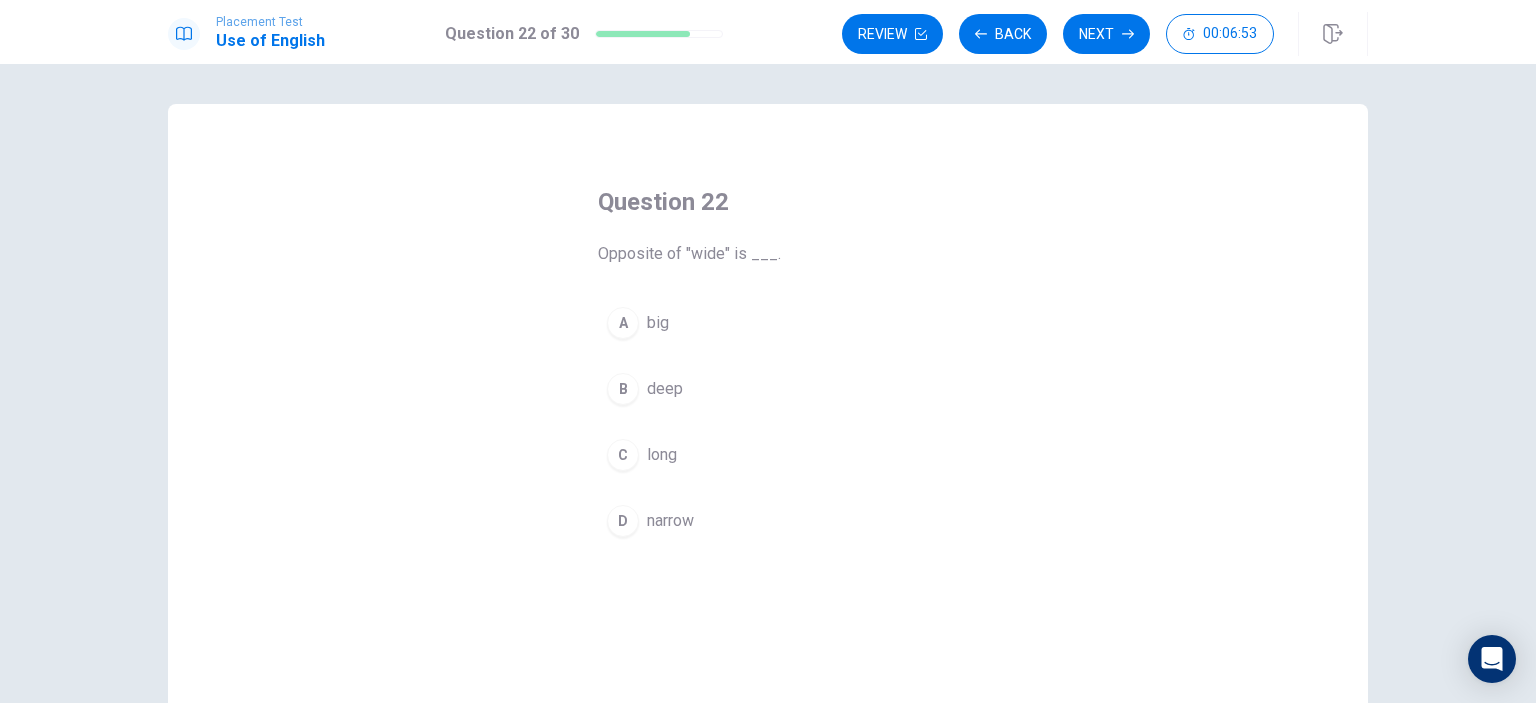 click on "A" at bounding box center (623, 323) 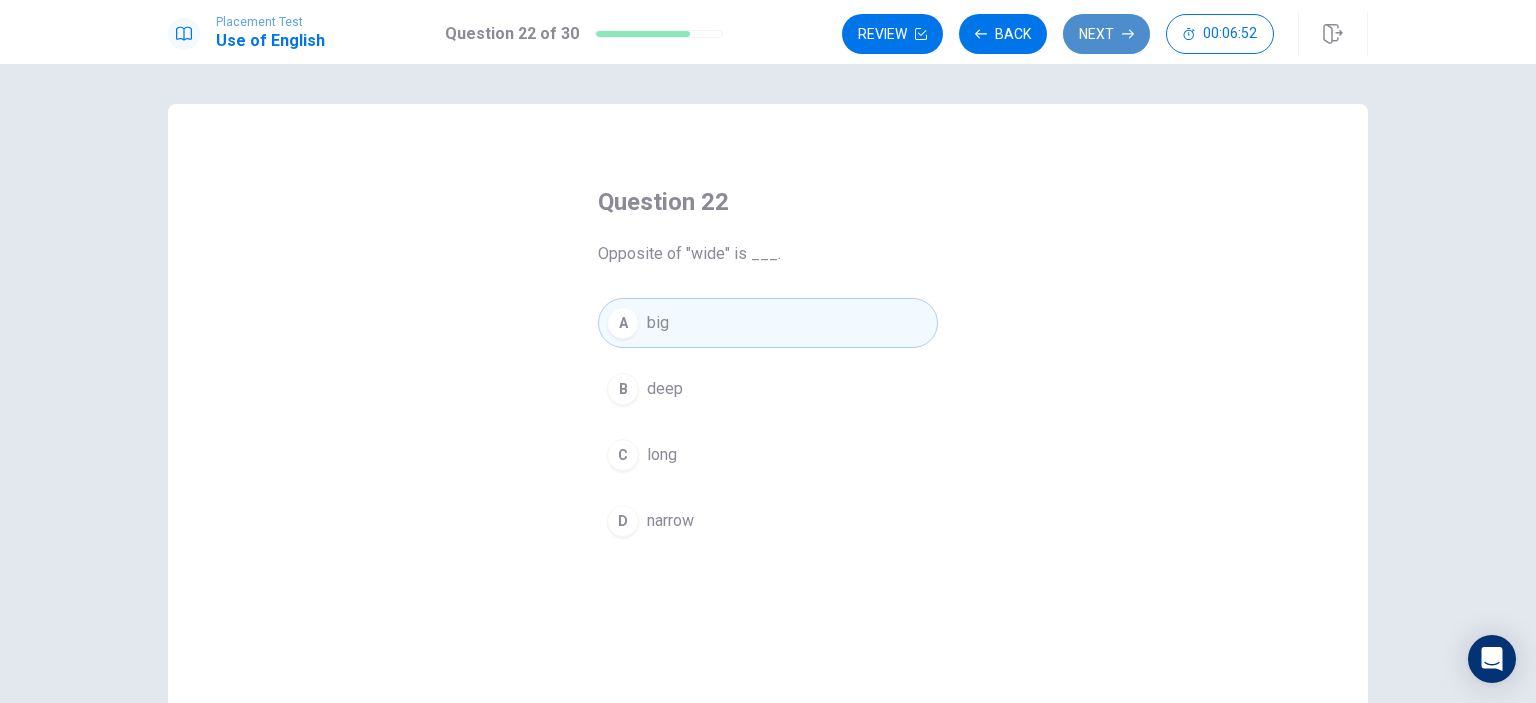 click on "Next" at bounding box center [1106, 34] 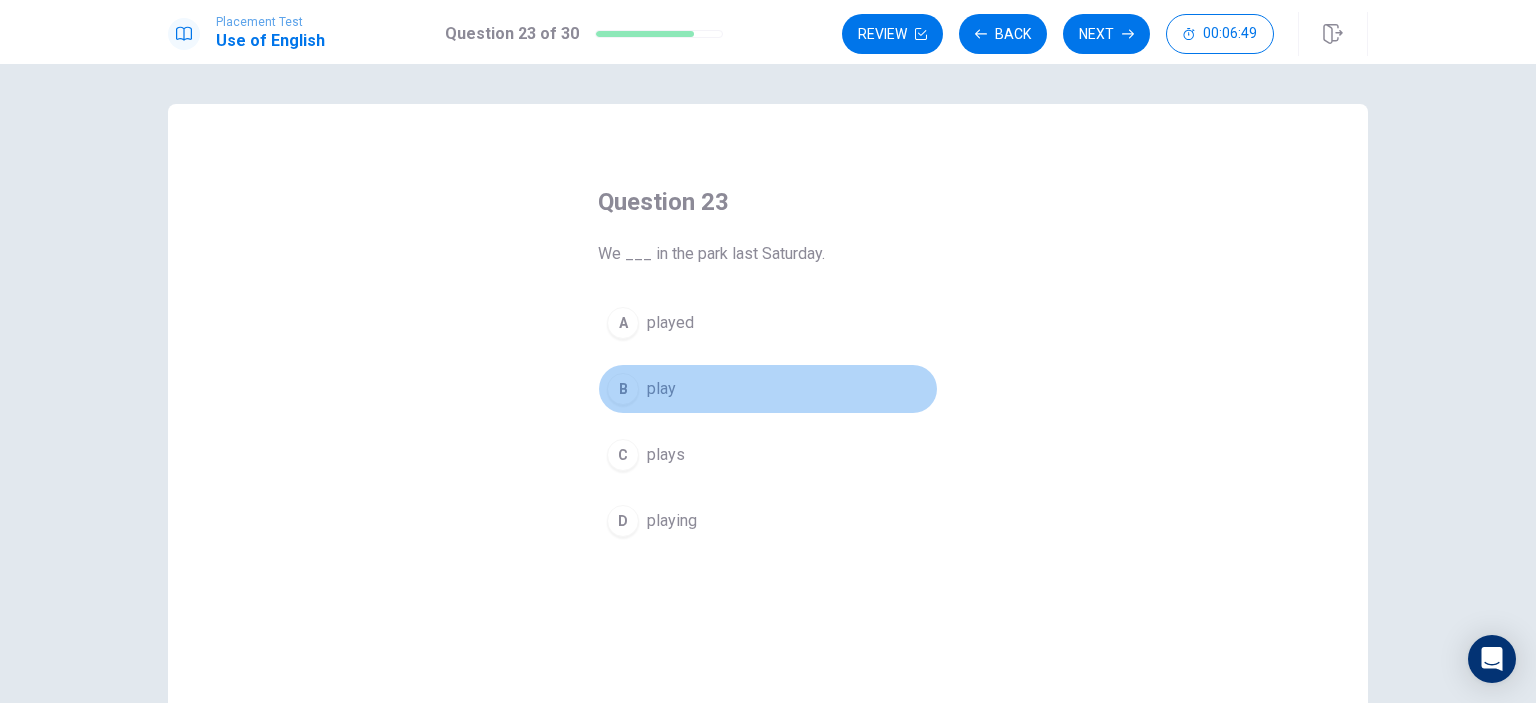 click on "B" at bounding box center [623, 389] 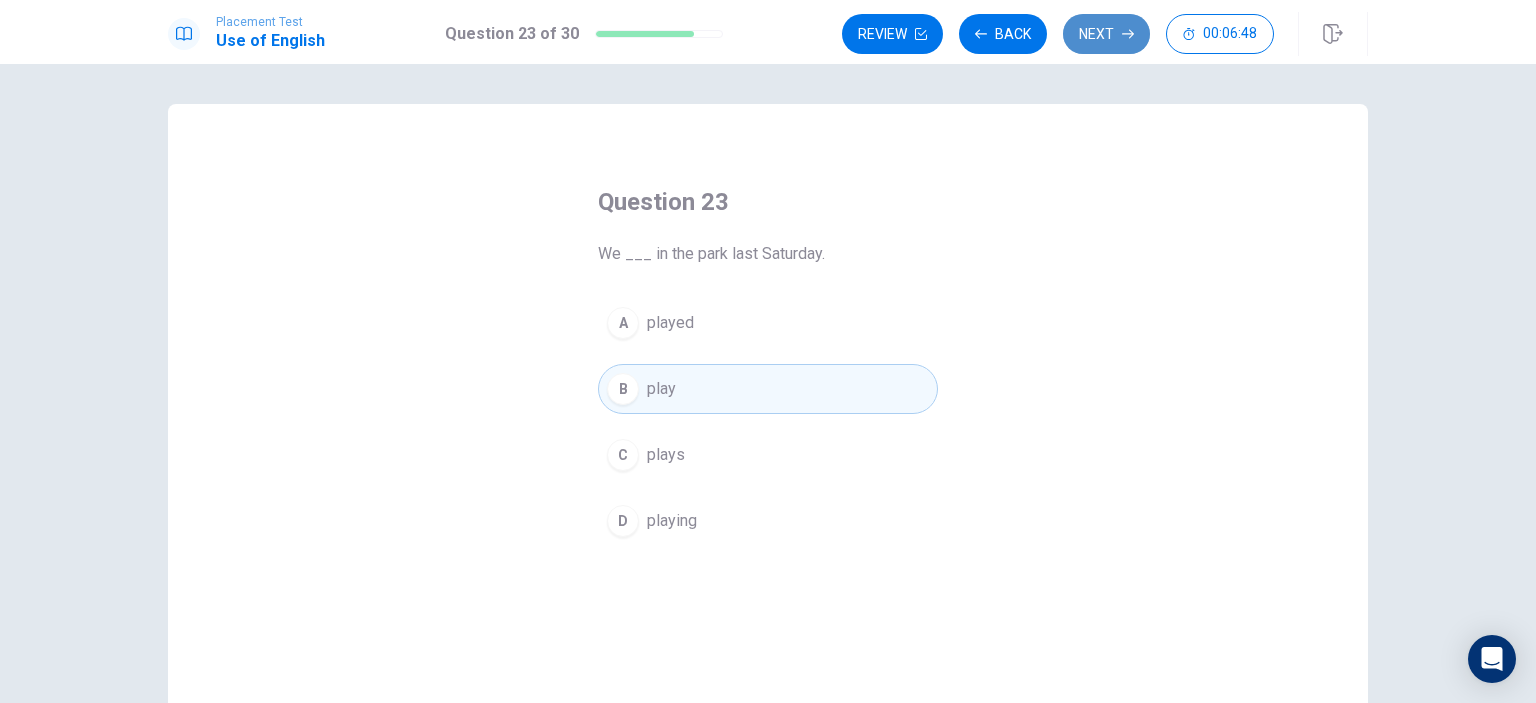 click on "Next" at bounding box center [1106, 34] 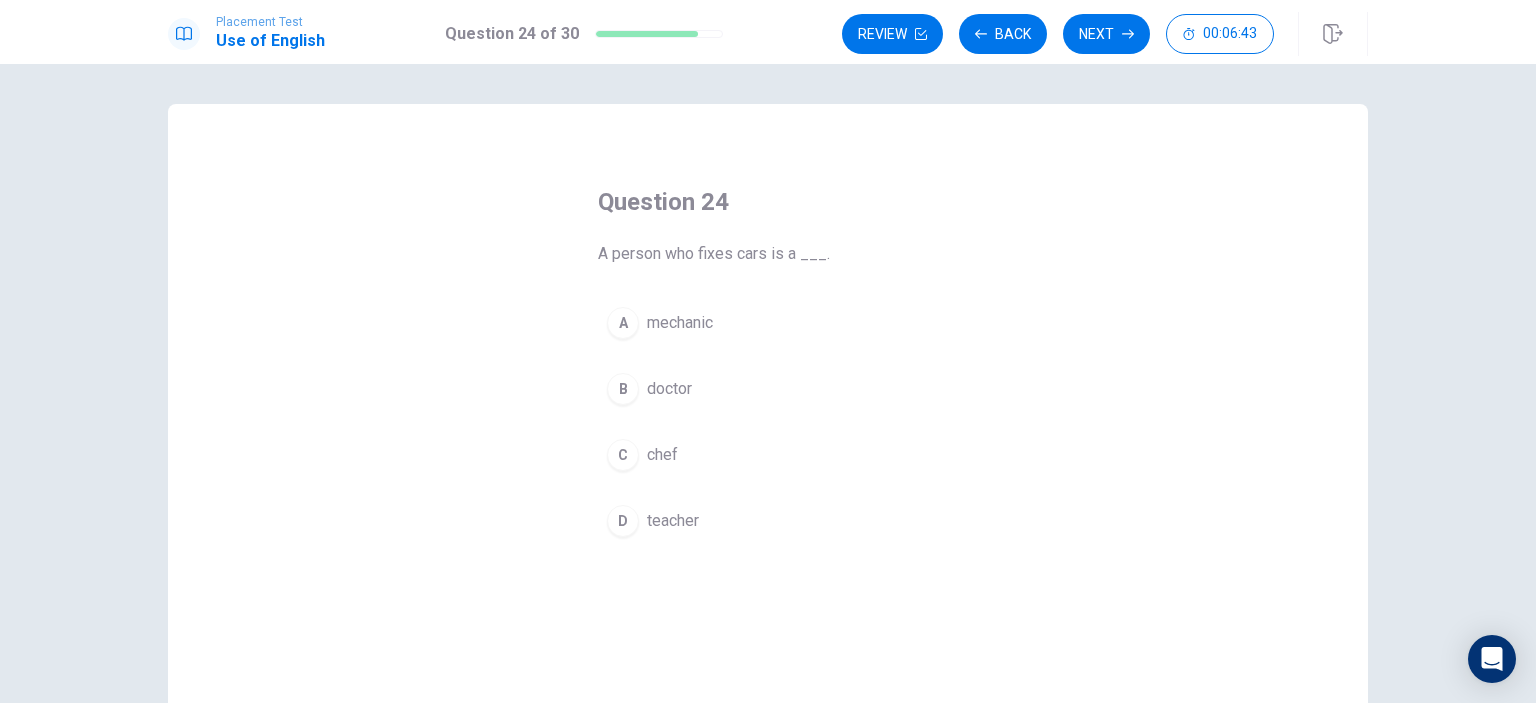 click on "A" at bounding box center (623, 323) 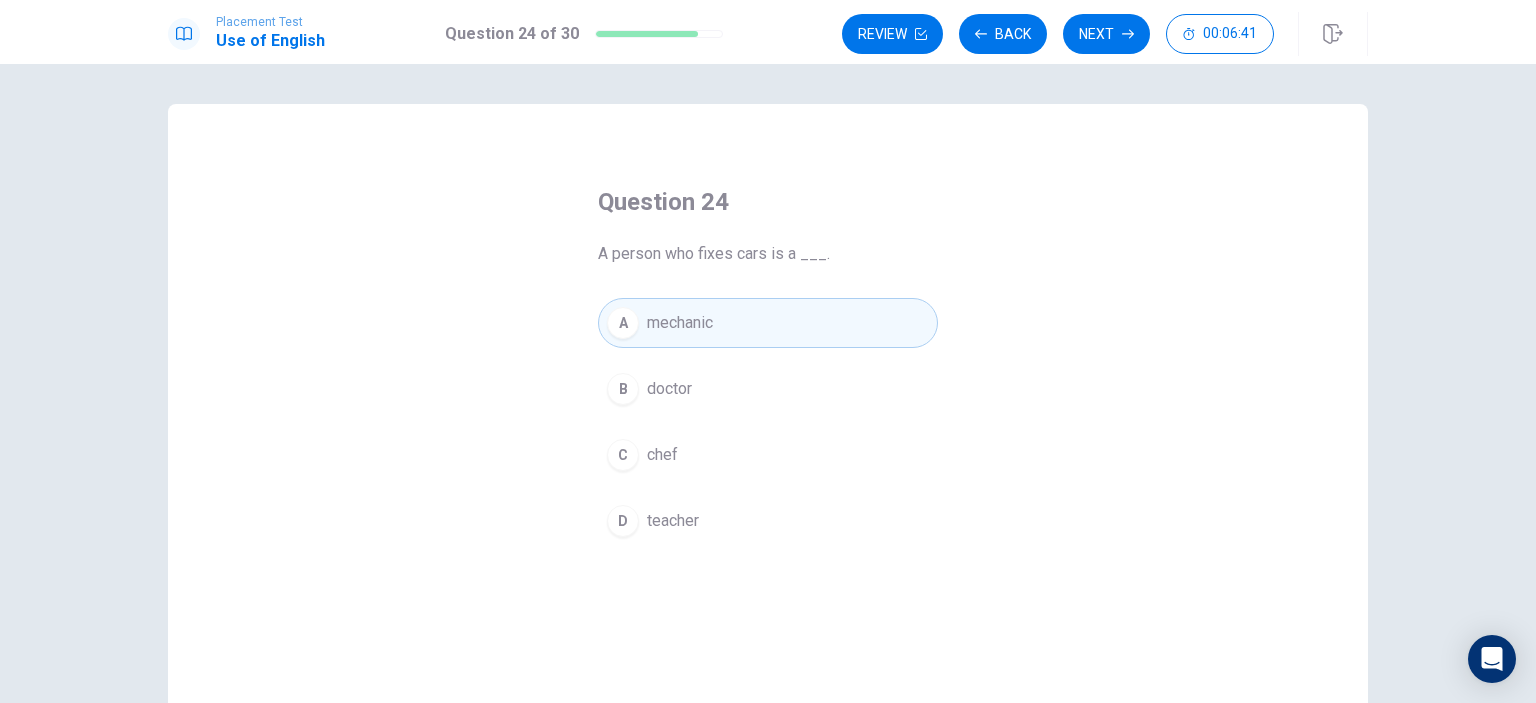 click on "Next" at bounding box center (1106, 34) 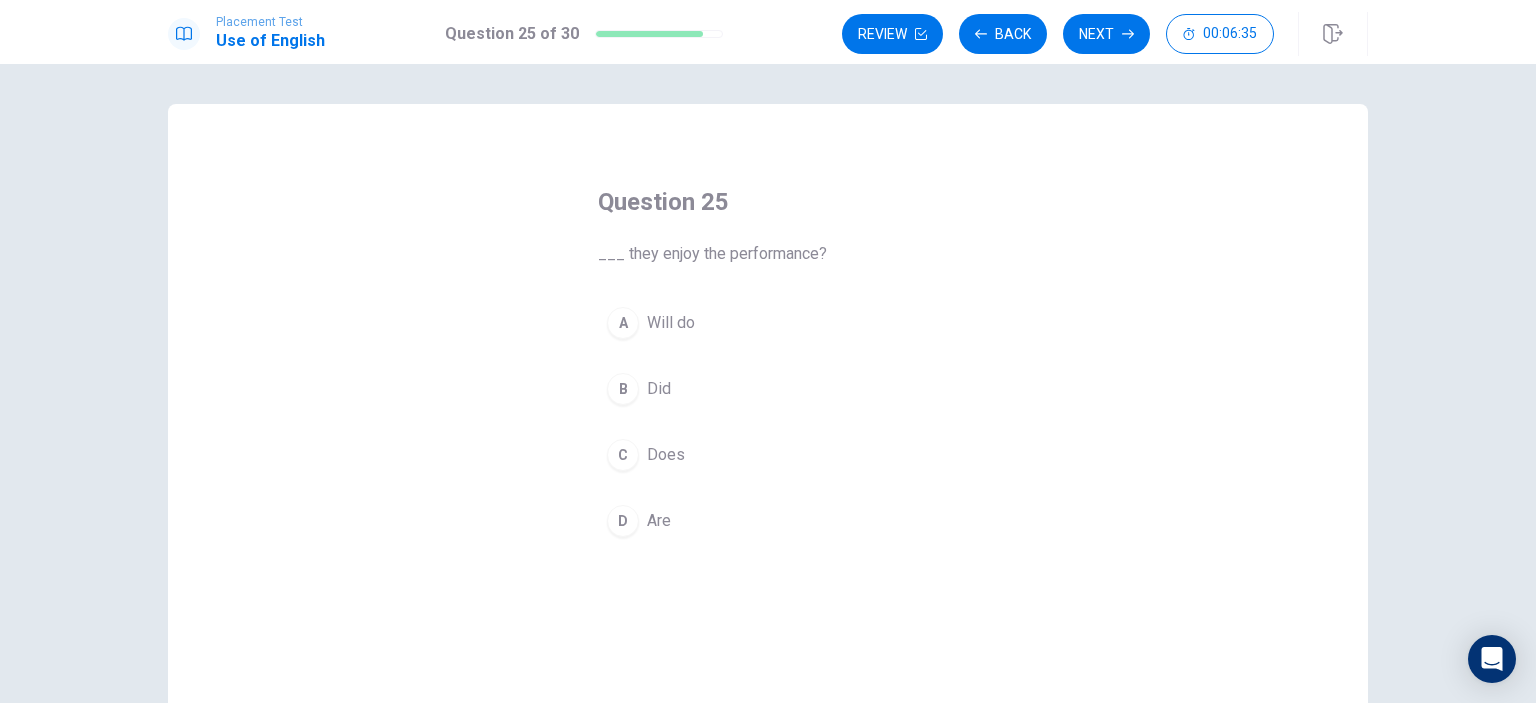 click on "D" at bounding box center [623, 521] 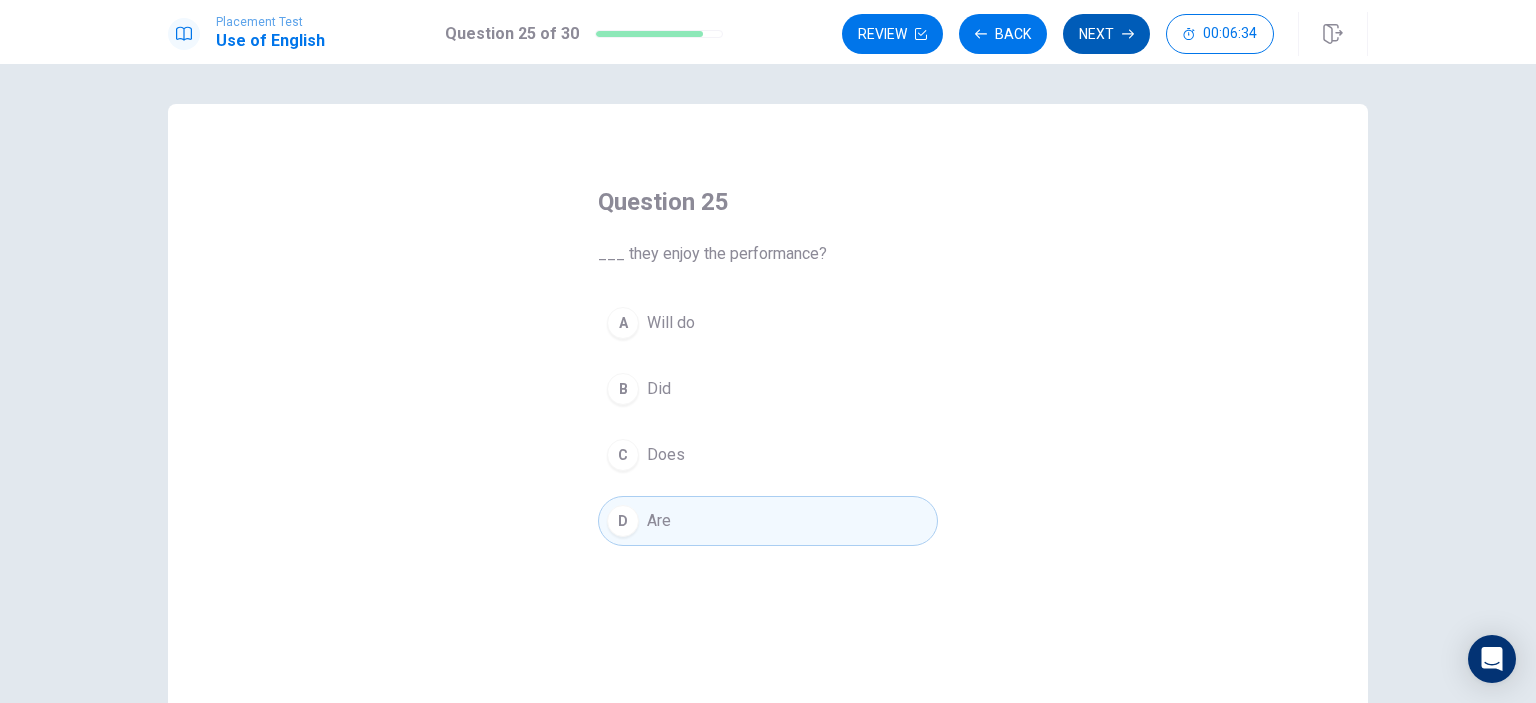 click on "Next" at bounding box center (1106, 34) 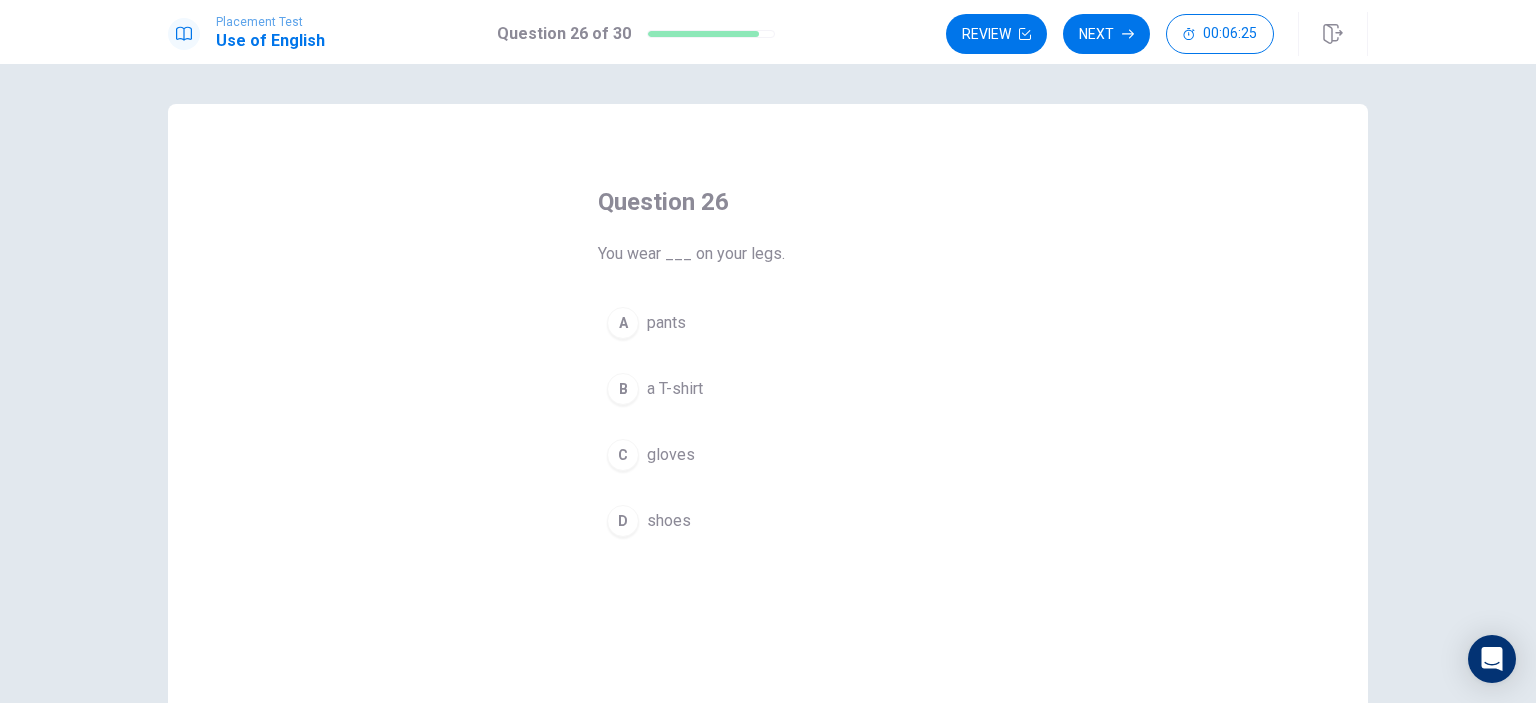 click on "B" at bounding box center (623, 389) 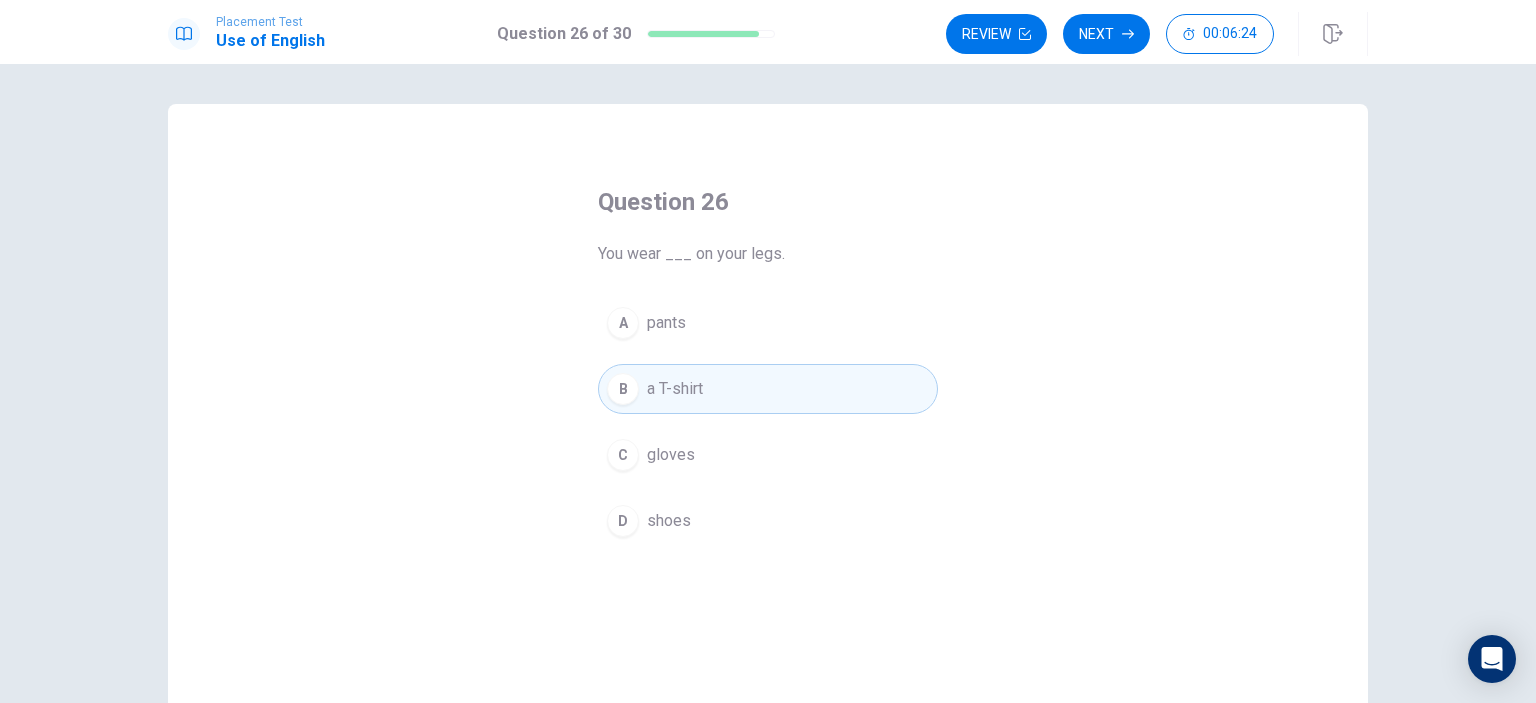 click on "Next" at bounding box center [1106, 34] 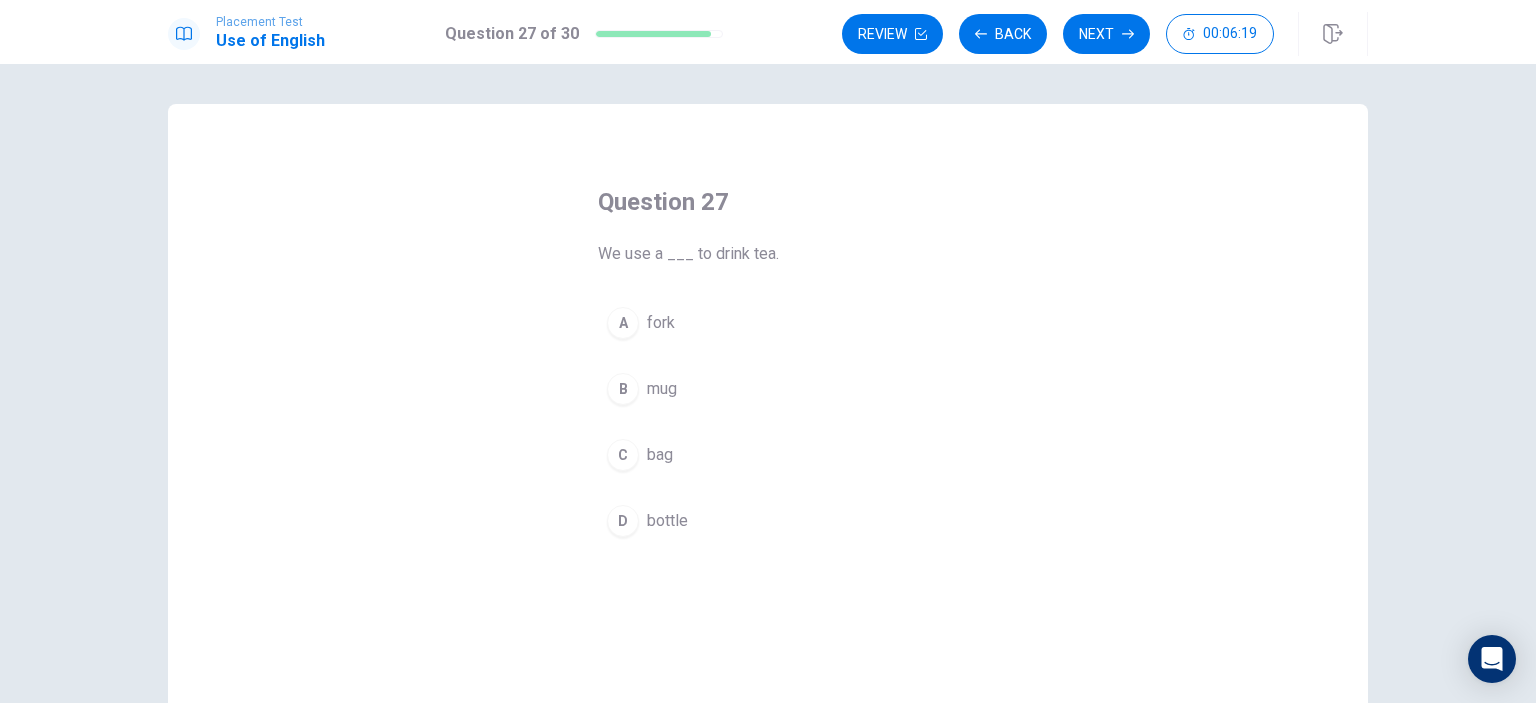 click on "D" at bounding box center [623, 521] 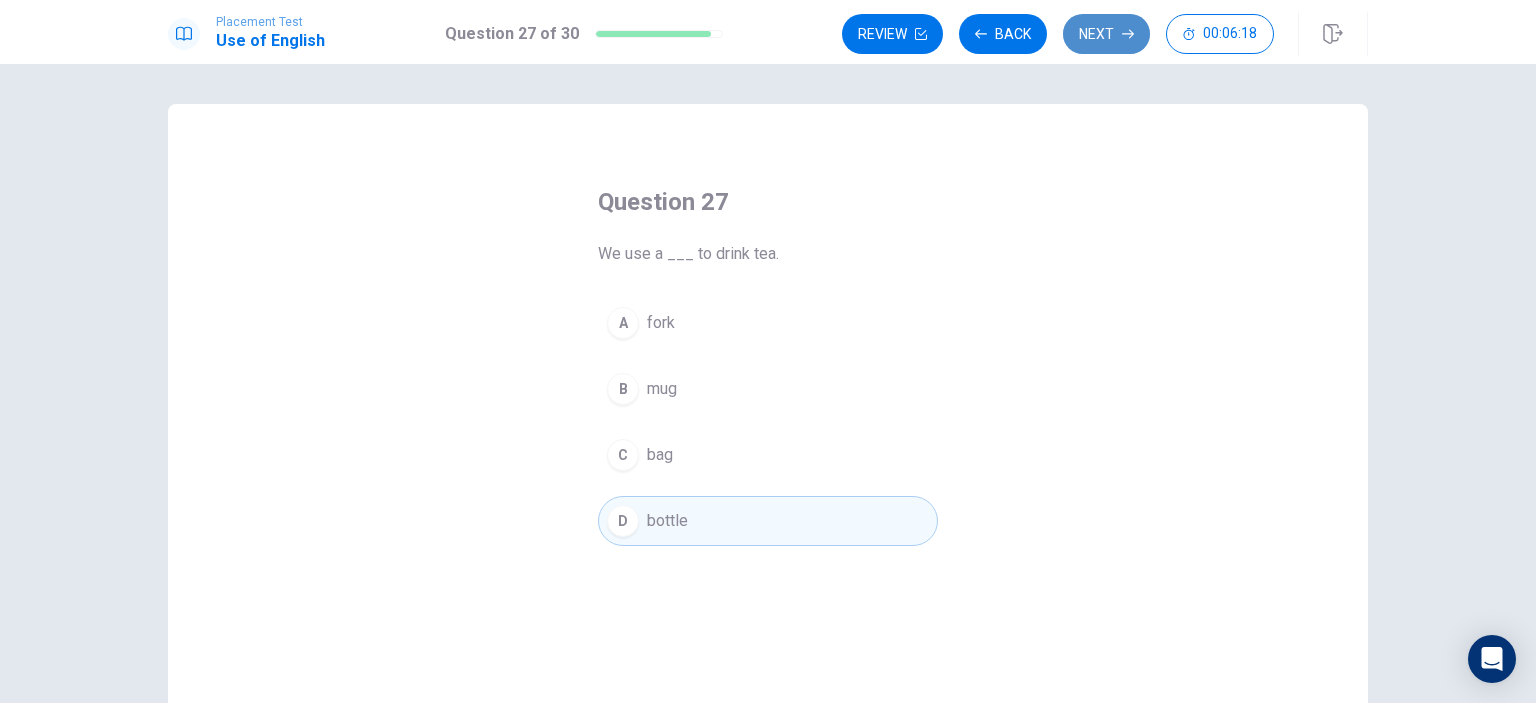 click on "Next" at bounding box center [1106, 34] 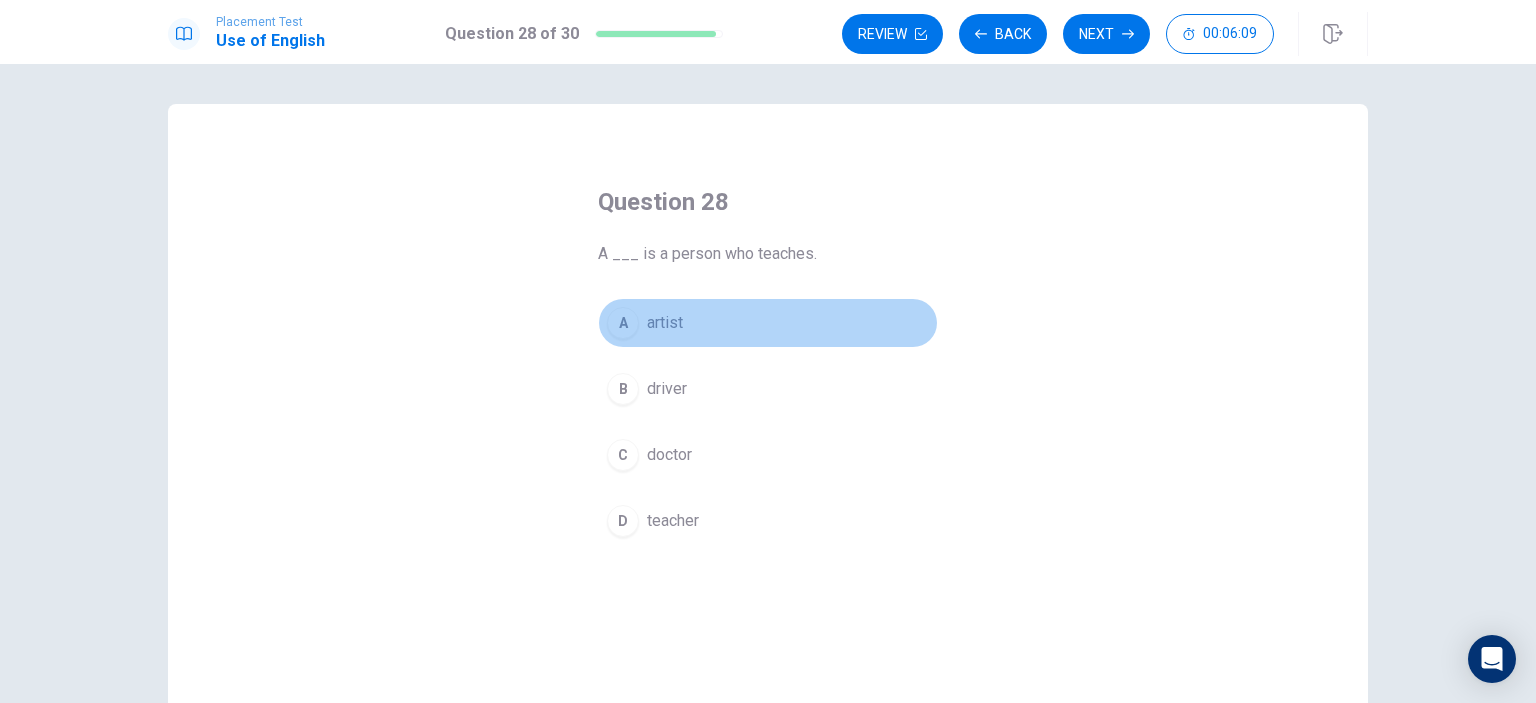 click on "A" at bounding box center [623, 323] 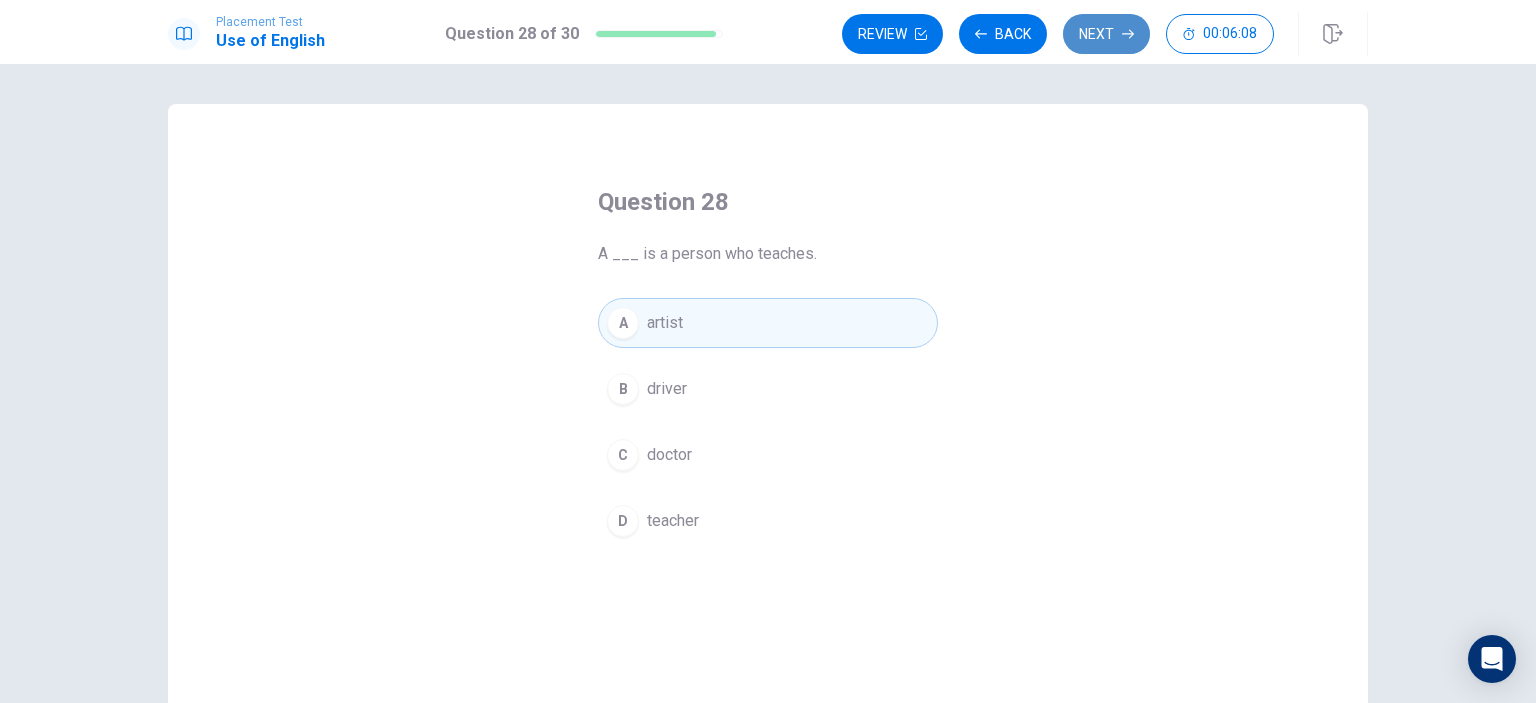 click on "Next" at bounding box center (1106, 34) 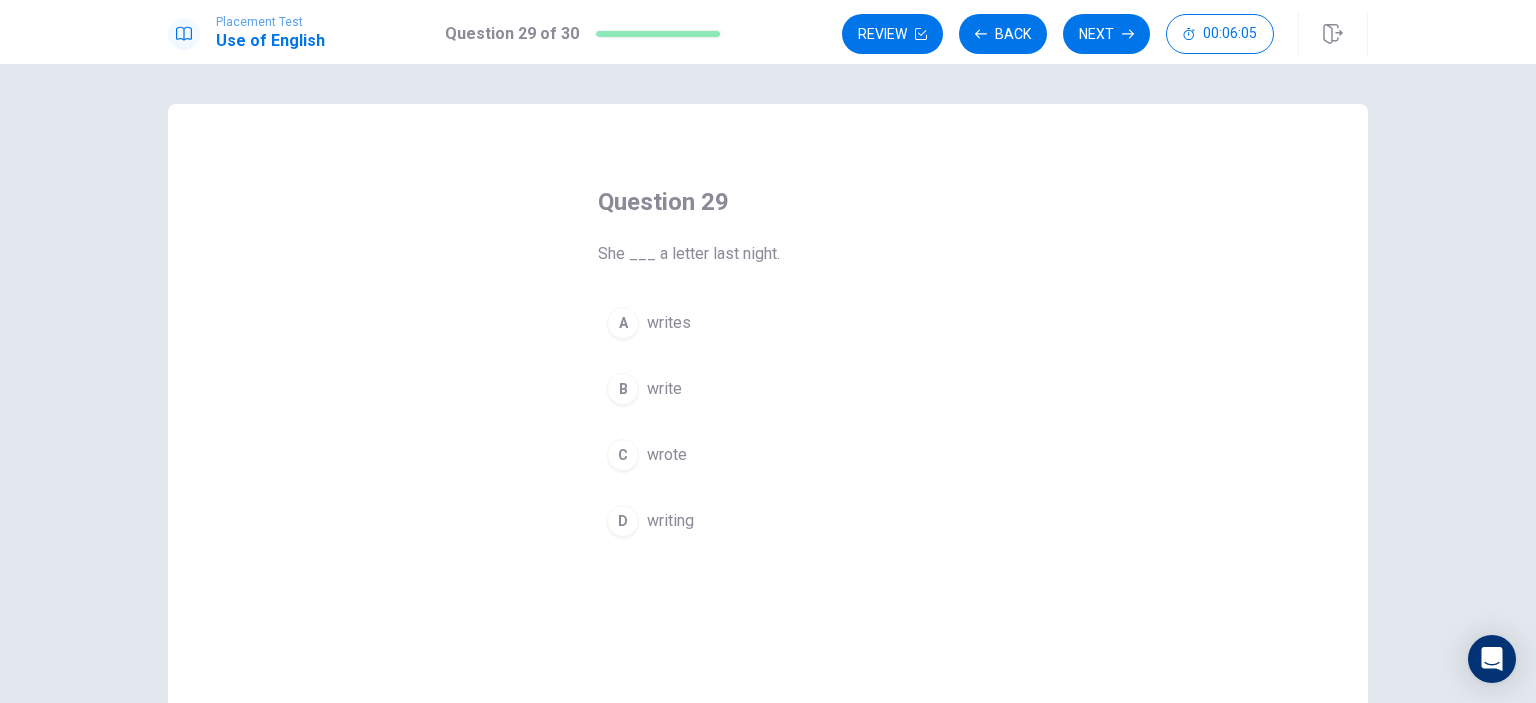 click on "C" at bounding box center (623, 455) 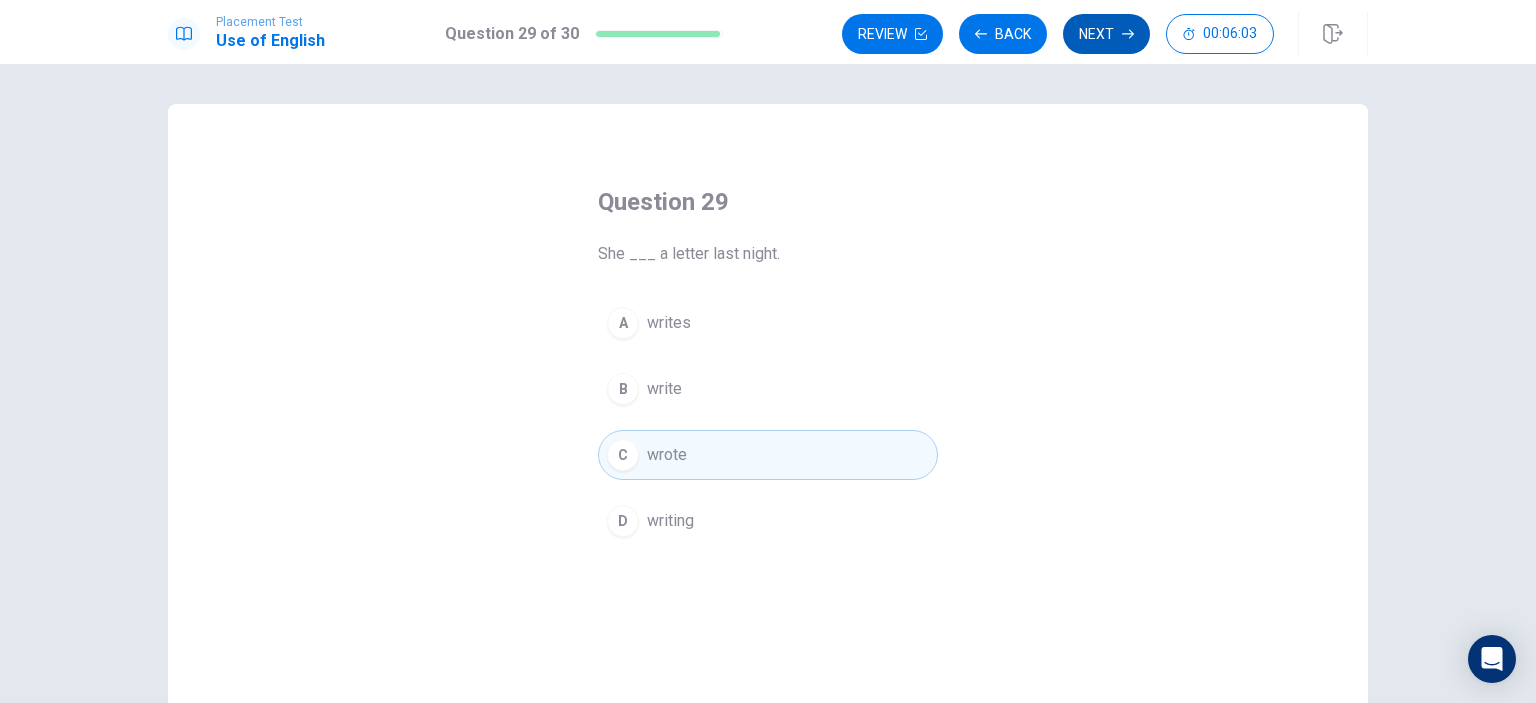 click on "Next" at bounding box center (1106, 34) 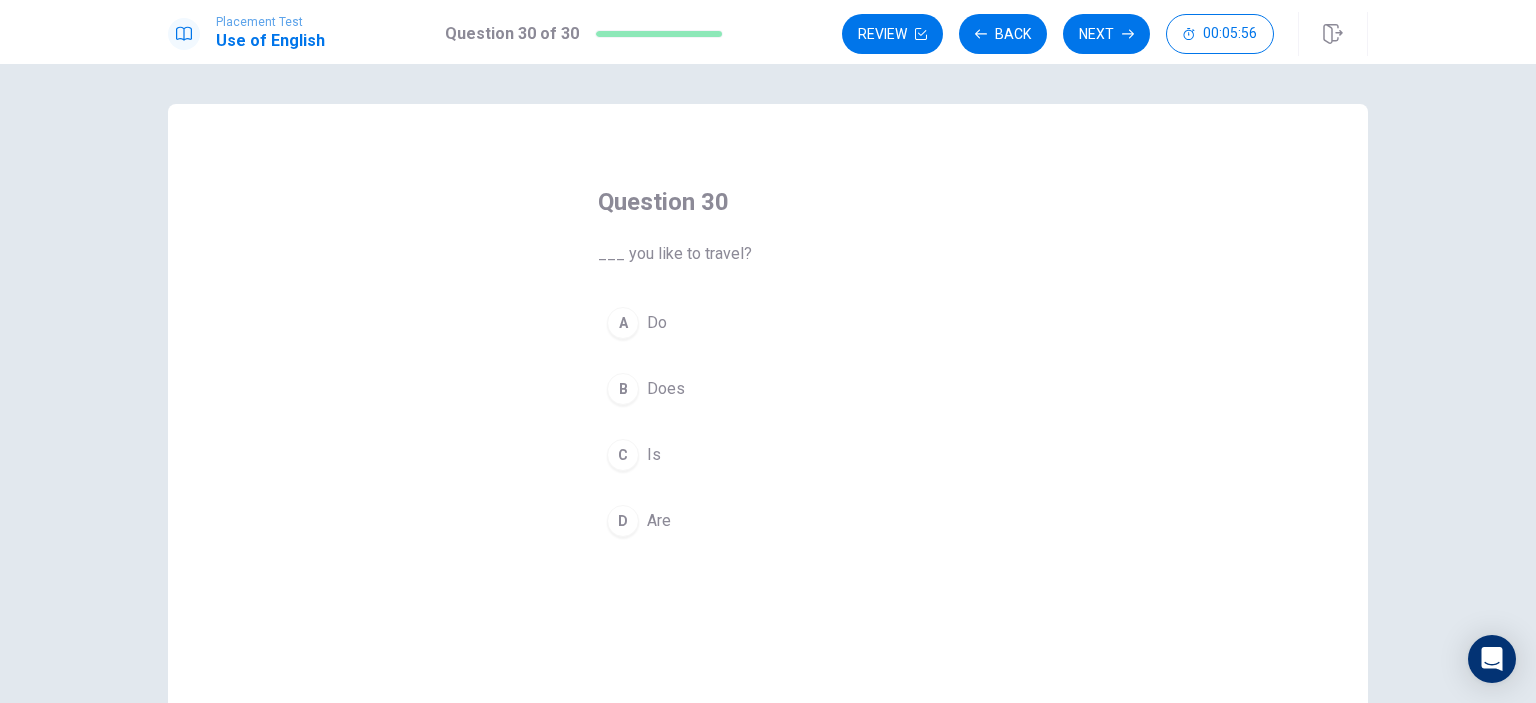 click on "A" at bounding box center (623, 323) 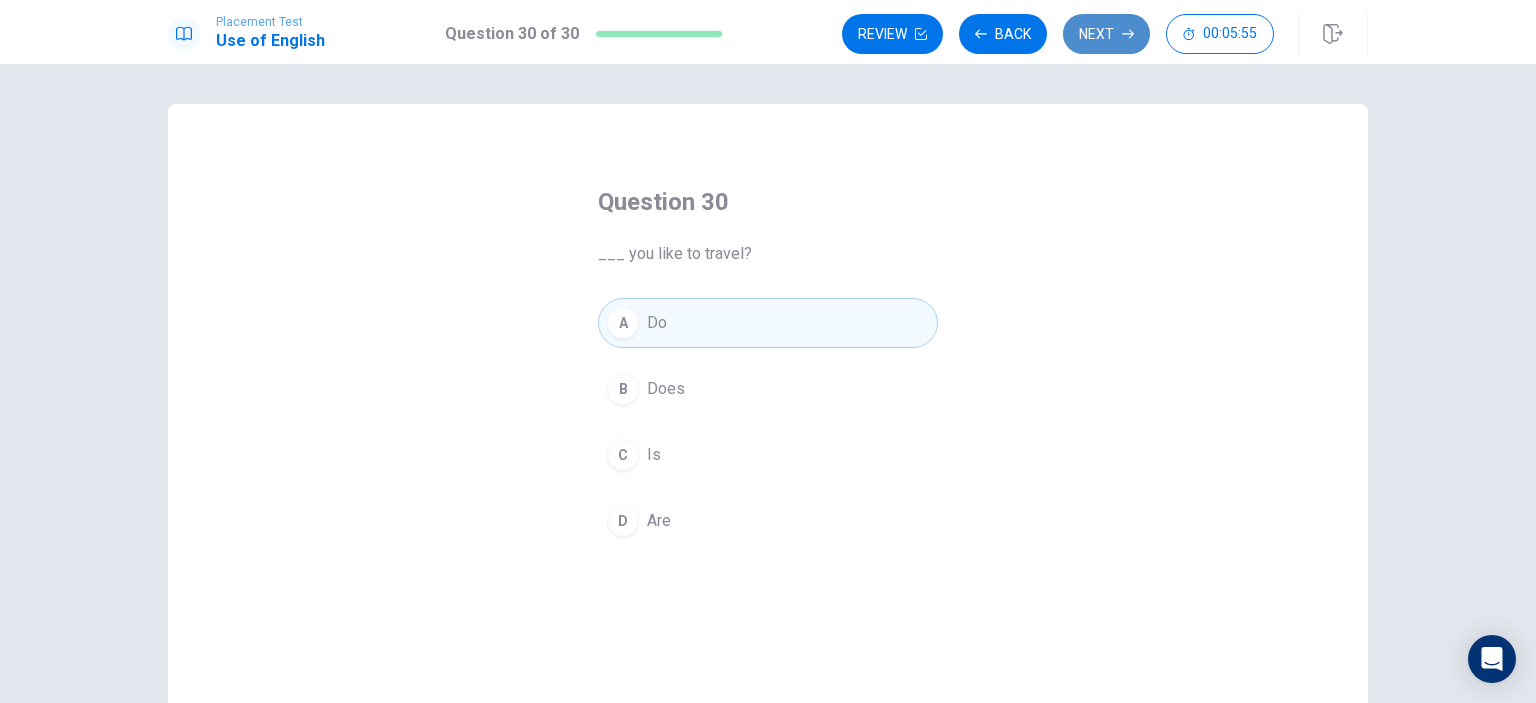 click on "Next" at bounding box center [1106, 34] 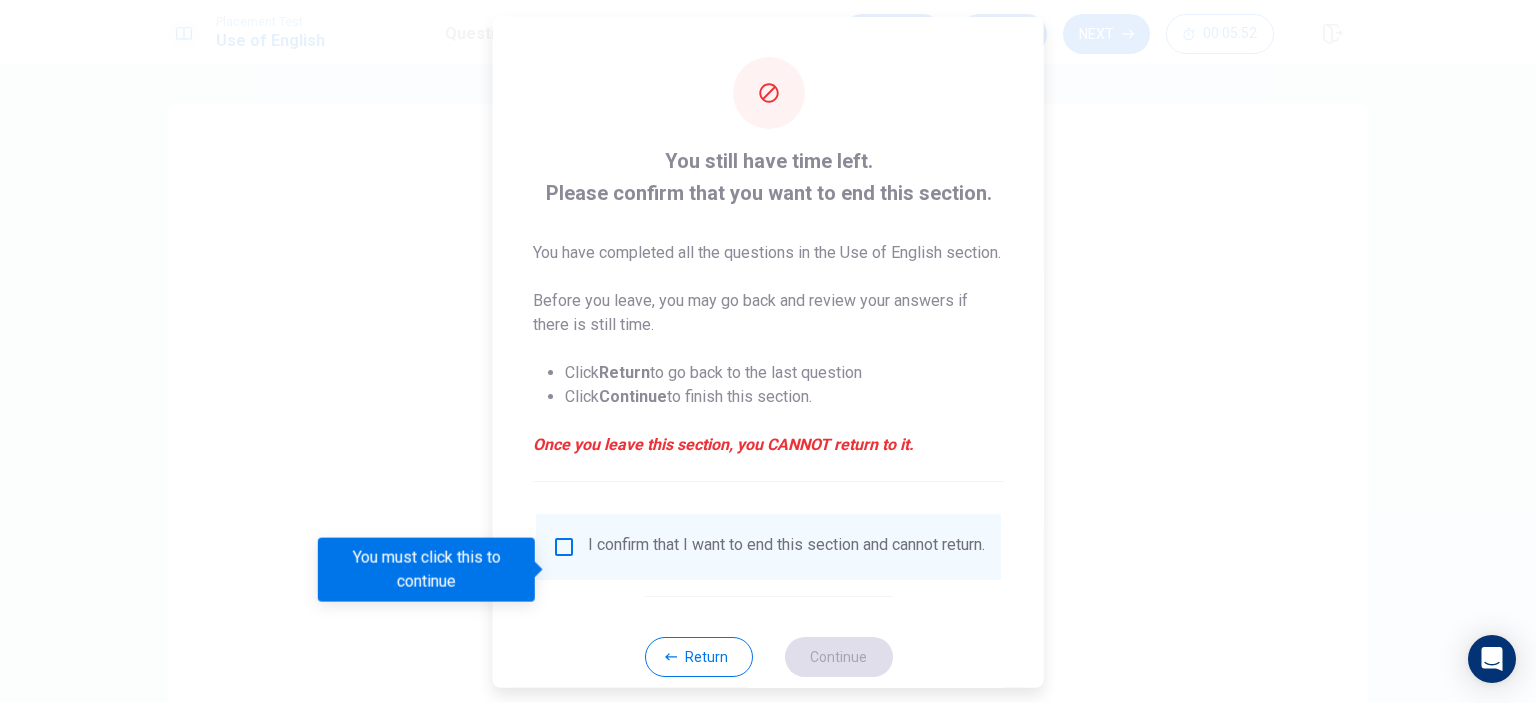 click at bounding box center (564, 546) 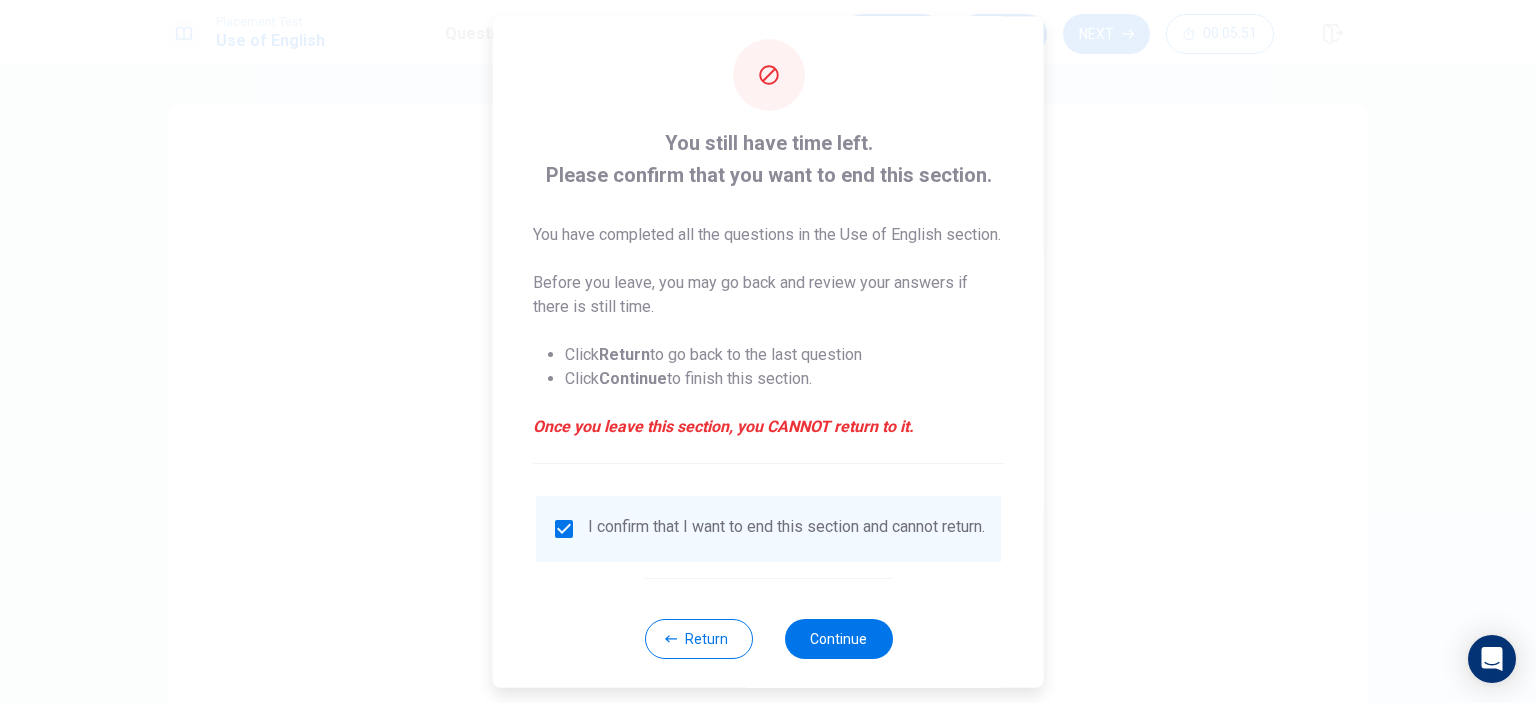 scroll, scrollTop: 66, scrollLeft: 0, axis: vertical 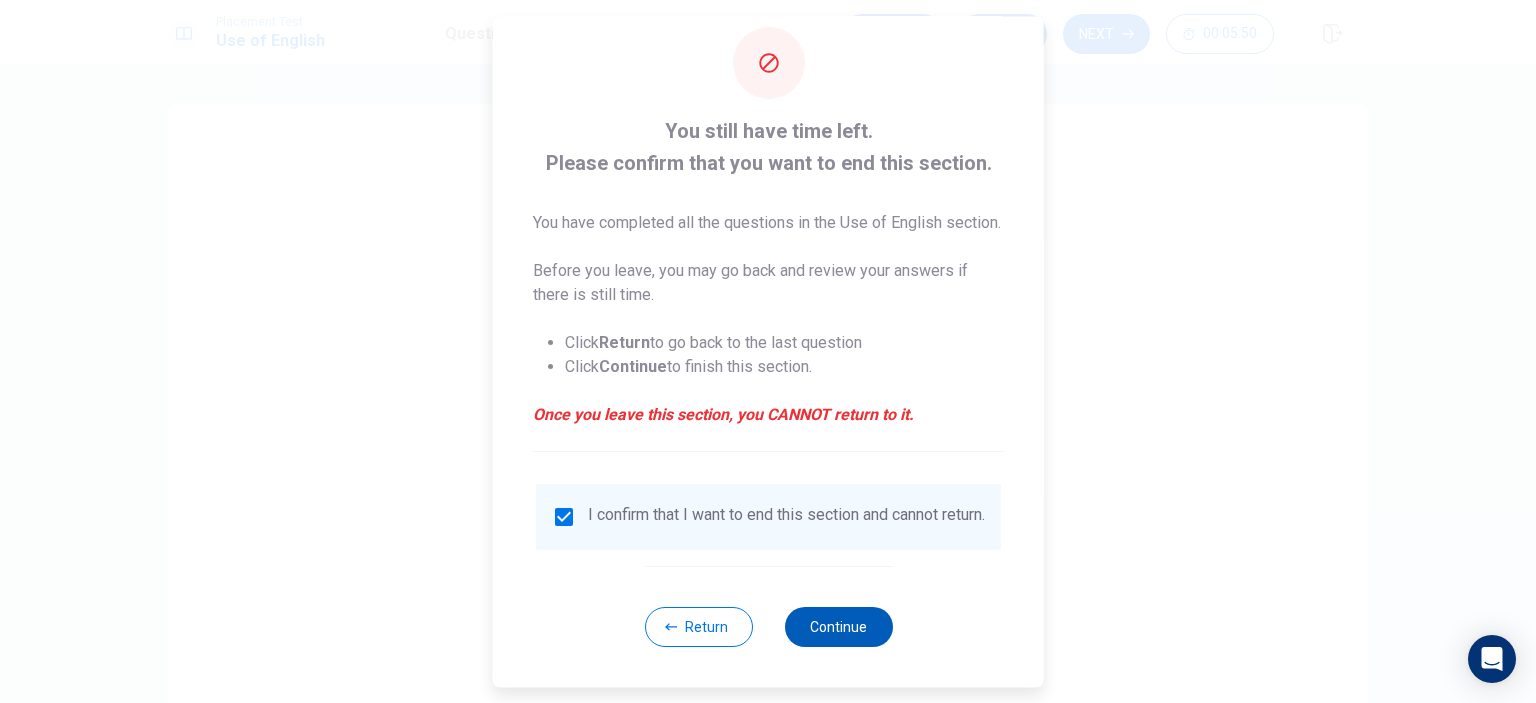 click on "Continue" at bounding box center [838, 627] 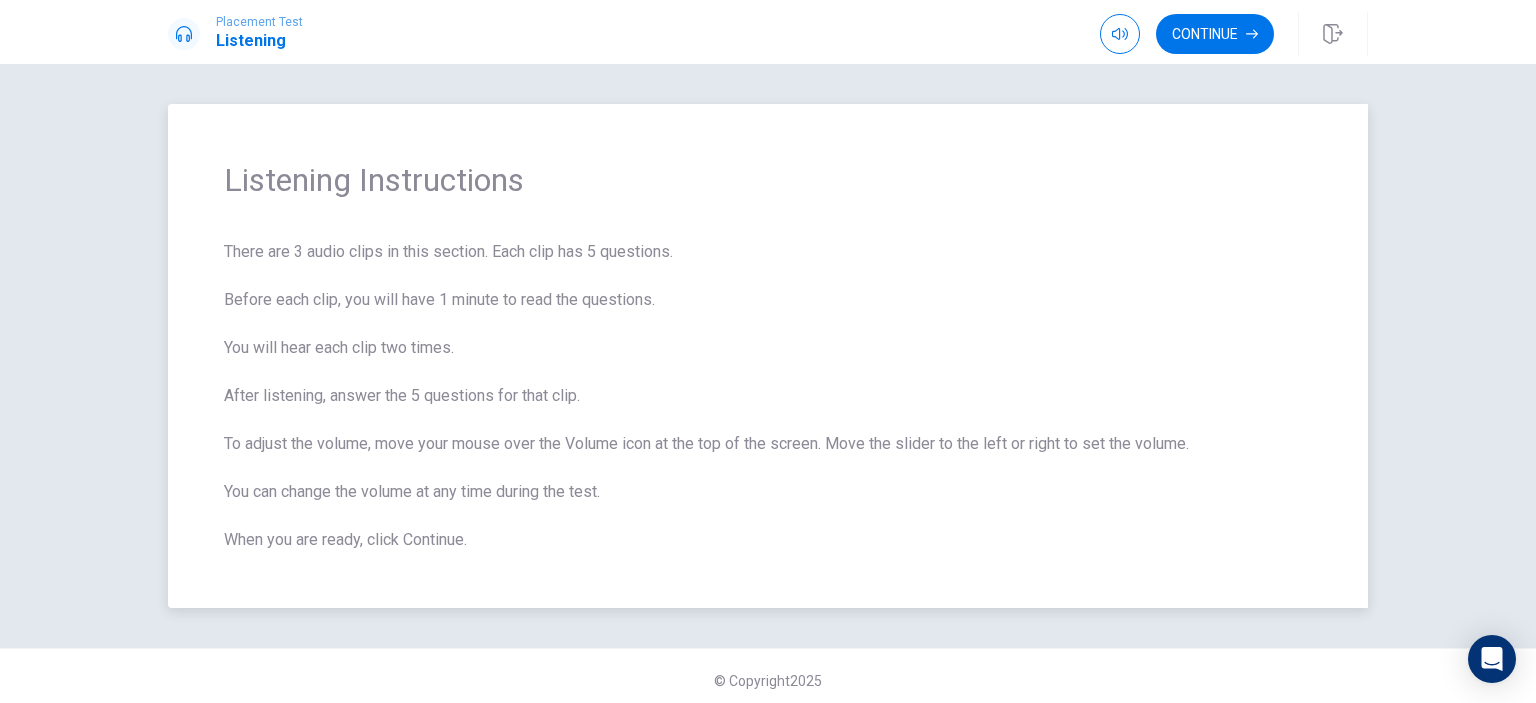 scroll, scrollTop: 8, scrollLeft: 0, axis: vertical 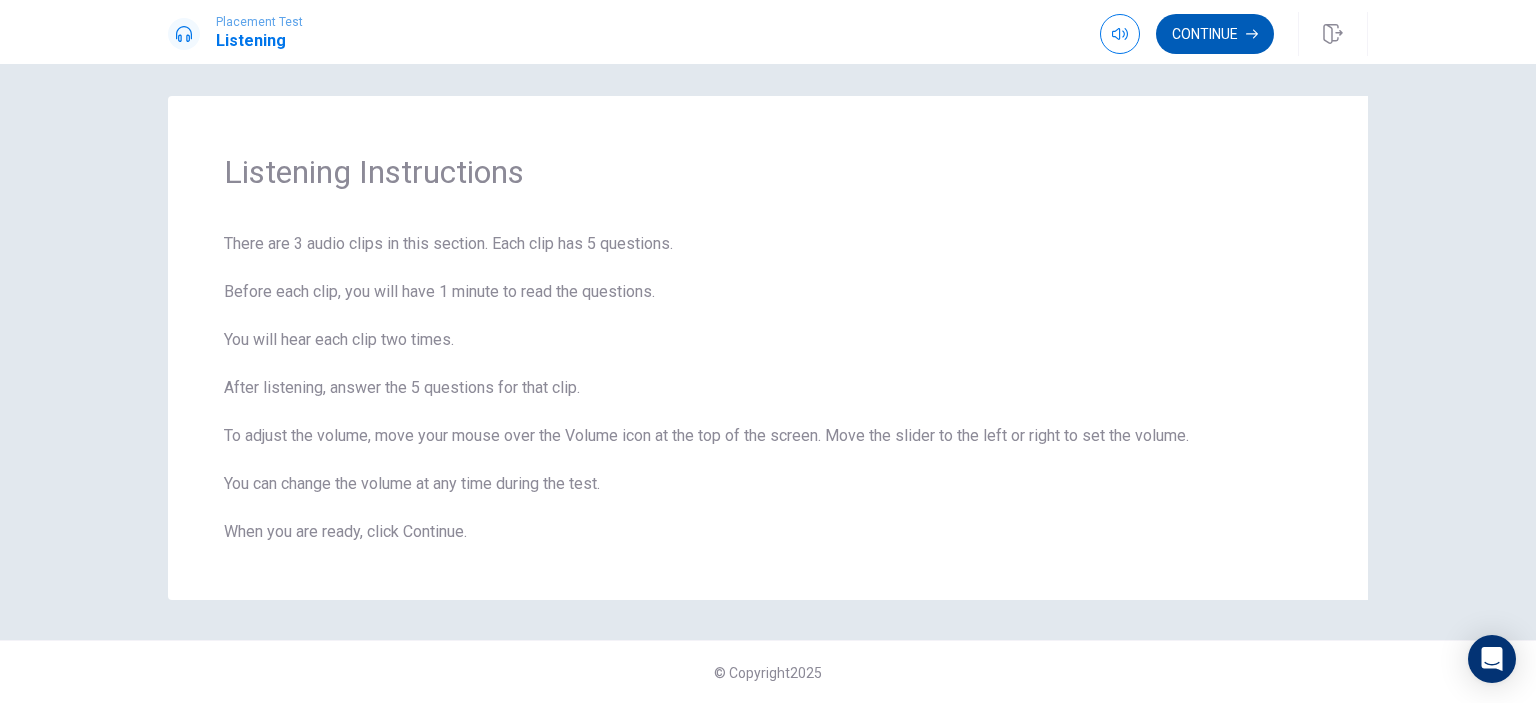 click on "Continue" at bounding box center (1215, 34) 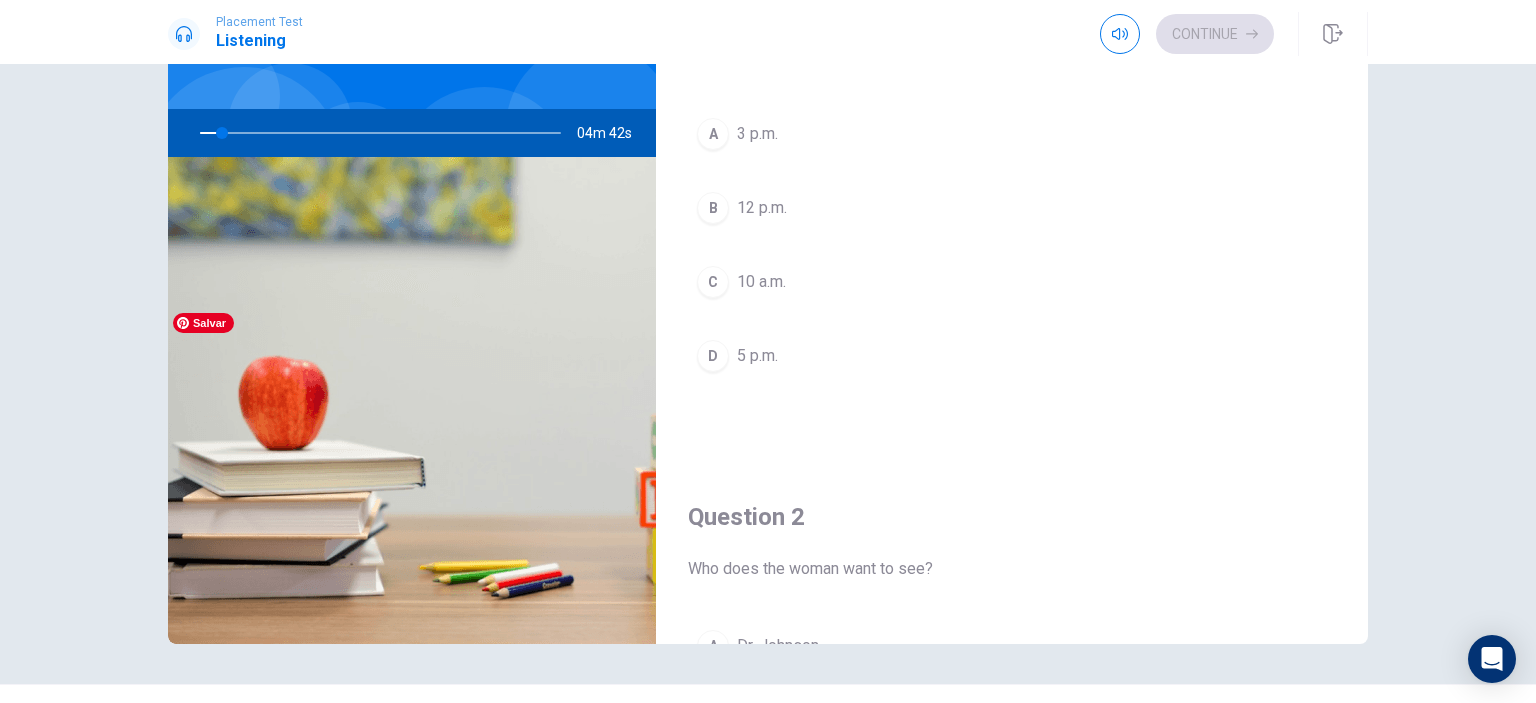 scroll, scrollTop: 156, scrollLeft: 0, axis: vertical 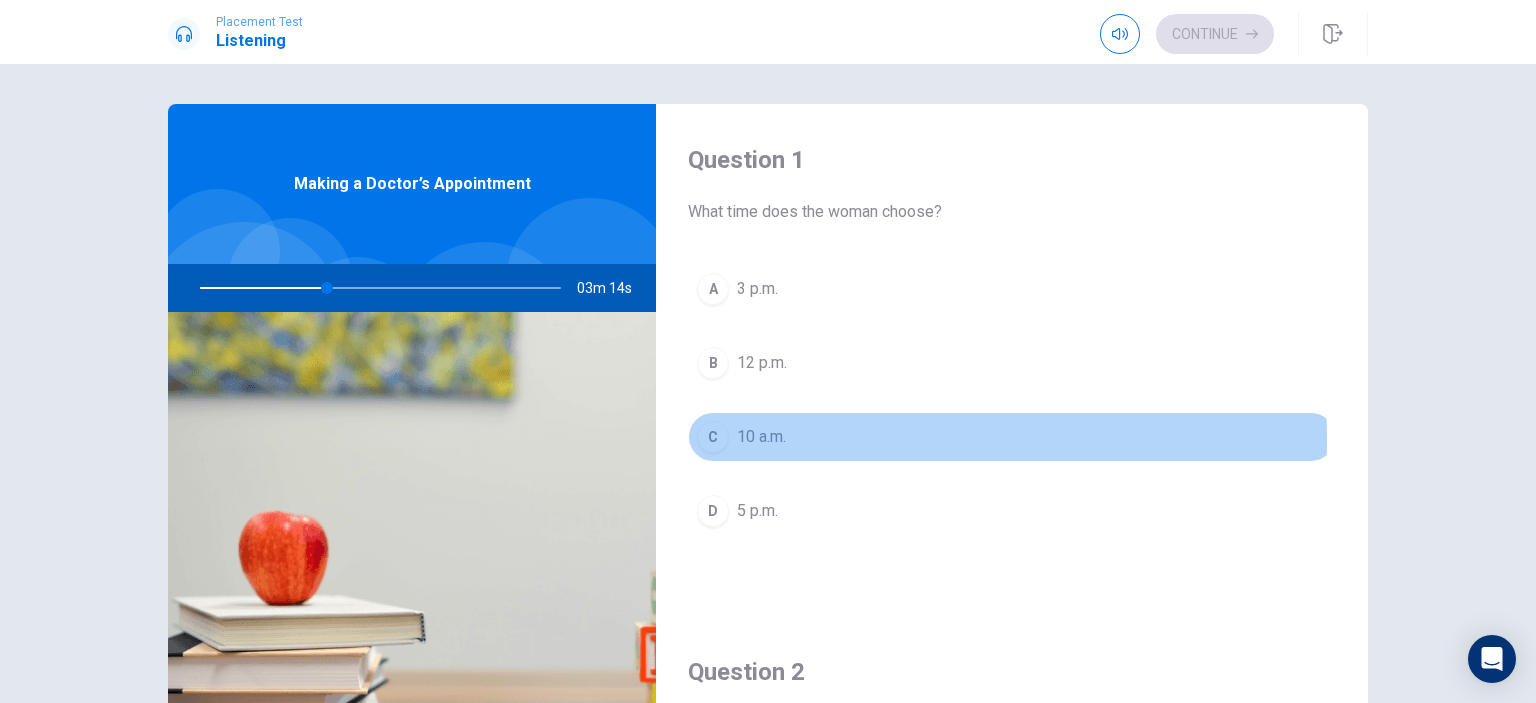 click on "C" at bounding box center (713, 437) 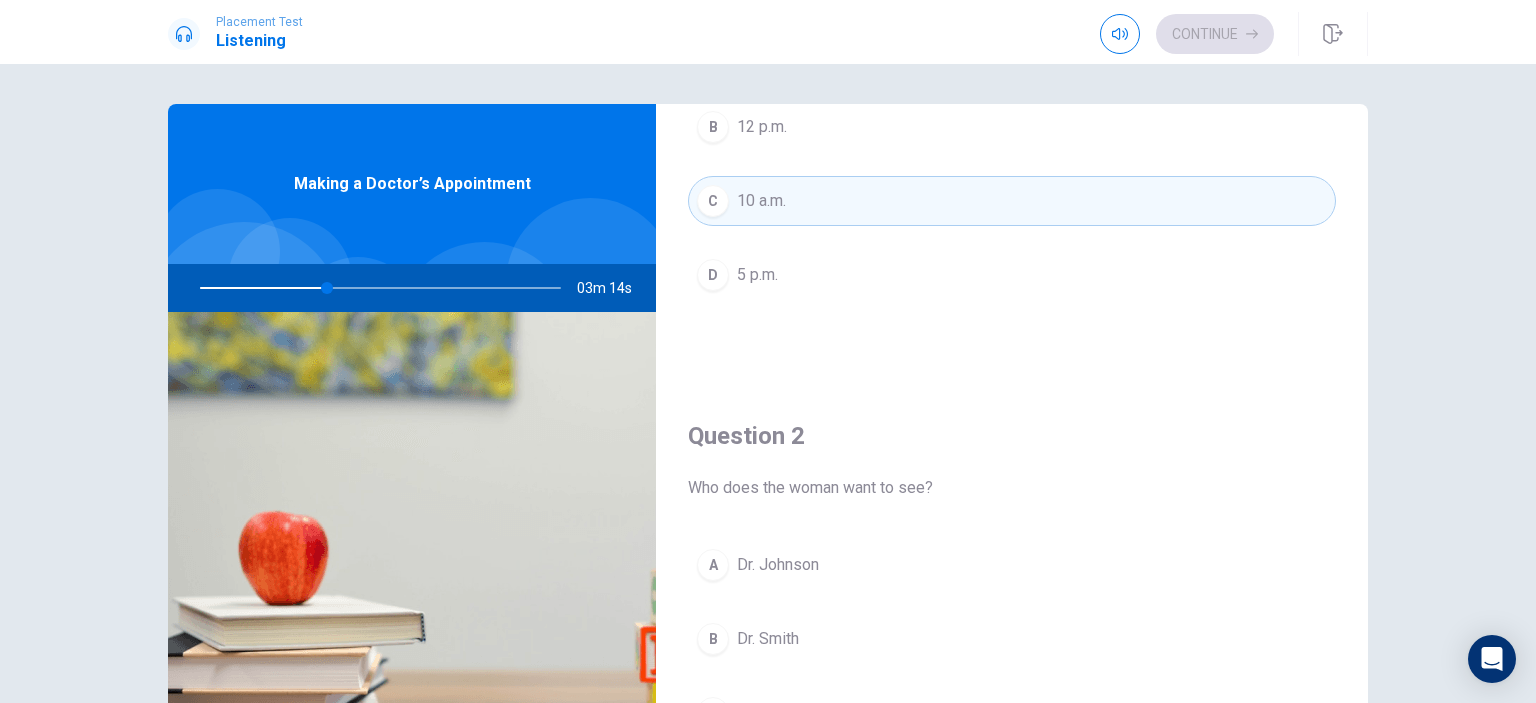 scroll, scrollTop: 500, scrollLeft: 0, axis: vertical 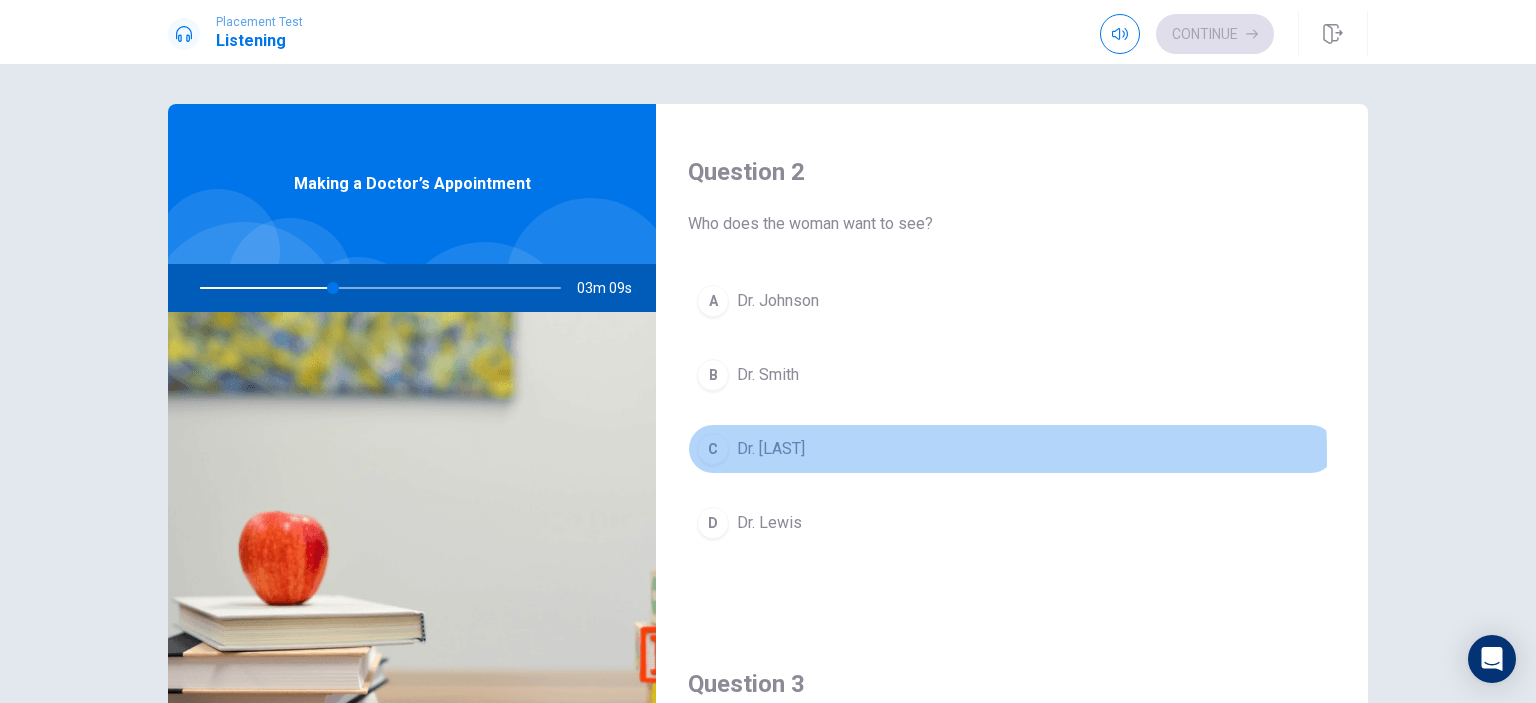 click on "C" at bounding box center [713, 449] 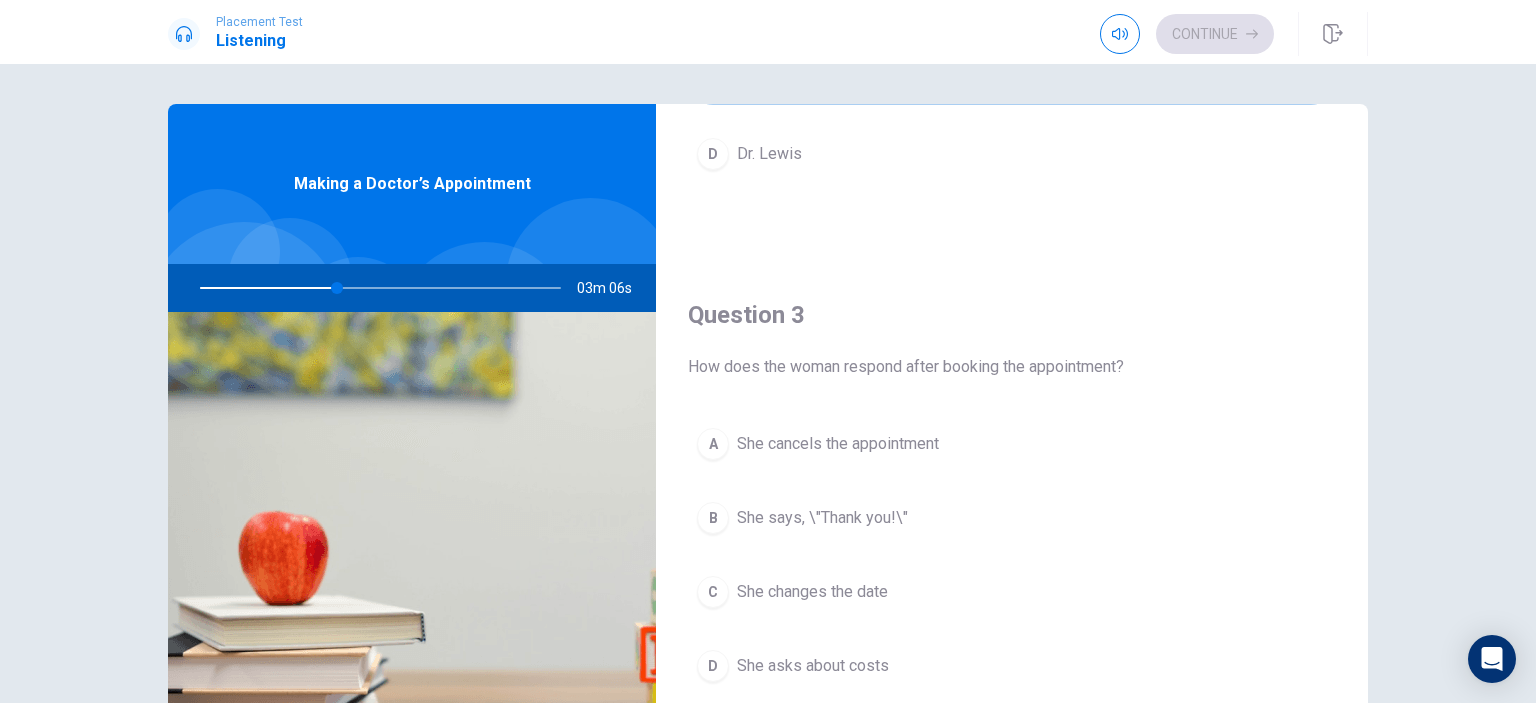 scroll, scrollTop: 1000, scrollLeft: 0, axis: vertical 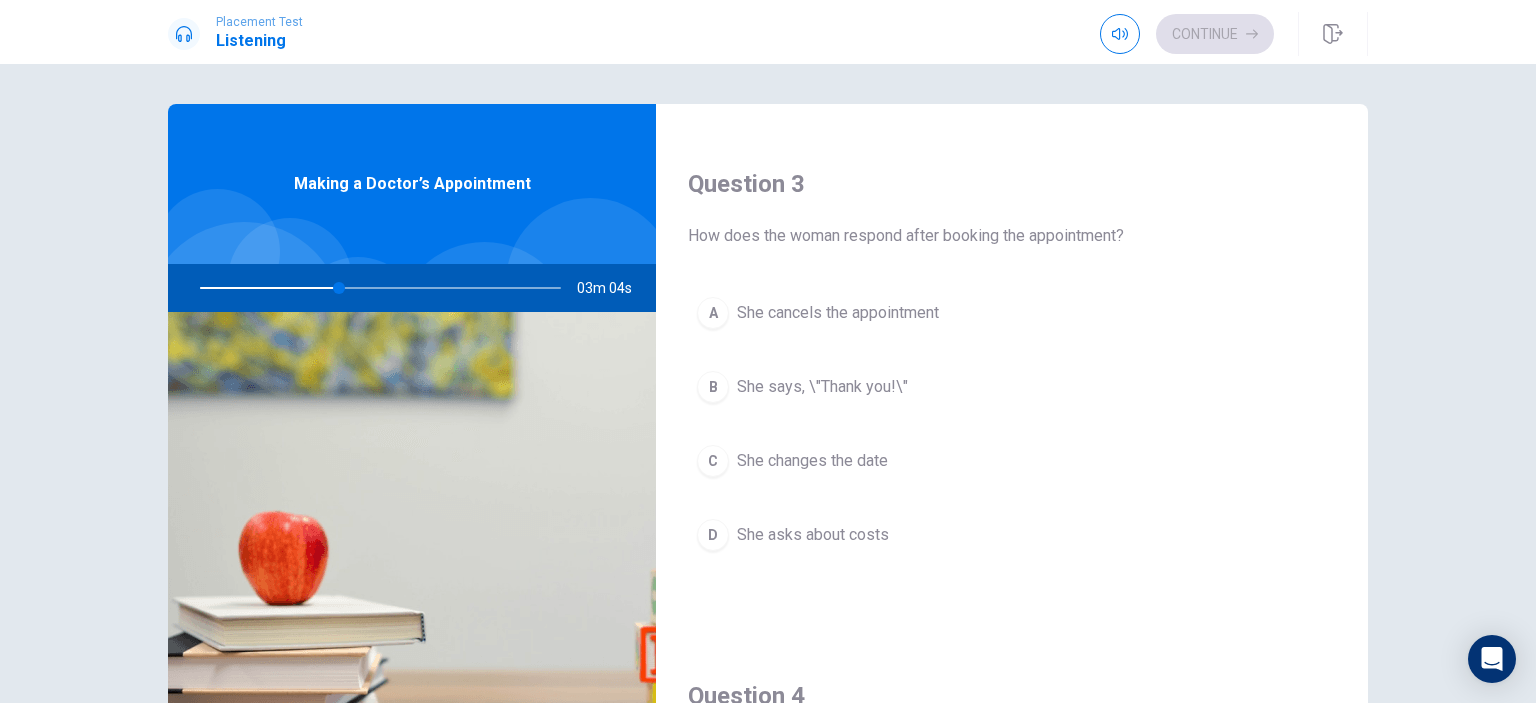 click on "B" at bounding box center (713, 387) 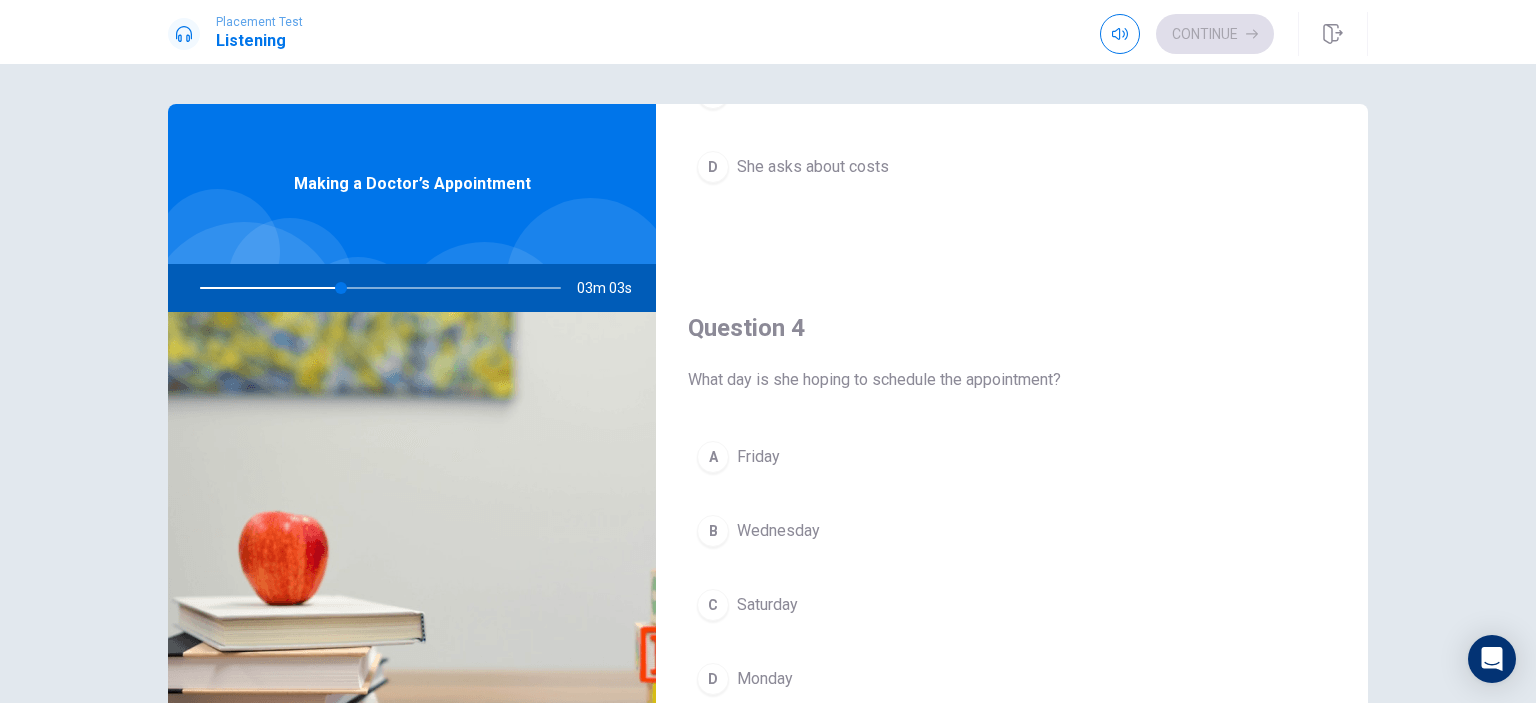 scroll, scrollTop: 1400, scrollLeft: 0, axis: vertical 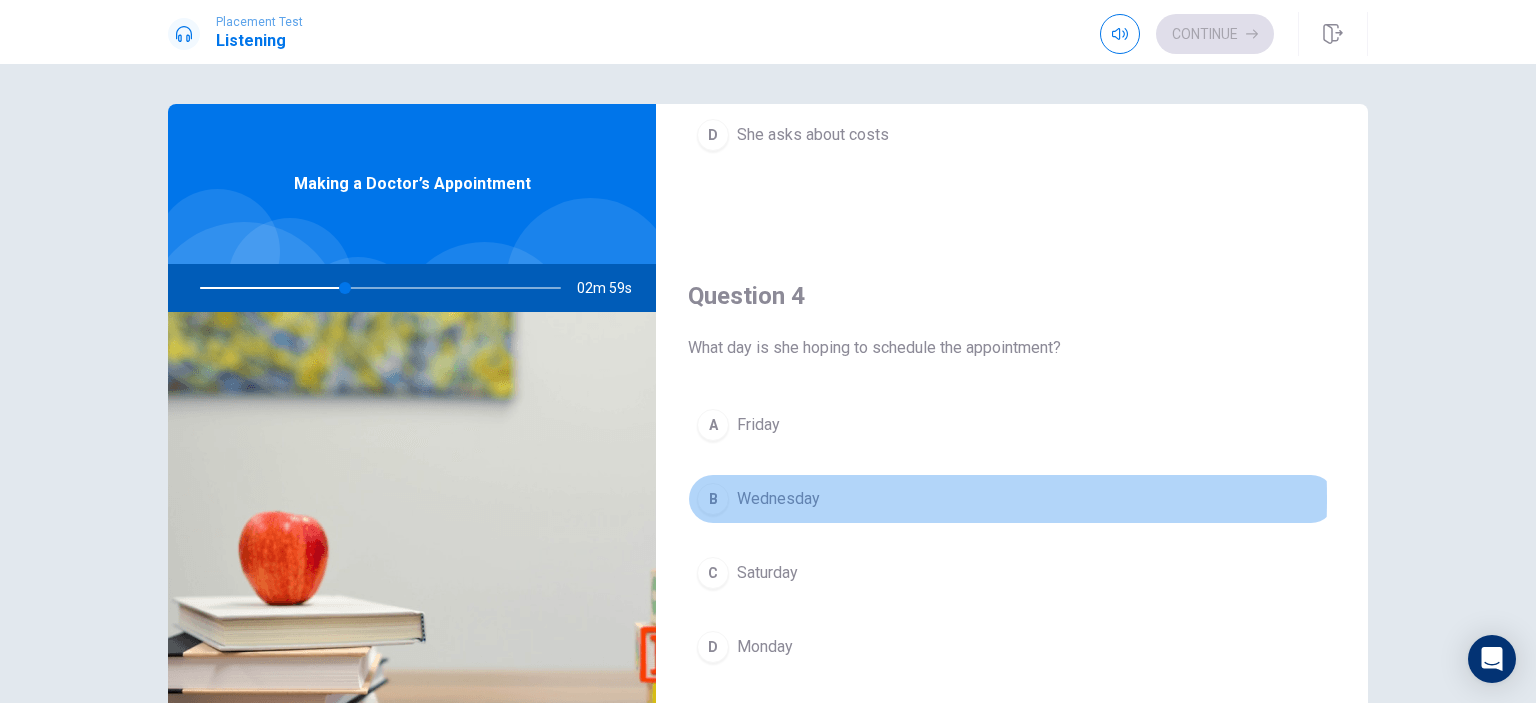click on "B" at bounding box center [713, 499] 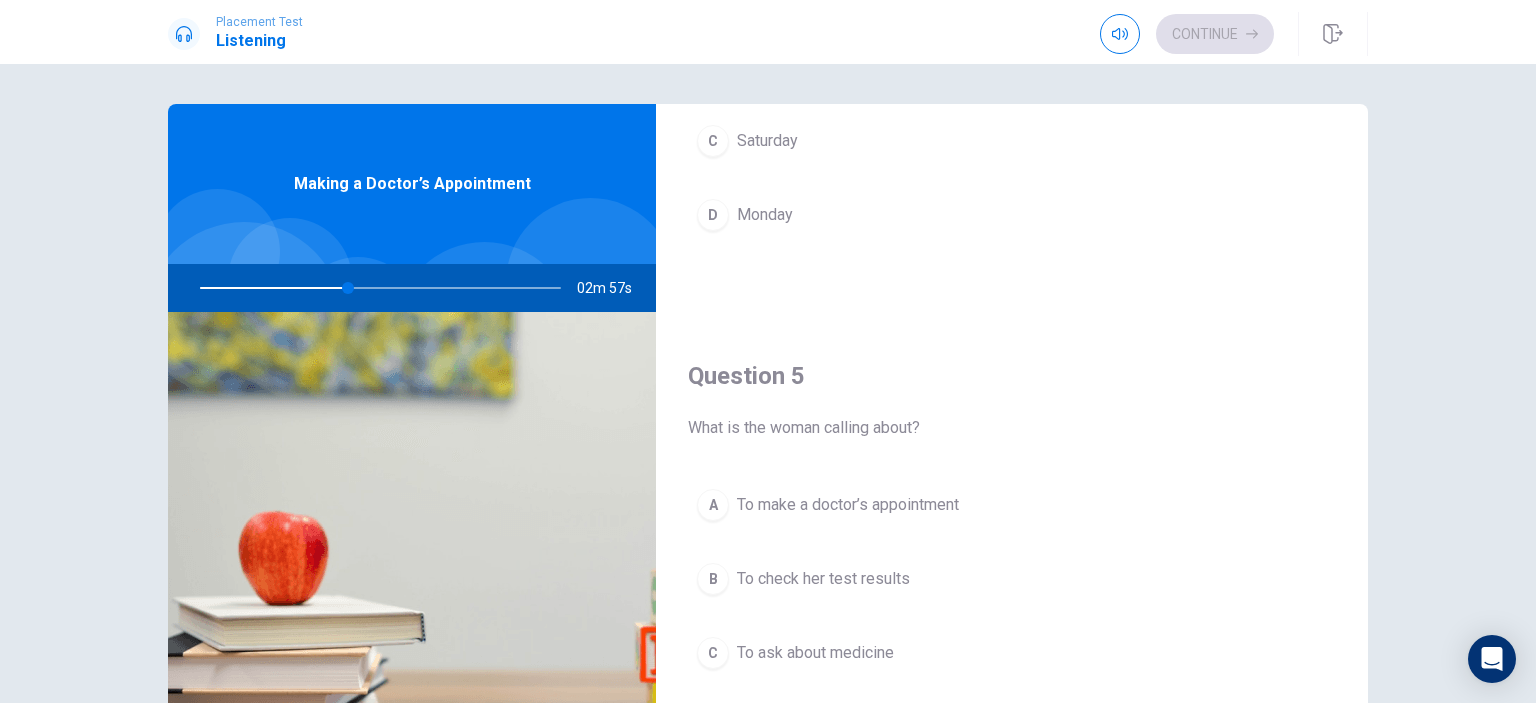 scroll, scrollTop: 1856, scrollLeft: 0, axis: vertical 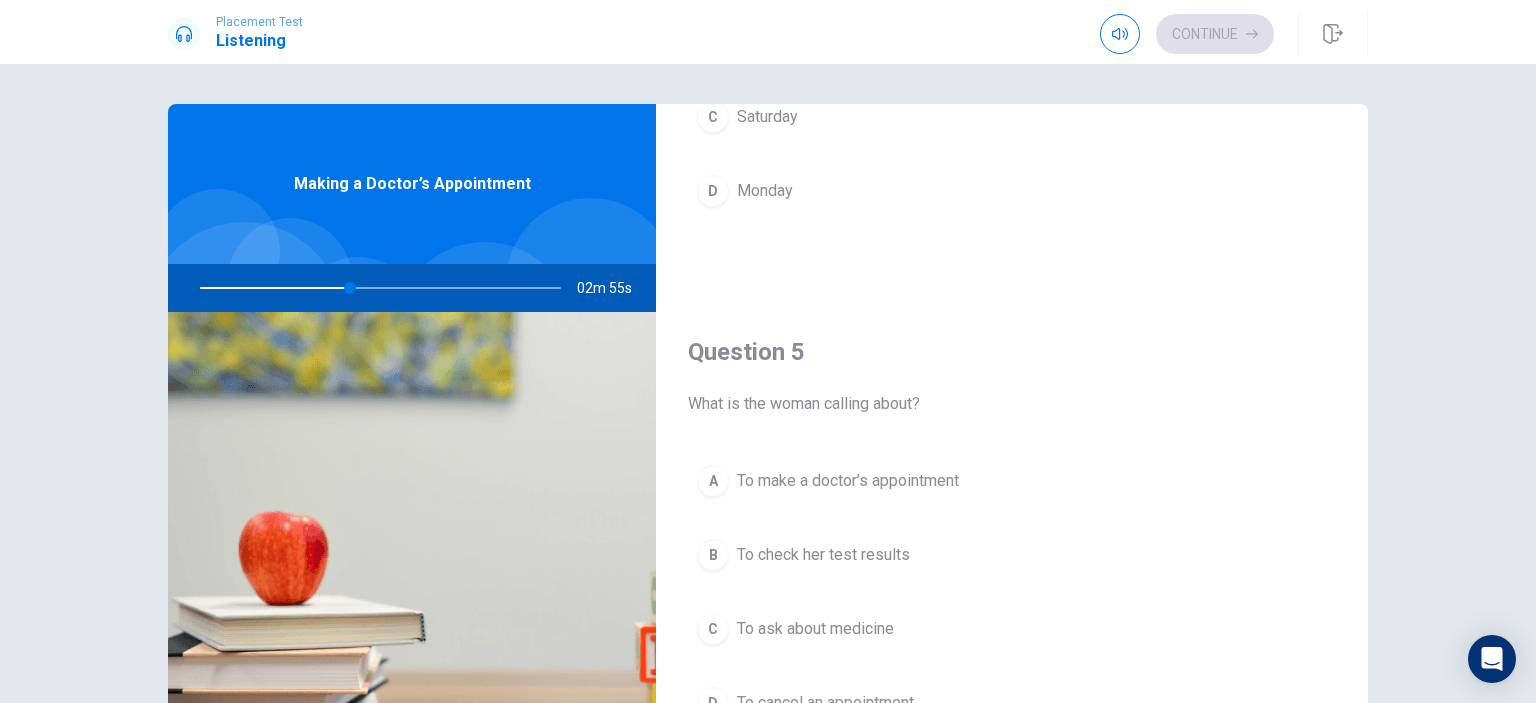 click on "B" at bounding box center [713, 555] 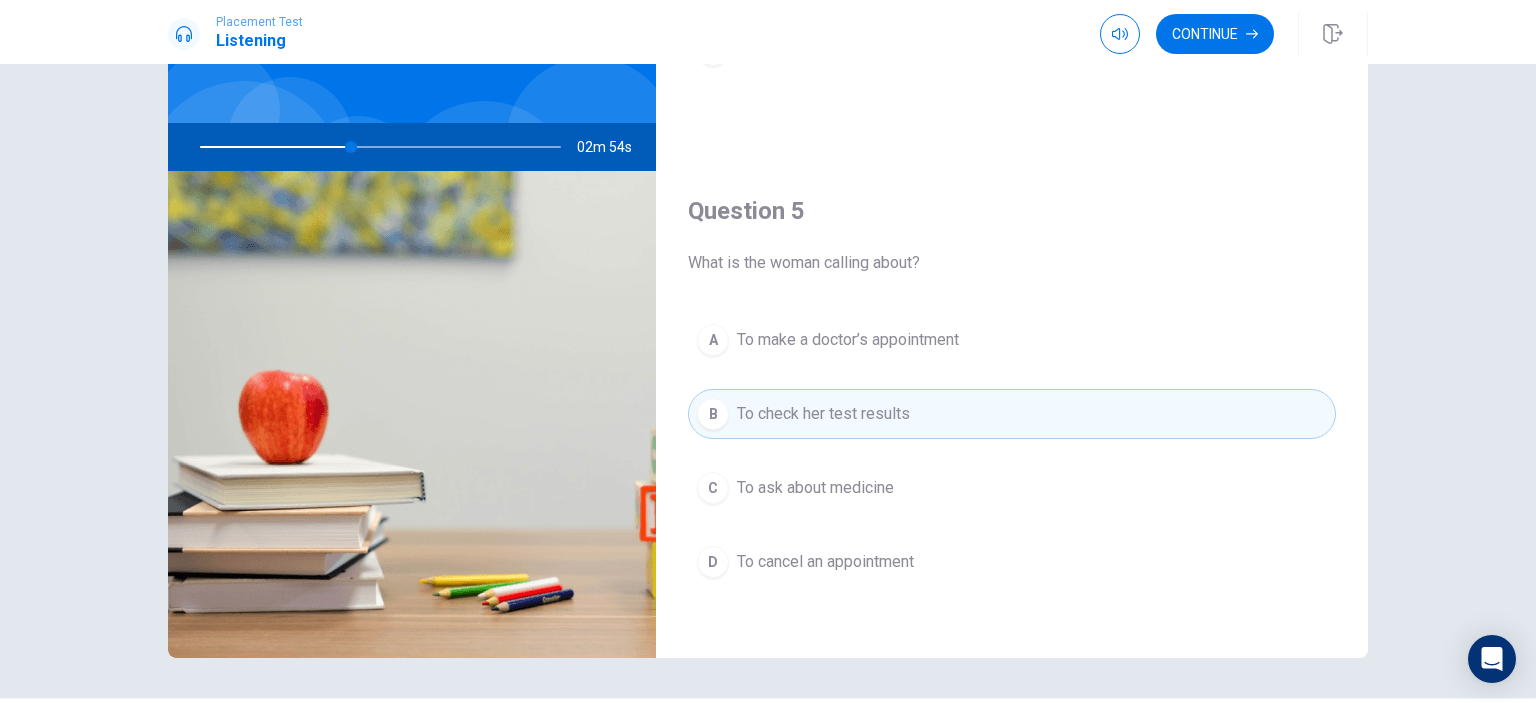 scroll, scrollTop: 200, scrollLeft: 0, axis: vertical 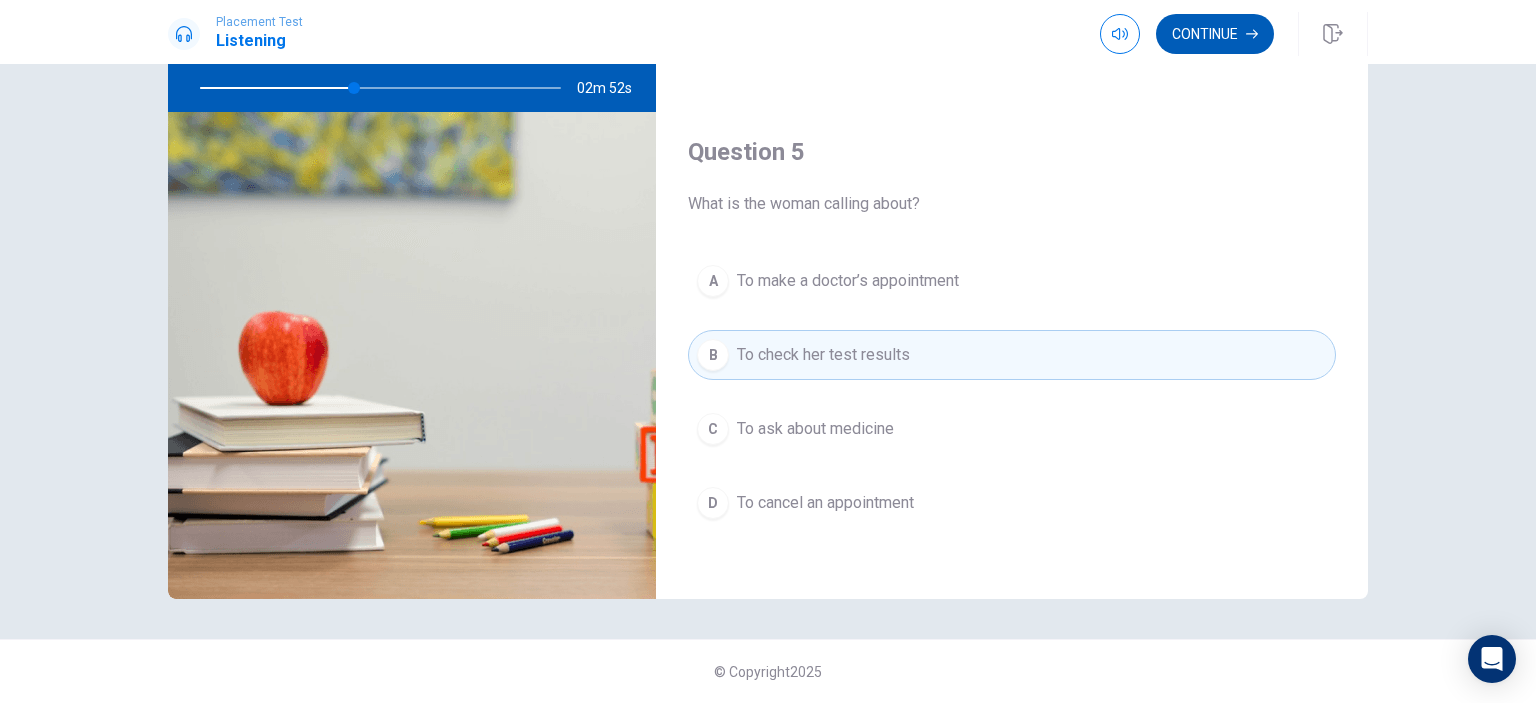 click on "Placement Test   Listening Continue" at bounding box center (768, 32) 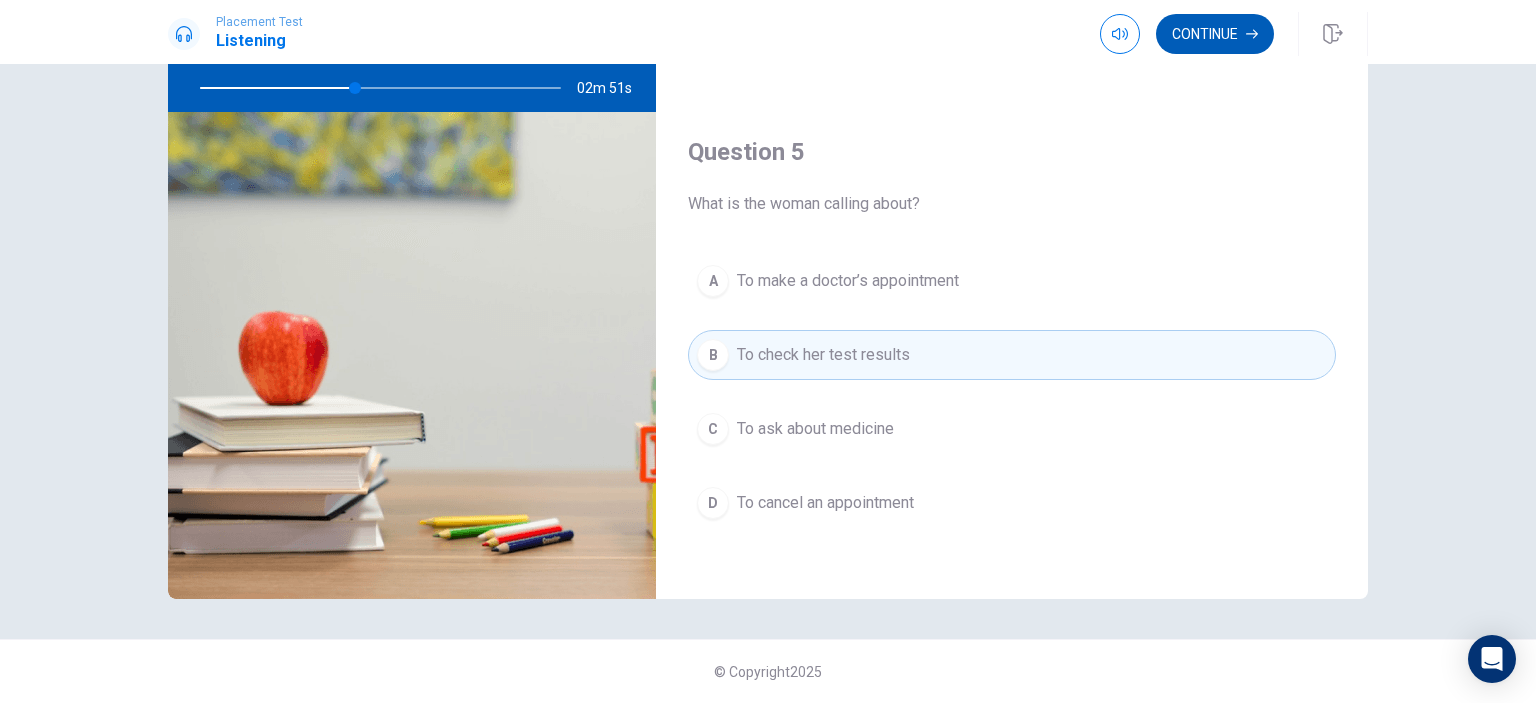 click on "Continue" at bounding box center (1215, 34) 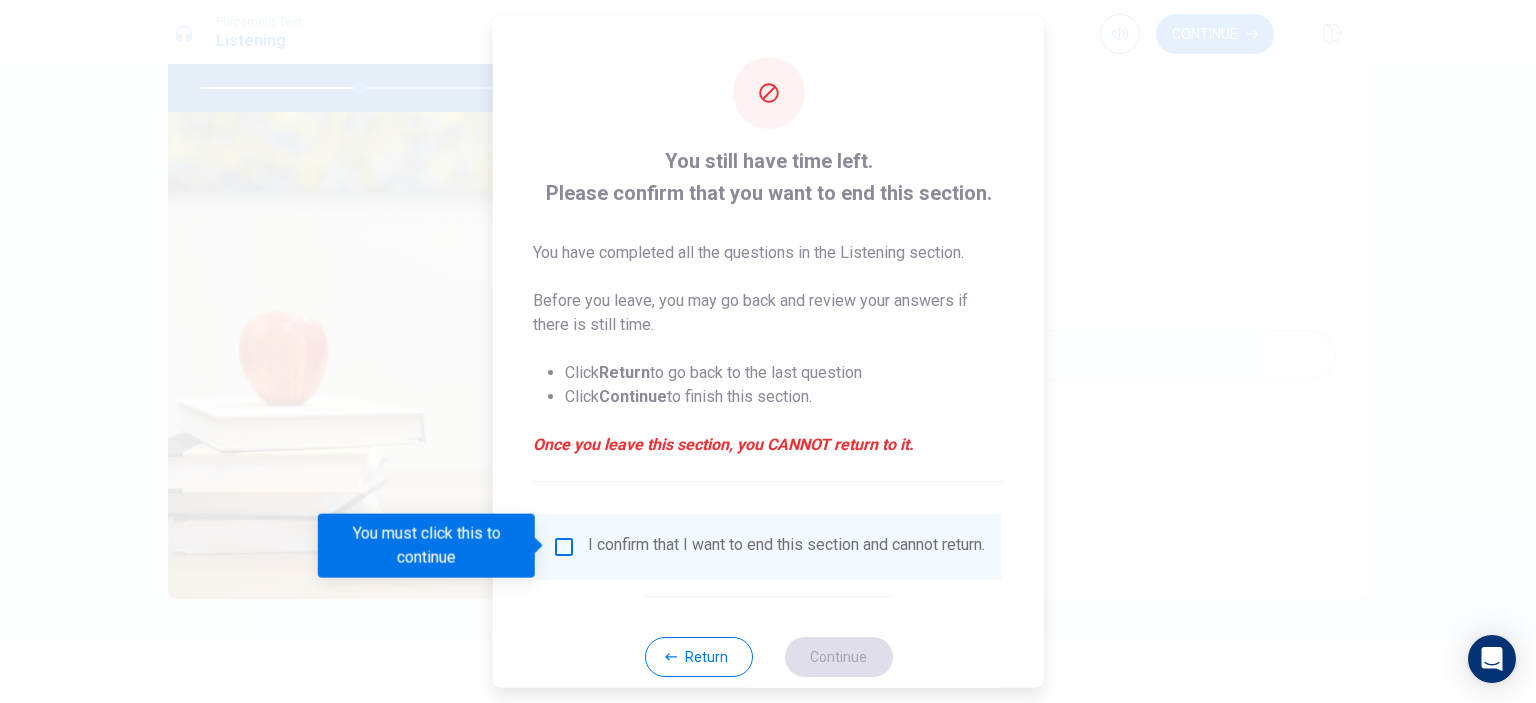 click on "I confirm that I want to end this section and cannot return." at bounding box center (768, 546) 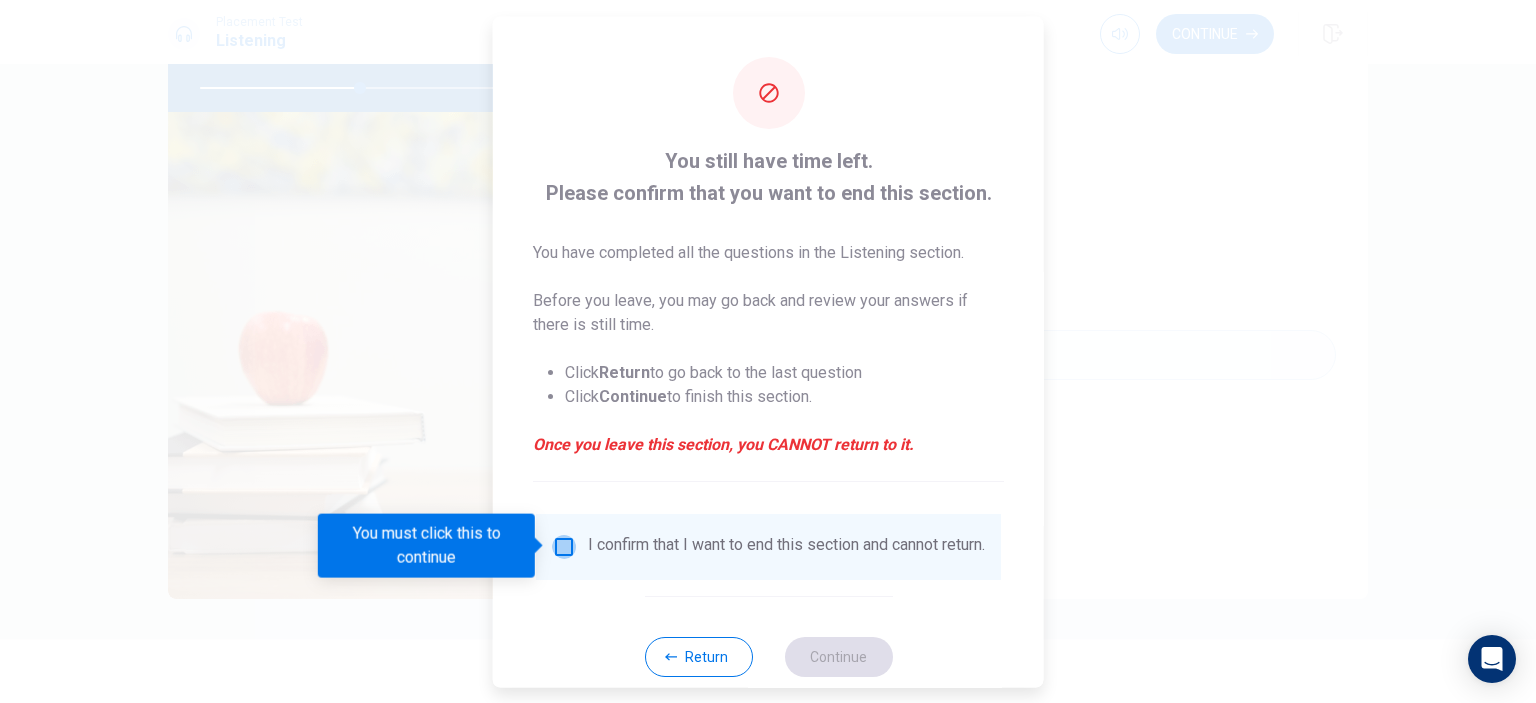 click at bounding box center (564, 546) 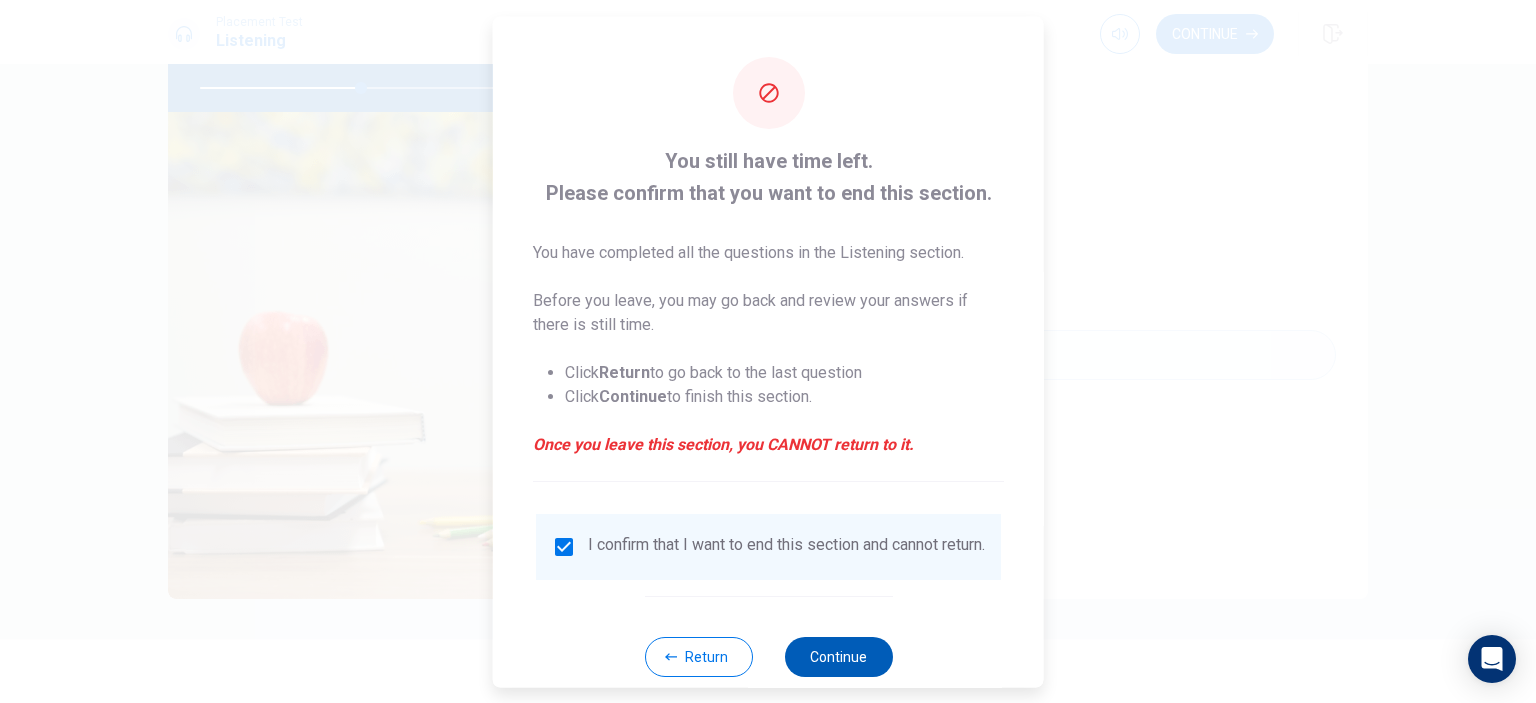 click on "Continue" at bounding box center [838, 656] 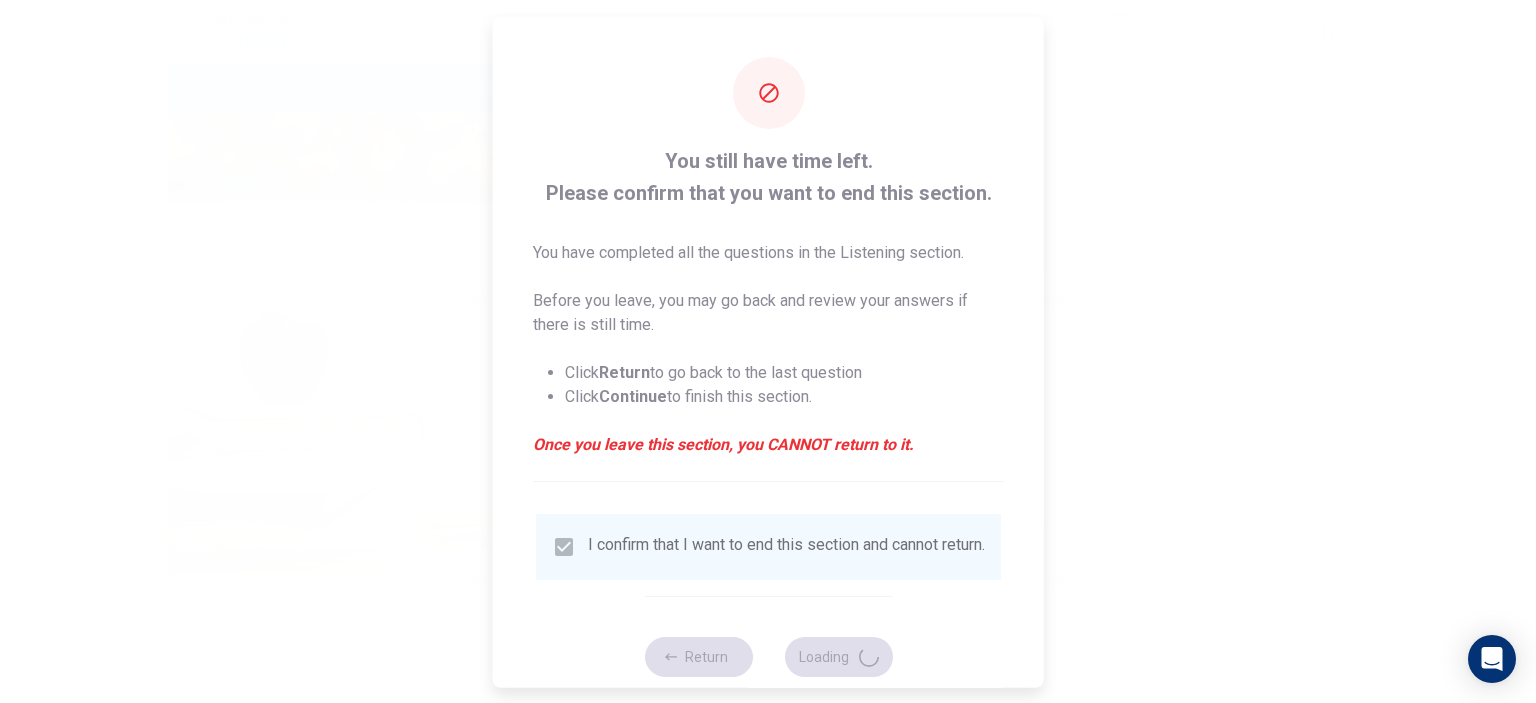 type on "45" 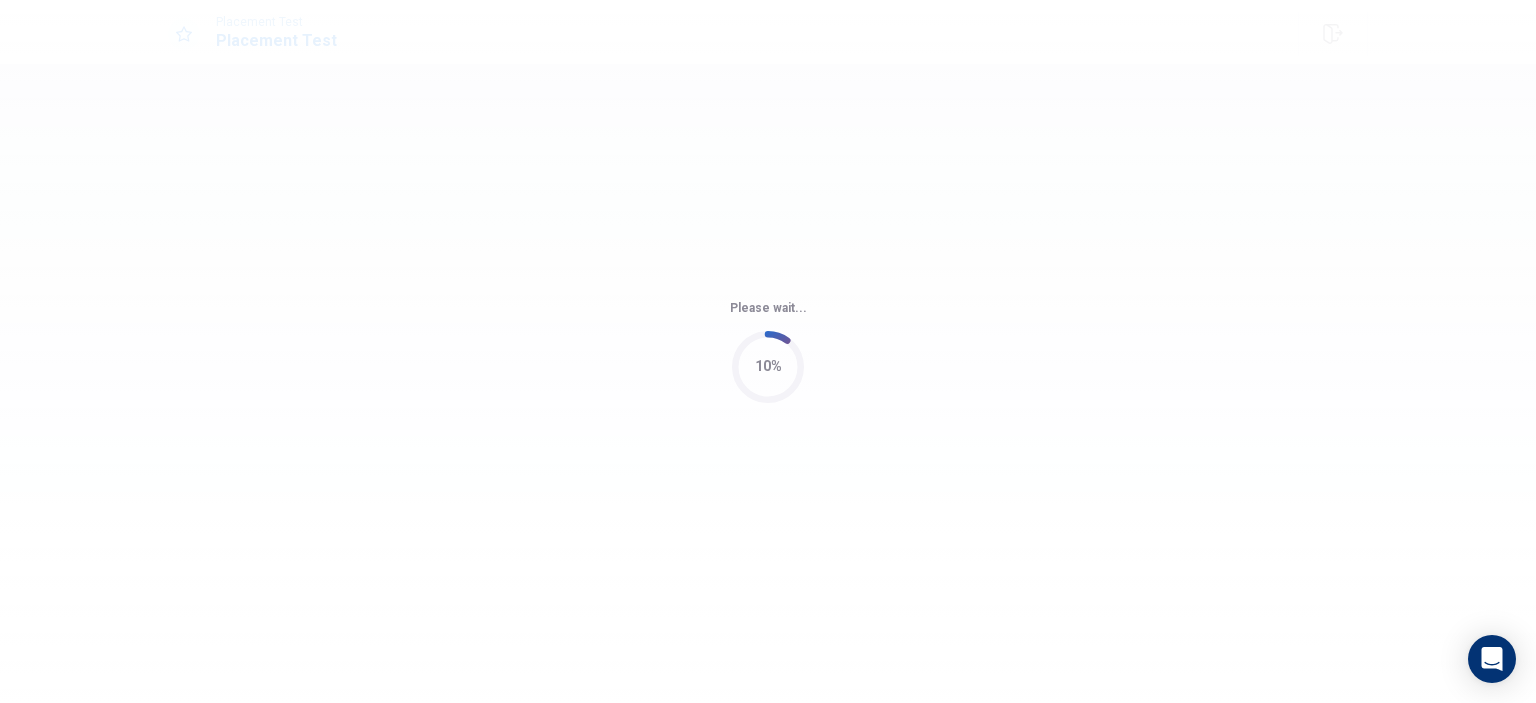 scroll, scrollTop: 0, scrollLeft: 0, axis: both 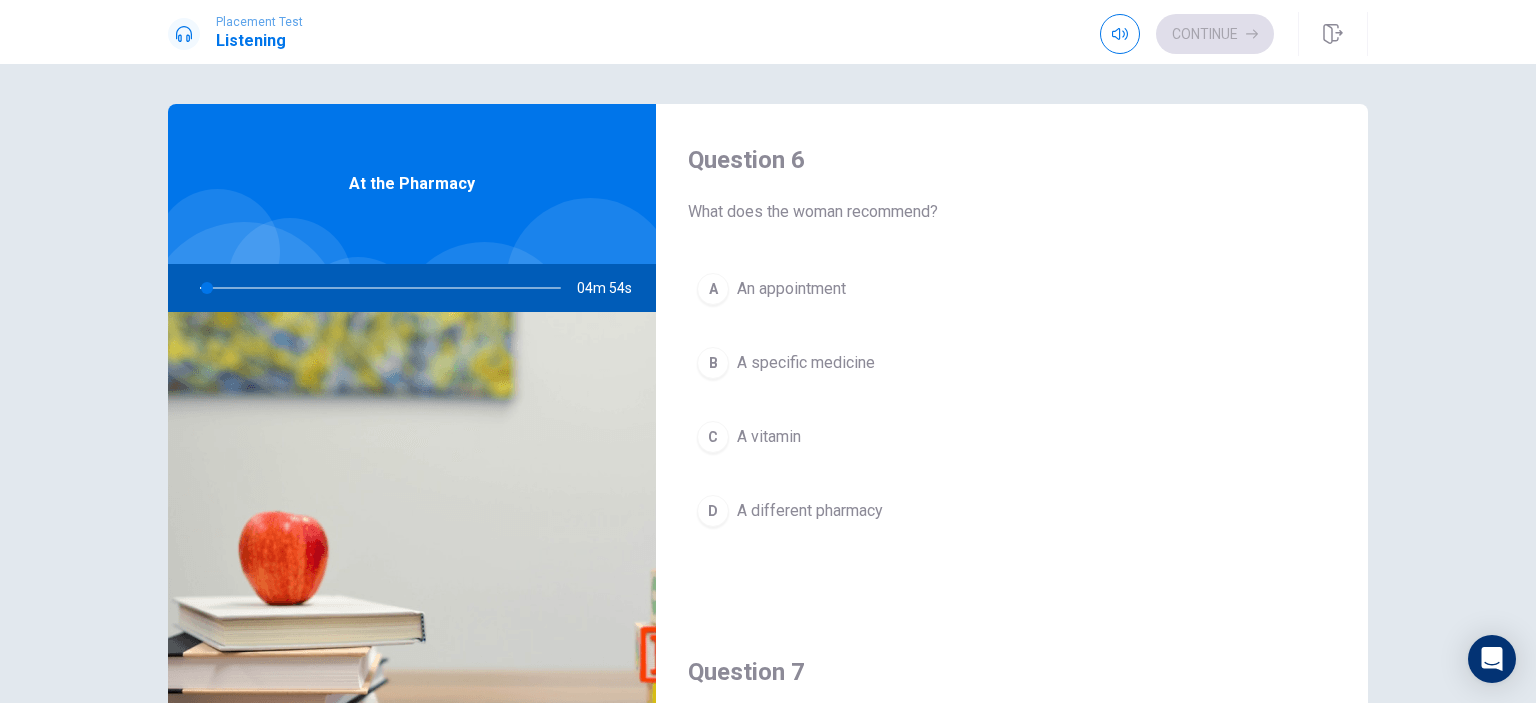 click at bounding box center (376, 288) 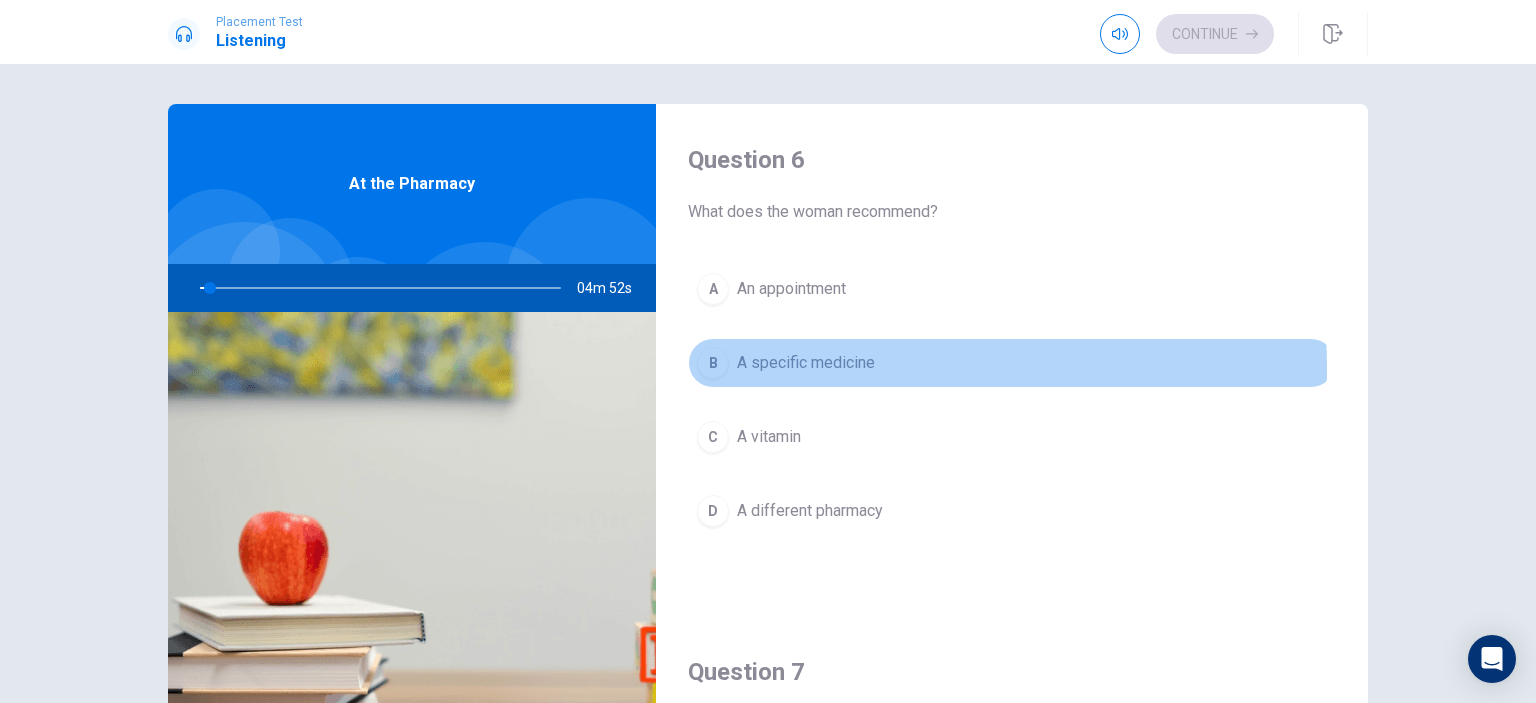 click on "A specific medicine" at bounding box center [806, 363] 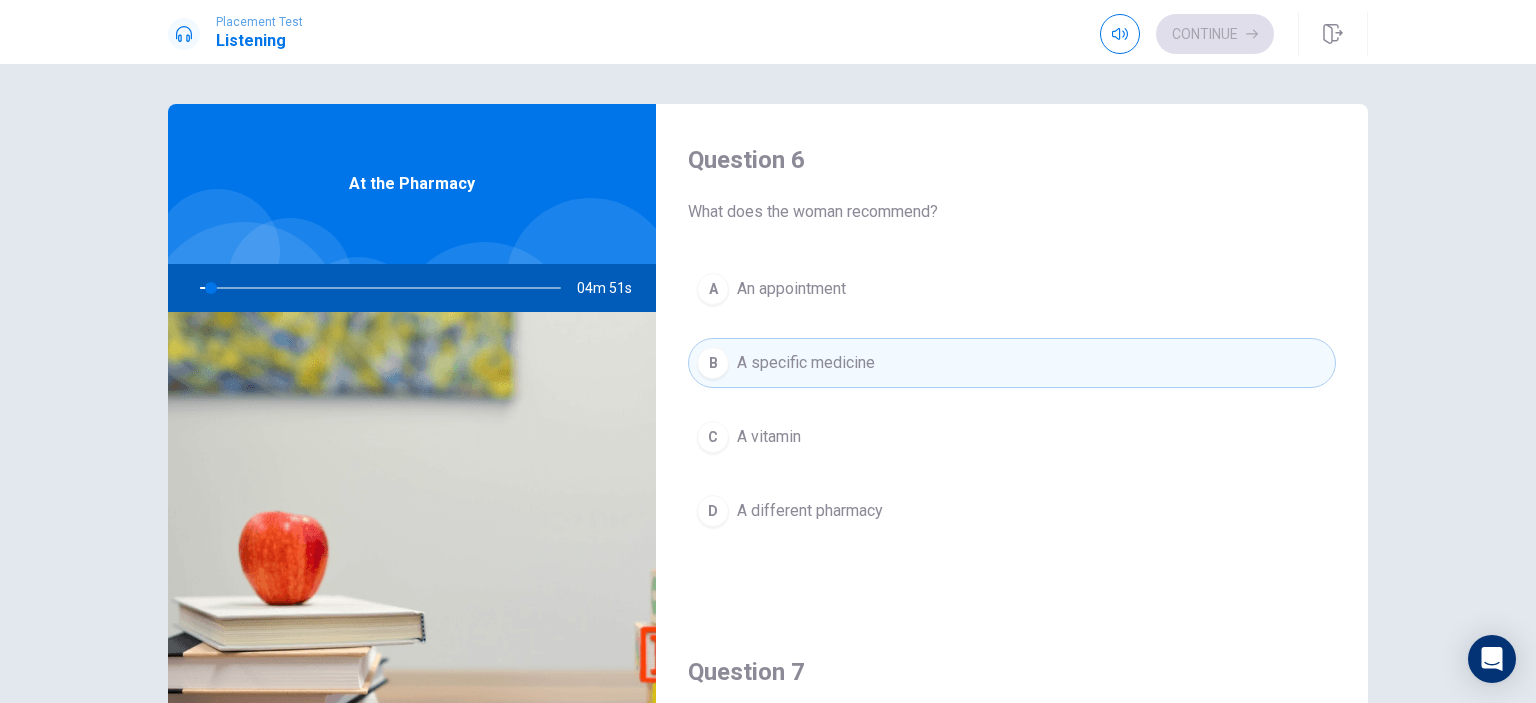 scroll, scrollTop: 400, scrollLeft: 0, axis: vertical 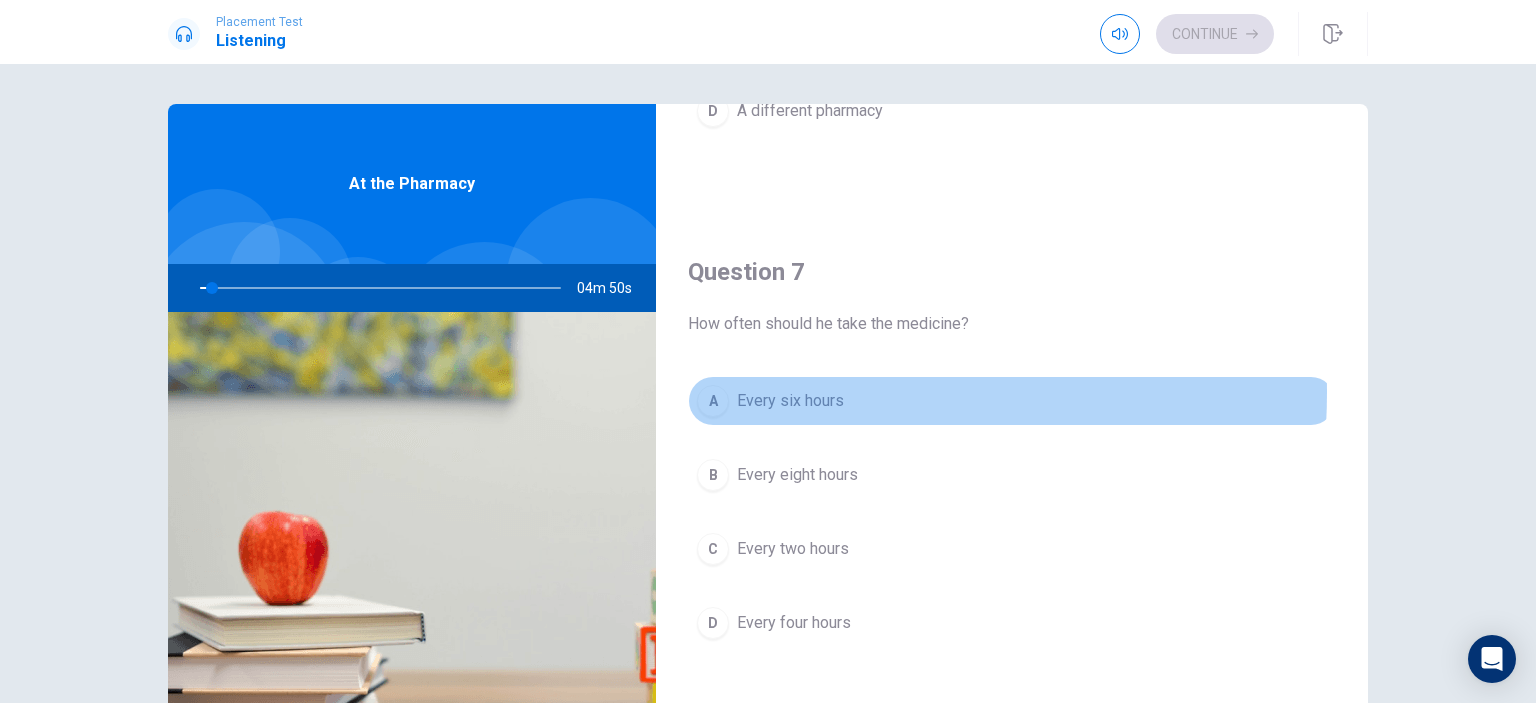 click on "A Every six hours" at bounding box center (1012, 401) 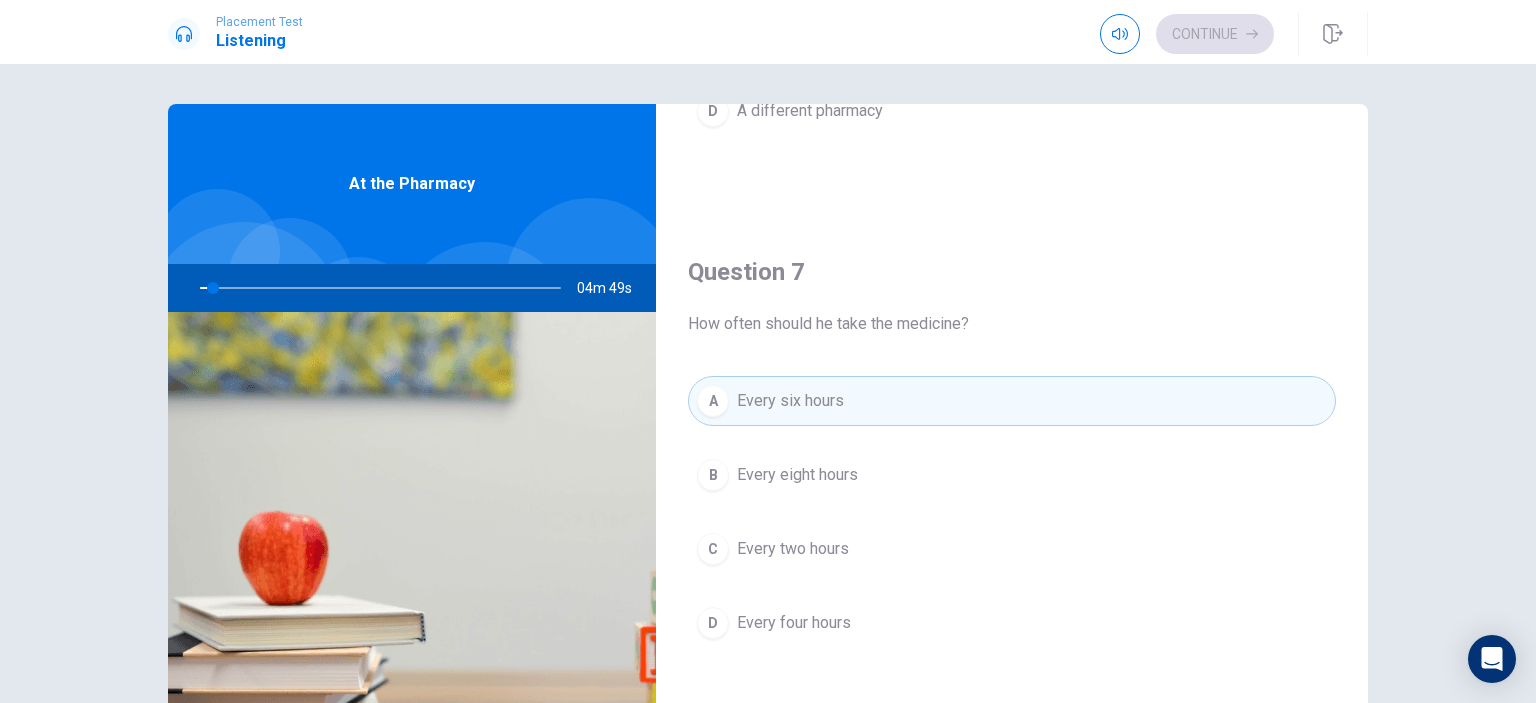 scroll, scrollTop: 800, scrollLeft: 0, axis: vertical 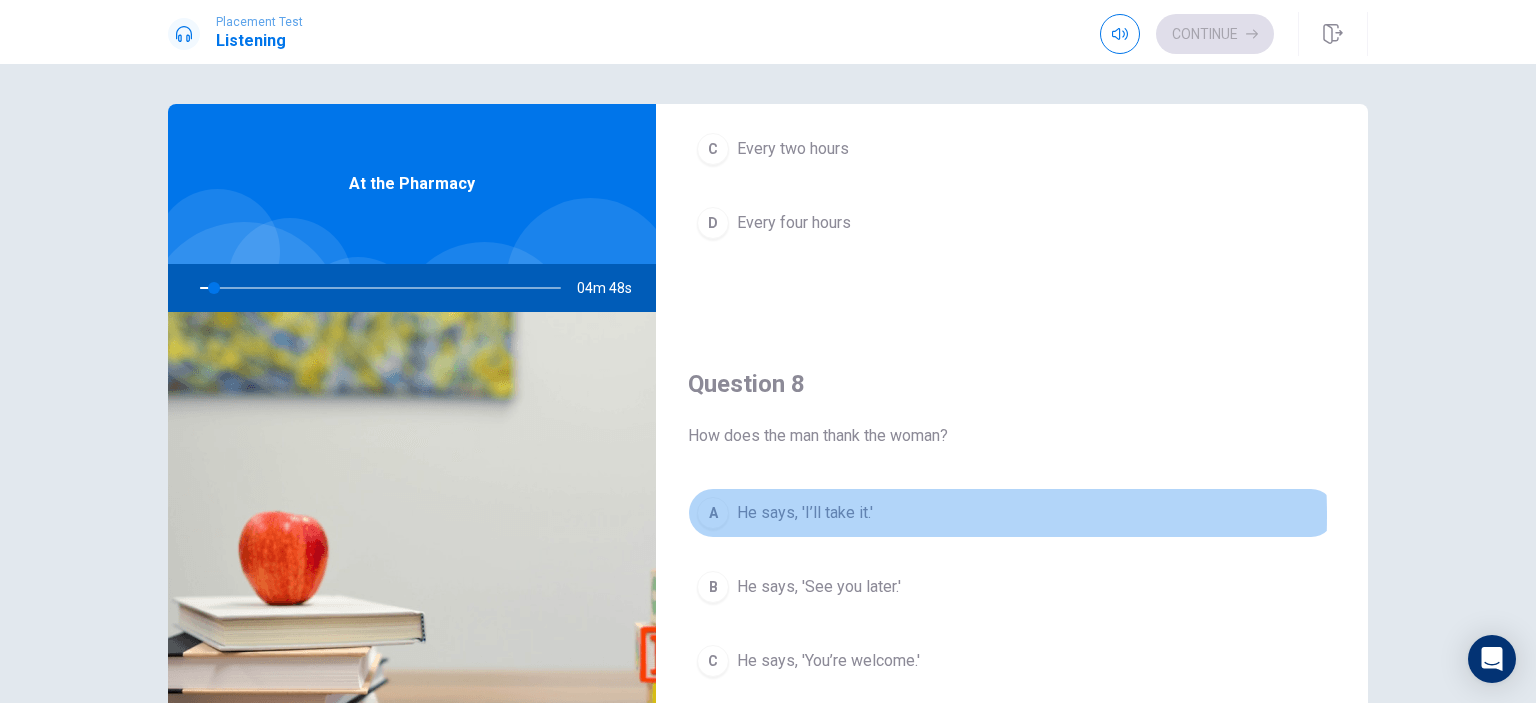 click on "He says, 'I’ll take it.'" at bounding box center [805, 513] 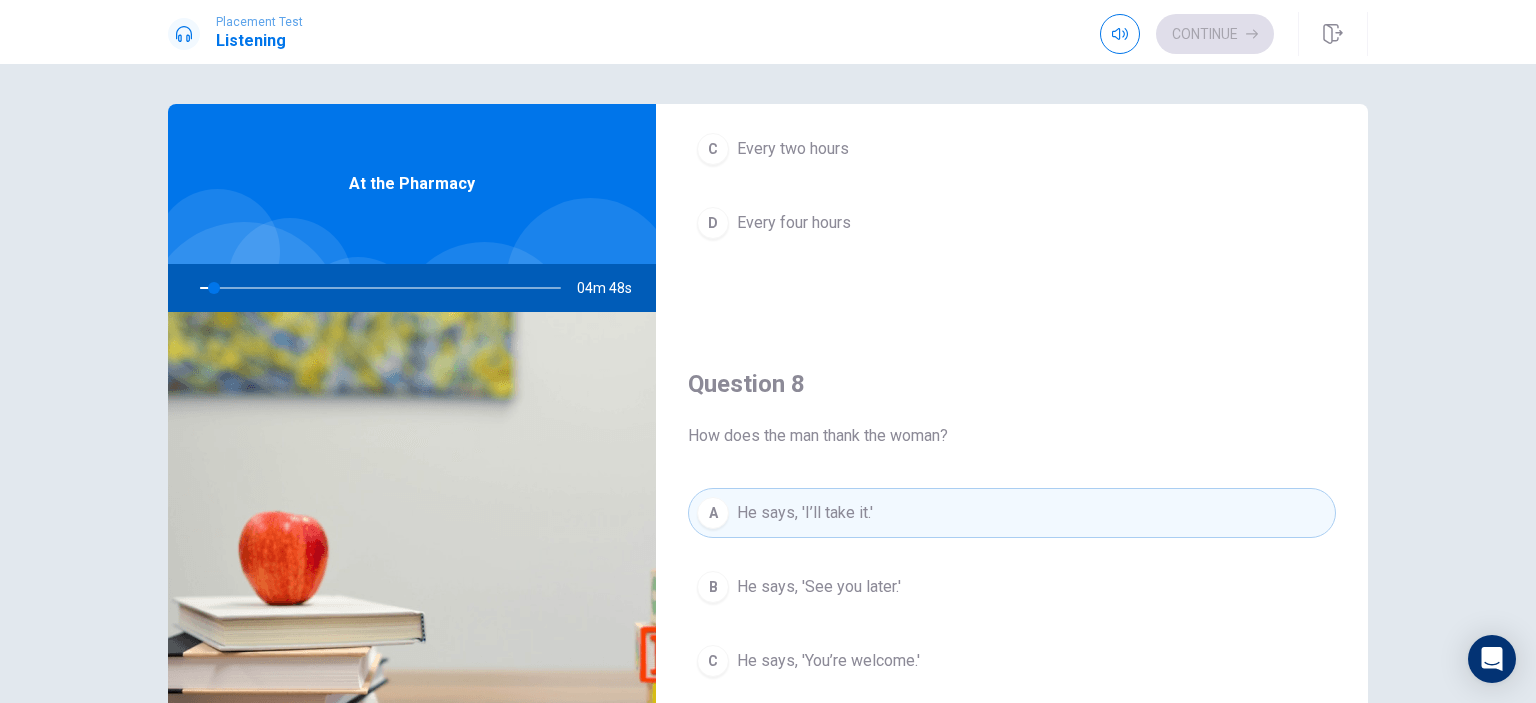 scroll, scrollTop: 1200, scrollLeft: 0, axis: vertical 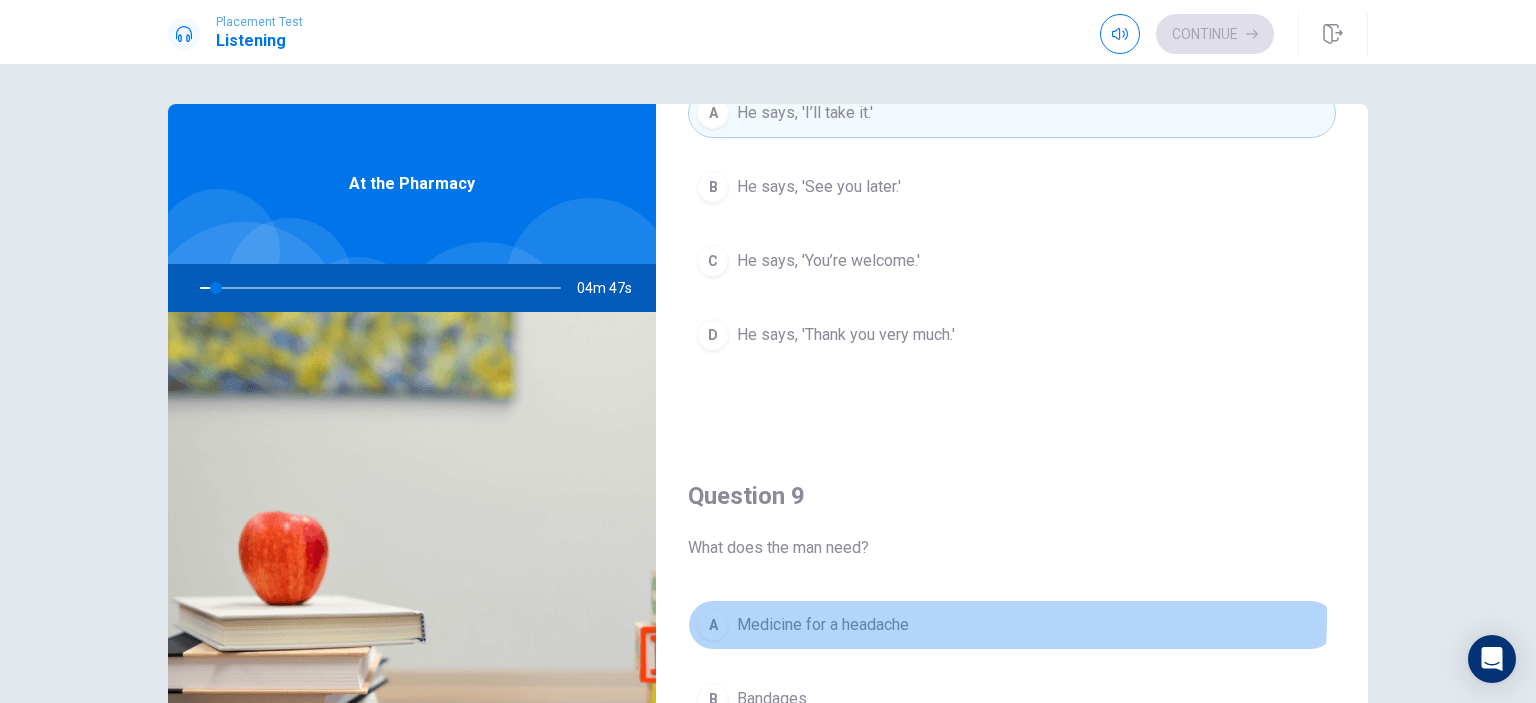 click on "Medicine for a headache" at bounding box center [823, 625] 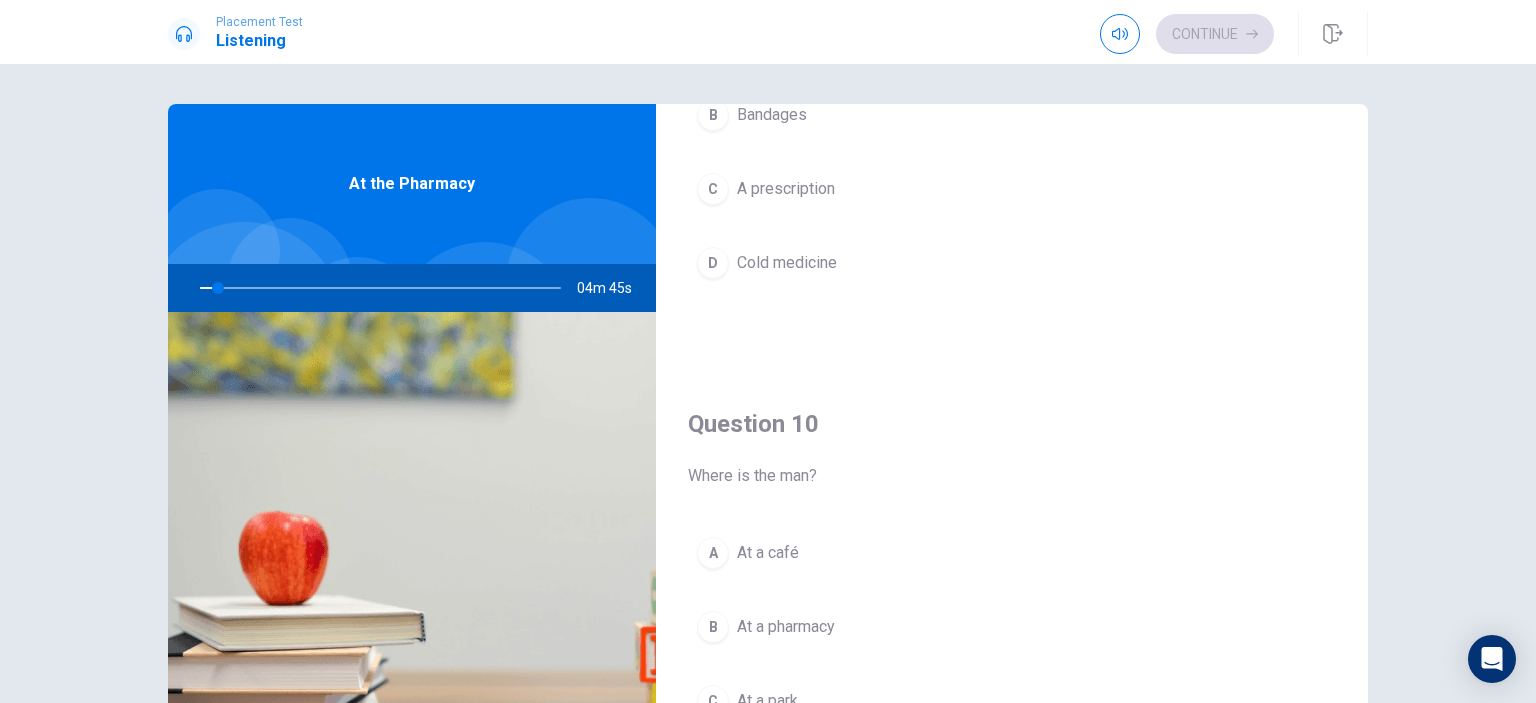 scroll, scrollTop: 1856, scrollLeft: 0, axis: vertical 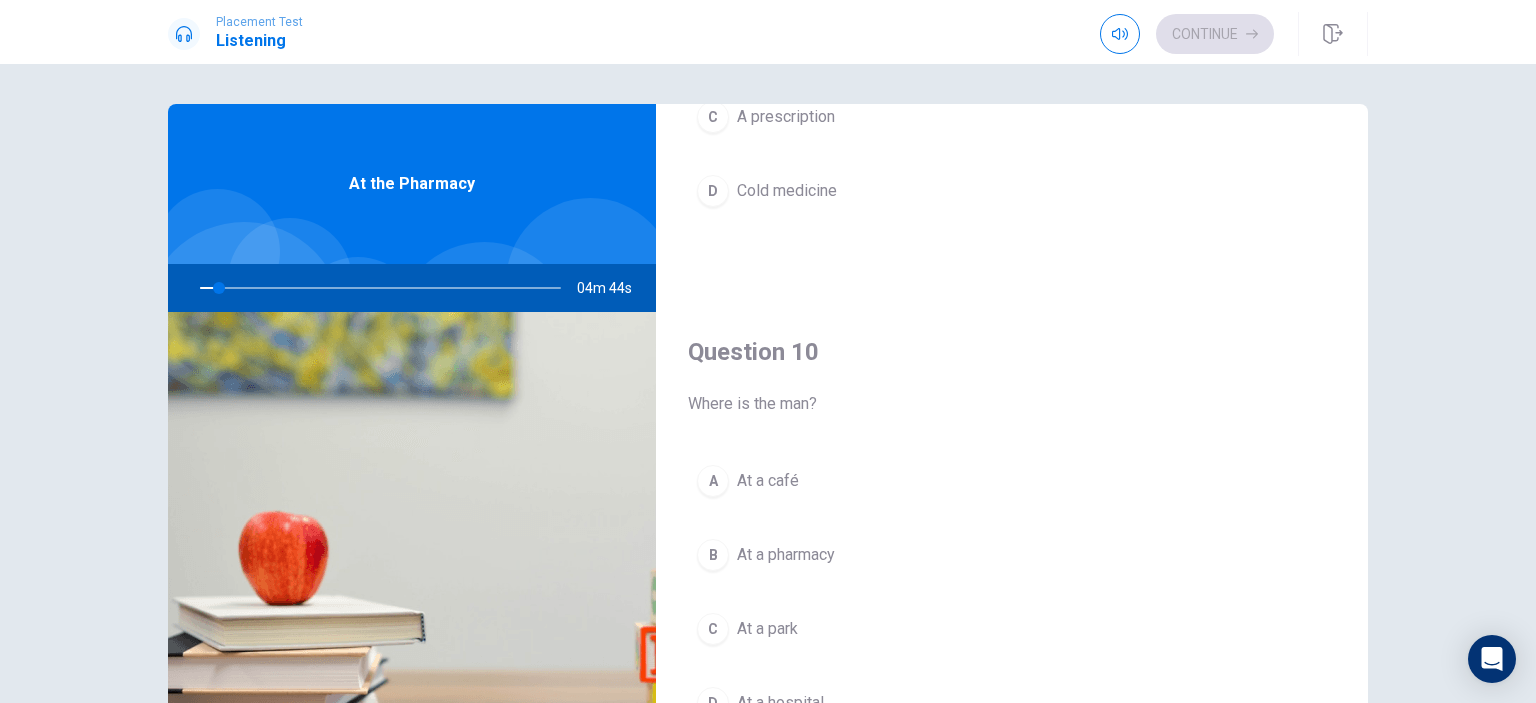click on "At a café" at bounding box center [768, 481] 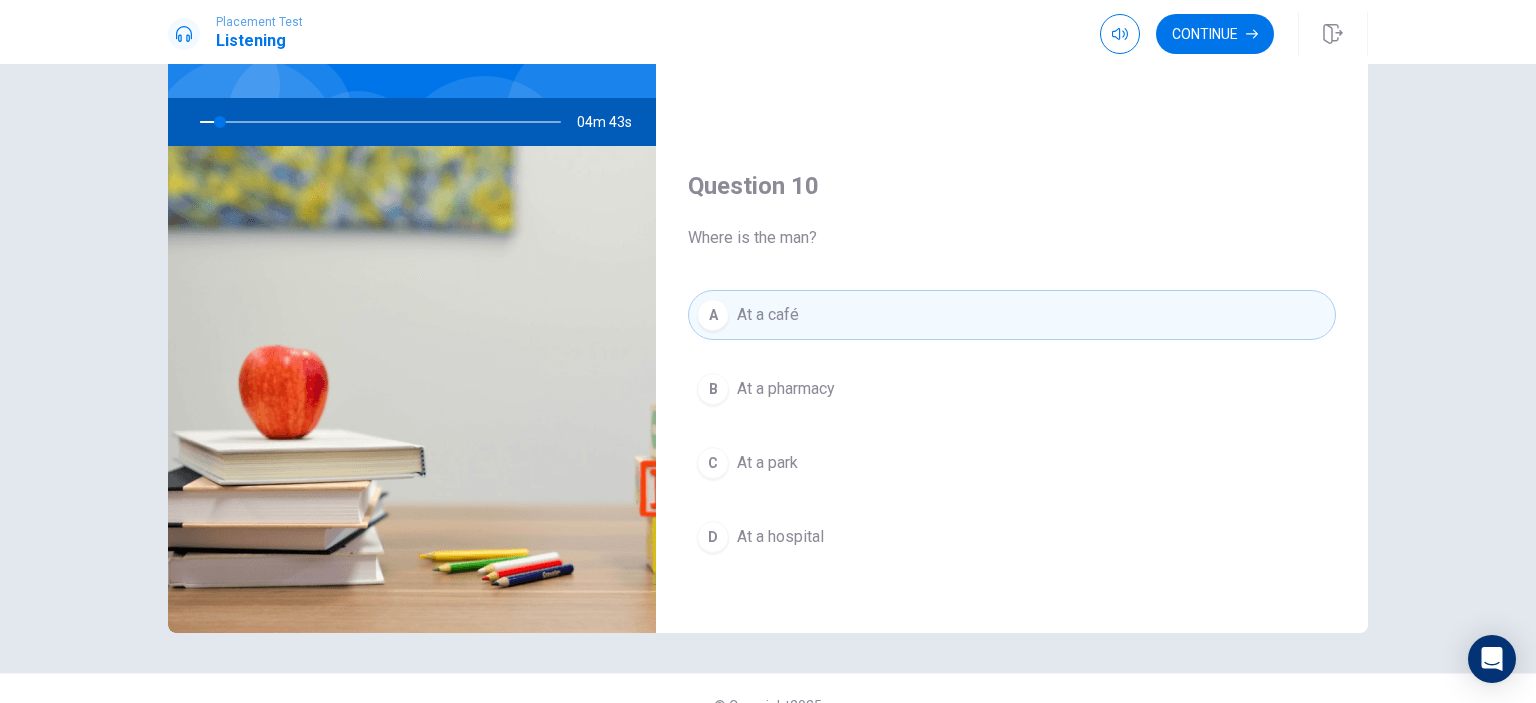 scroll, scrollTop: 200, scrollLeft: 0, axis: vertical 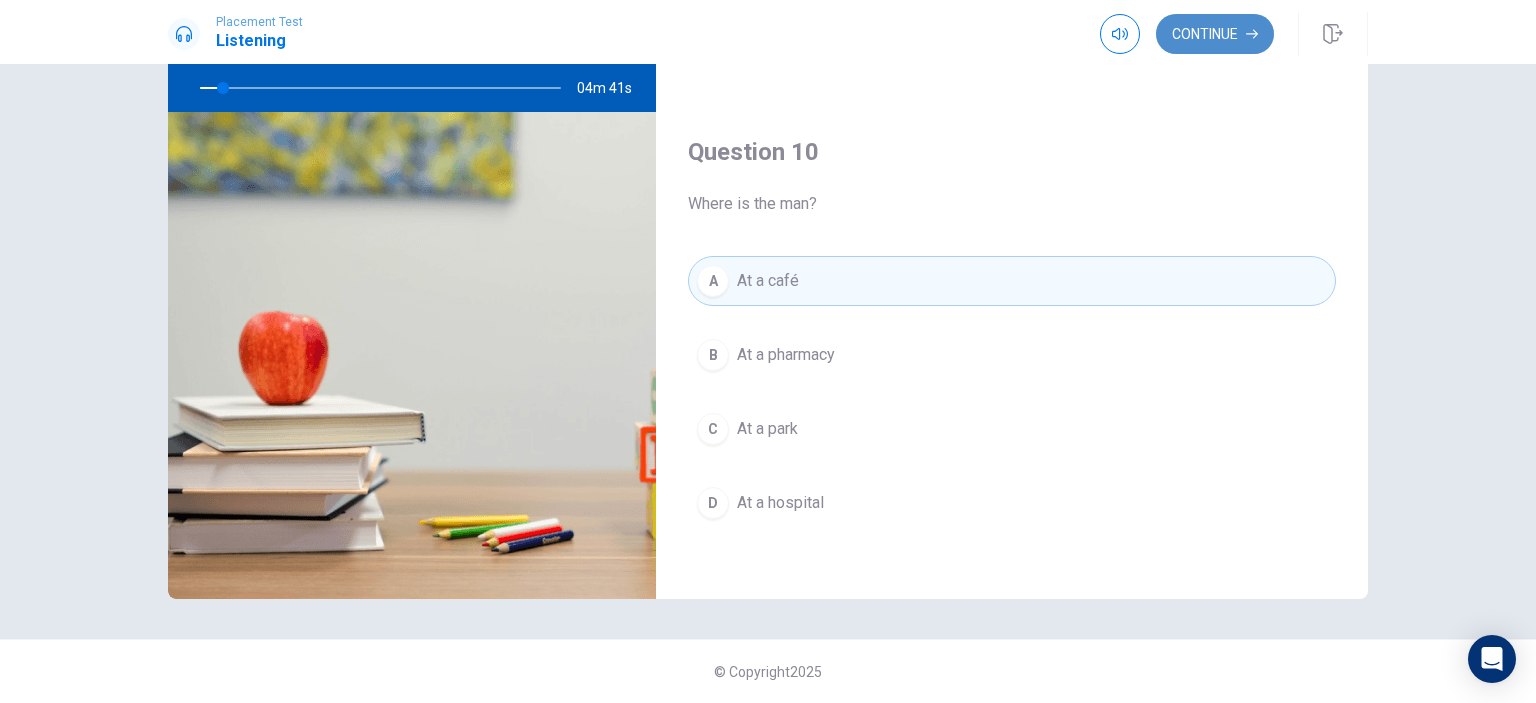 click on "Continue" at bounding box center (1215, 34) 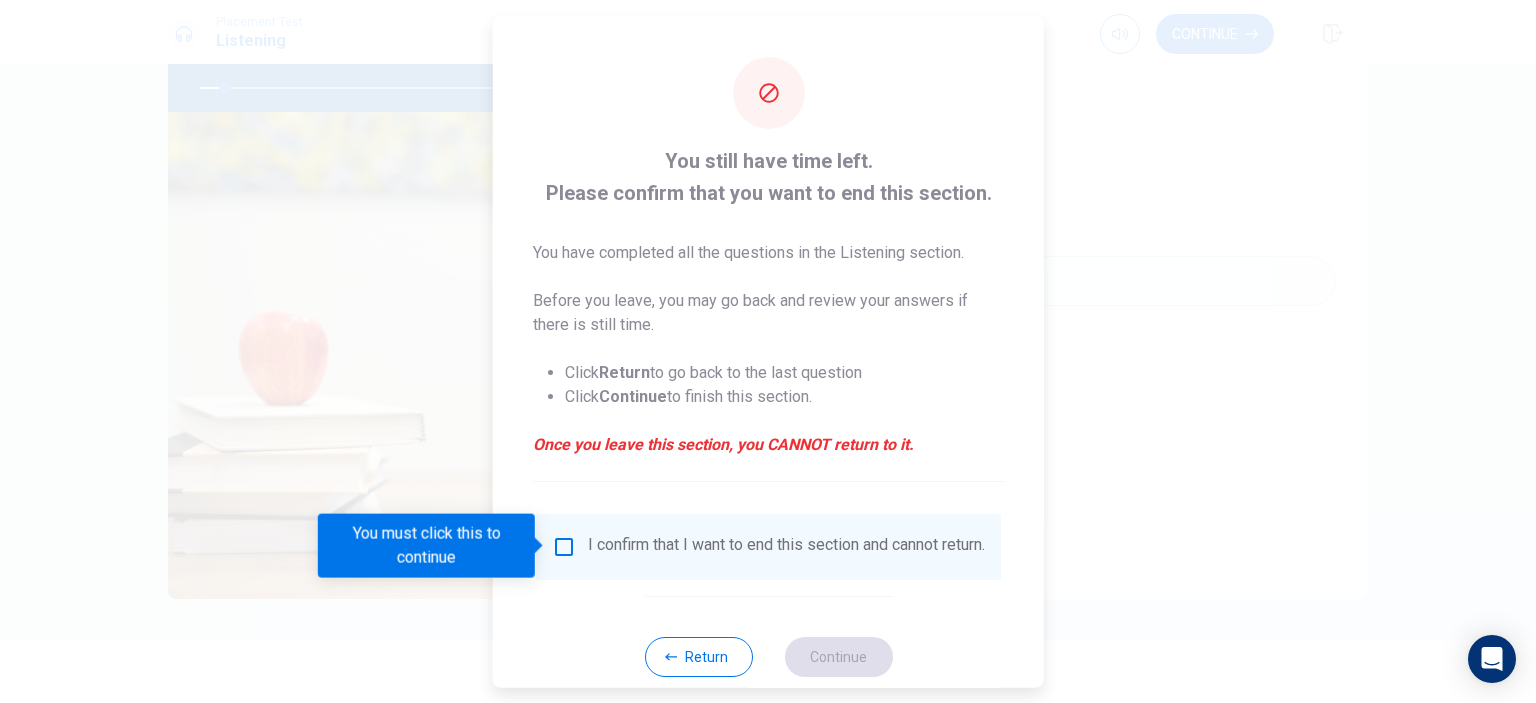 click at bounding box center (564, 546) 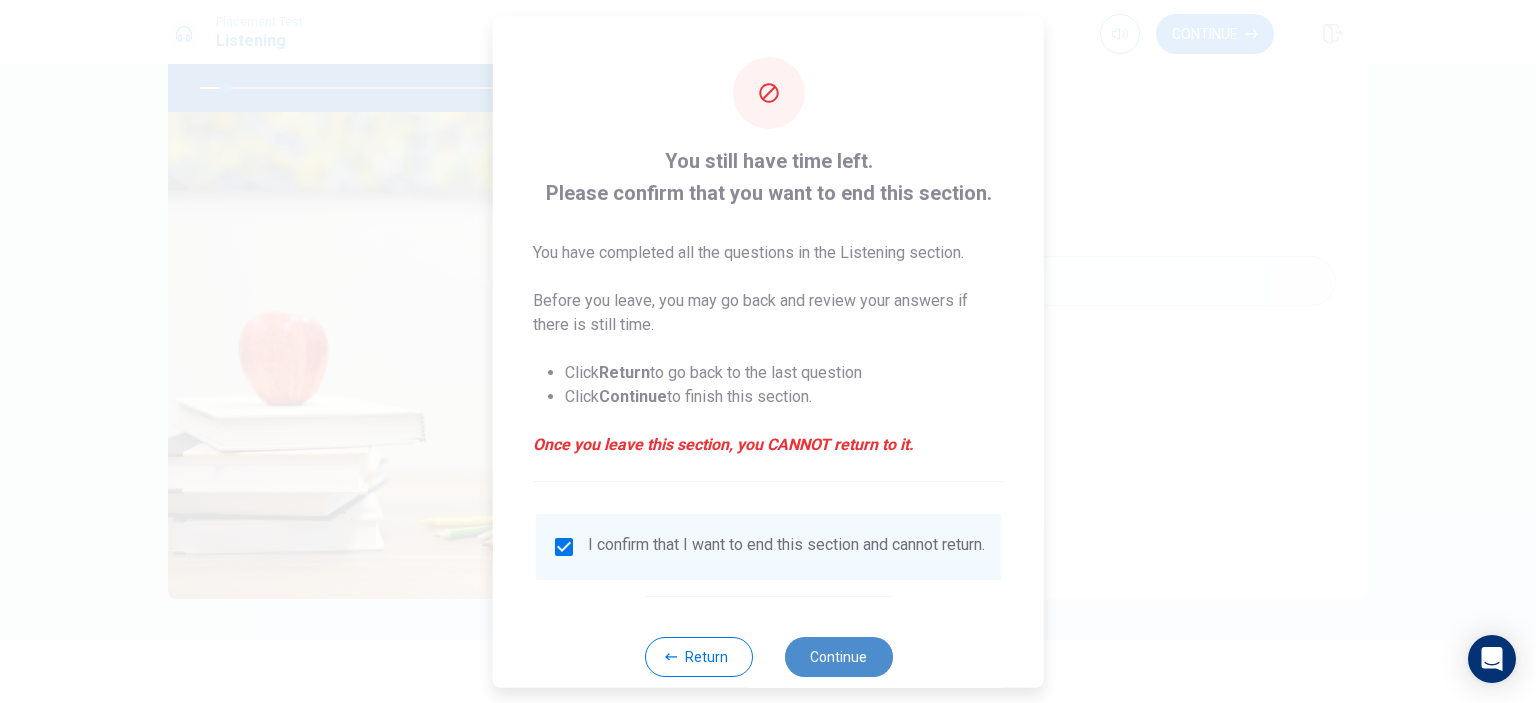 click on "Continue" at bounding box center [838, 656] 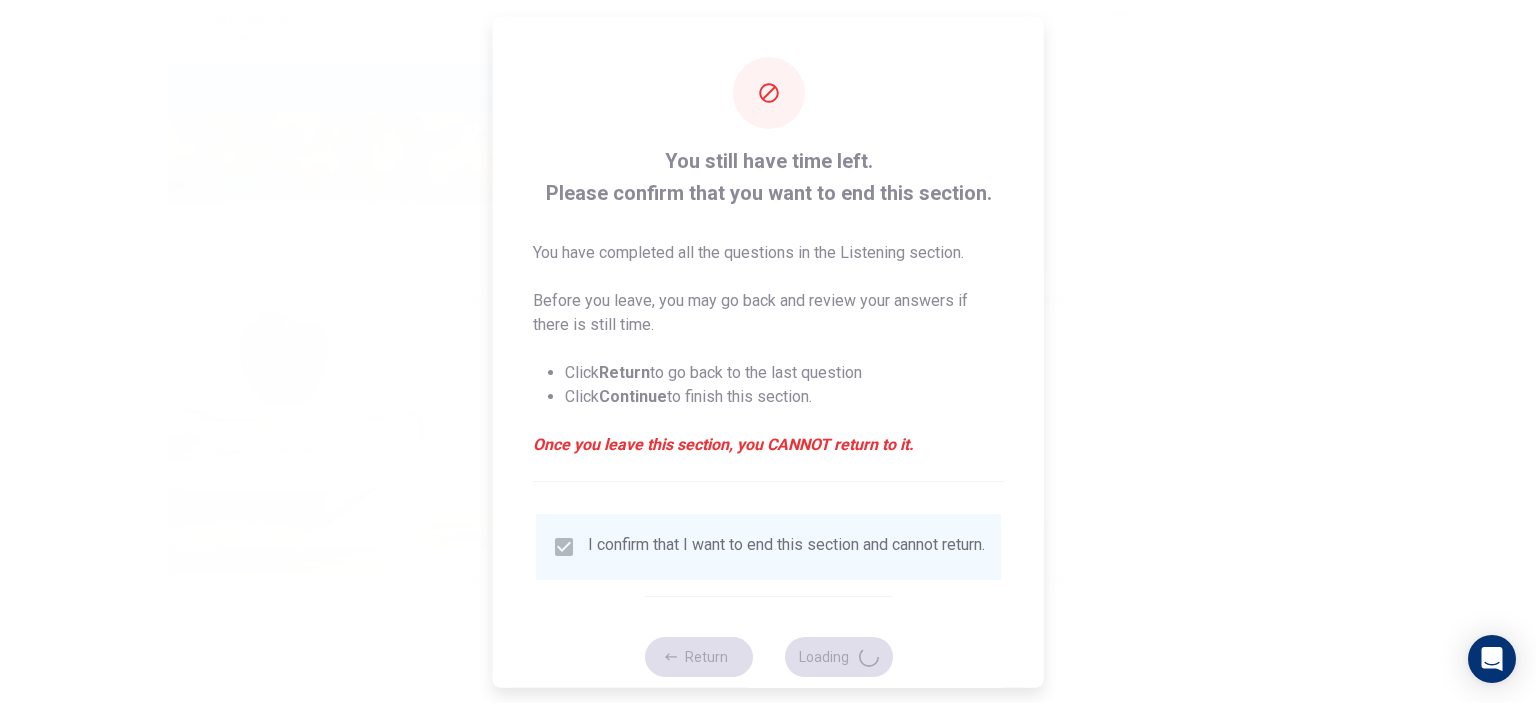type on "8" 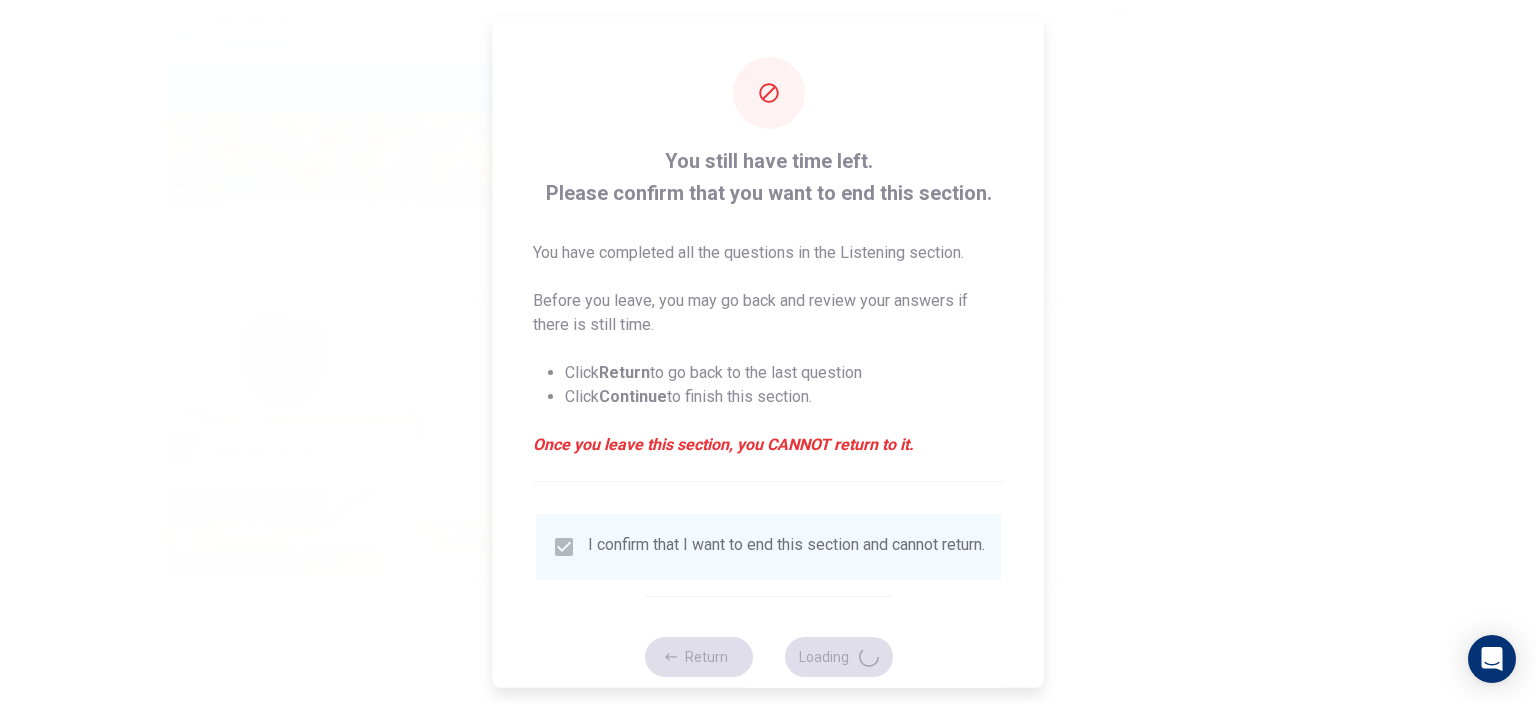 scroll, scrollTop: 0, scrollLeft: 0, axis: both 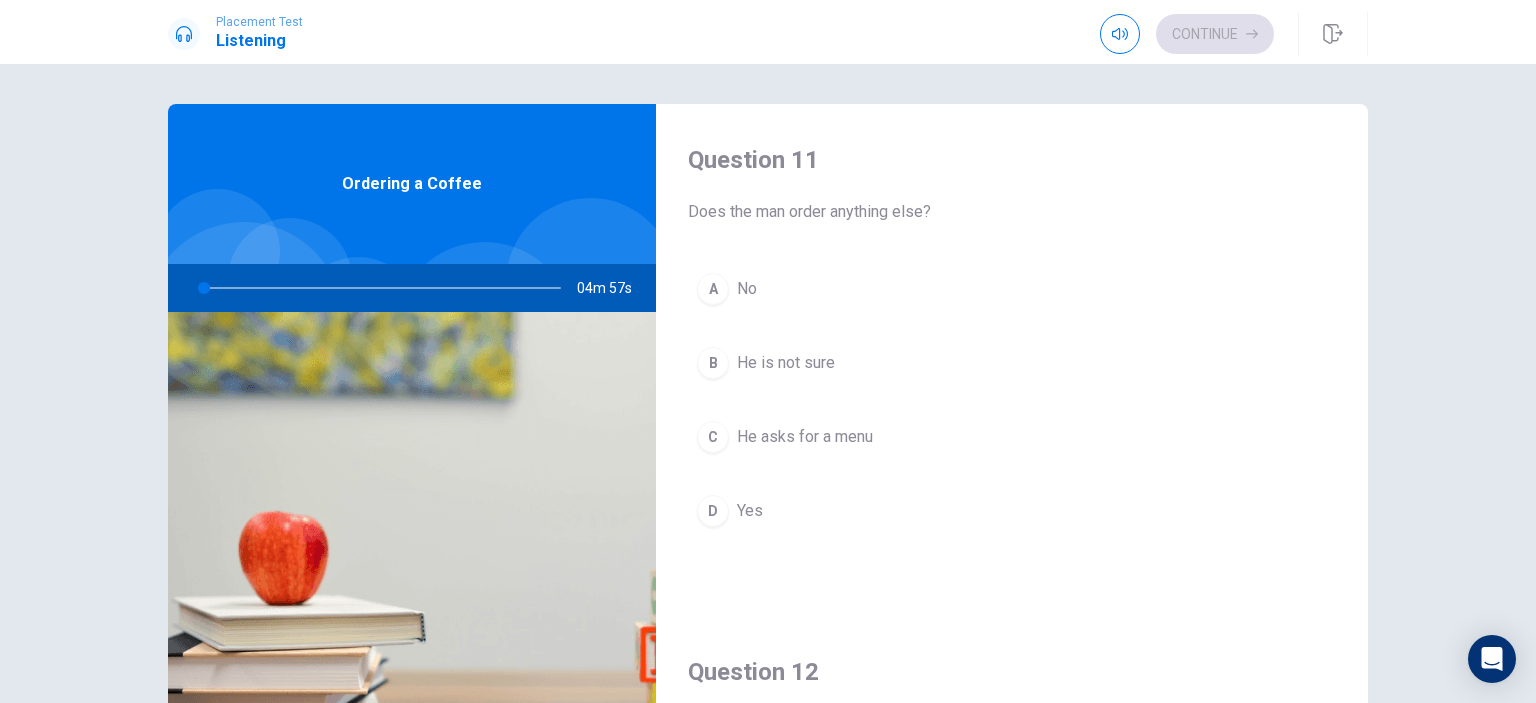 click on "A" at bounding box center (713, 289) 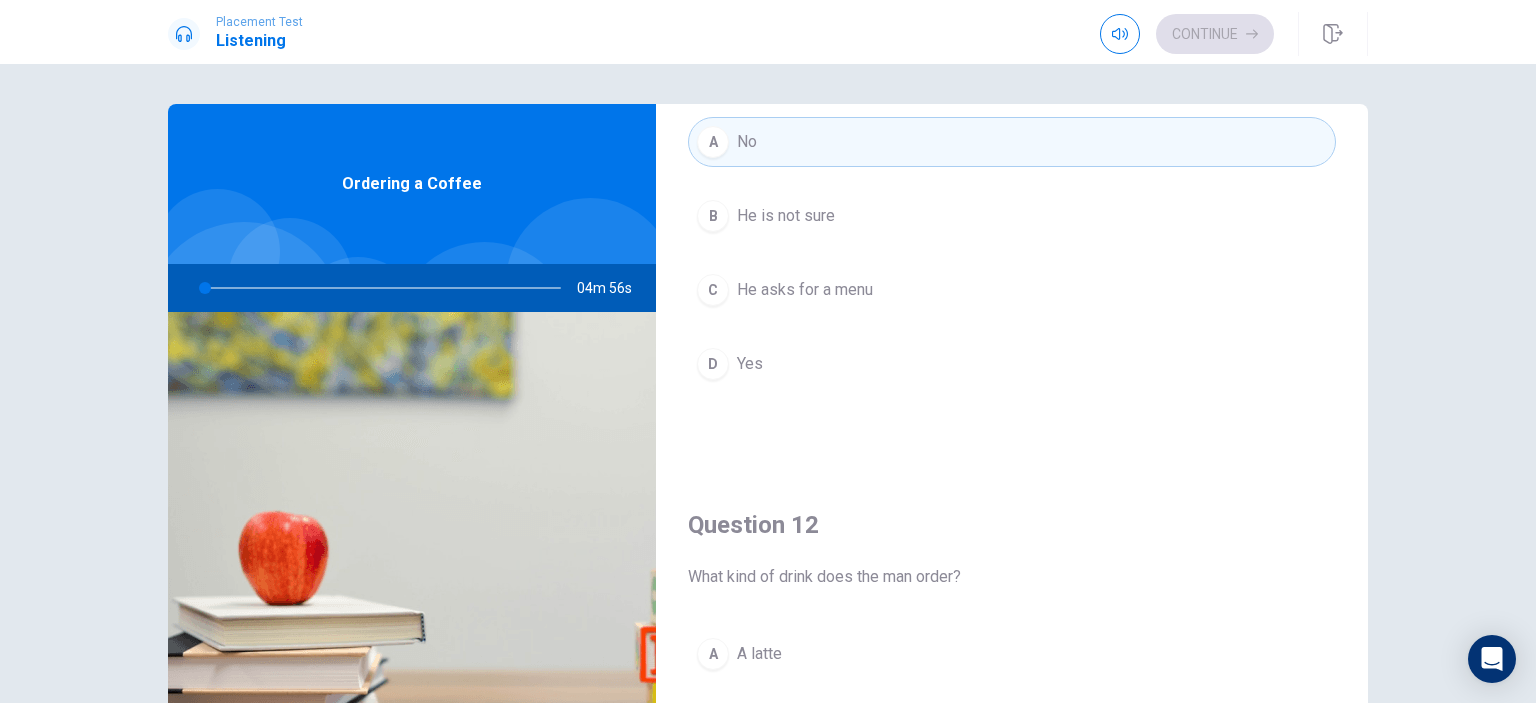 scroll, scrollTop: 200, scrollLeft: 0, axis: vertical 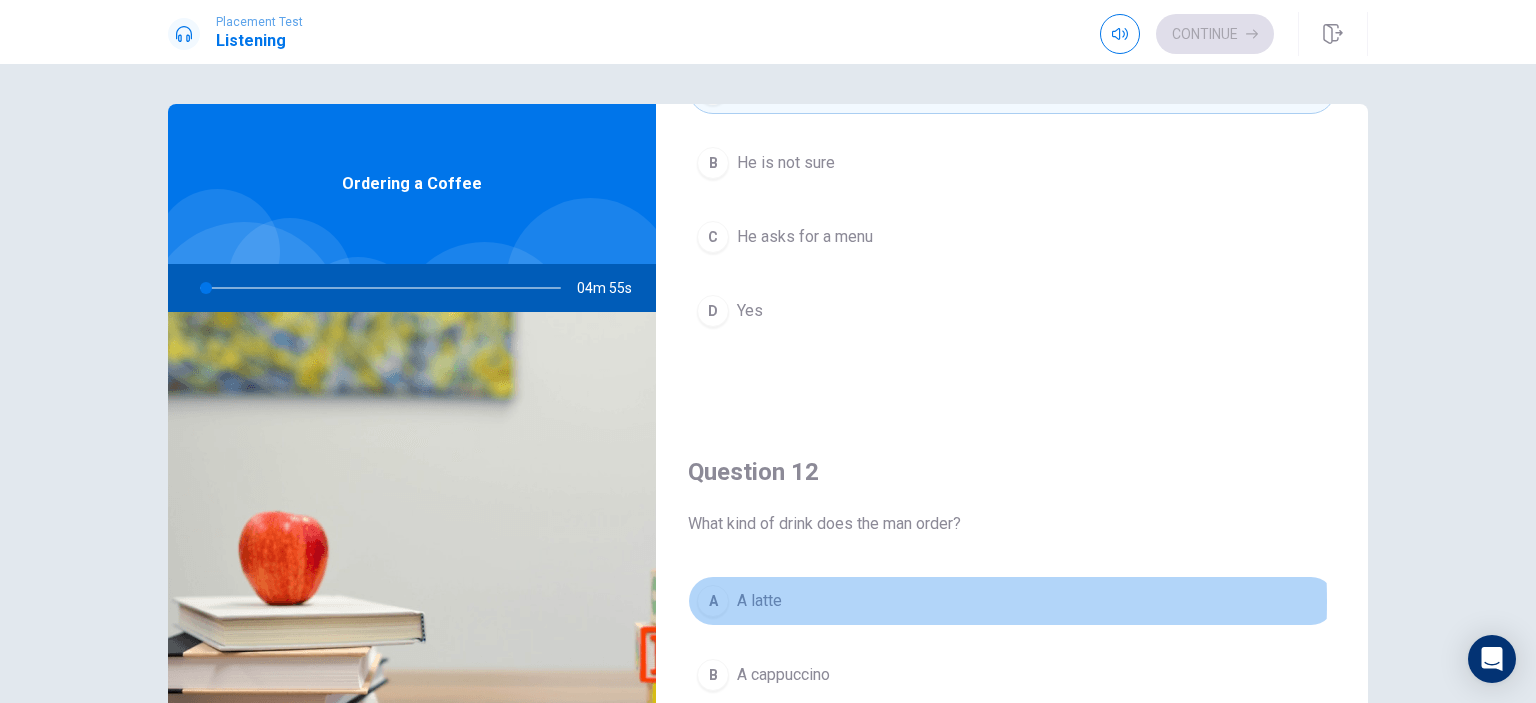 click on "A" at bounding box center [713, 601] 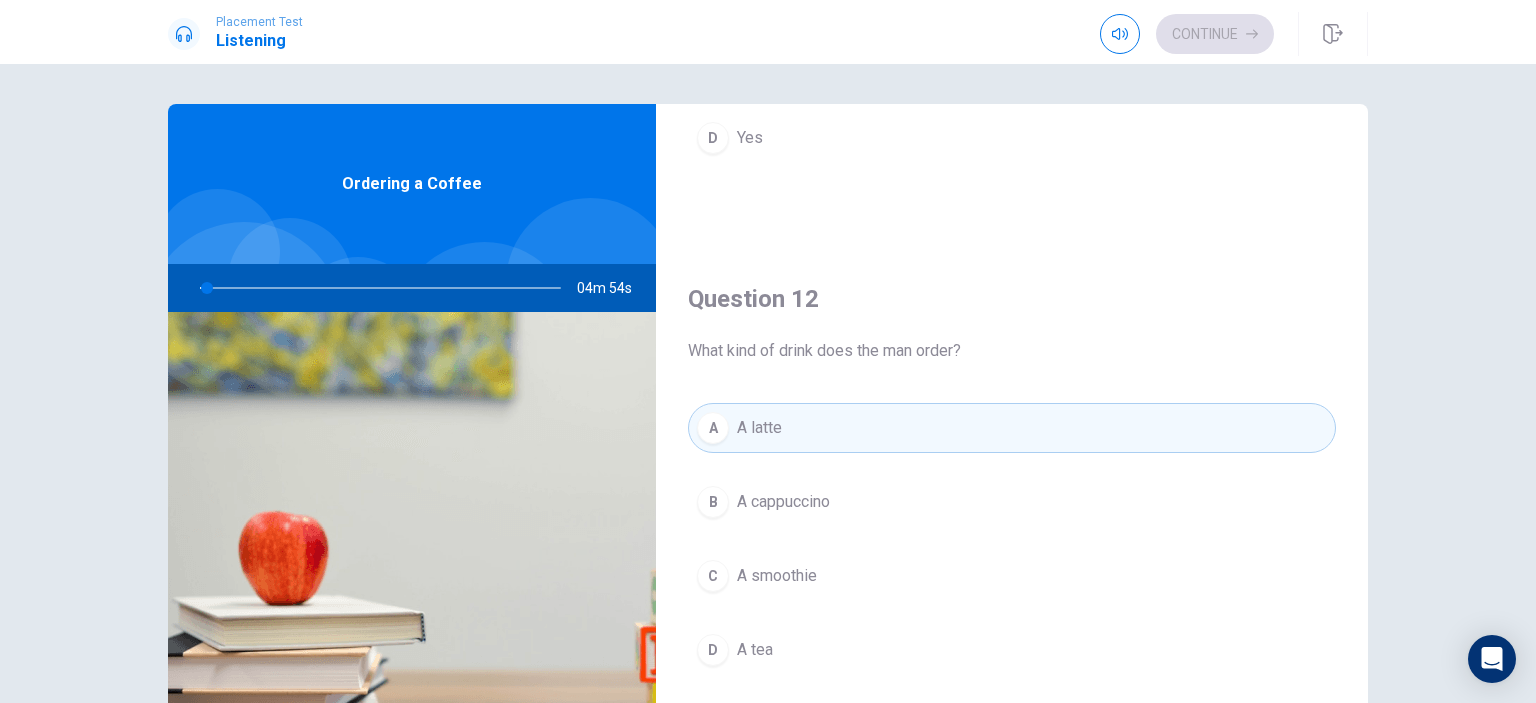 scroll, scrollTop: 700, scrollLeft: 0, axis: vertical 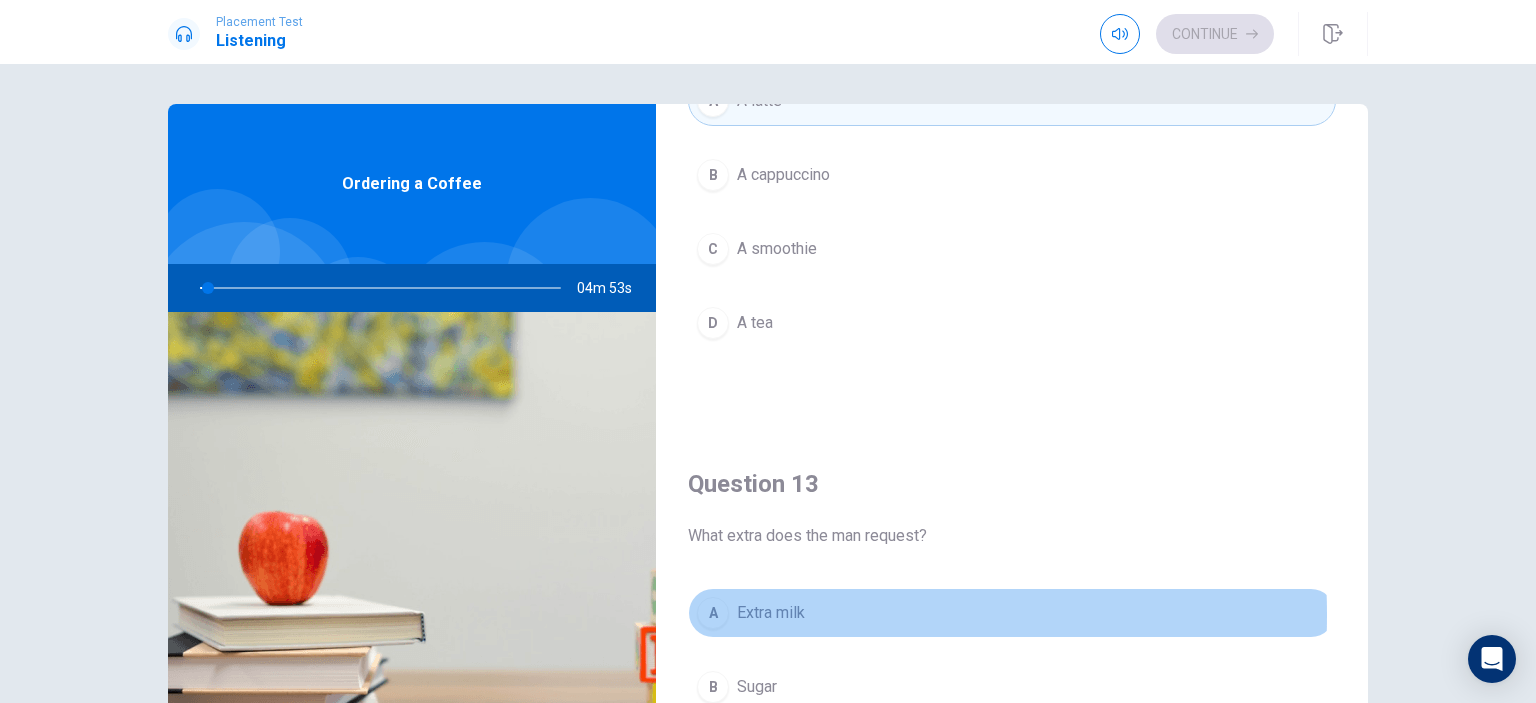 click on "A" at bounding box center [713, 613] 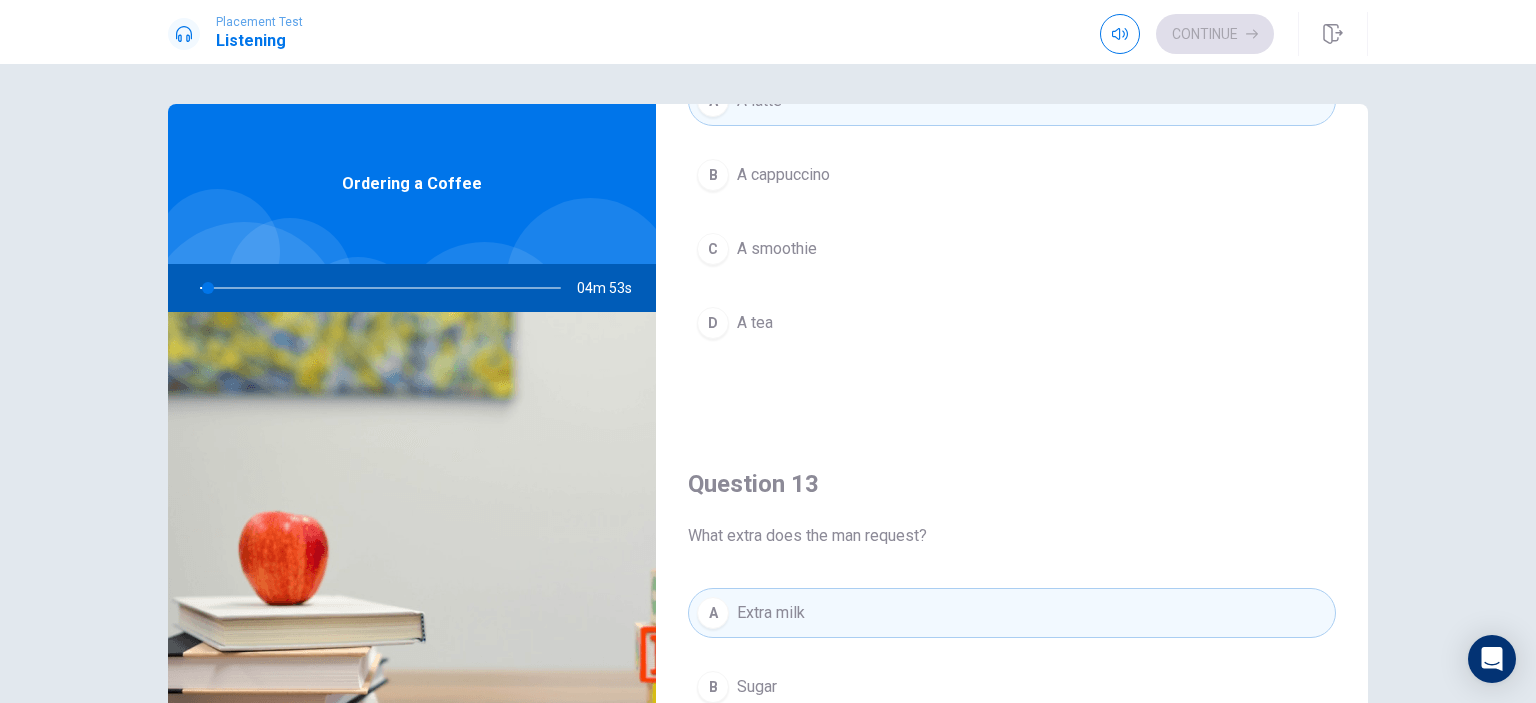 scroll, scrollTop: 1200, scrollLeft: 0, axis: vertical 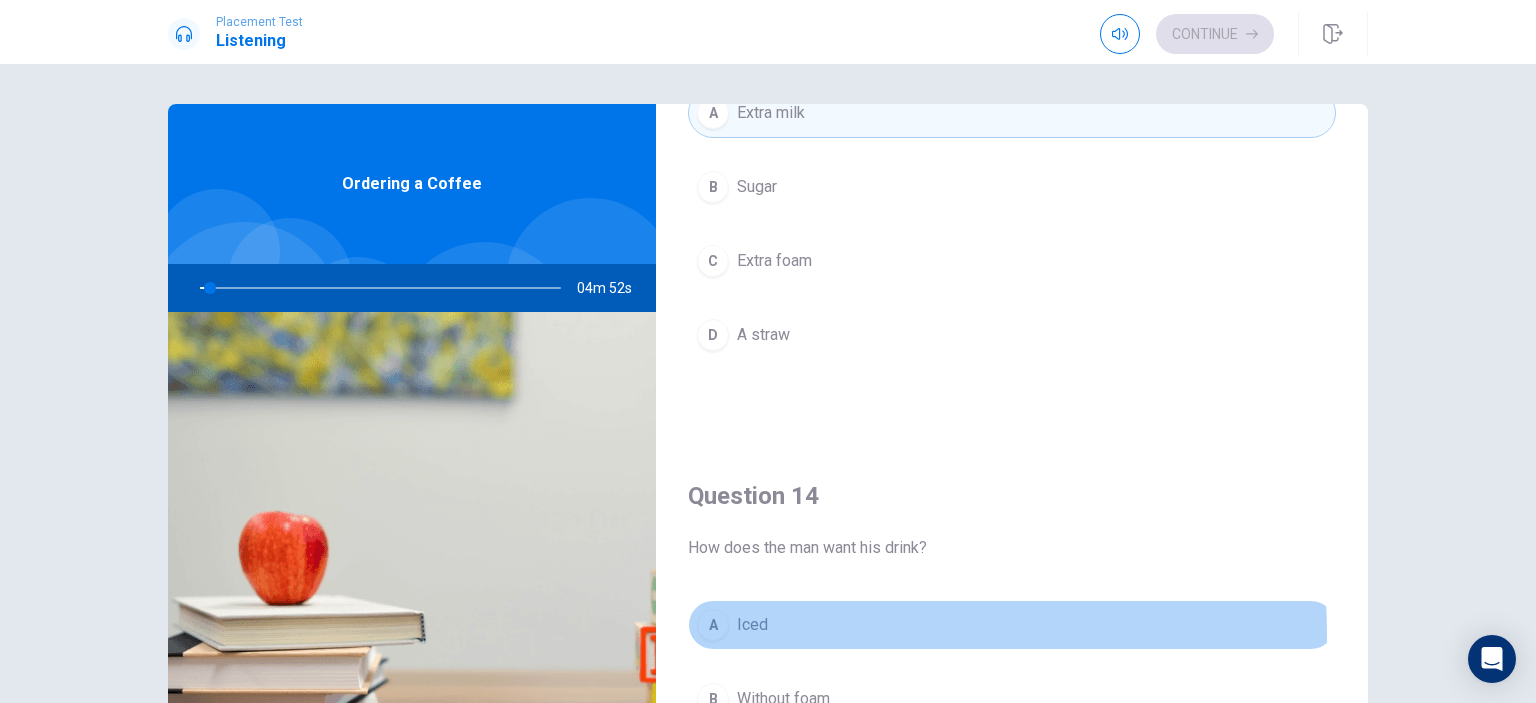 click on "A" at bounding box center [713, 625] 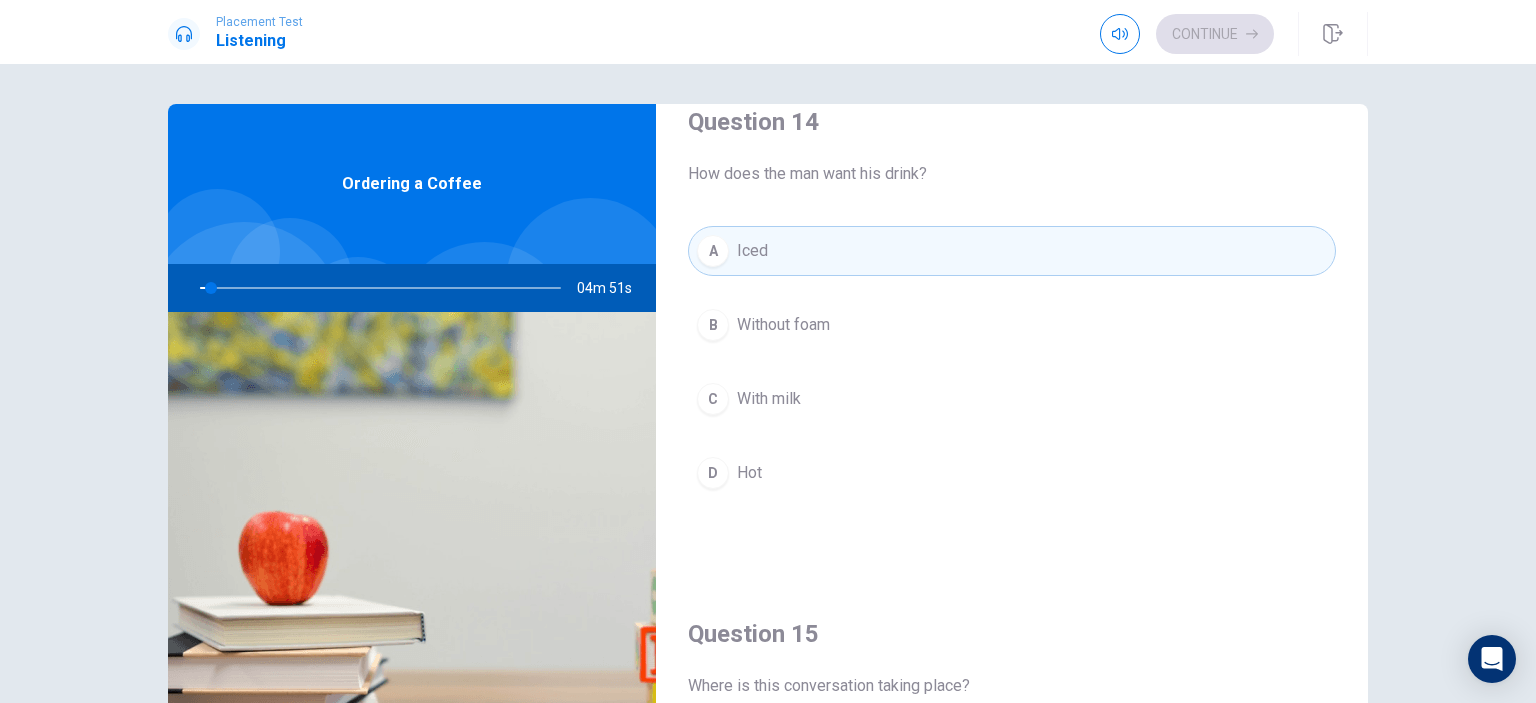 scroll, scrollTop: 1800, scrollLeft: 0, axis: vertical 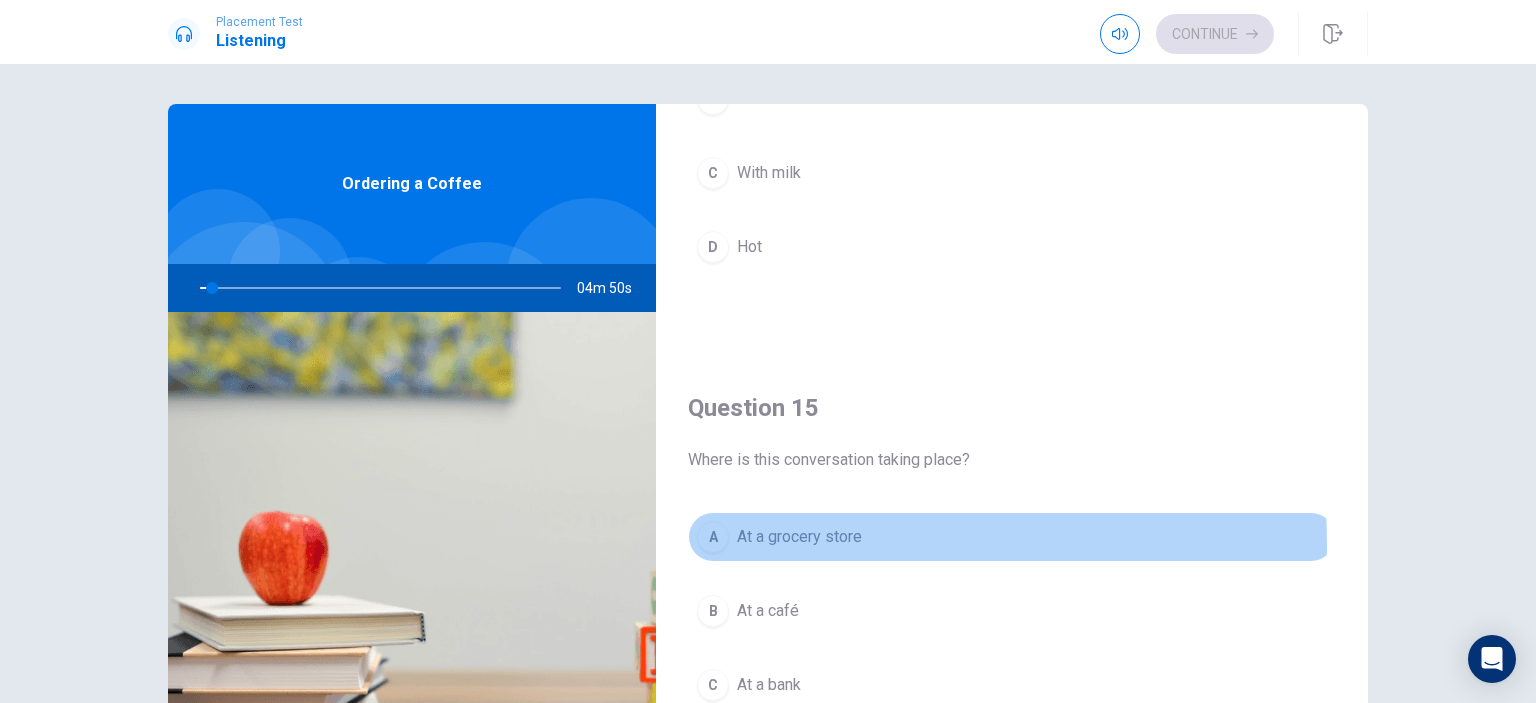 click on "A" at bounding box center (713, 537) 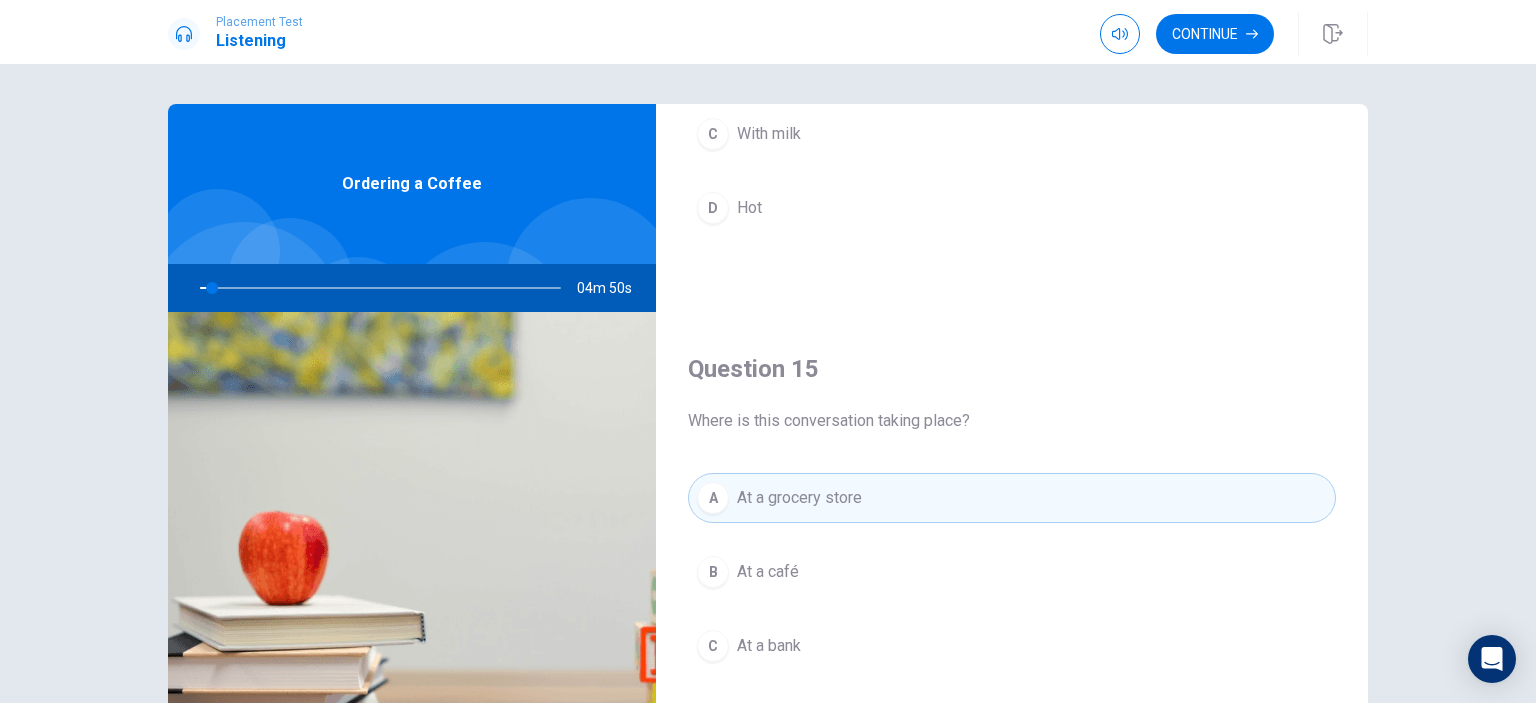 scroll, scrollTop: 1856, scrollLeft: 0, axis: vertical 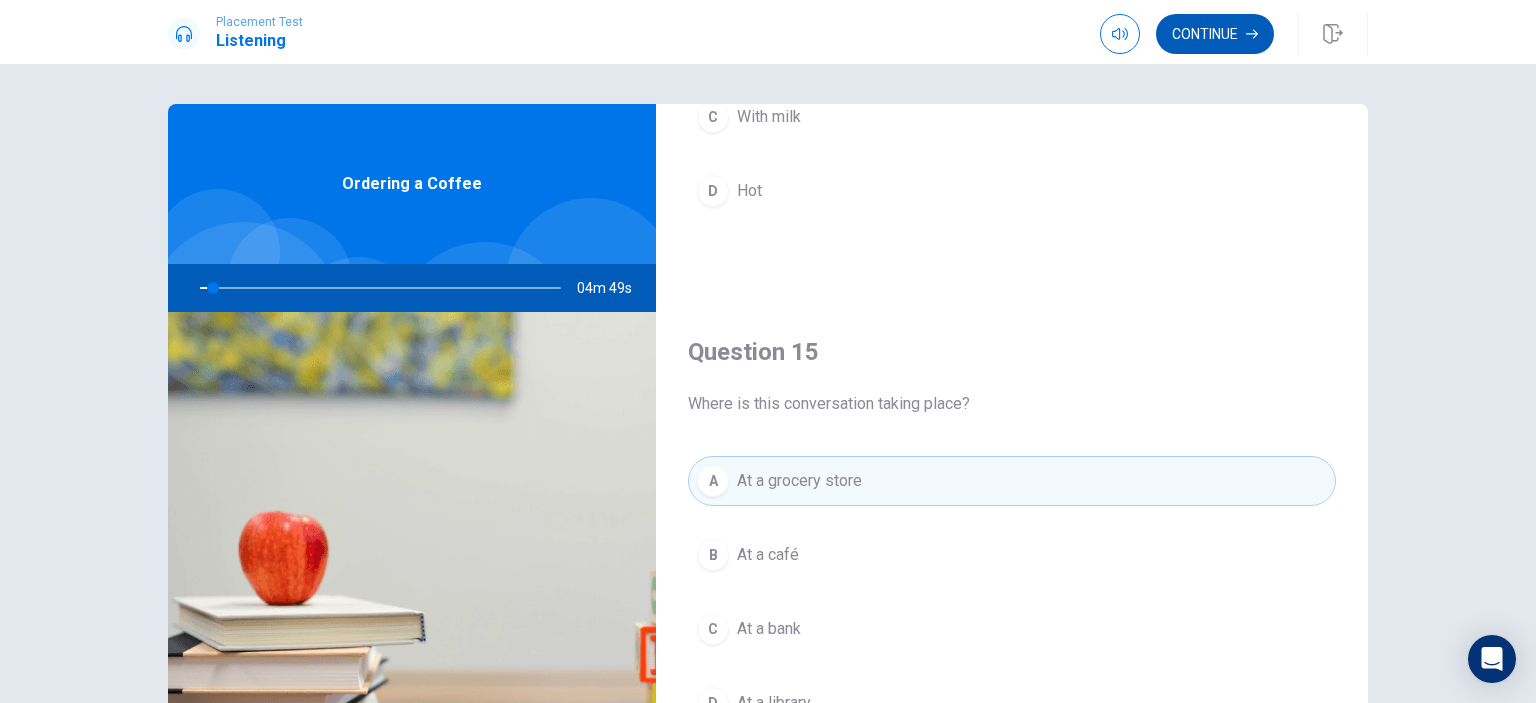 click on "Continue" at bounding box center [1215, 34] 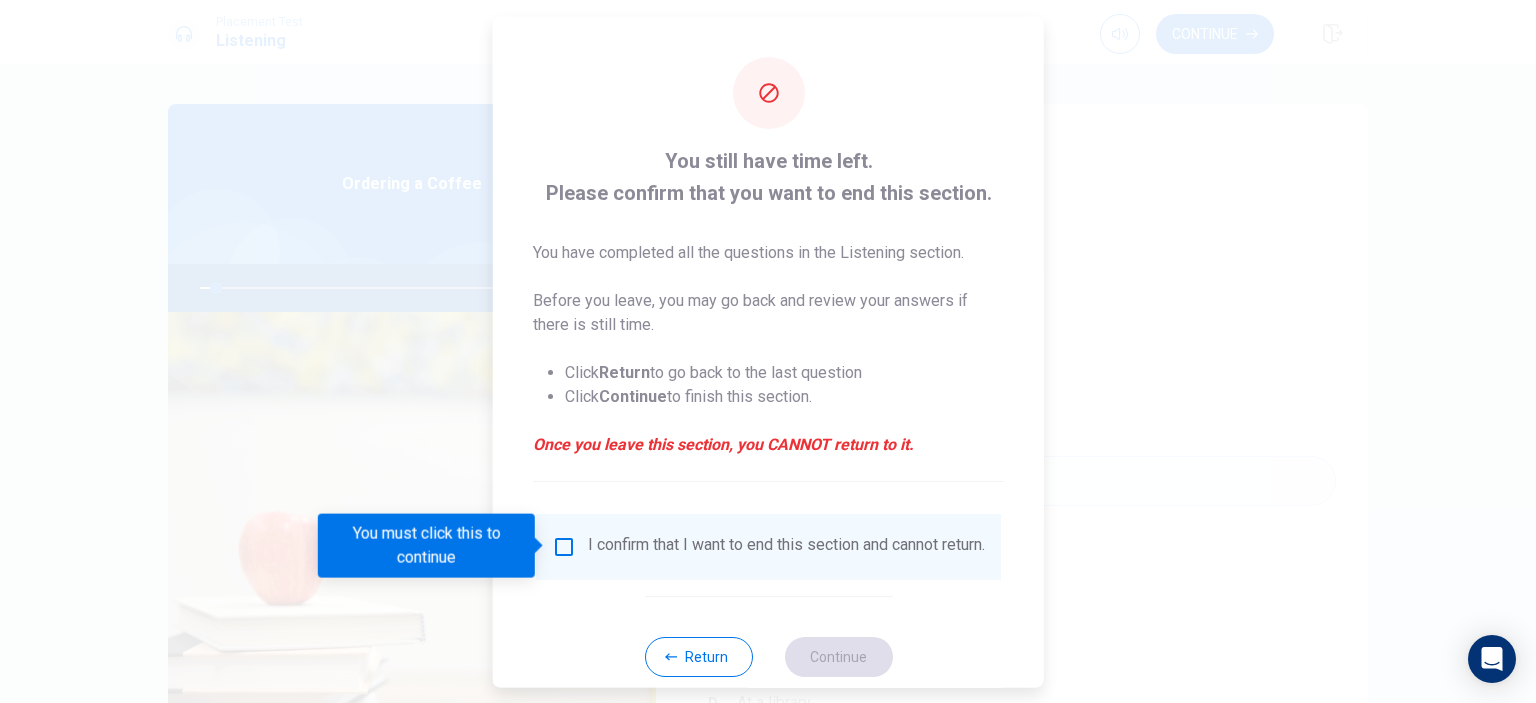 click at bounding box center (564, 546) 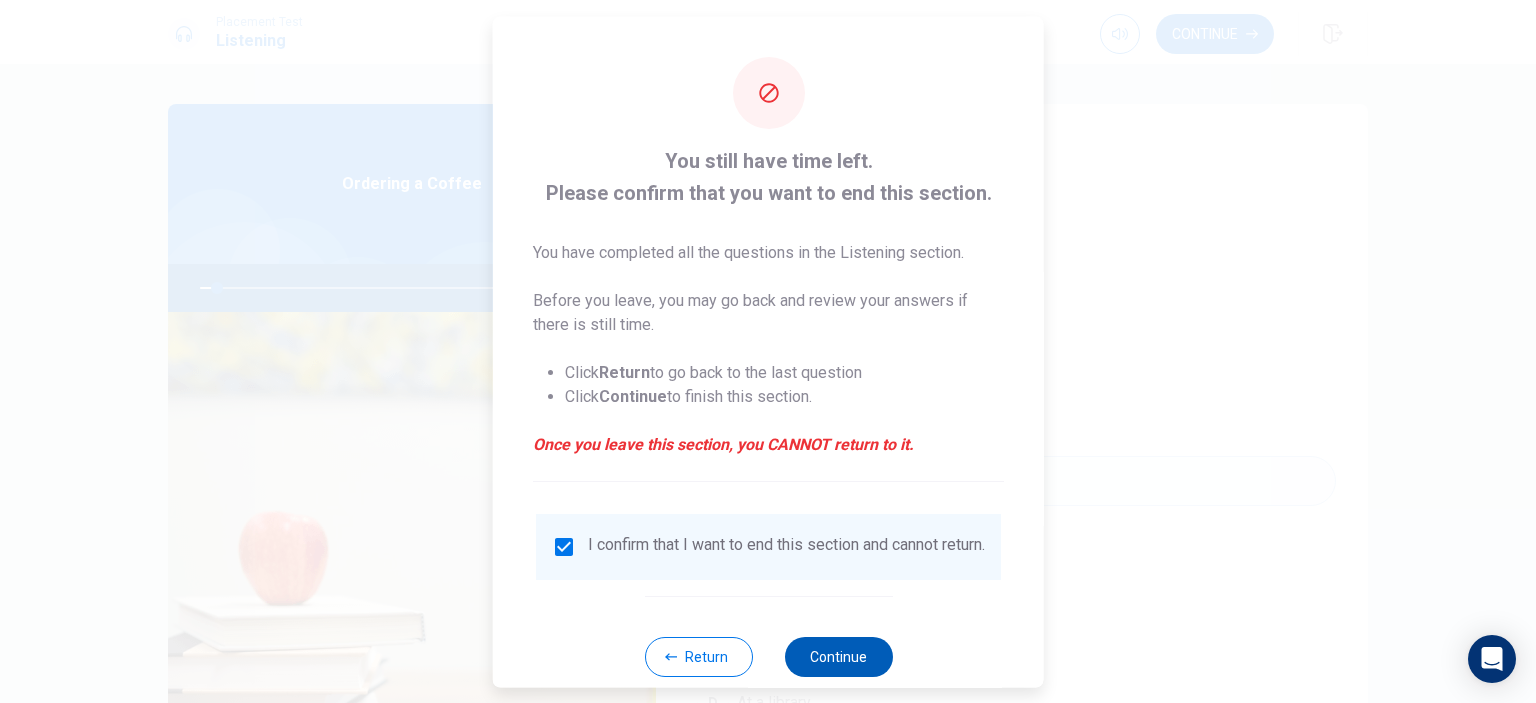 click on "Continue" at bounding box center (838, 656) 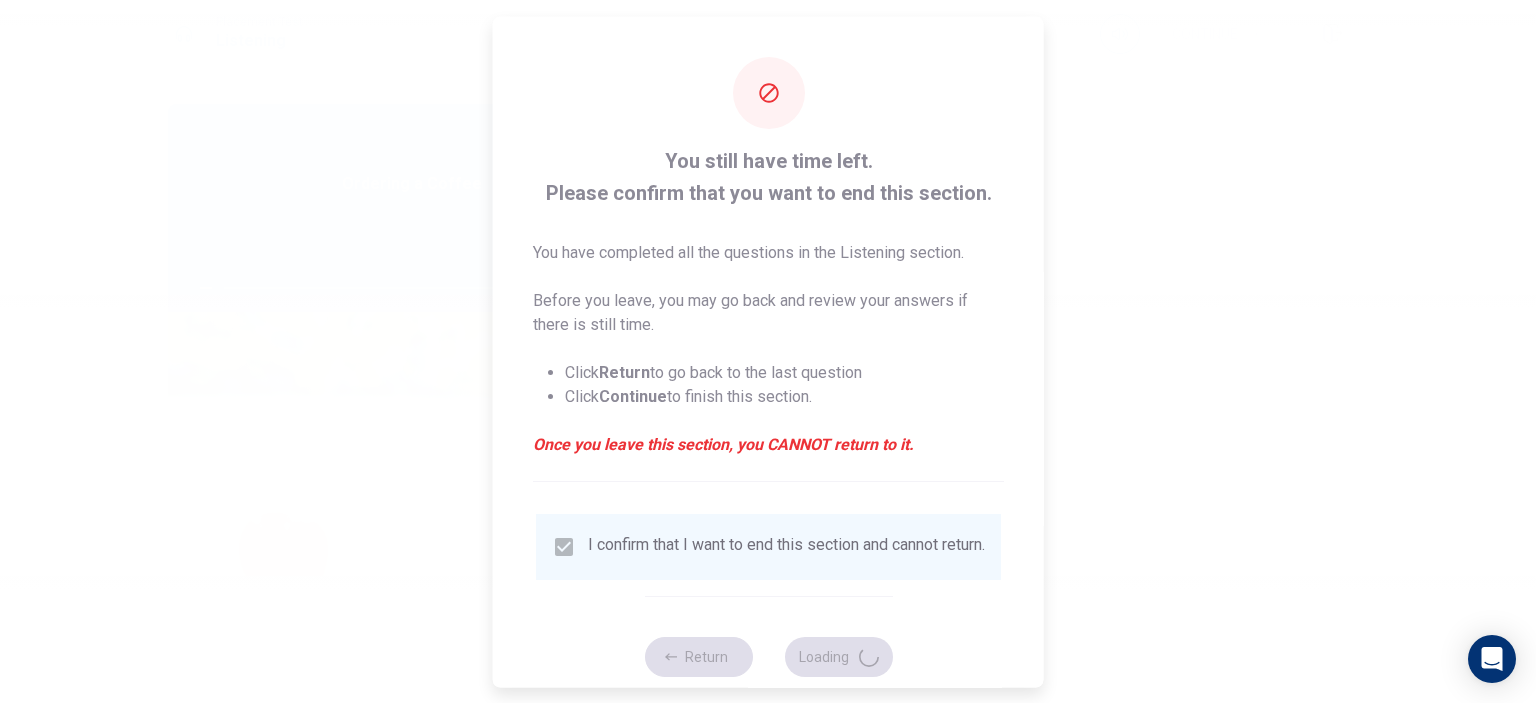 type on "5" 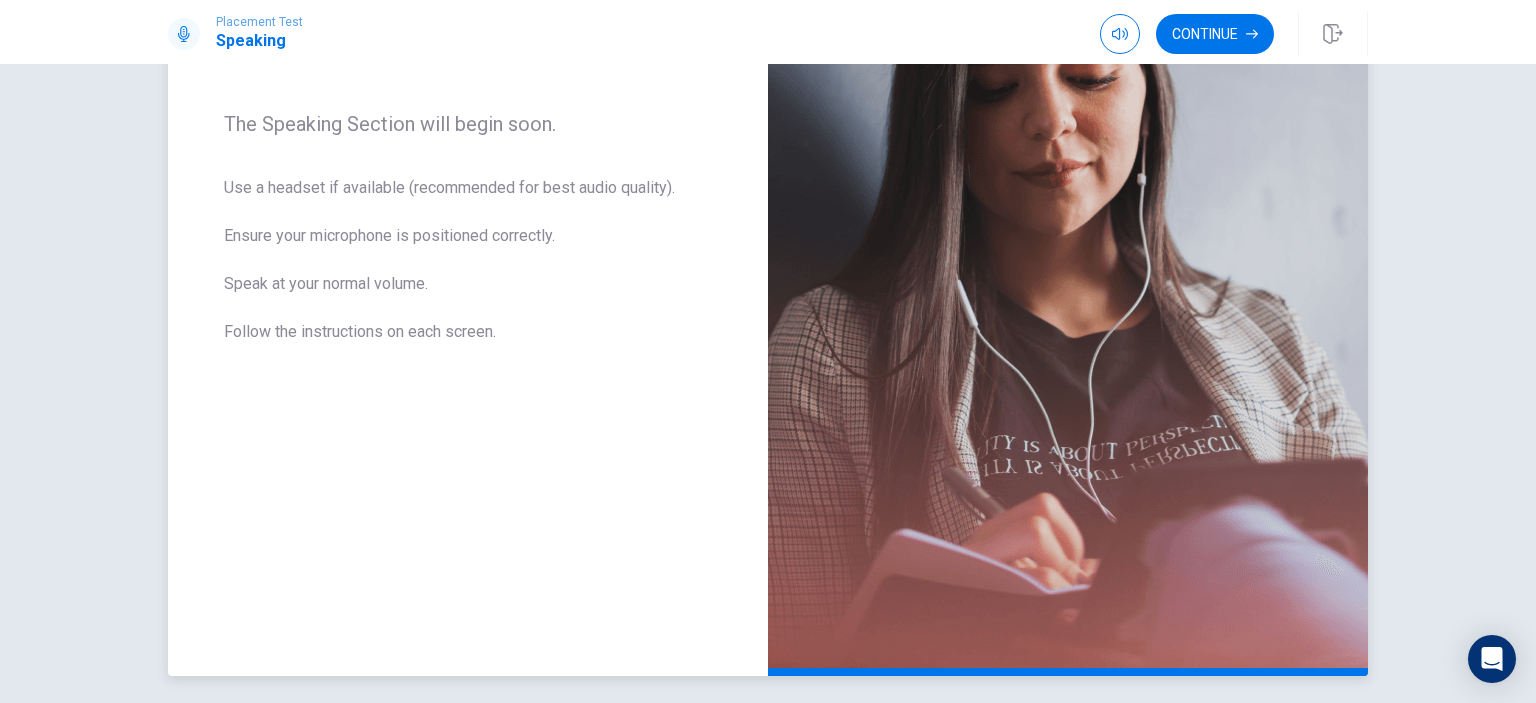 scroll, scrollTop: 0, scrollLeft: 0, axis: both 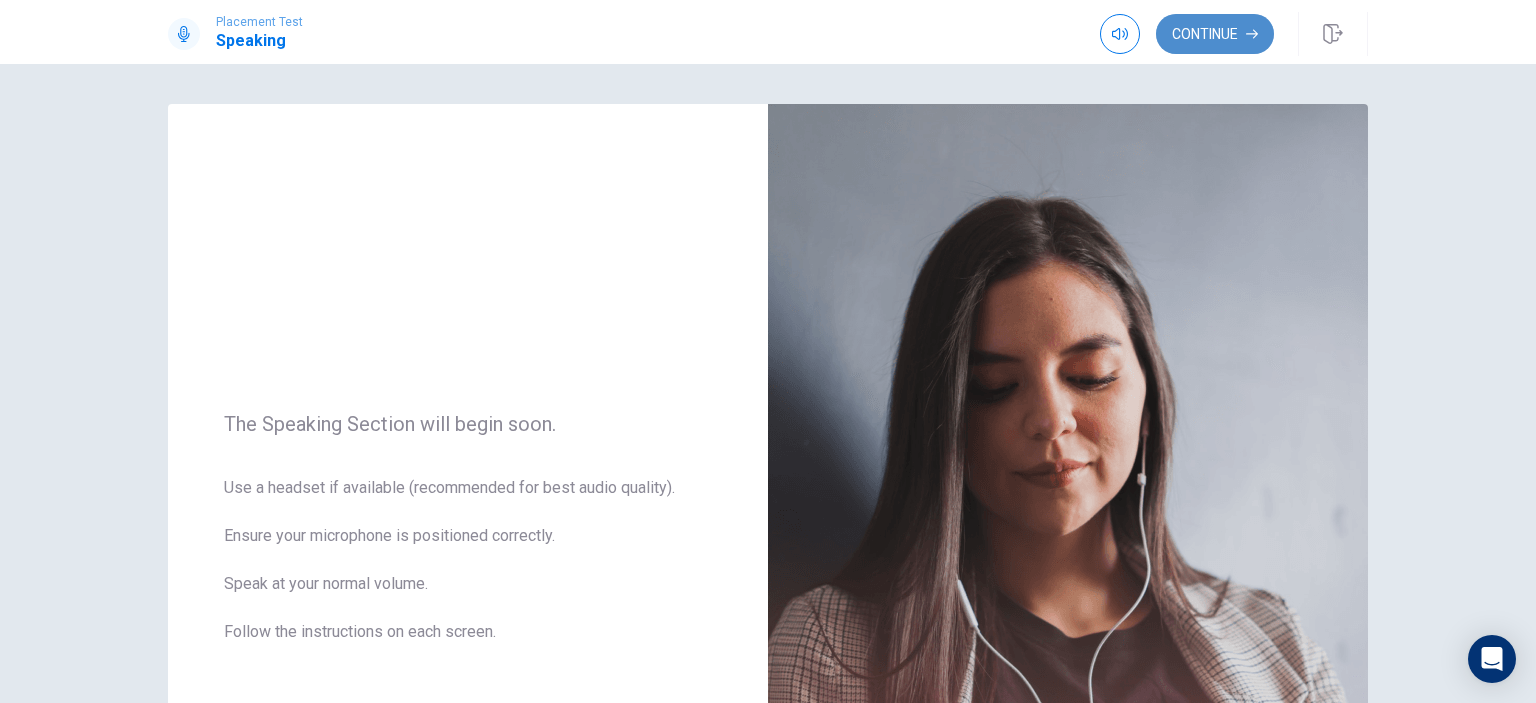 click on "Continue" at bounding box center [1215, 34] 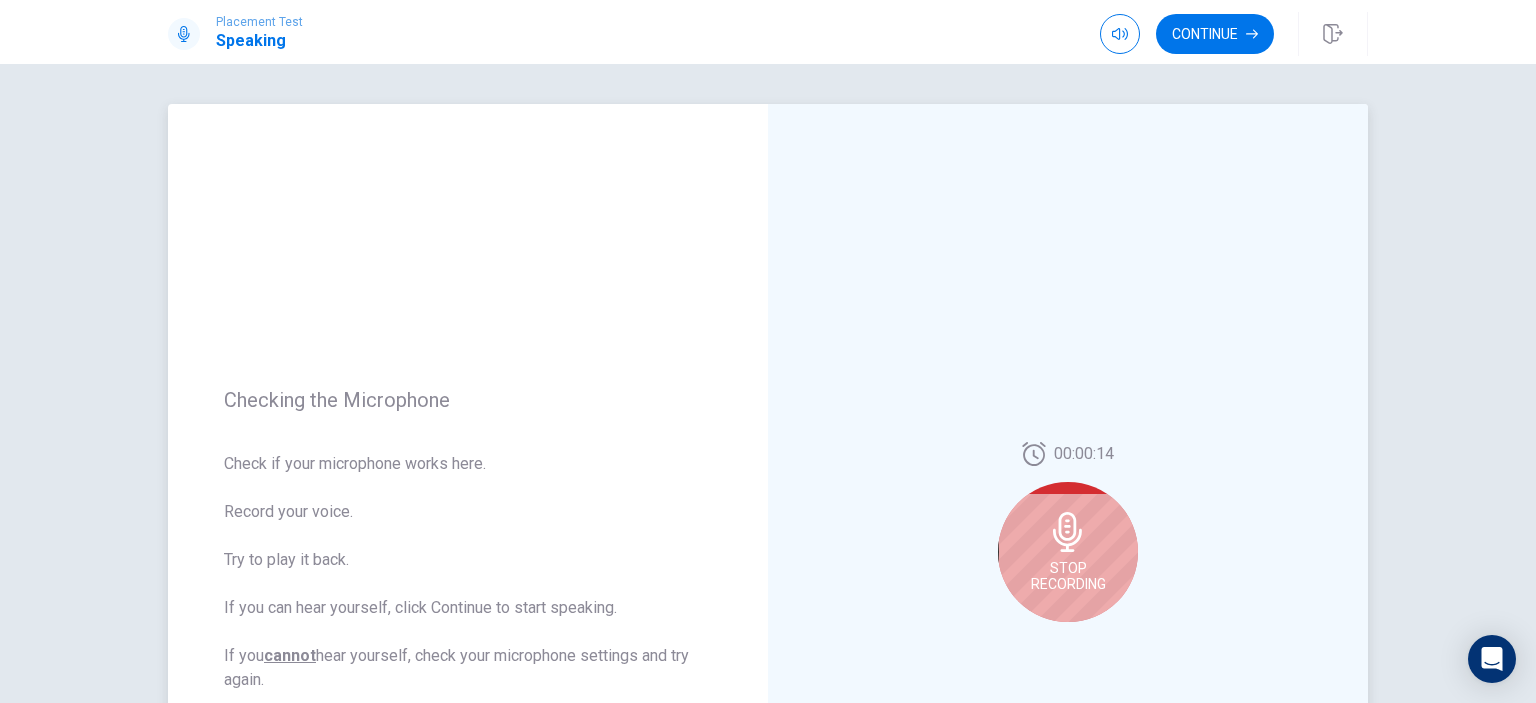scroll, scrollTop: 200, scrollLeft: 0, axis: vertical 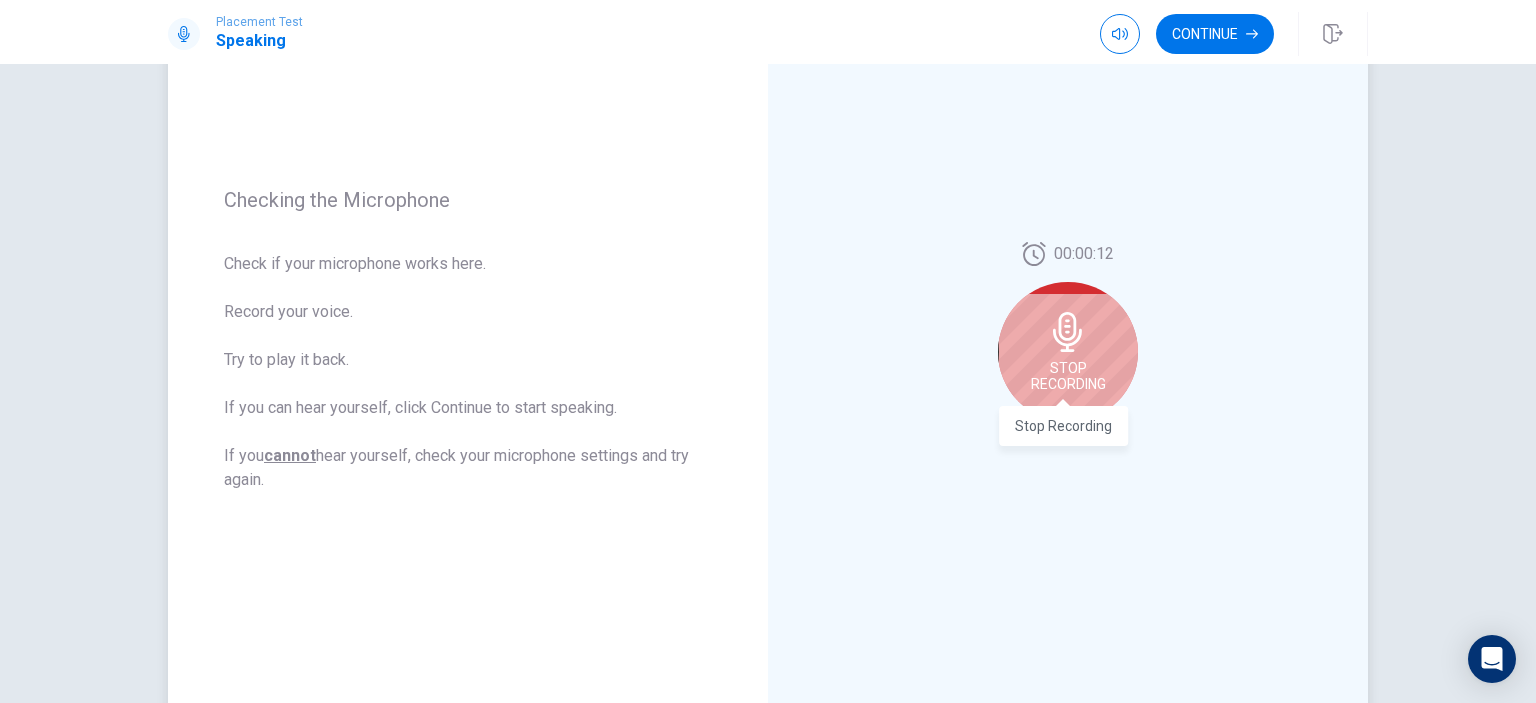 click on "Stop   Recording" at bounding box center (1068, 376) 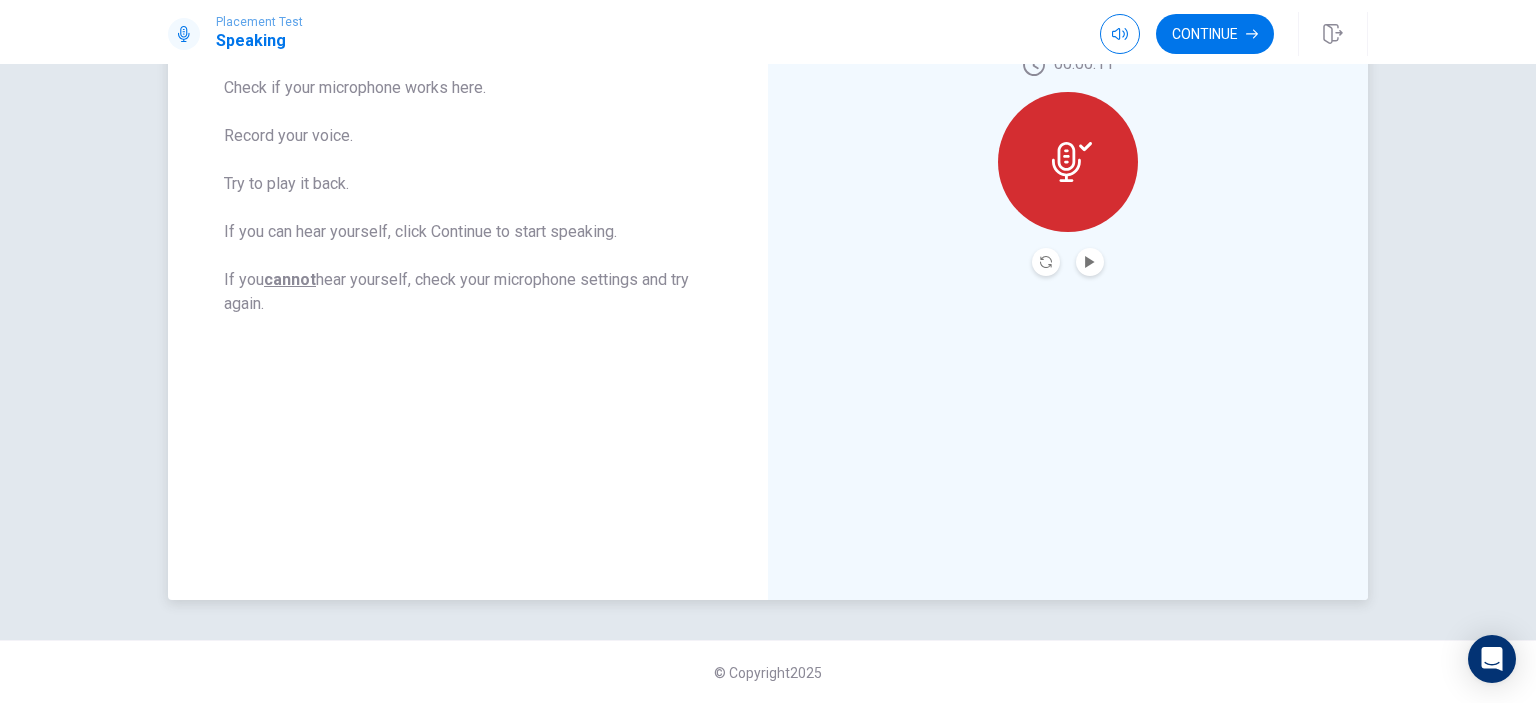 scroll, scrollTop: 0, scrollLeft: 0, axis: both 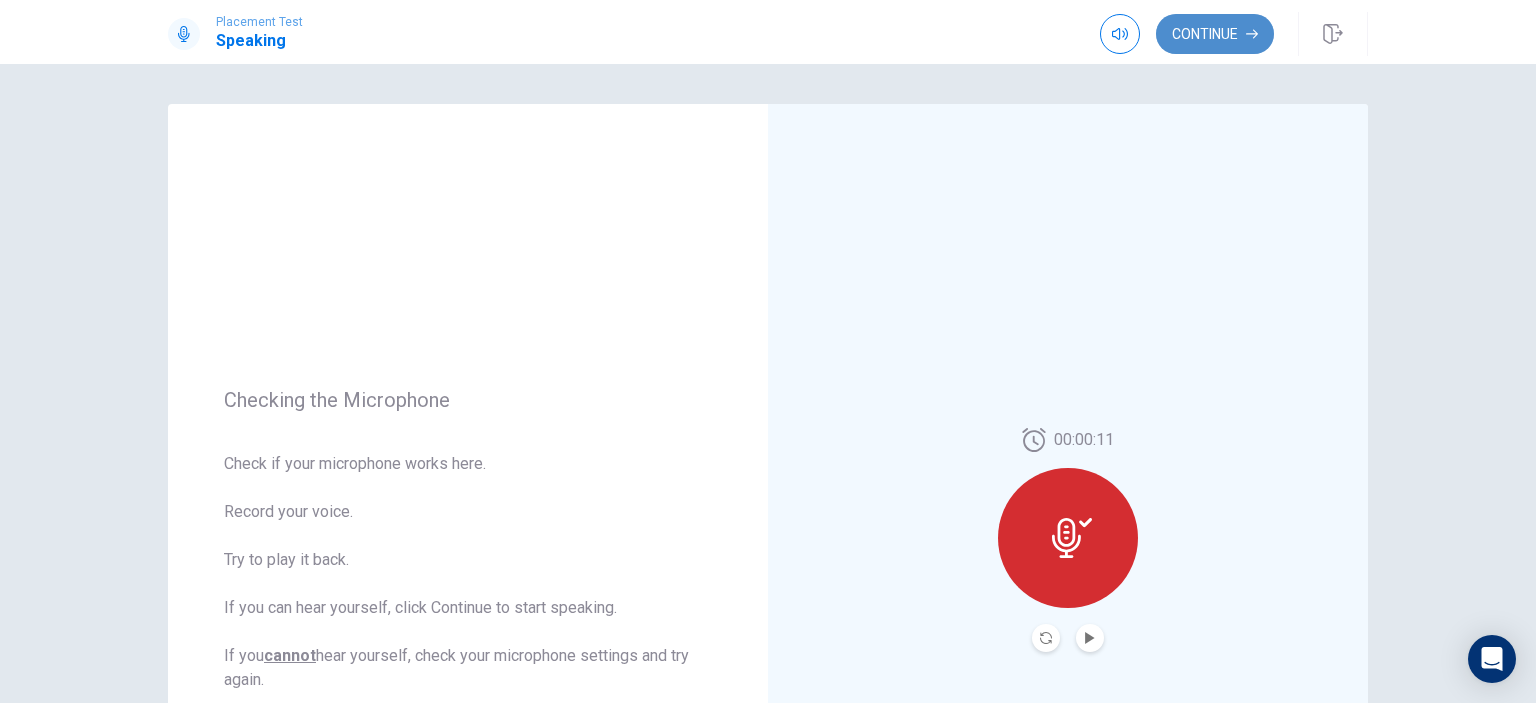 click on "Continue" at bounding box center (1215, 34) 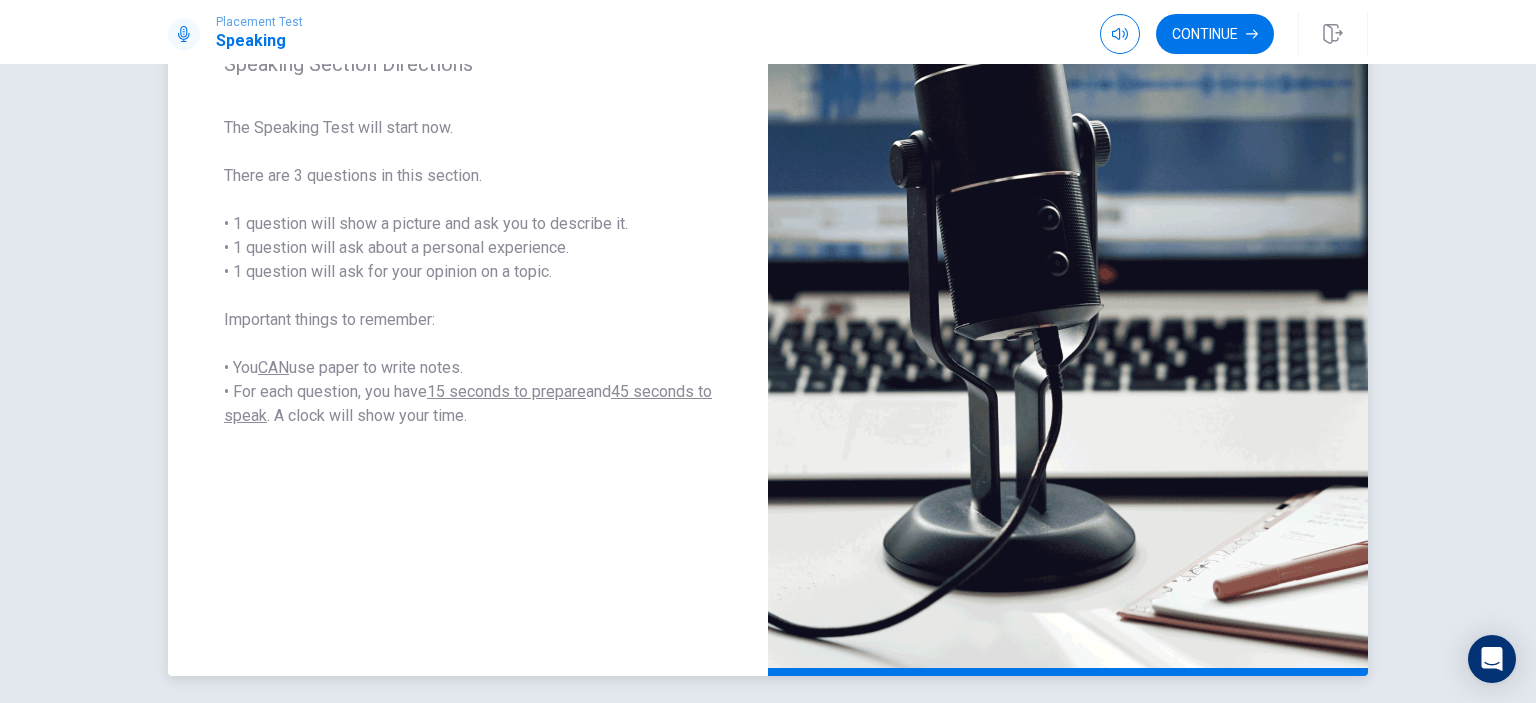 scroll, scrollTop: 376, scrollLeft: 0, axis: vertical 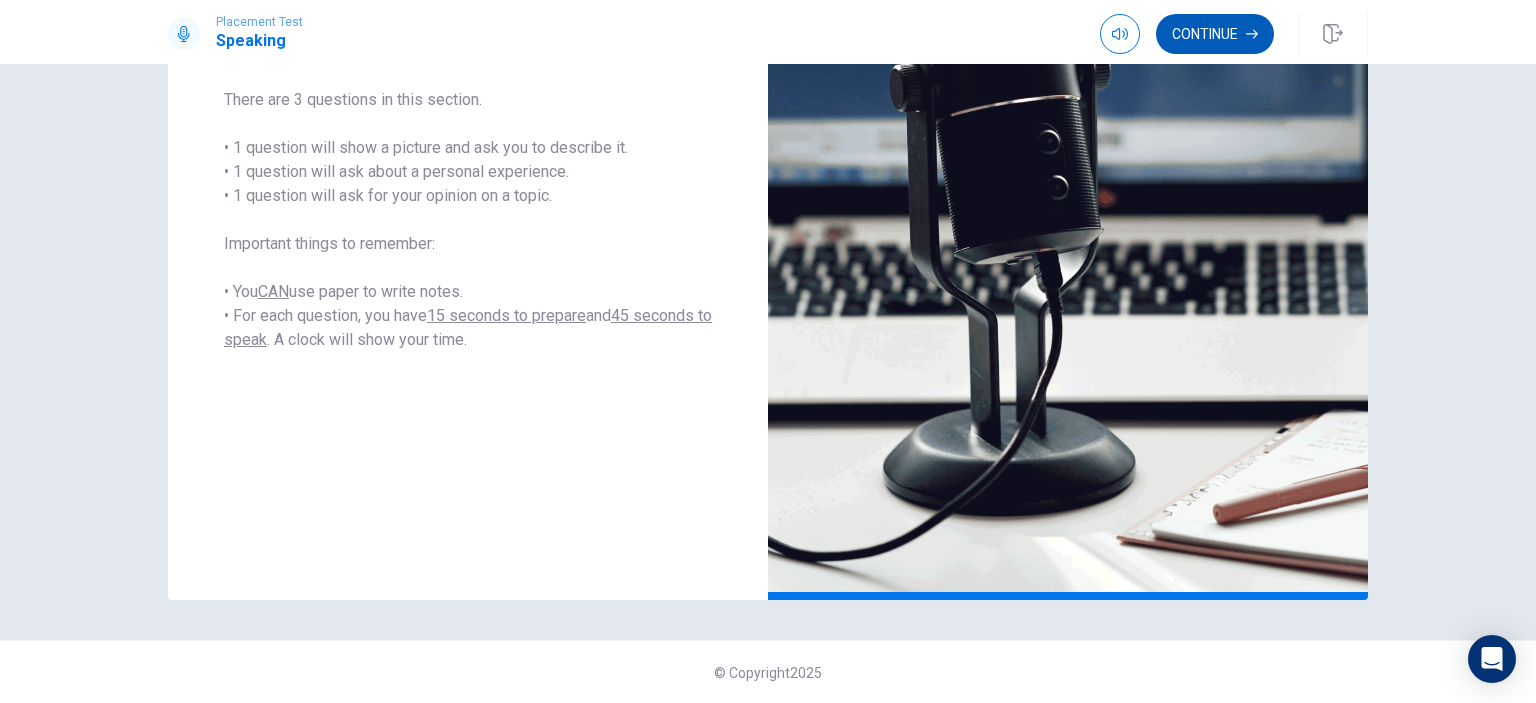 click on "Continue" at bounding box center (1215, 34) 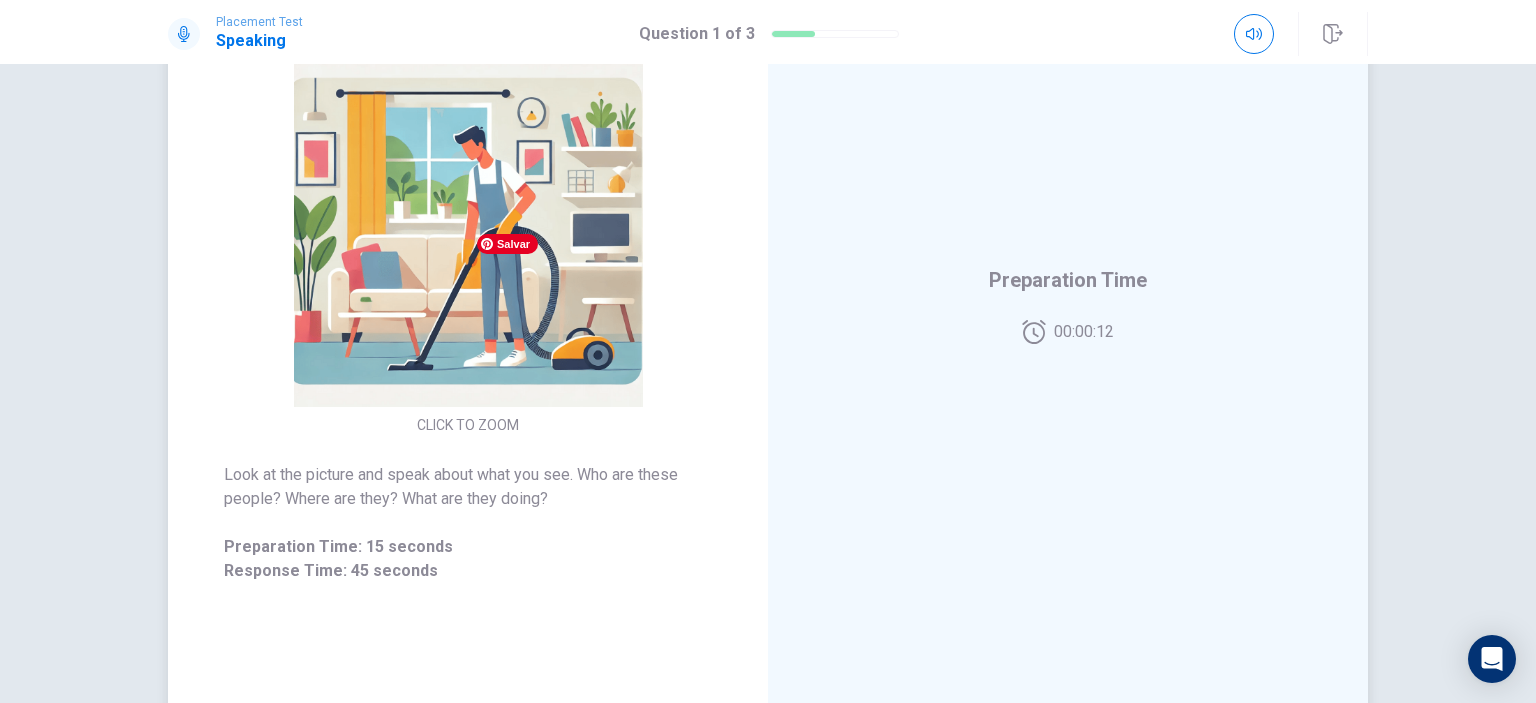 scroll, scrollTop: 176, scrollLeft: 0, axis: vertical 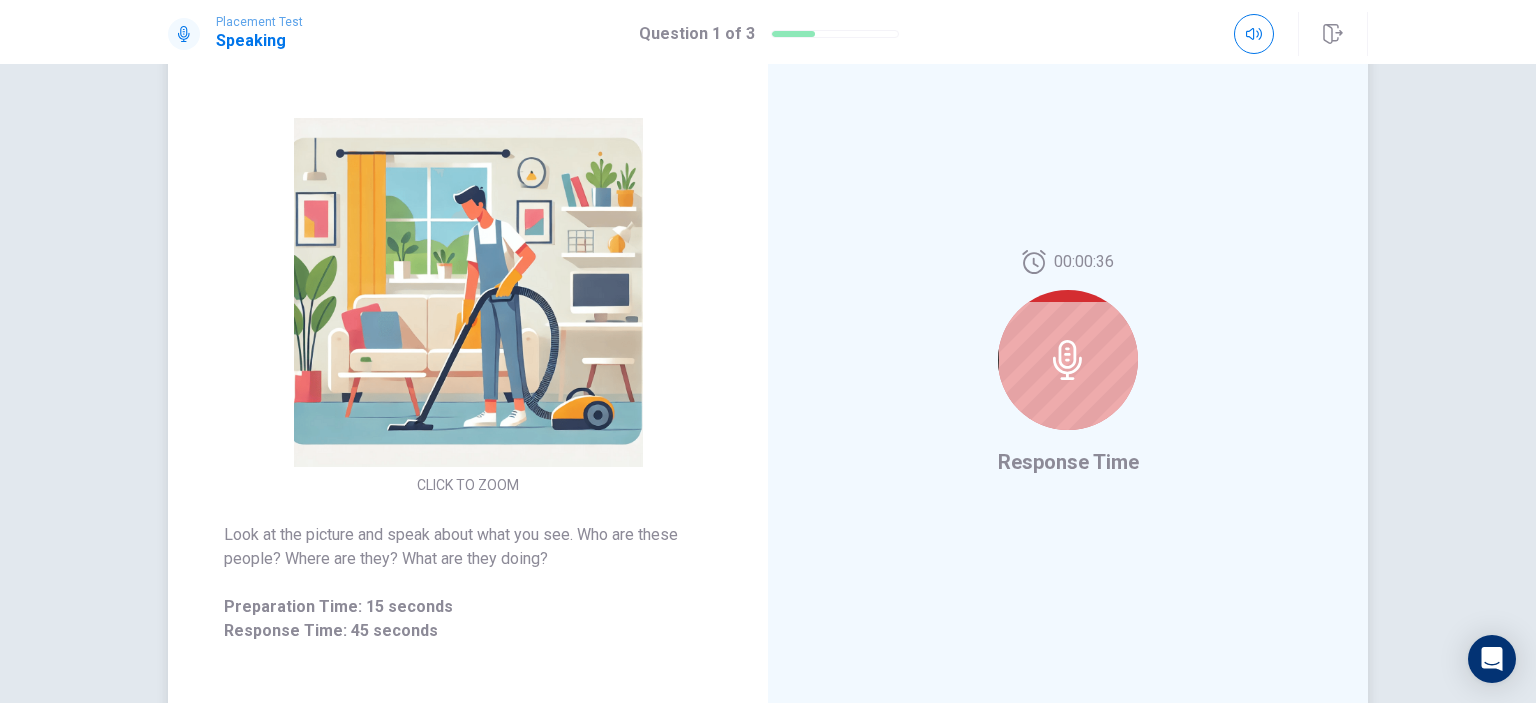 click 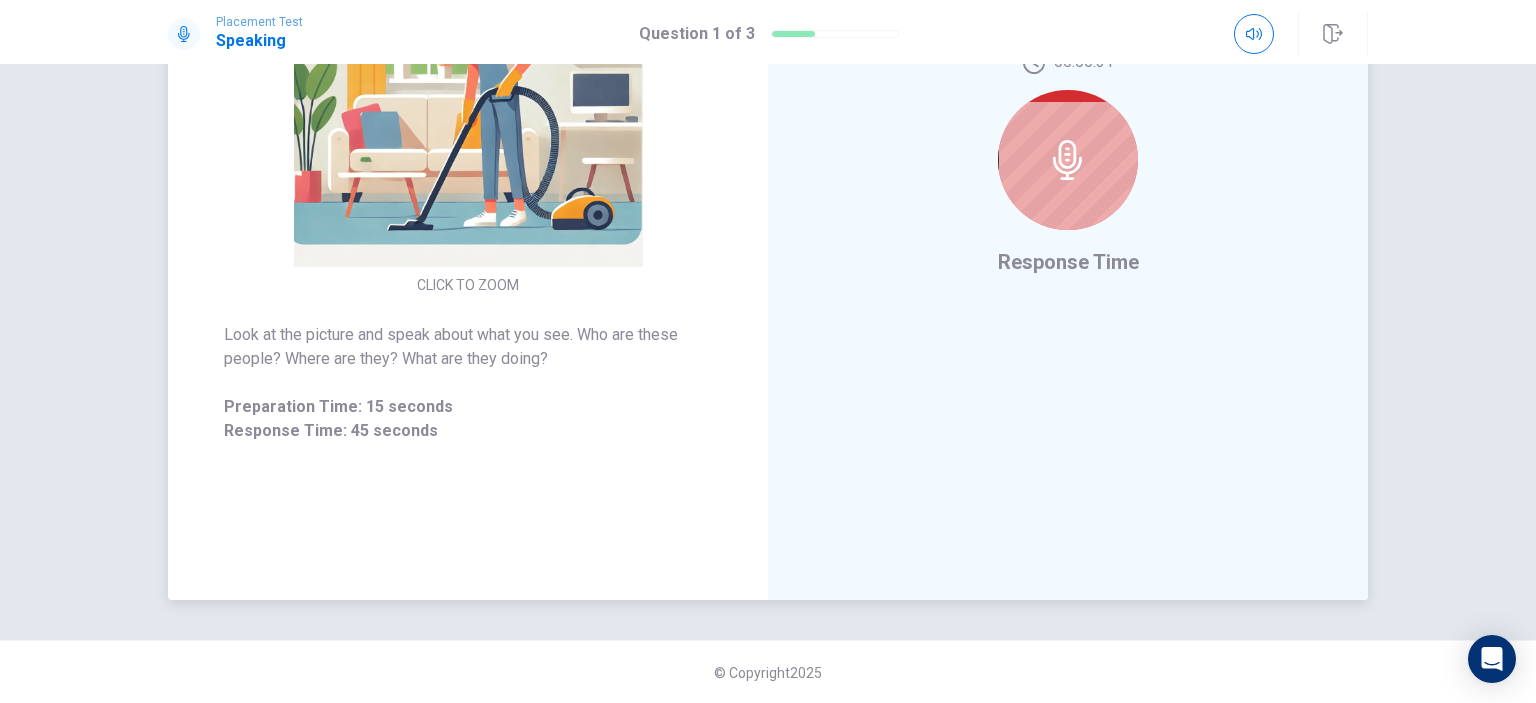 scroll, scrollTop: 0, scrollLeft: 0, axis: both 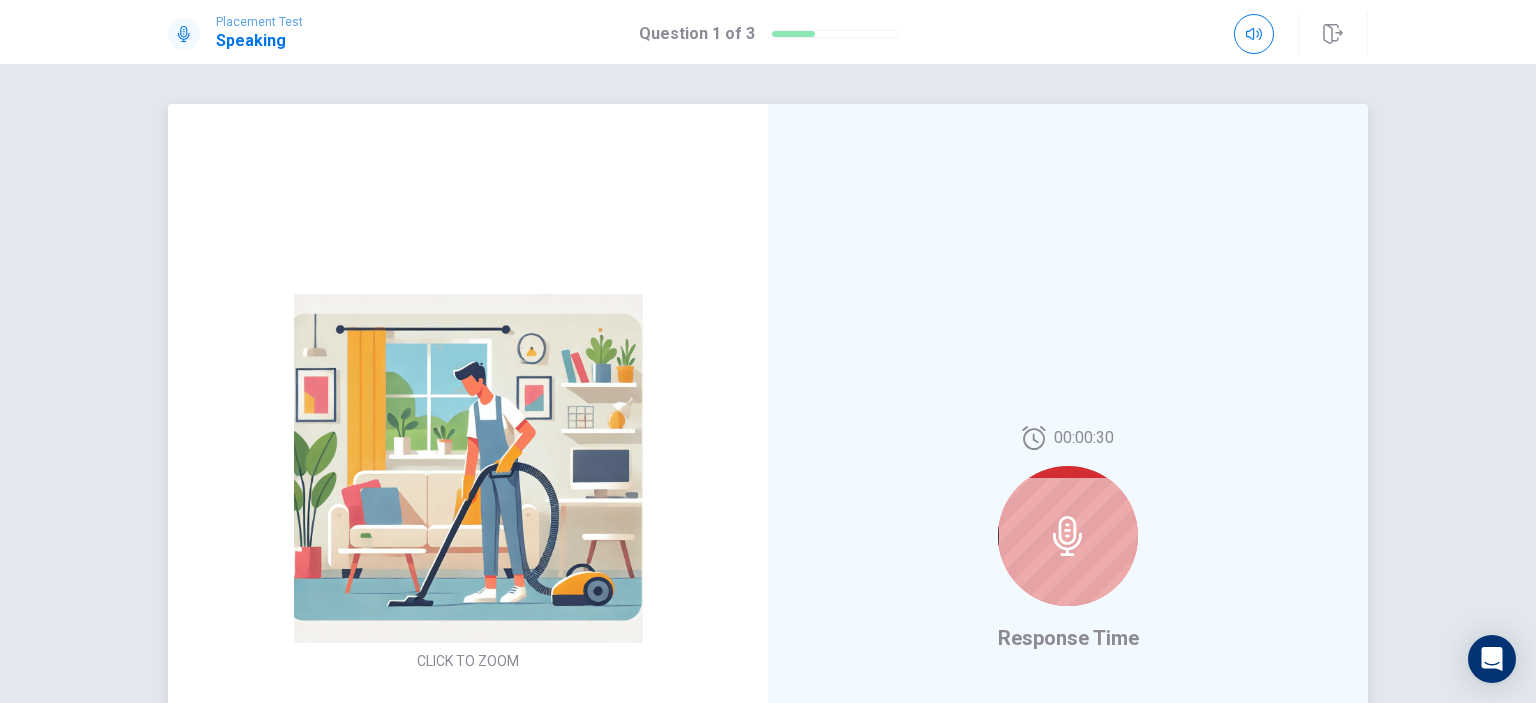 click at bounding box center (1068, 536) 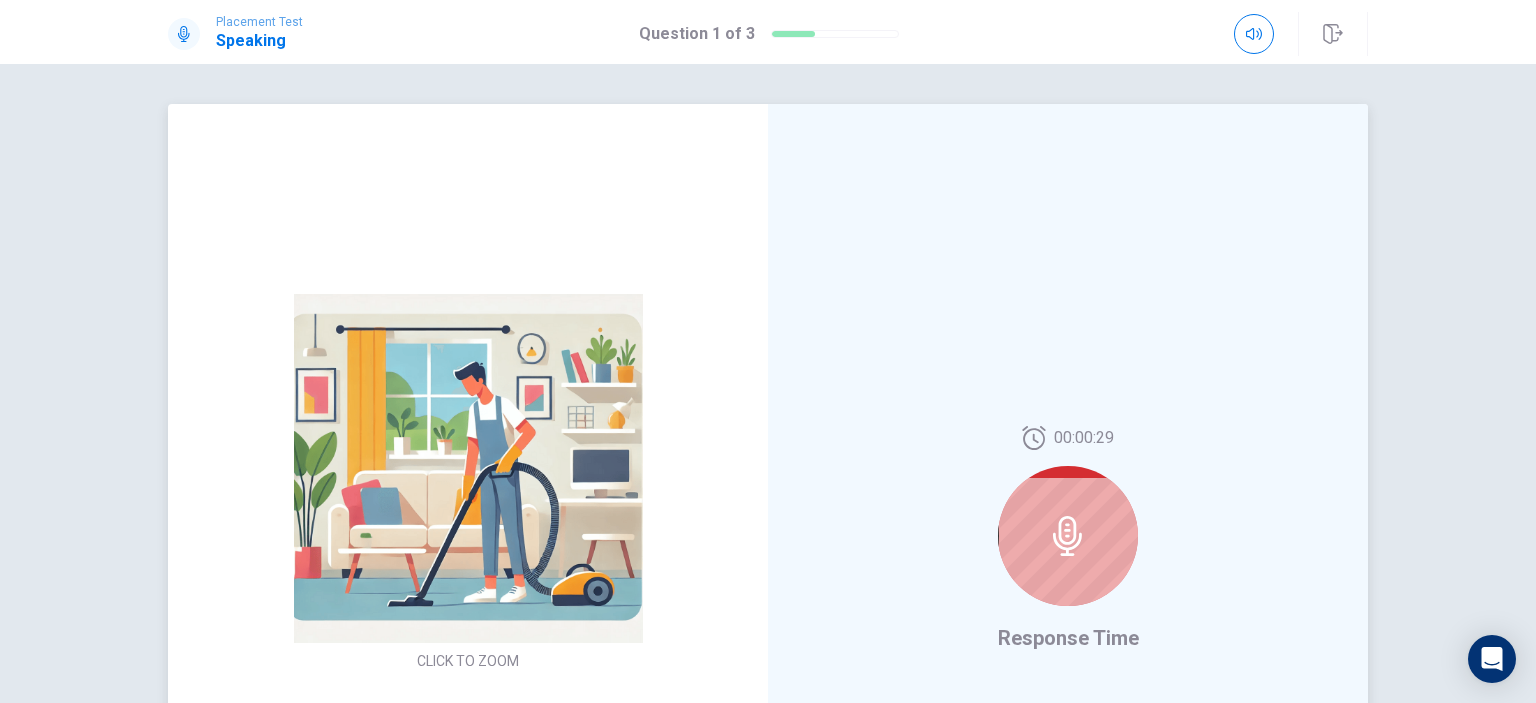 click 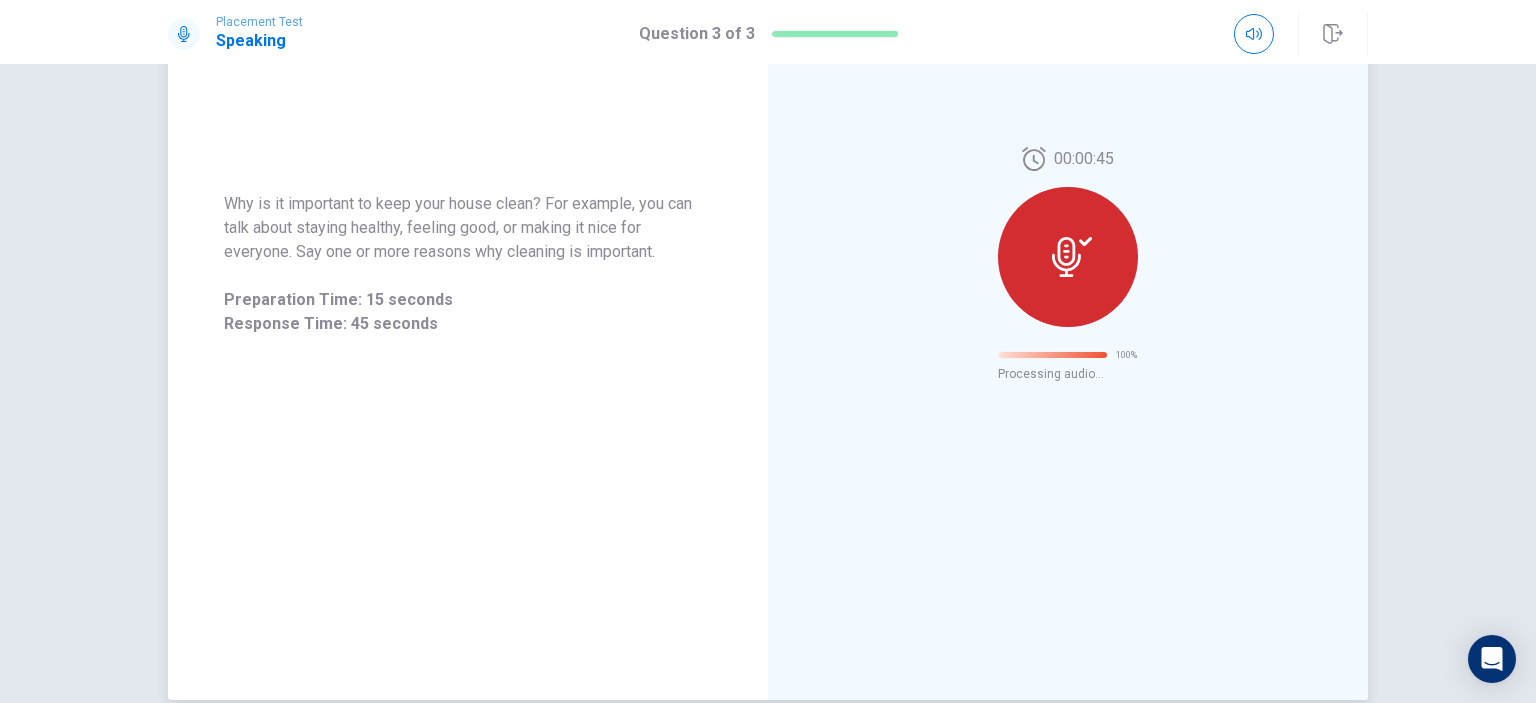 scroll, scrollTop: 0, scrollLeft: 0, axis: both 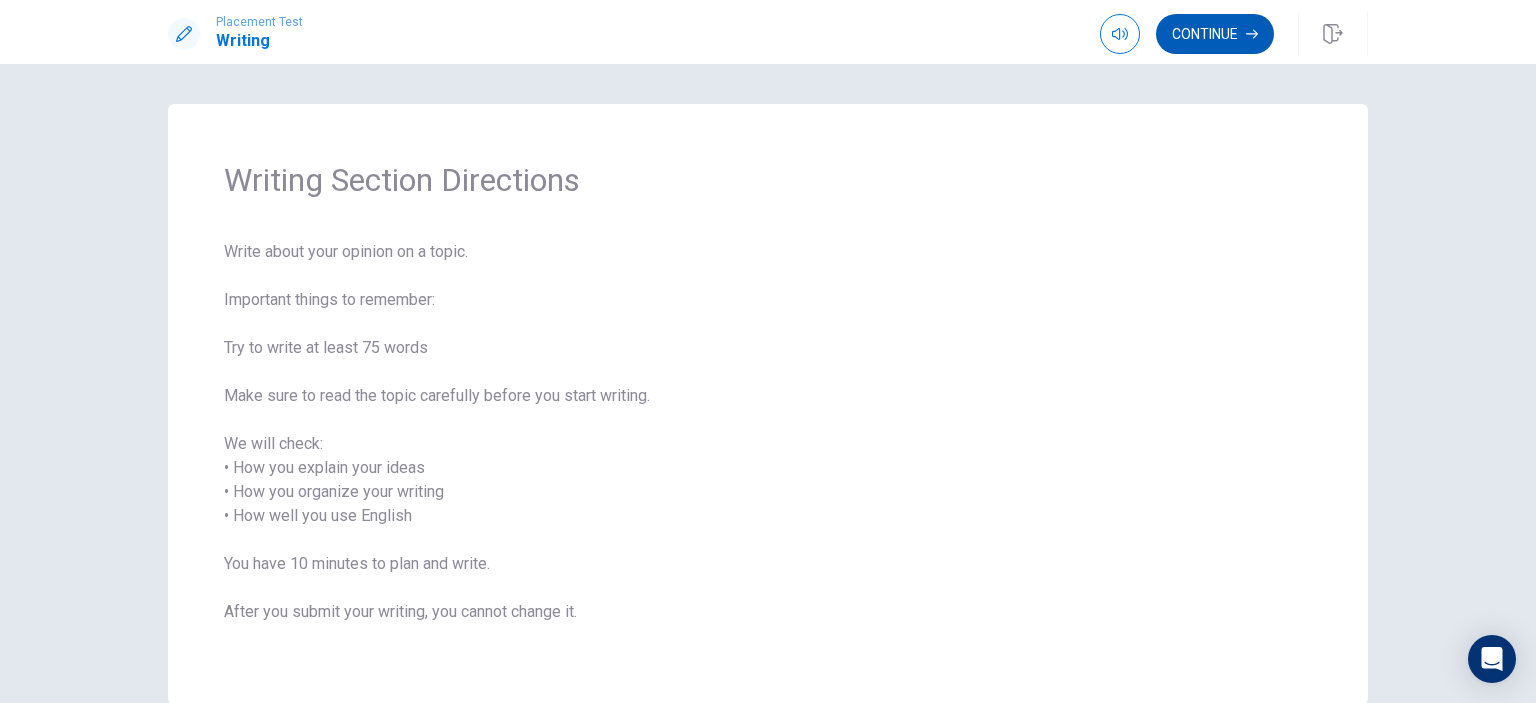 click on "Continue" at bounding box center [1215, 34] 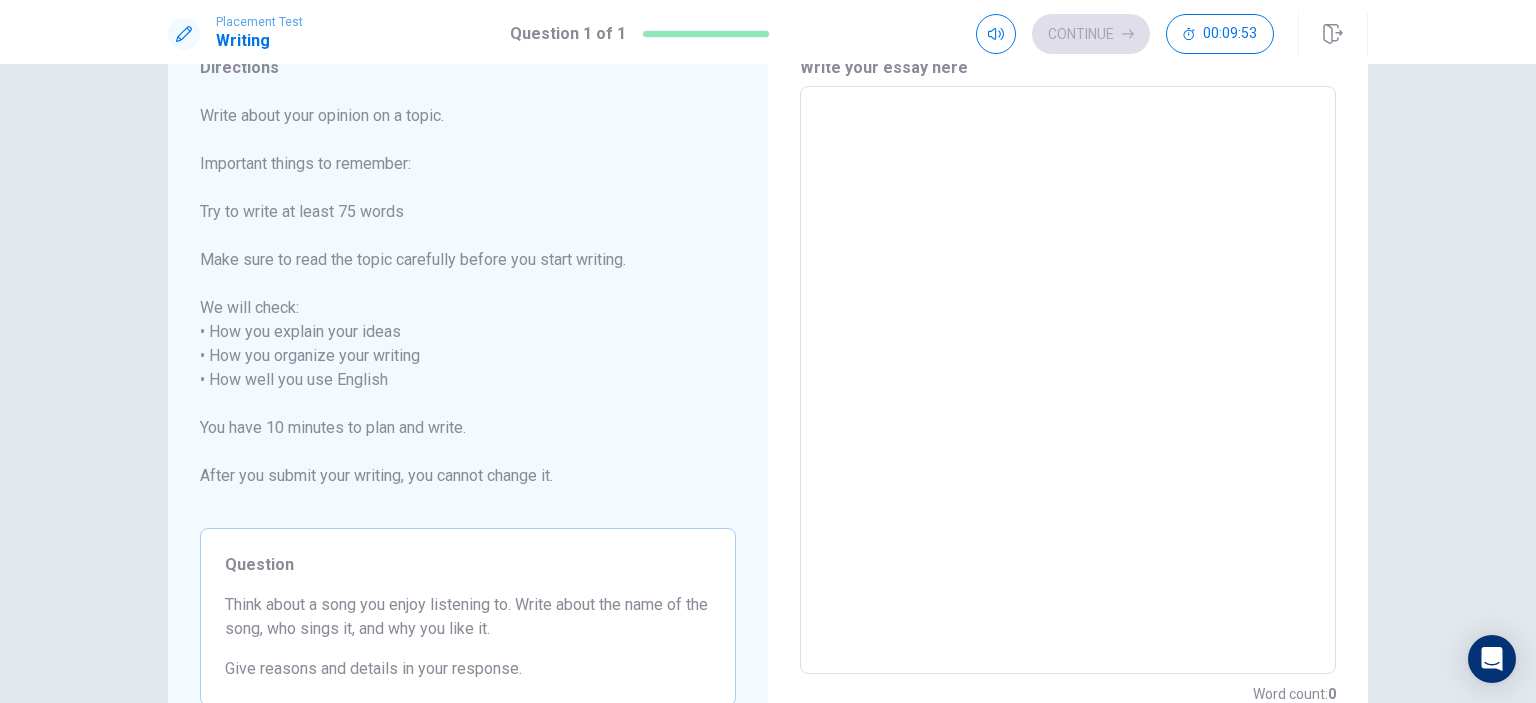 scroll, scrollTop: 0, scrollLeft: 0, axis: both 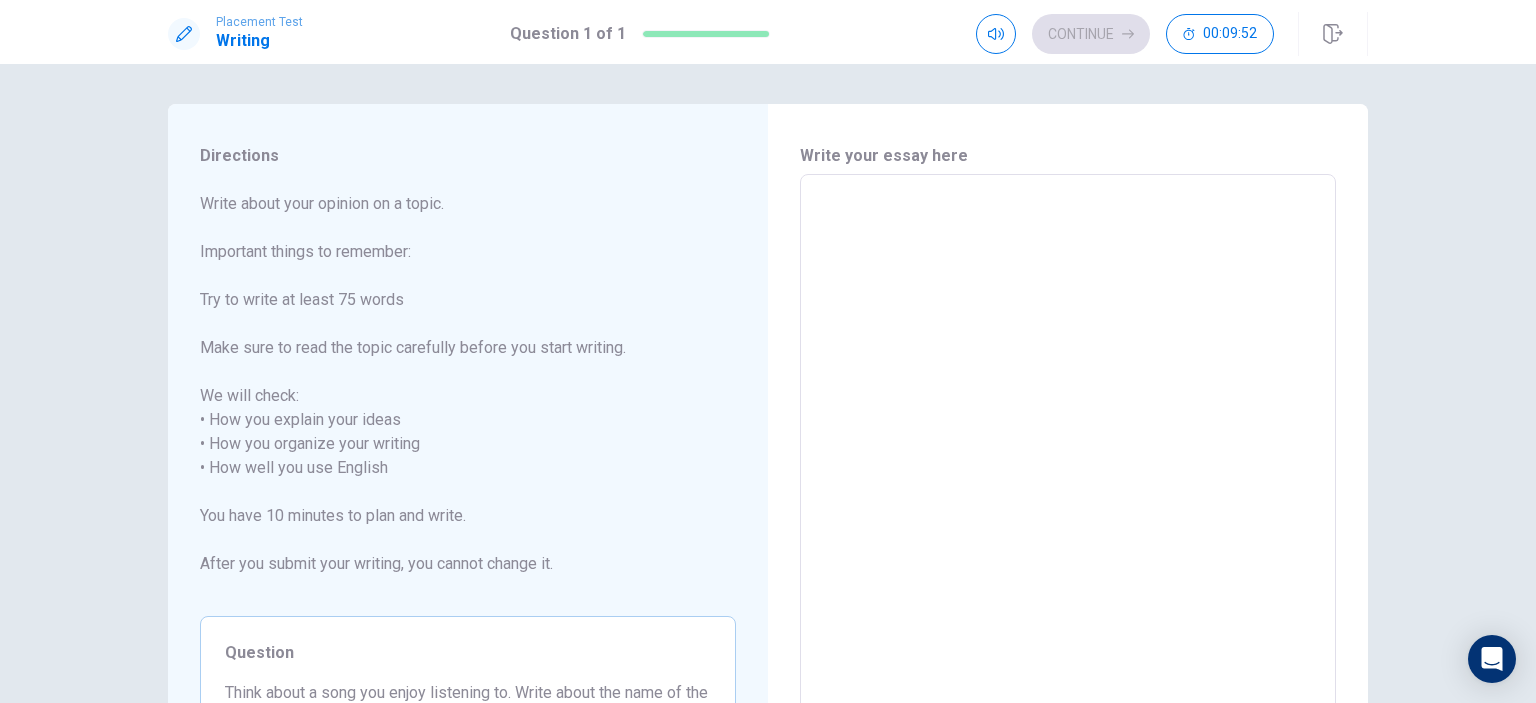 click at bounding box center (1068, 468) 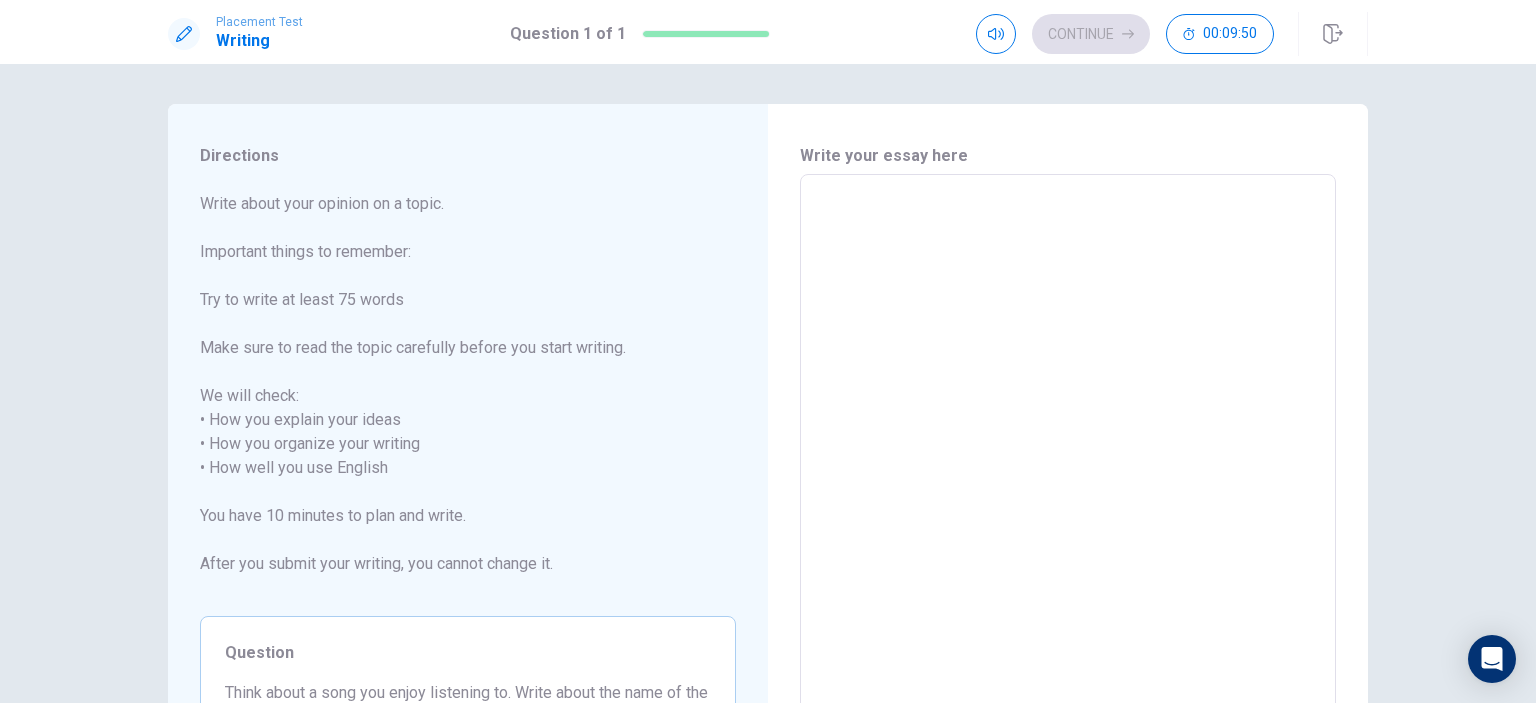 type on "I" 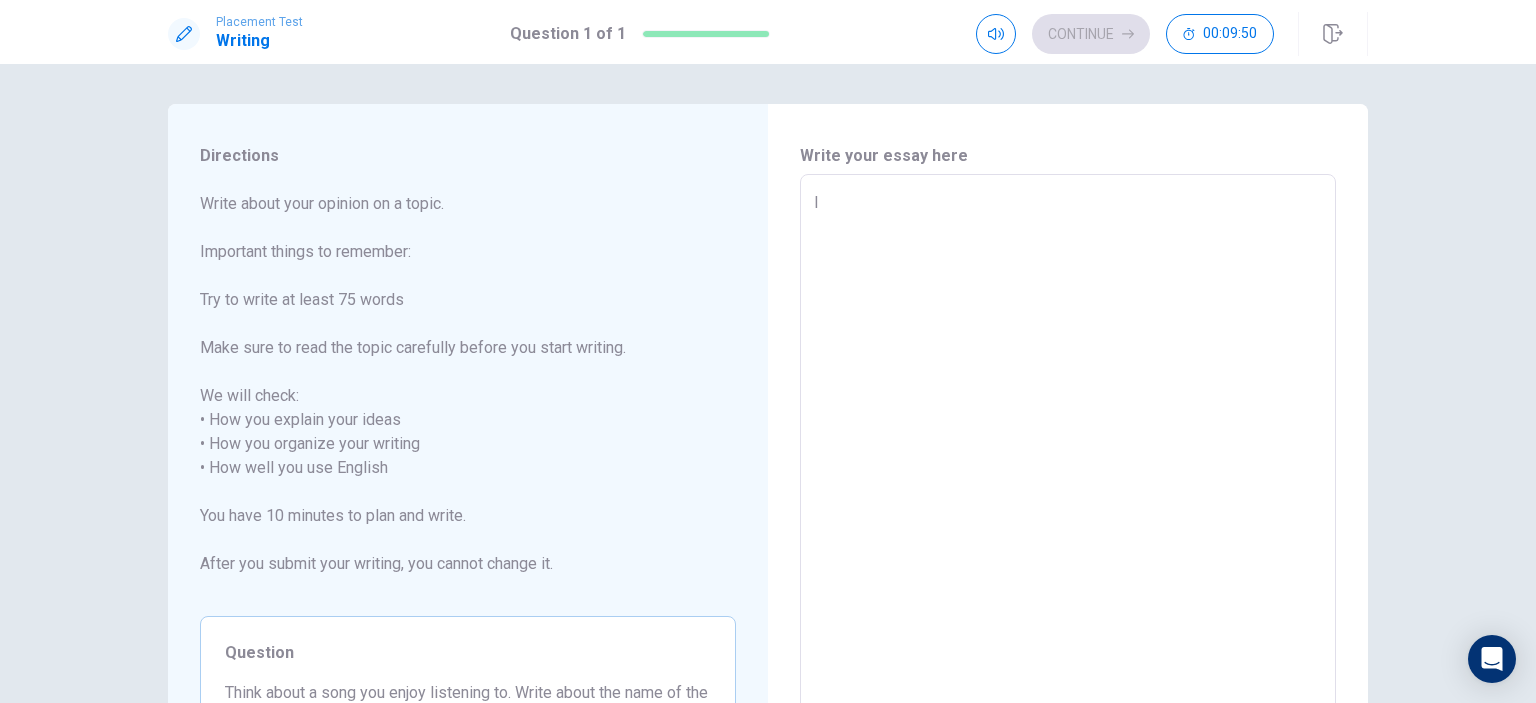type on "x" 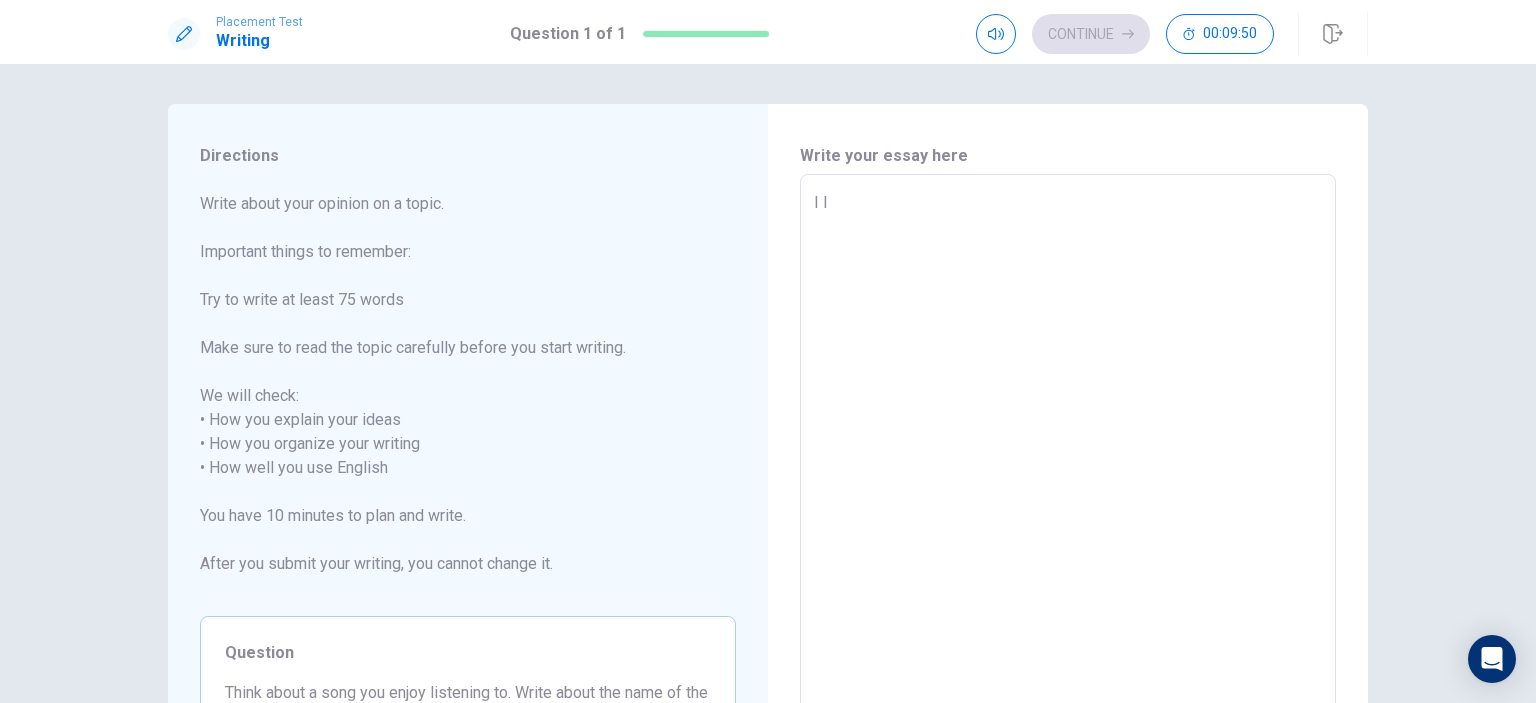 type on "x" 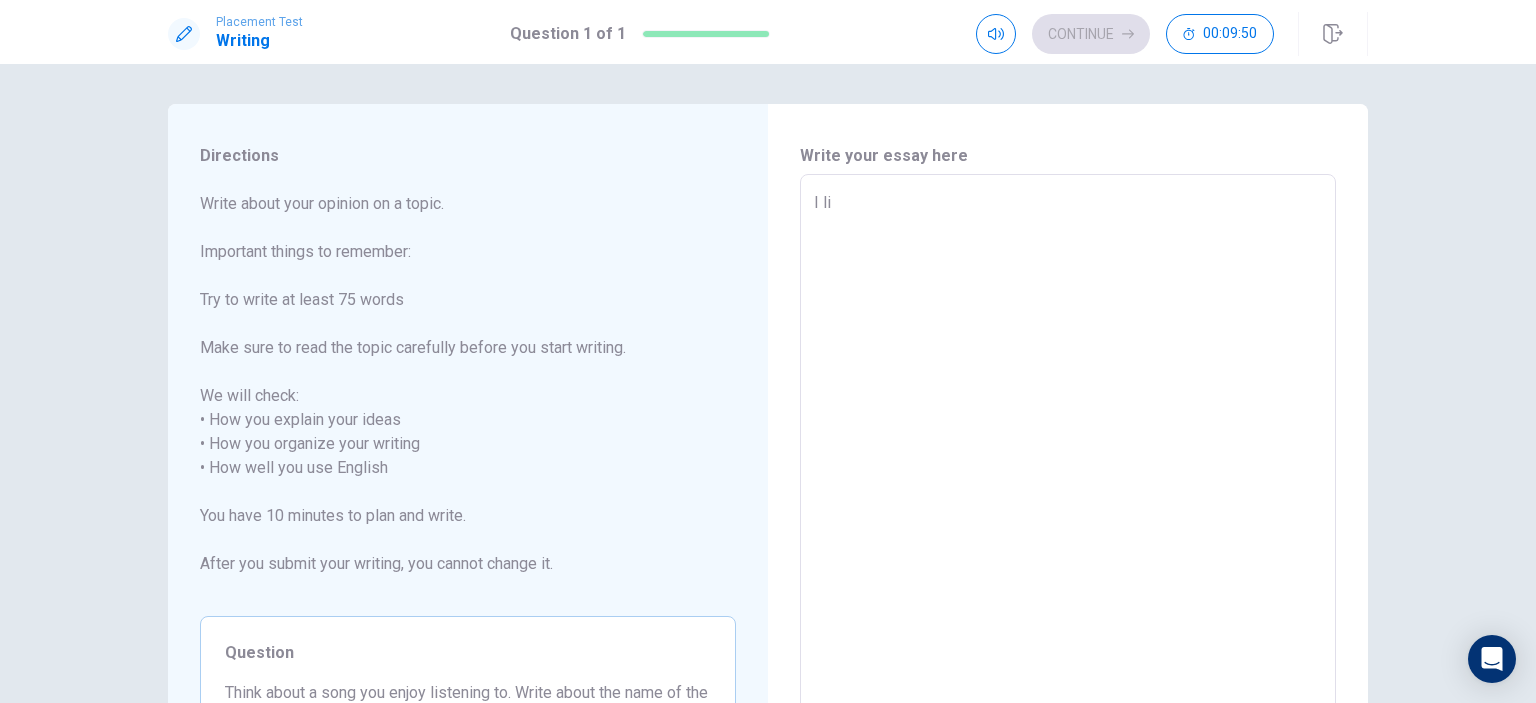 type on "x" 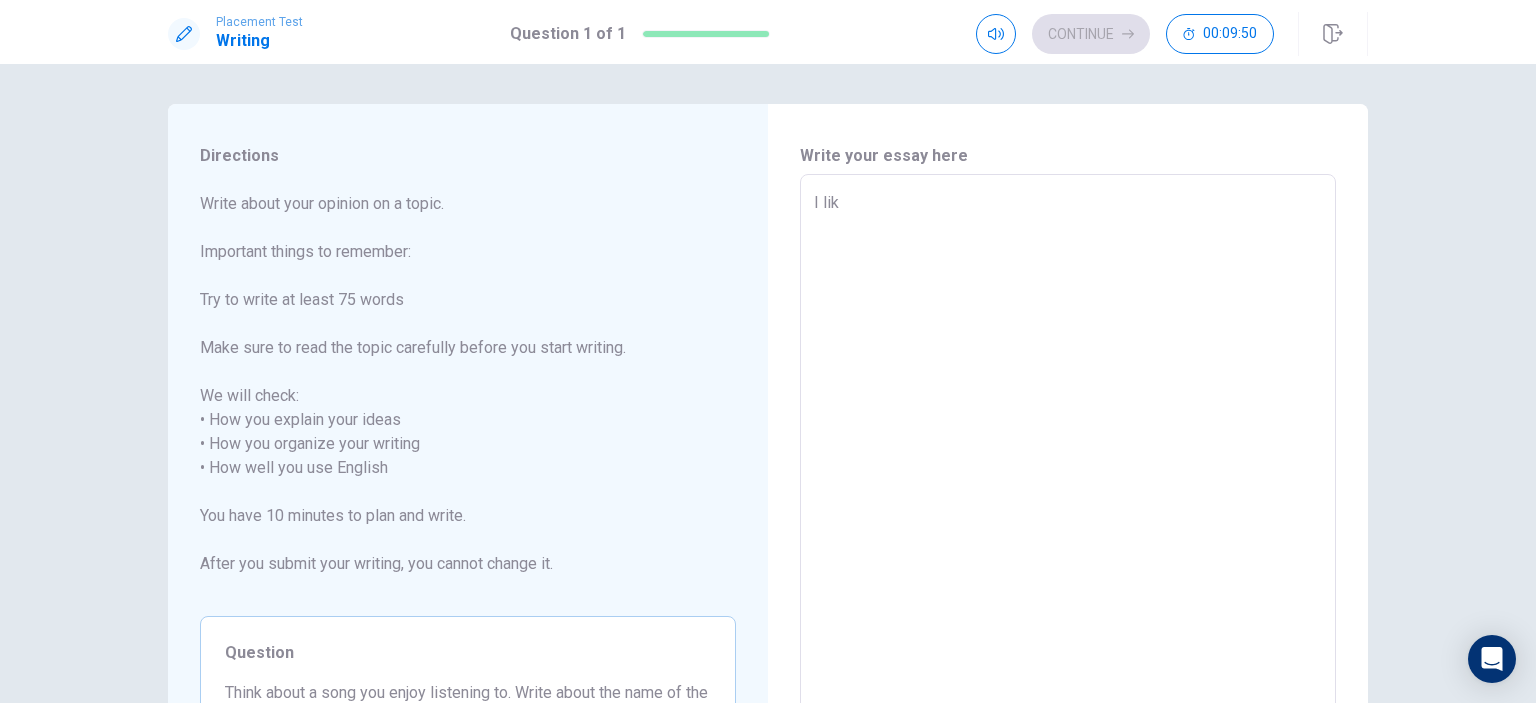 type on "x" 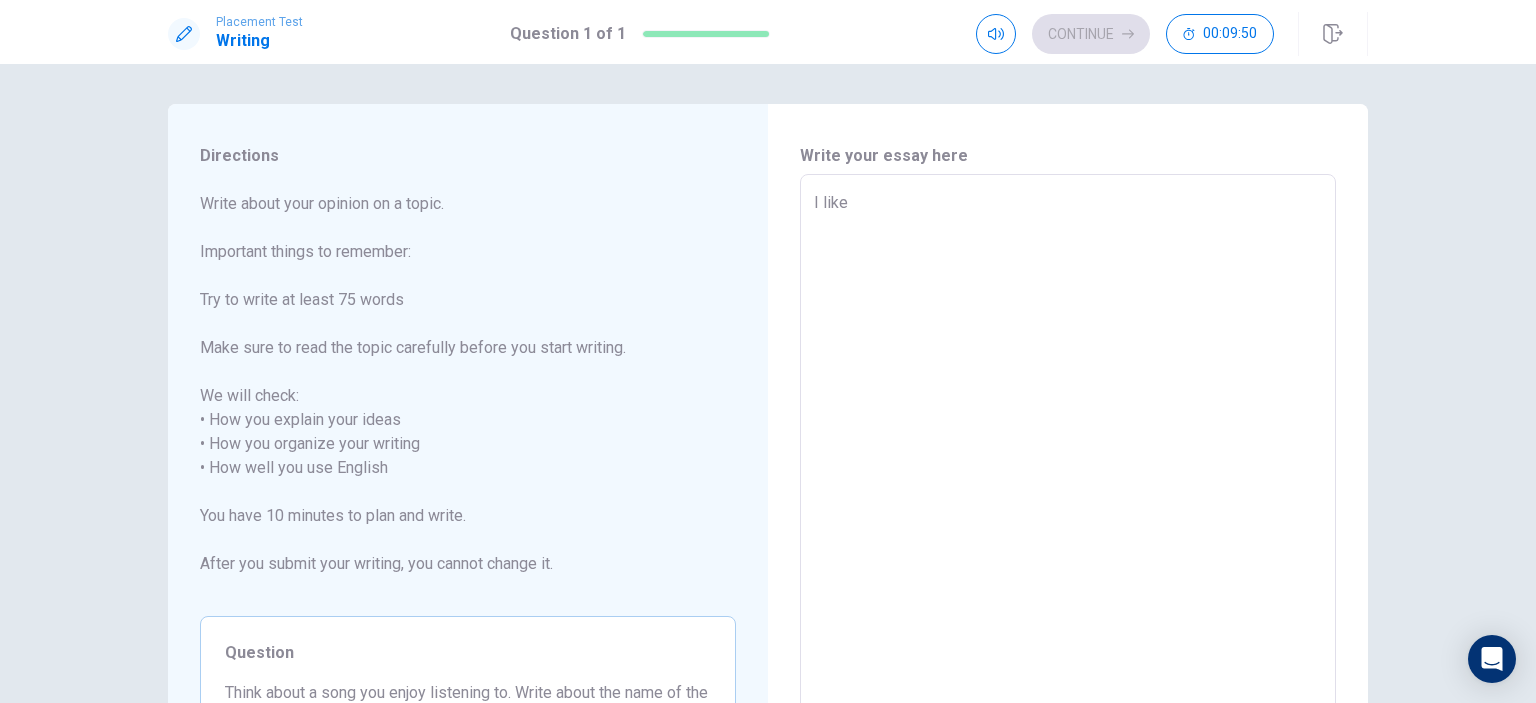 type on "x" 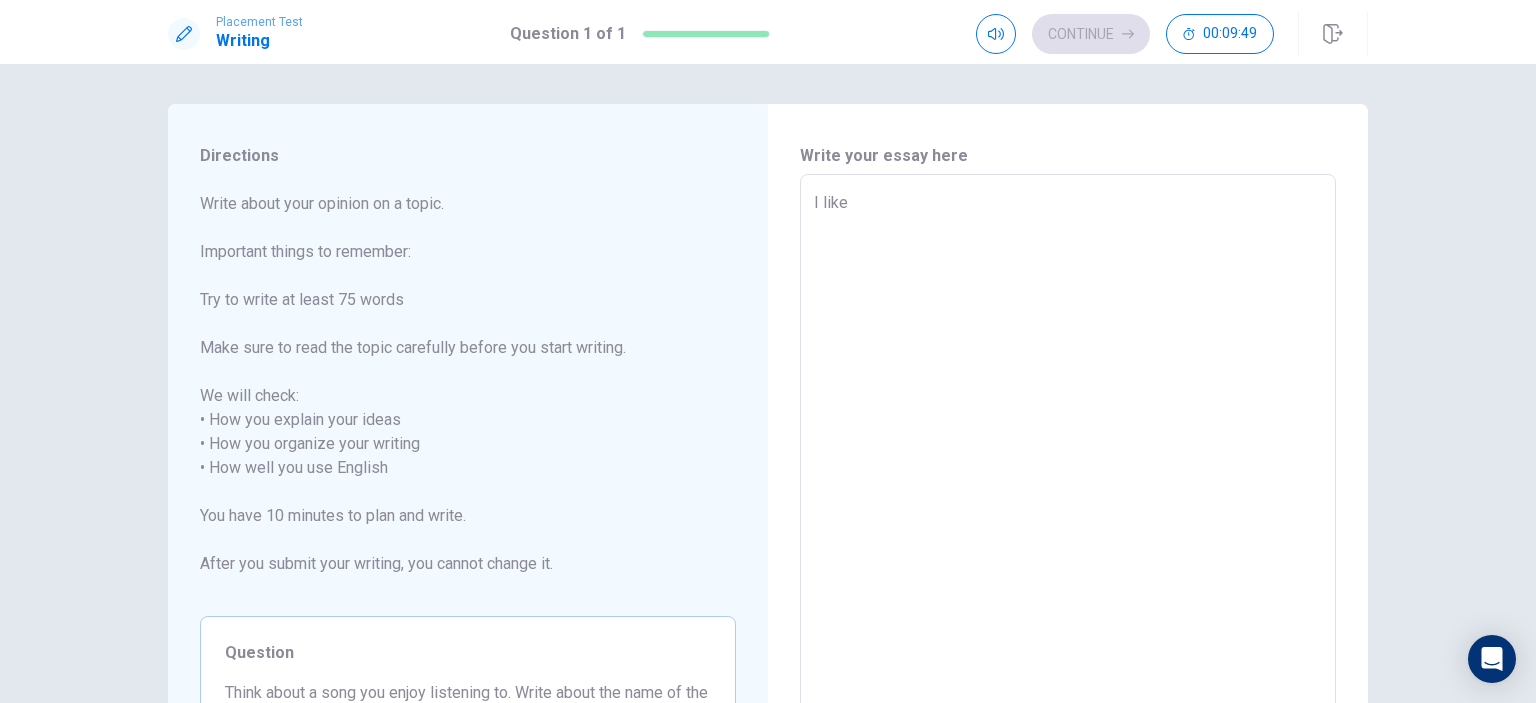 type on "I like" 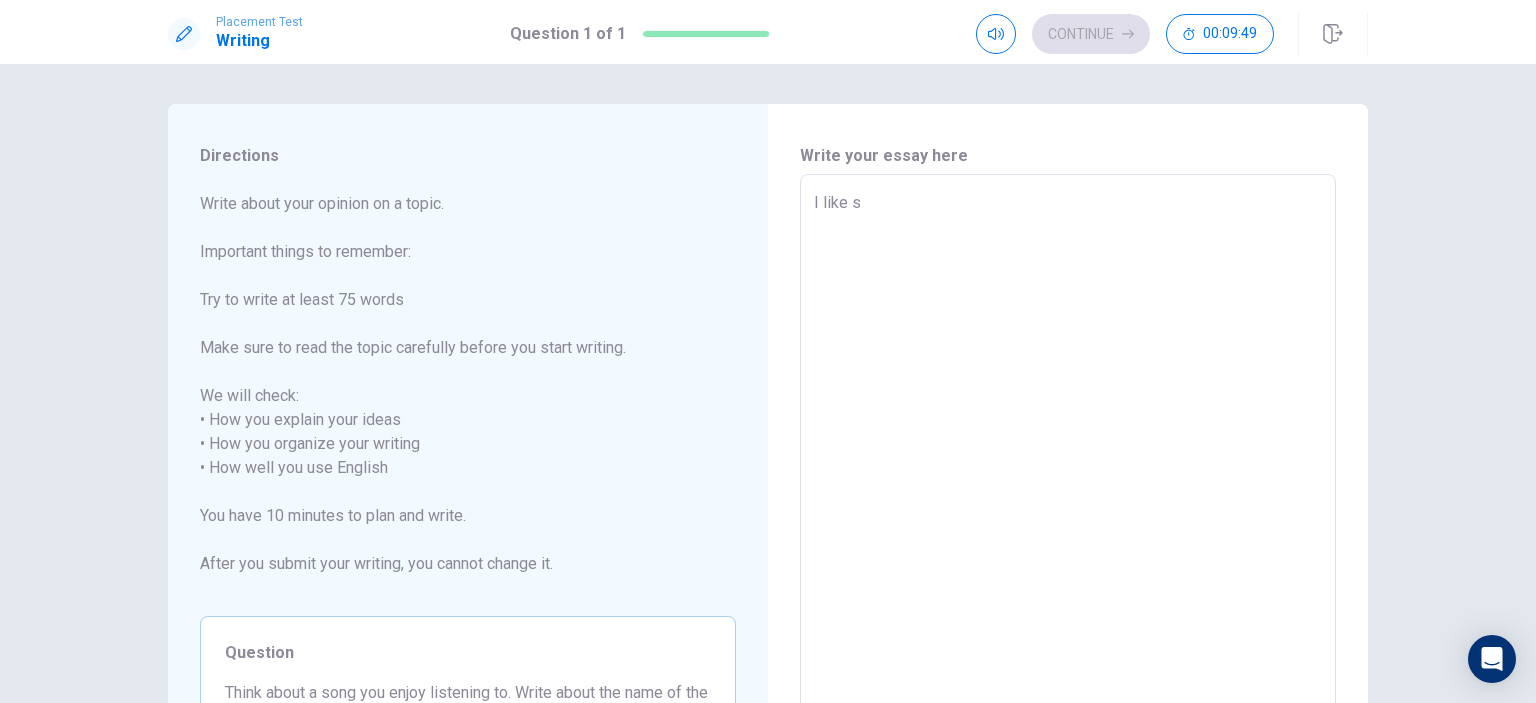type on "x" 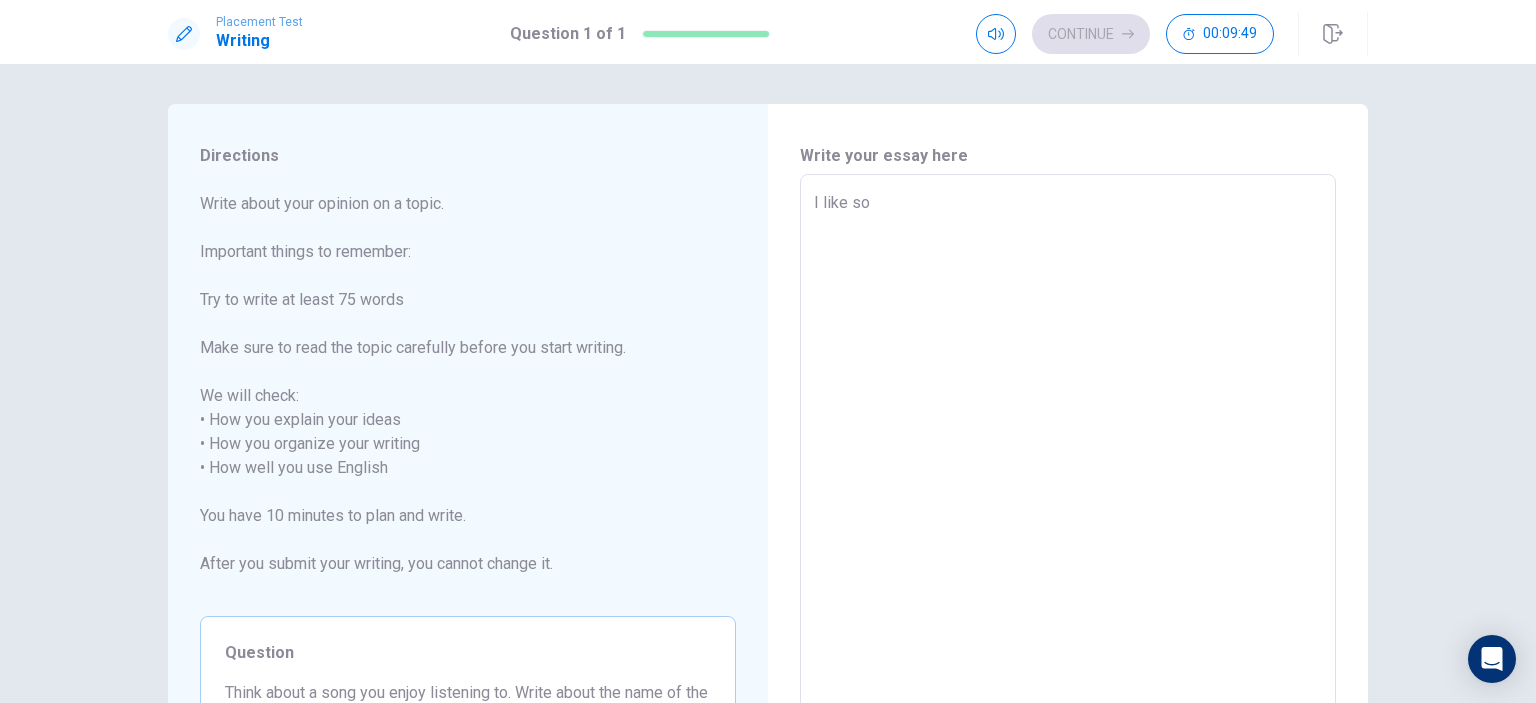 type on "x" 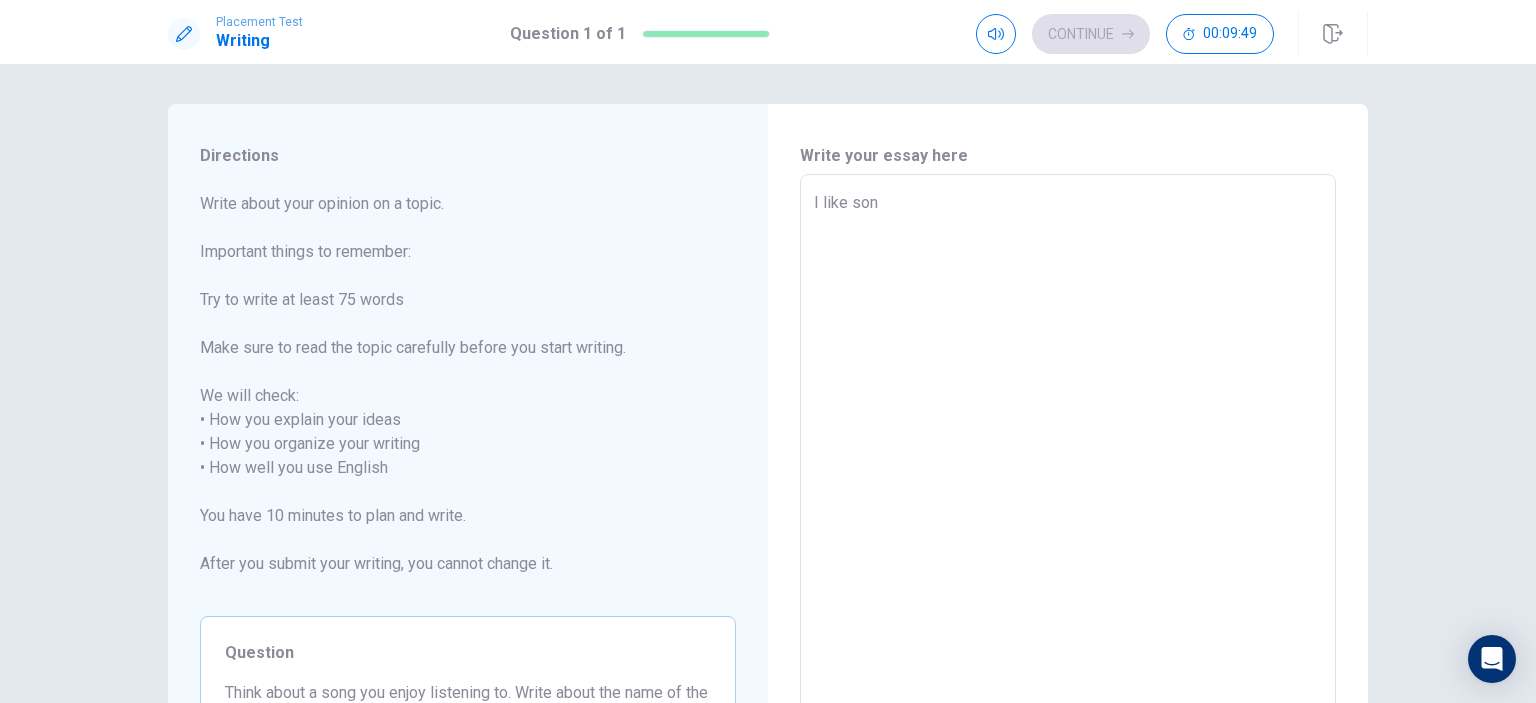 type on "x" 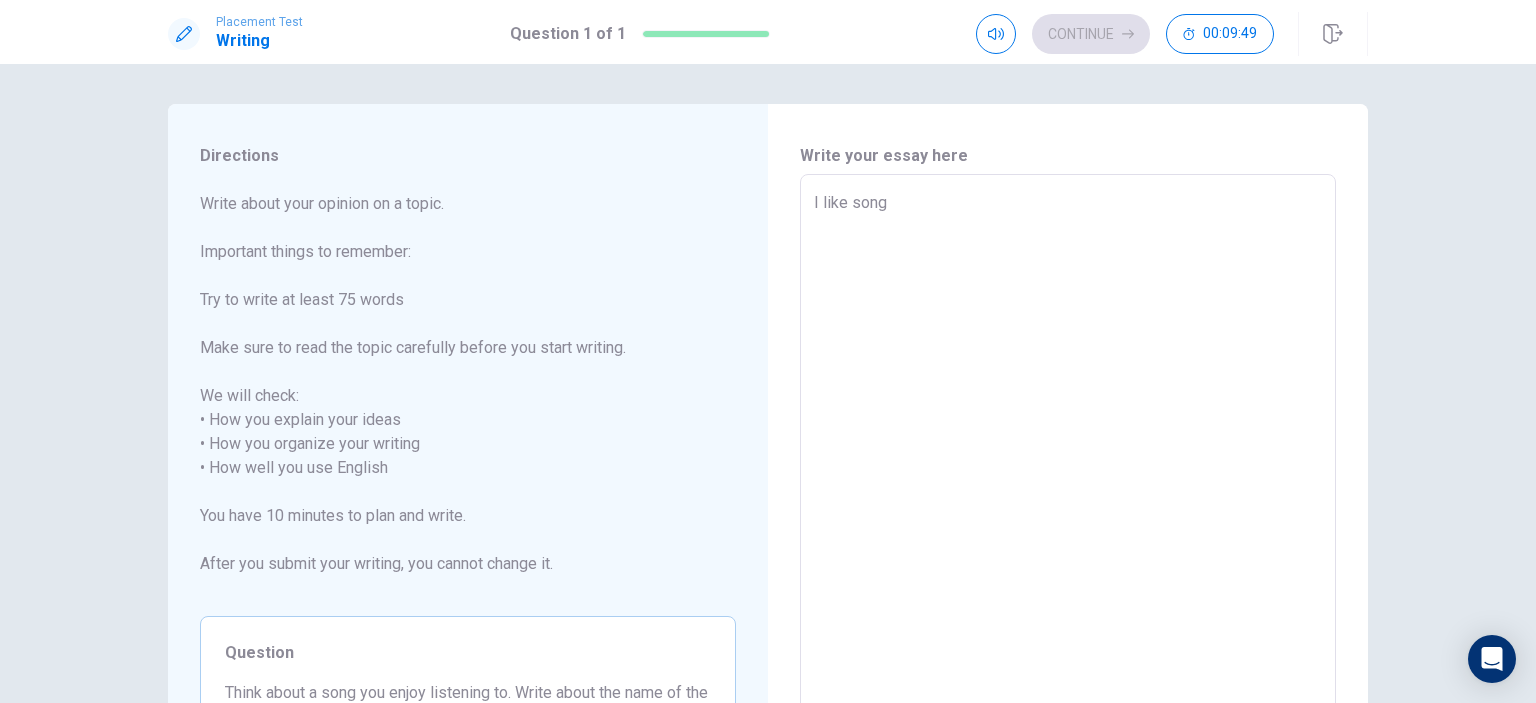 type on "x" 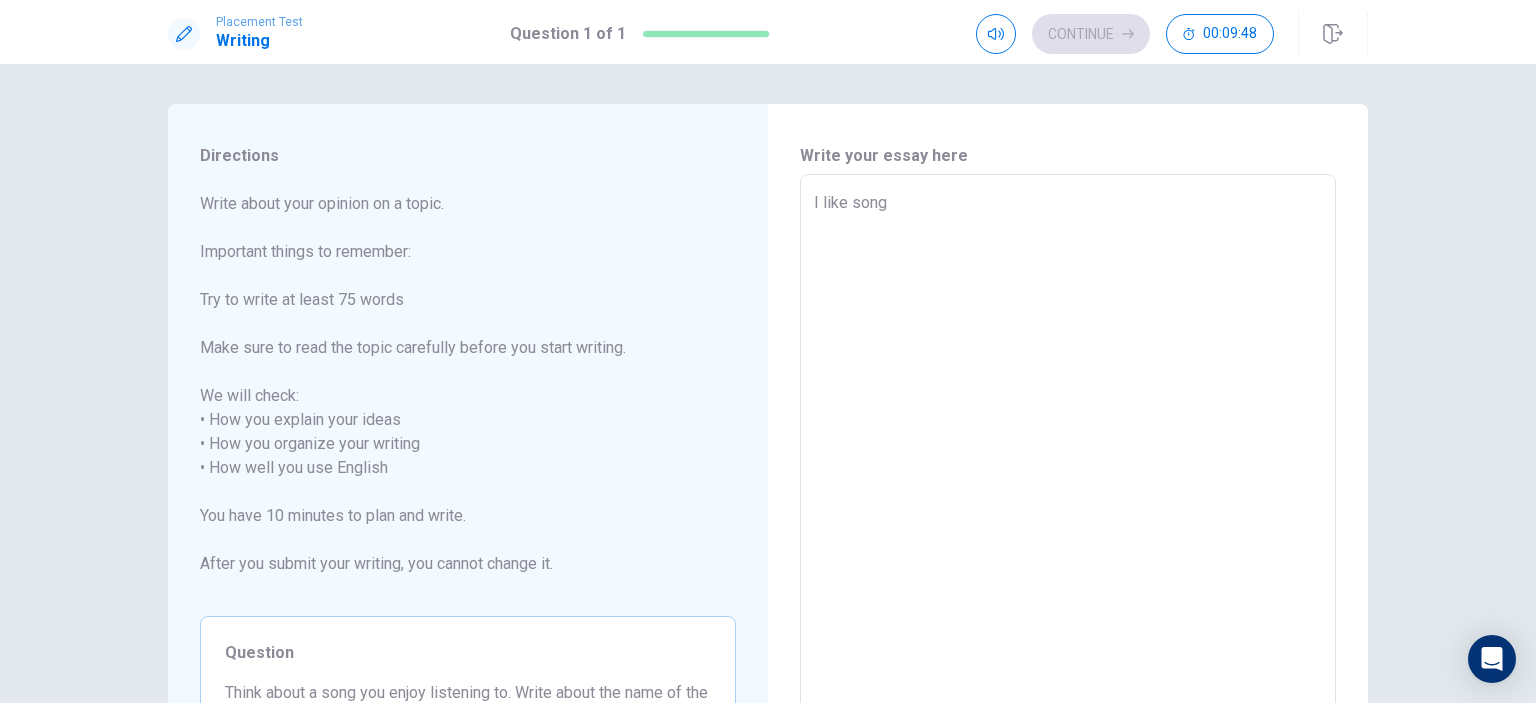 type on "I like song." 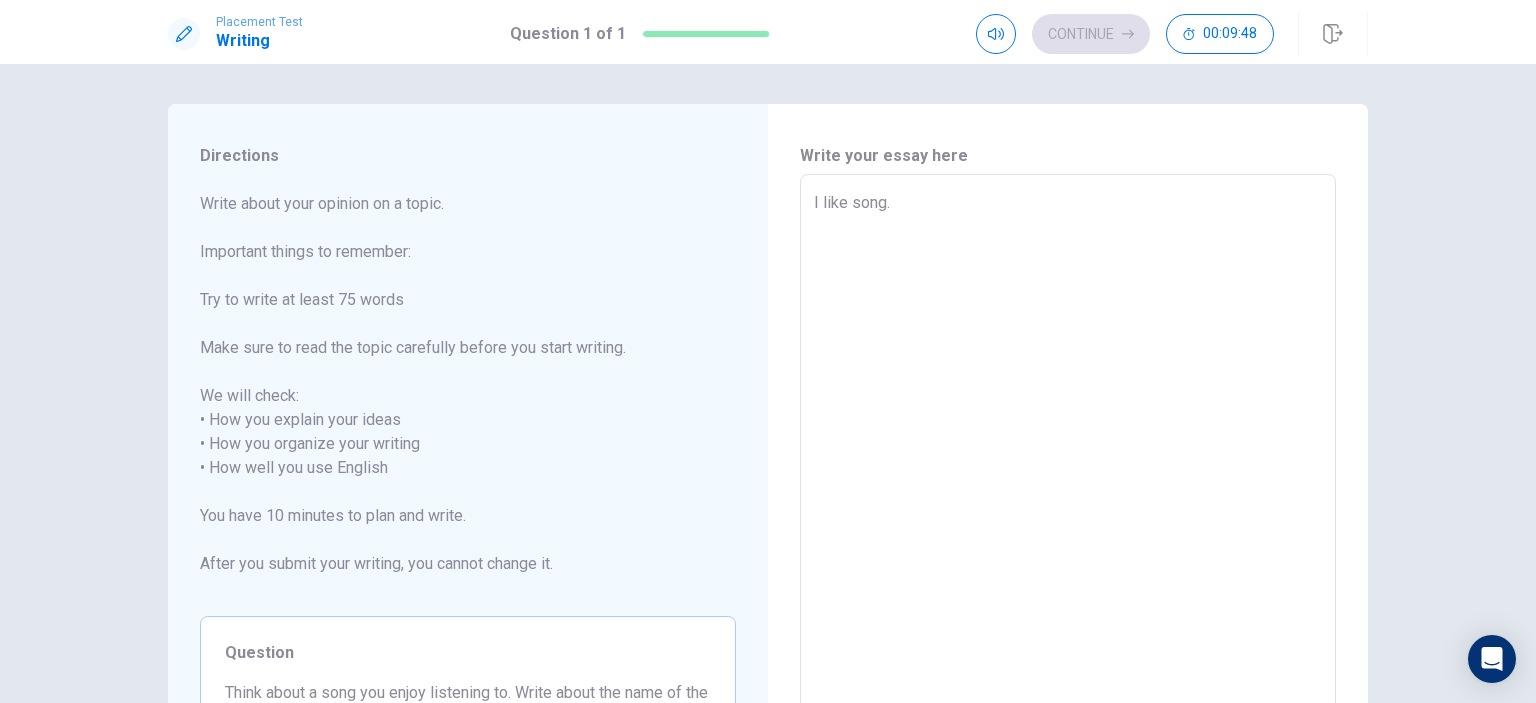 type on "x" 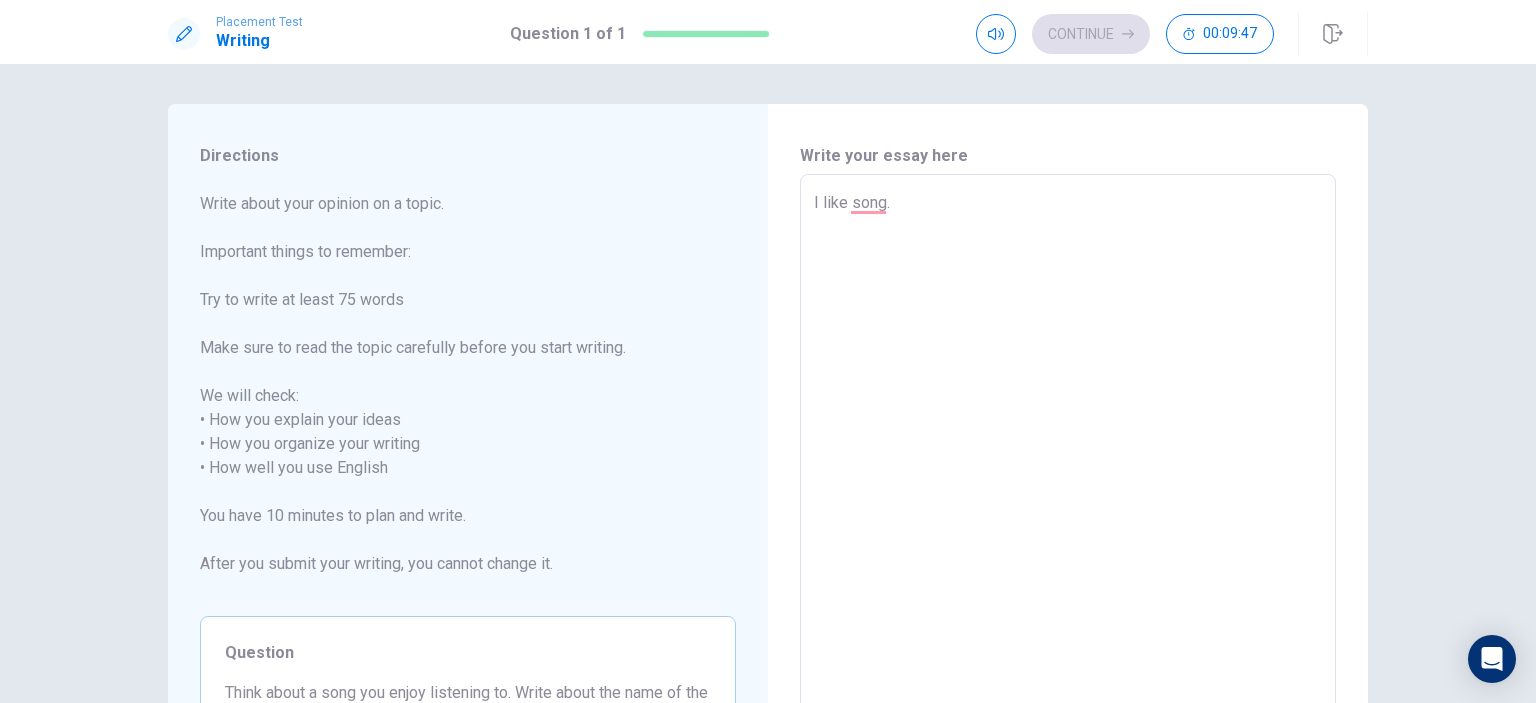 type on "I like song. C" 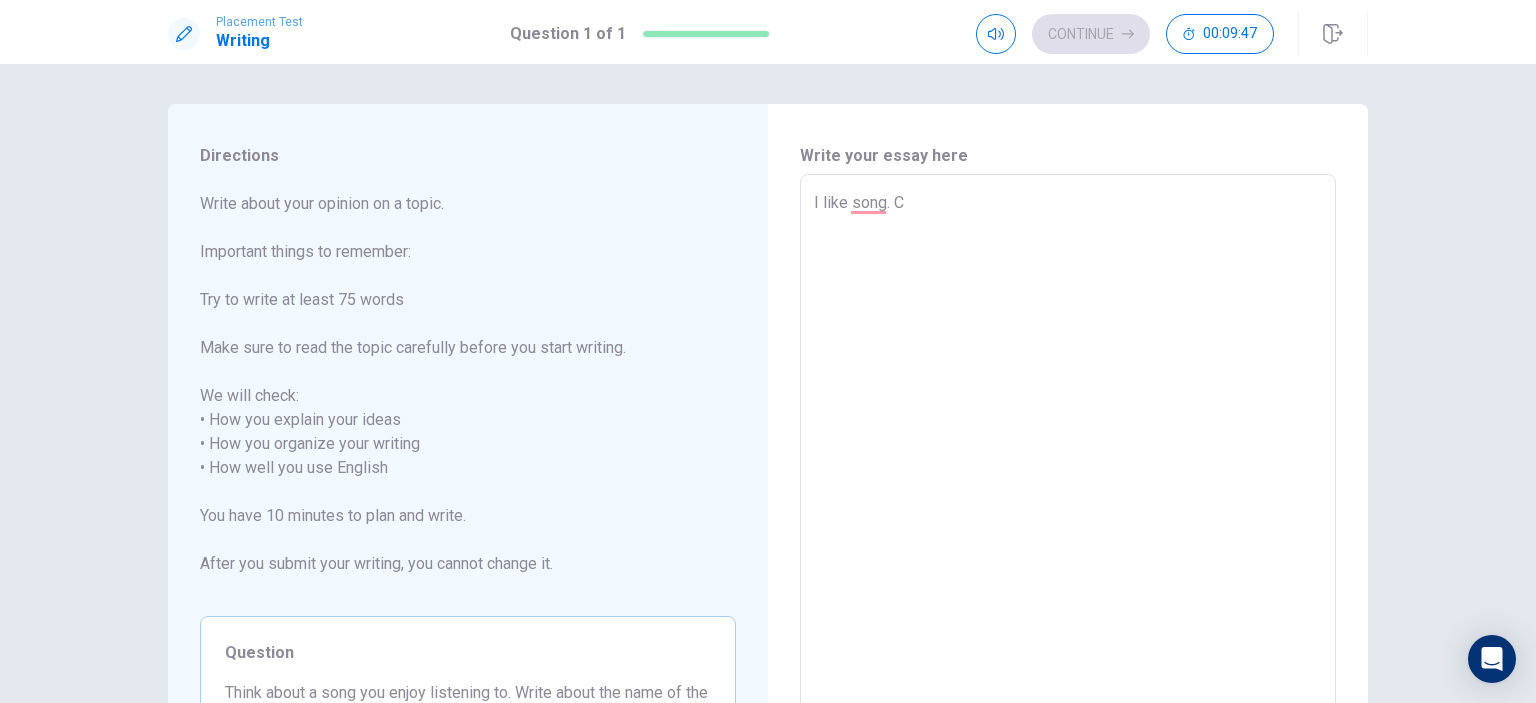 type on "x" 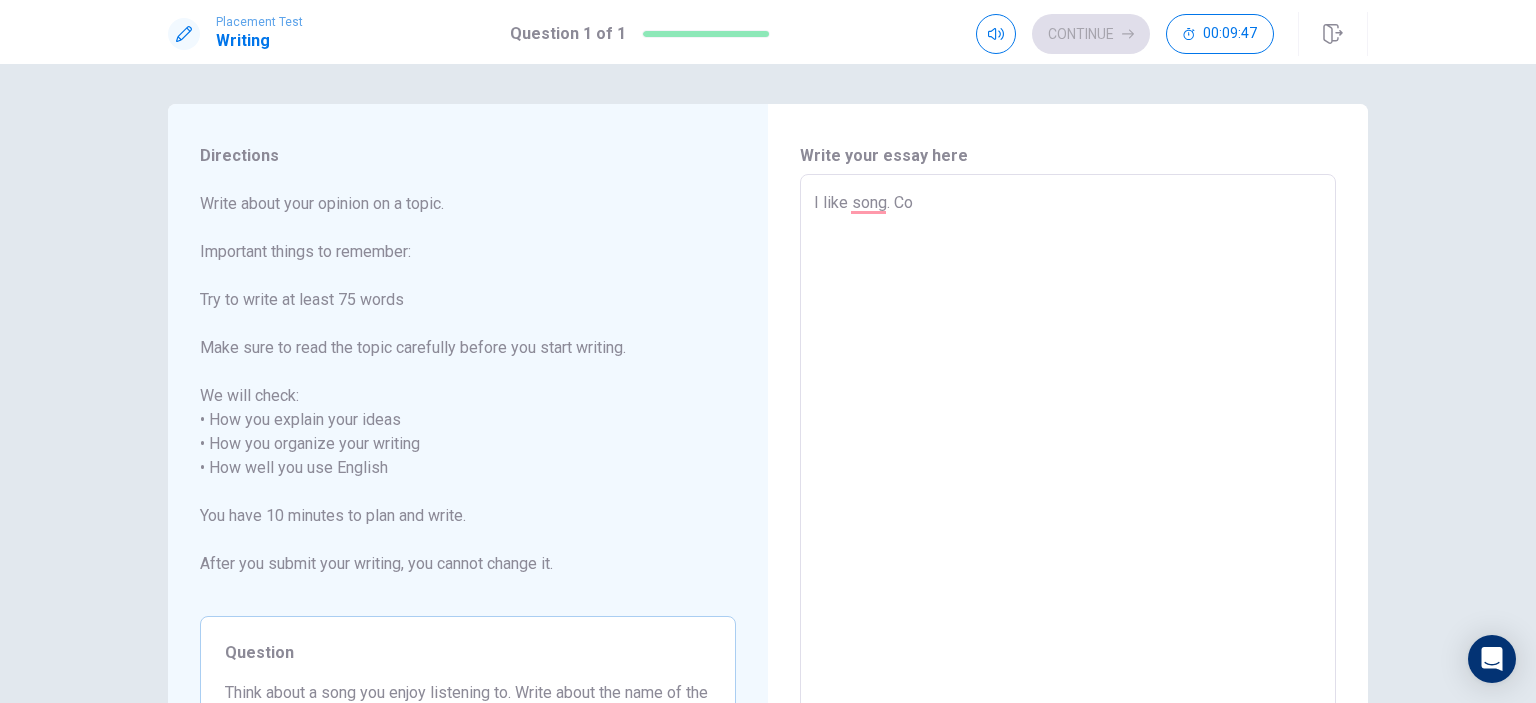 type on "x" 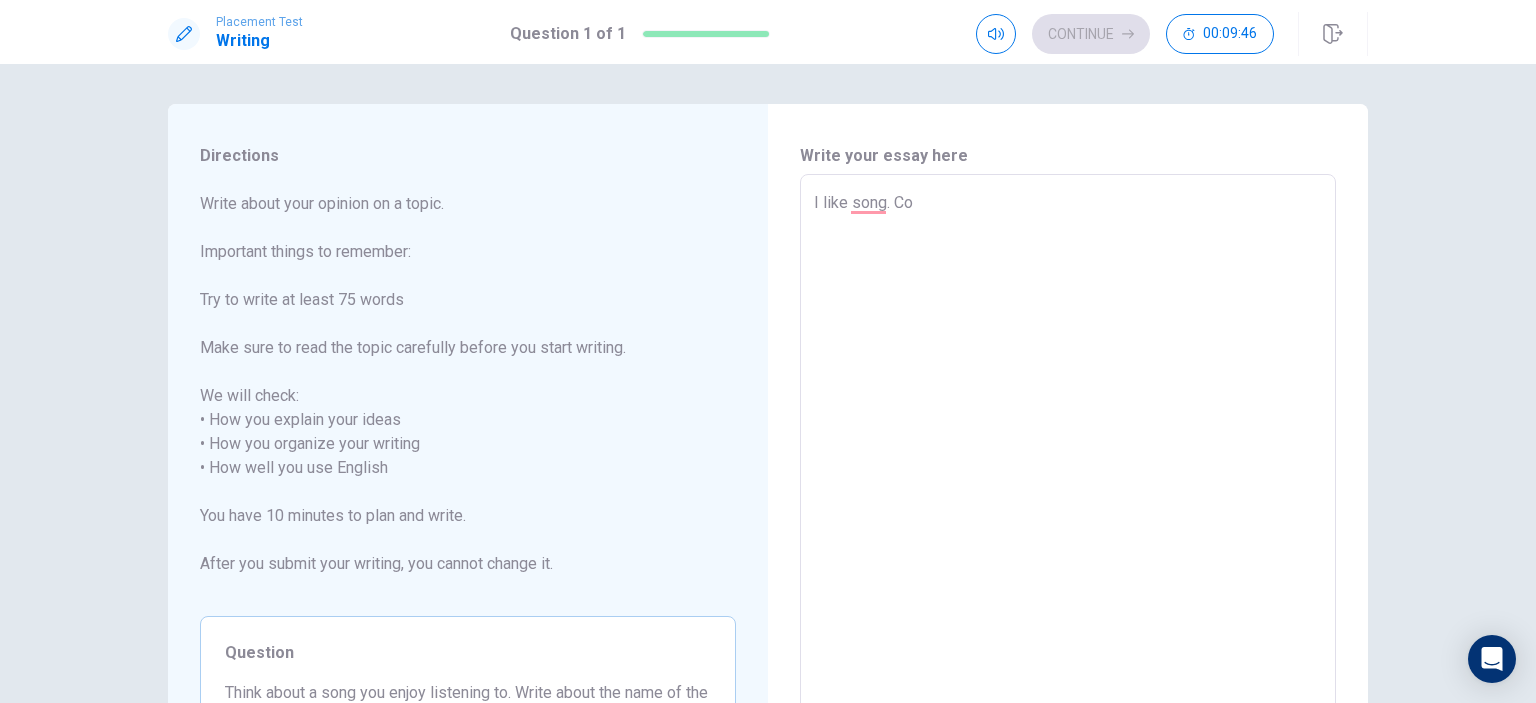 type on "I like song. Col" 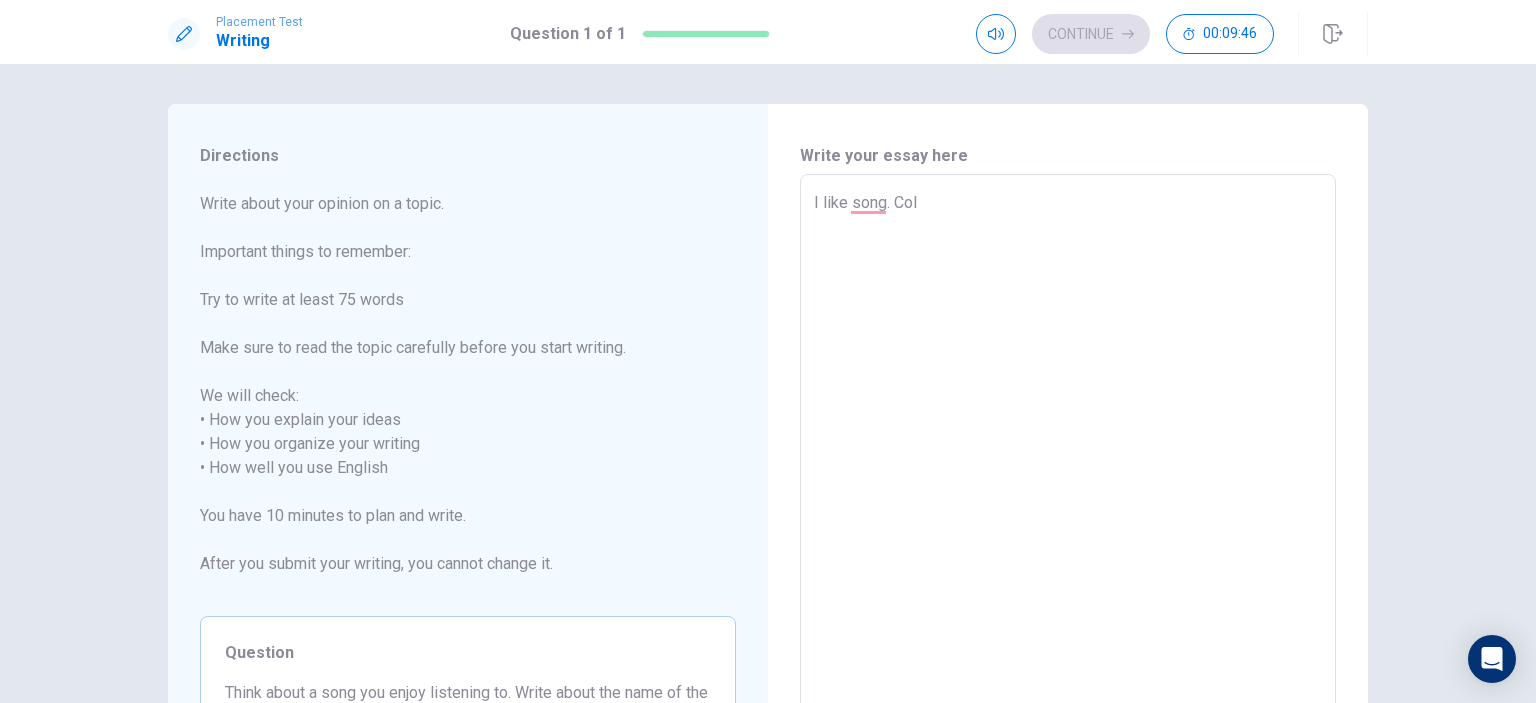 type on "x" 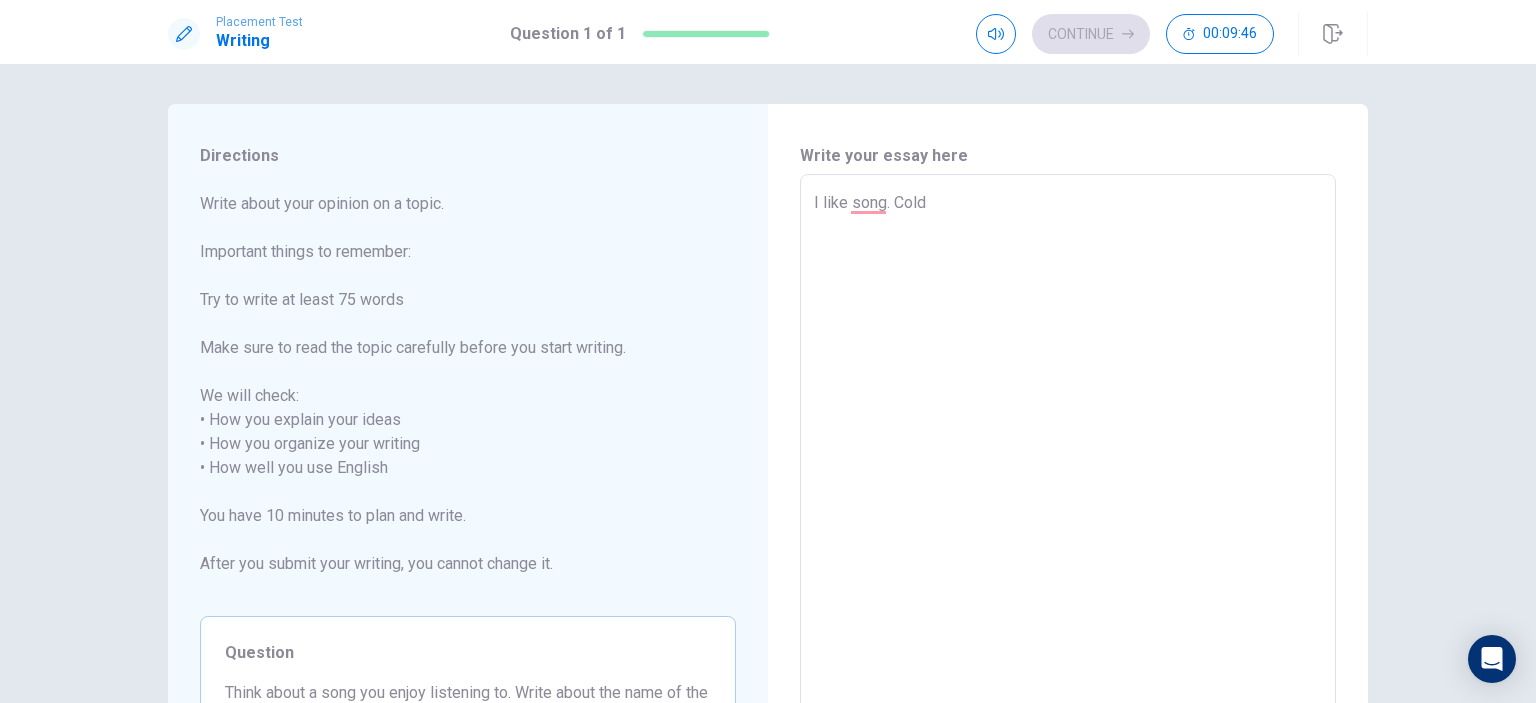 type on "x" 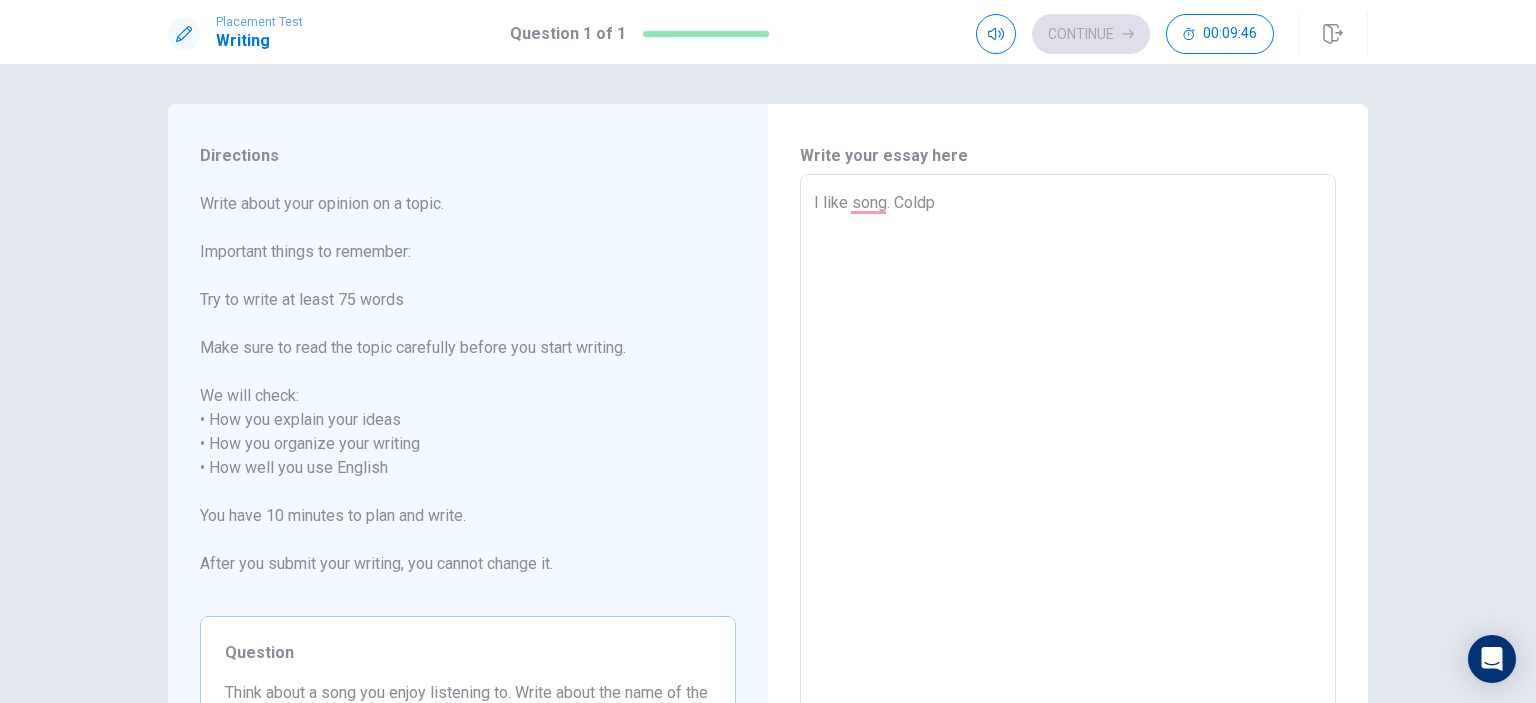 type on "x" 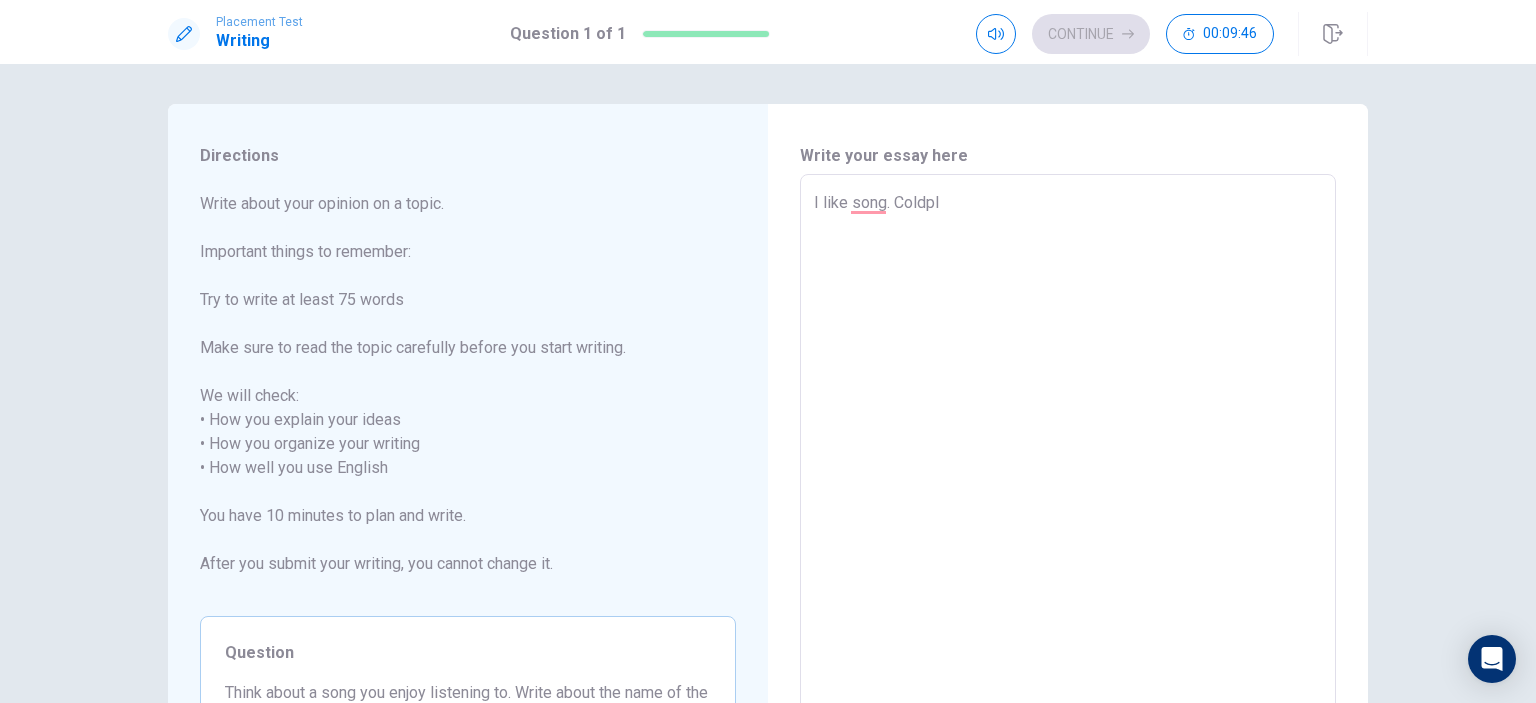 type on "x" 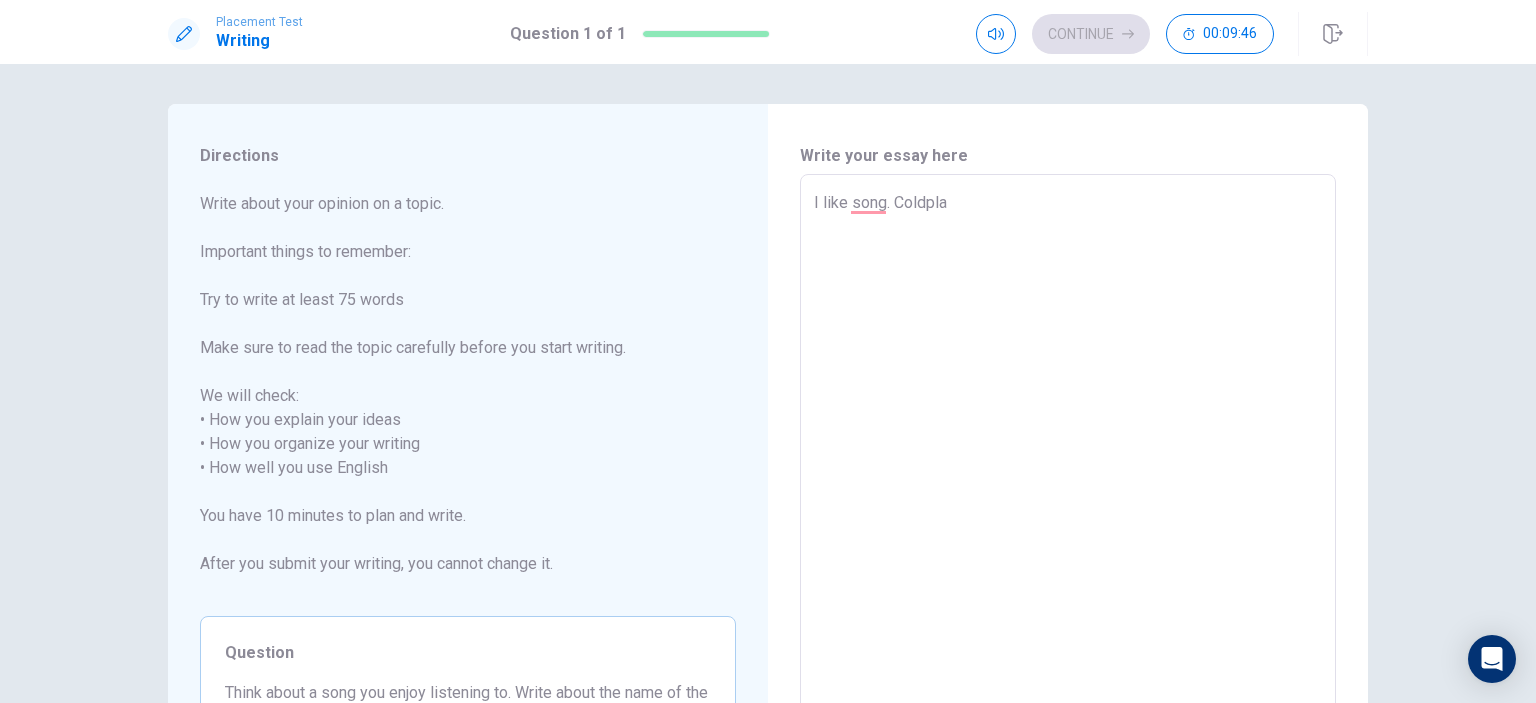 type on "x" 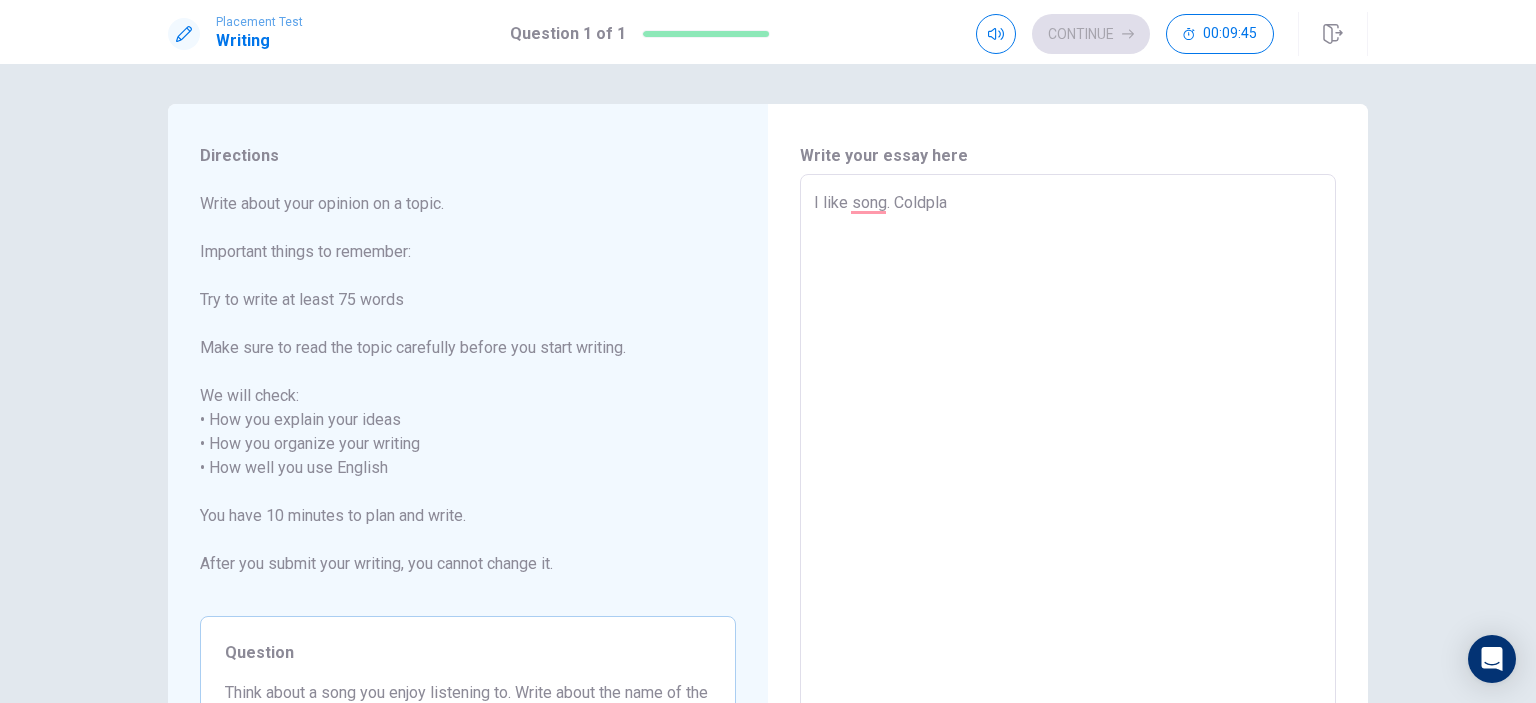 type on "I like song. Coldplay" 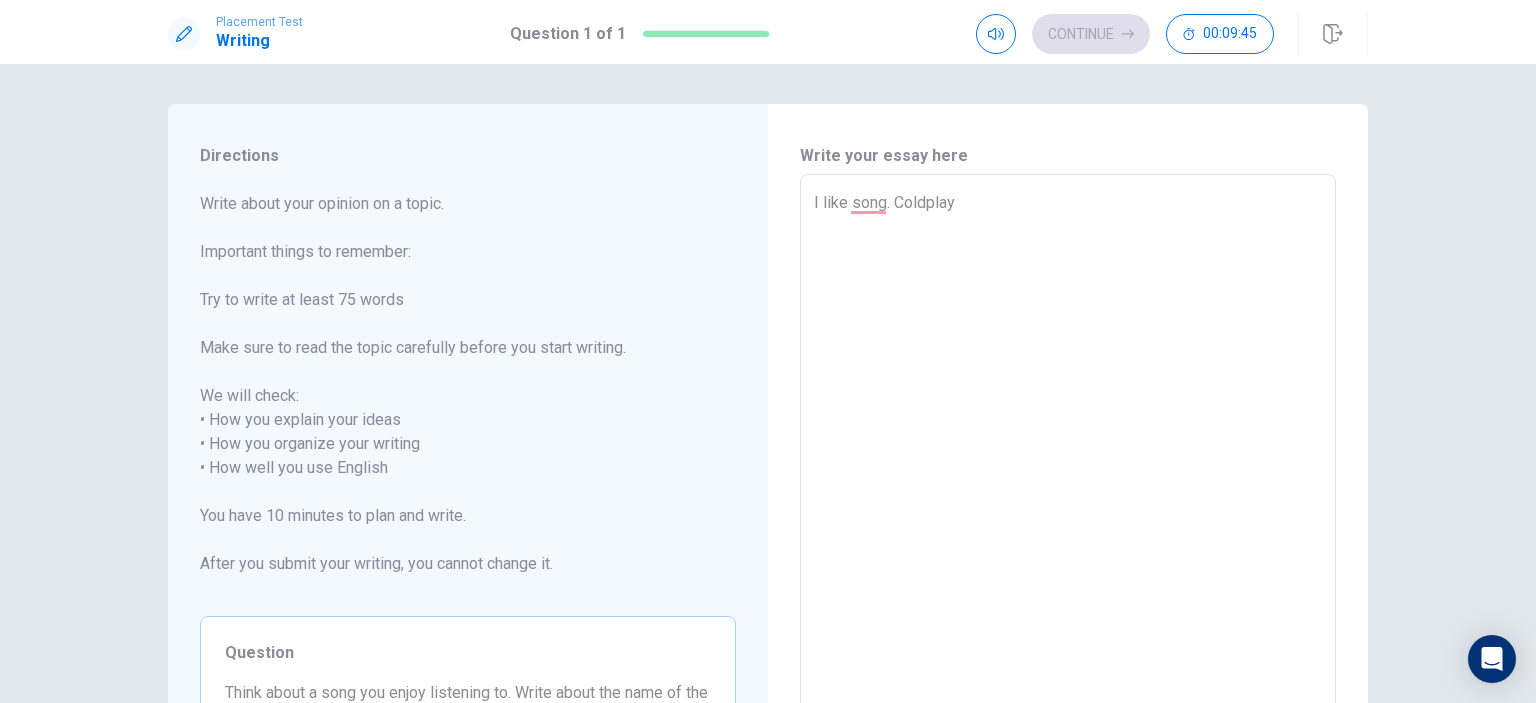 type on "x" 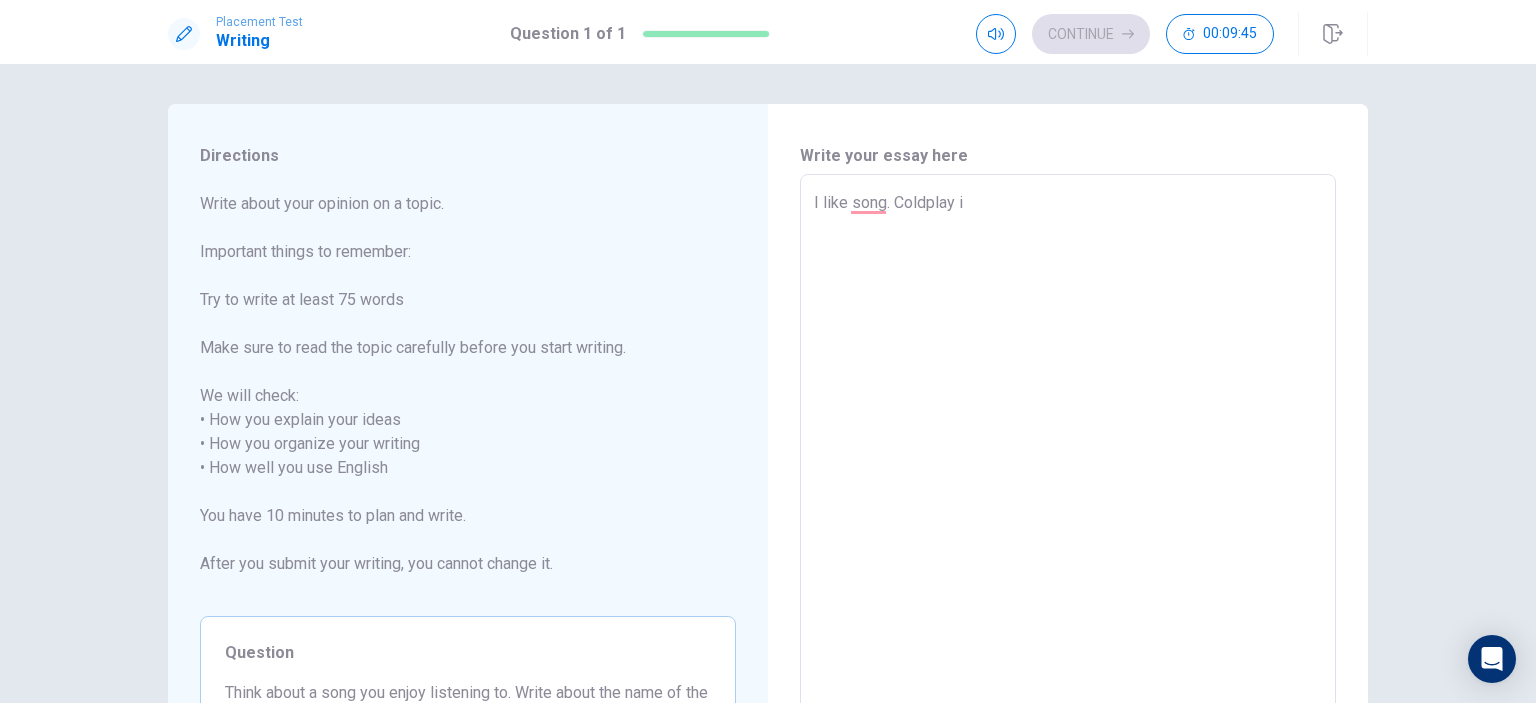 type on "x" 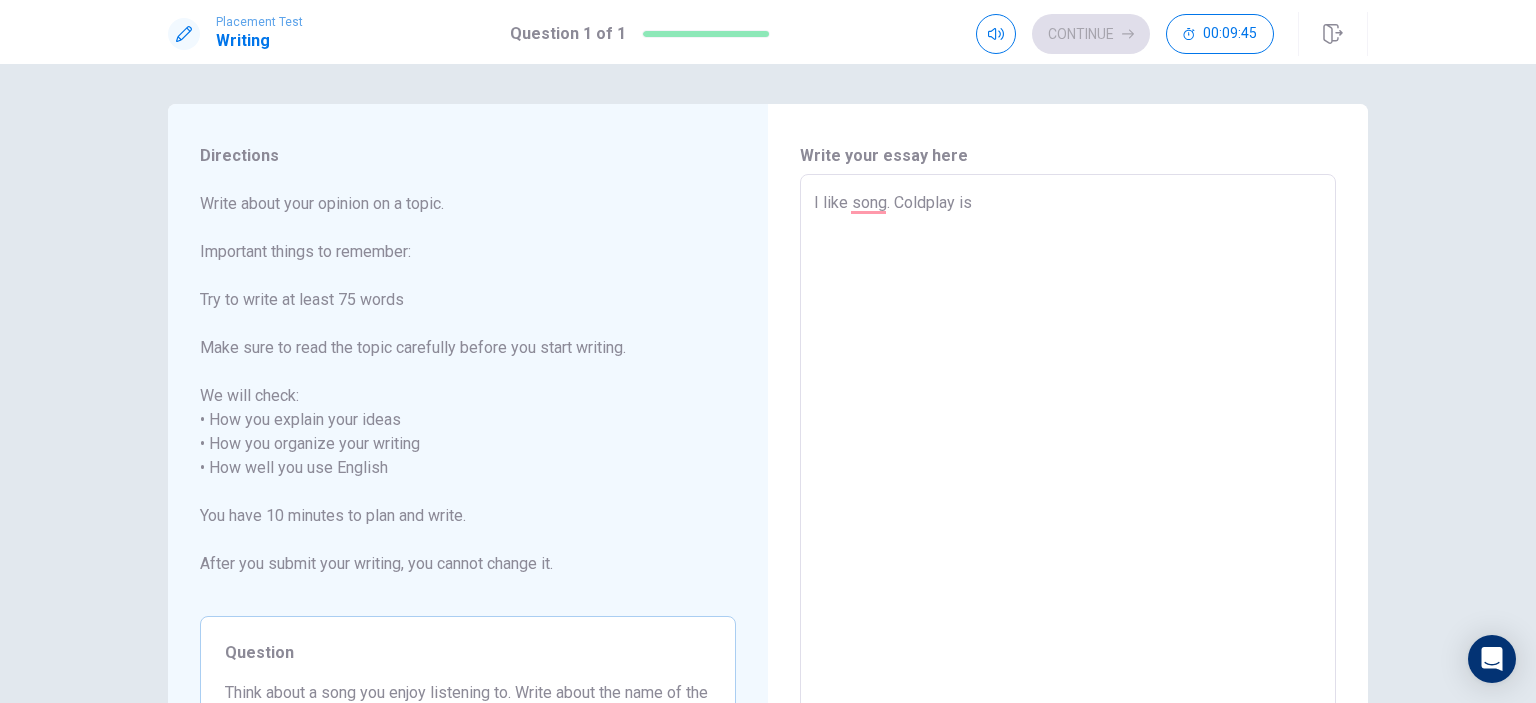 type on "x" 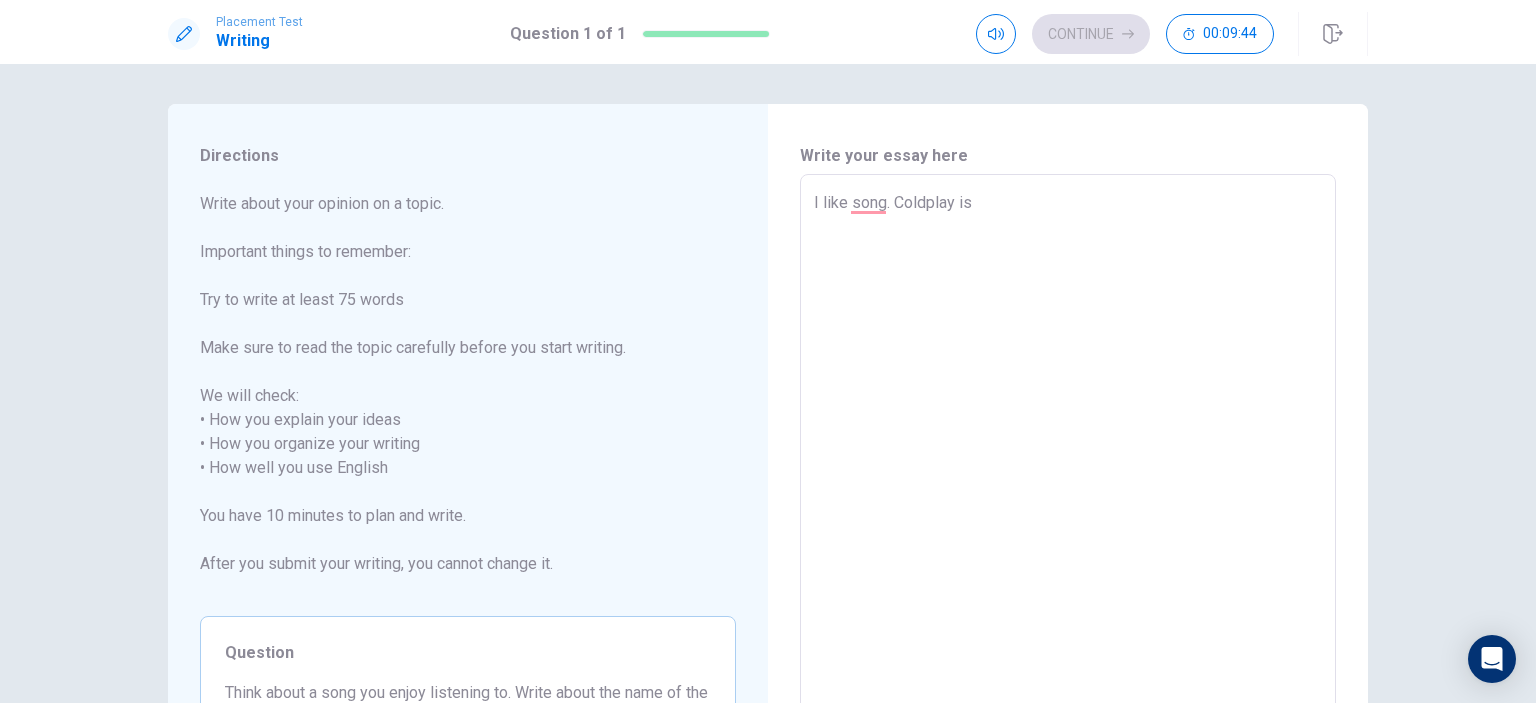 type on "I like song. Coldplay is g" 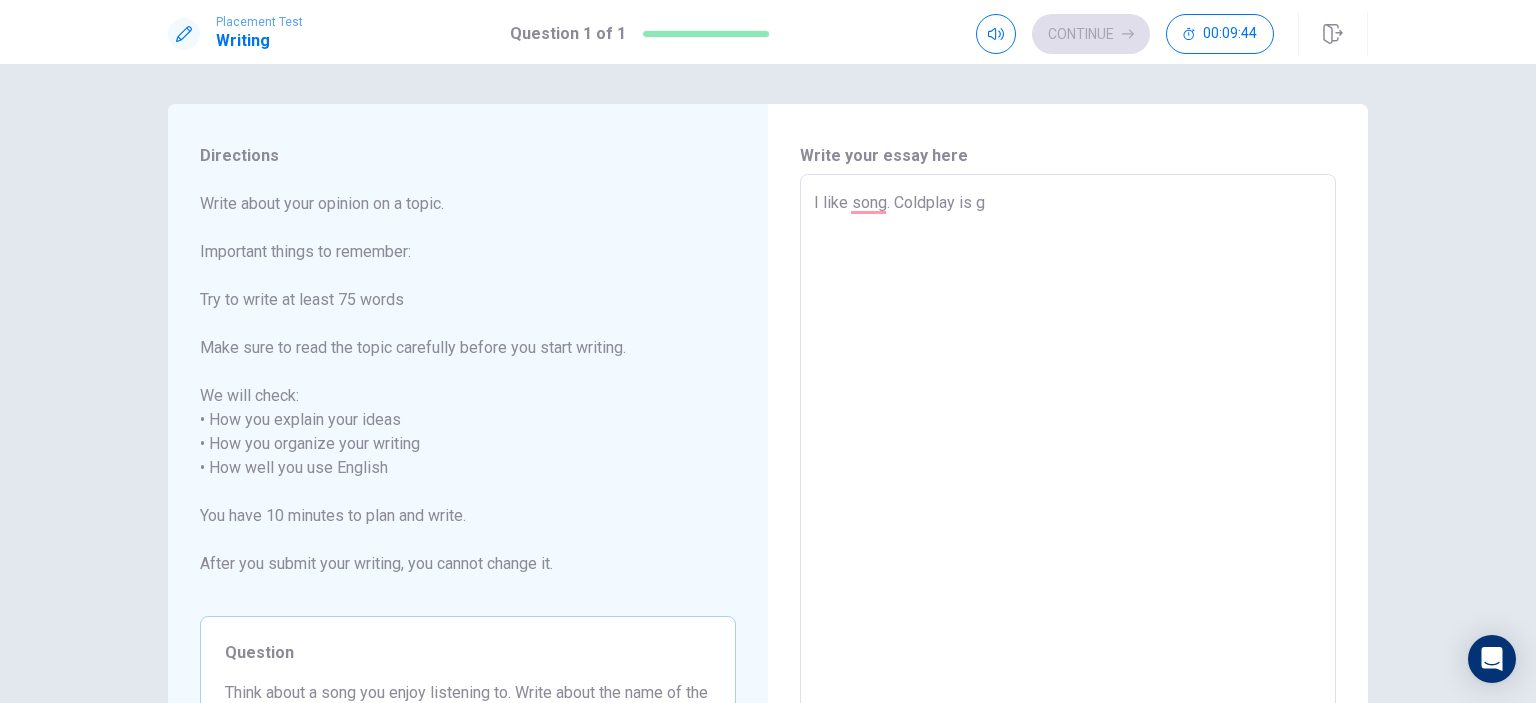 type on "x" 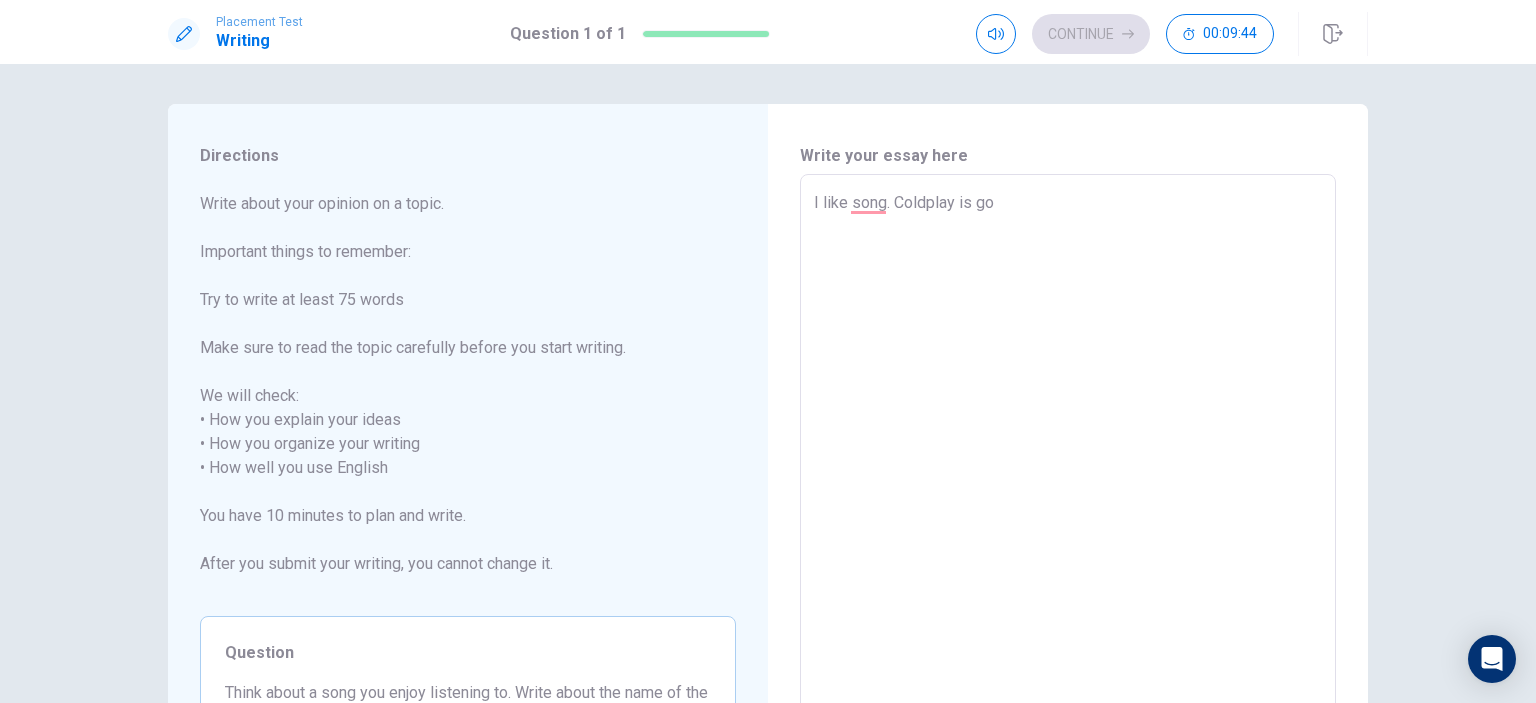 type on "x" 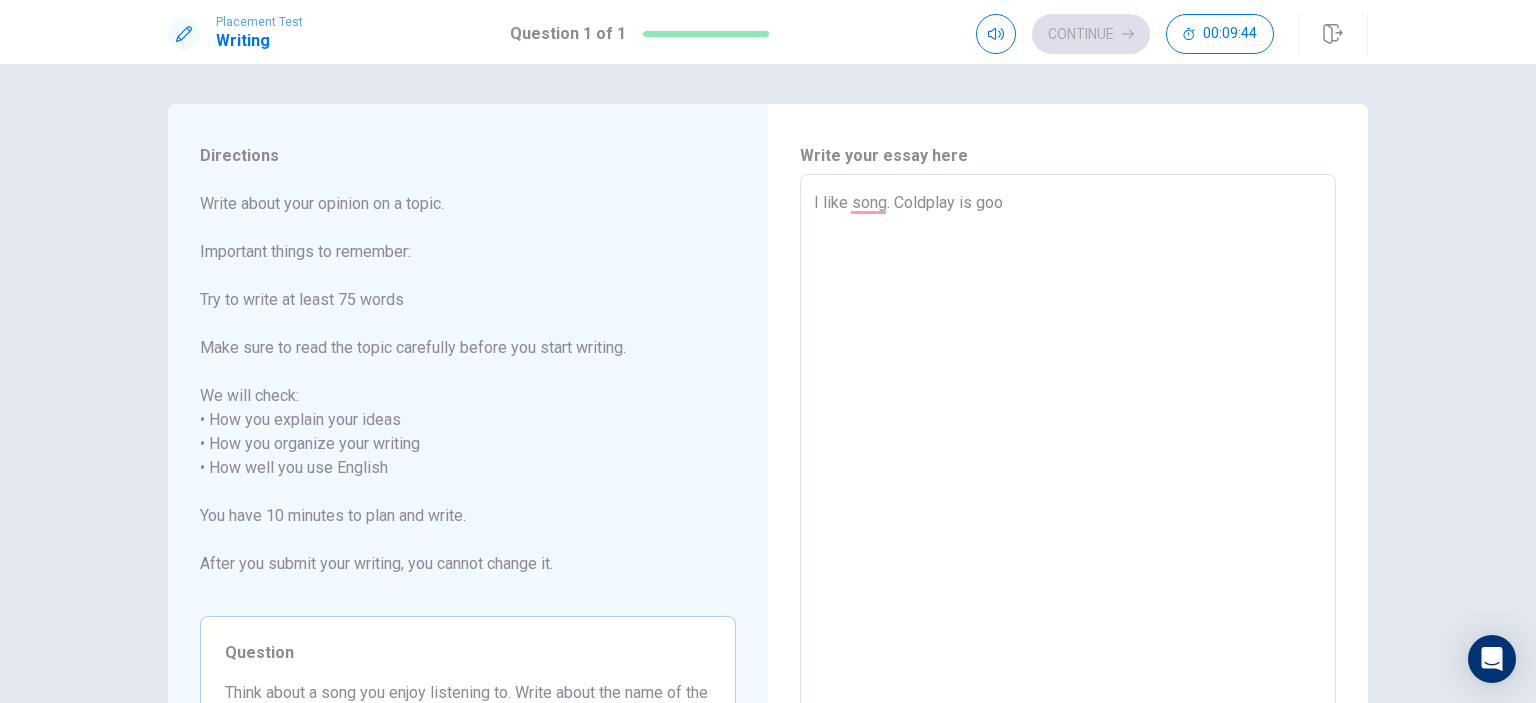 type on "x" 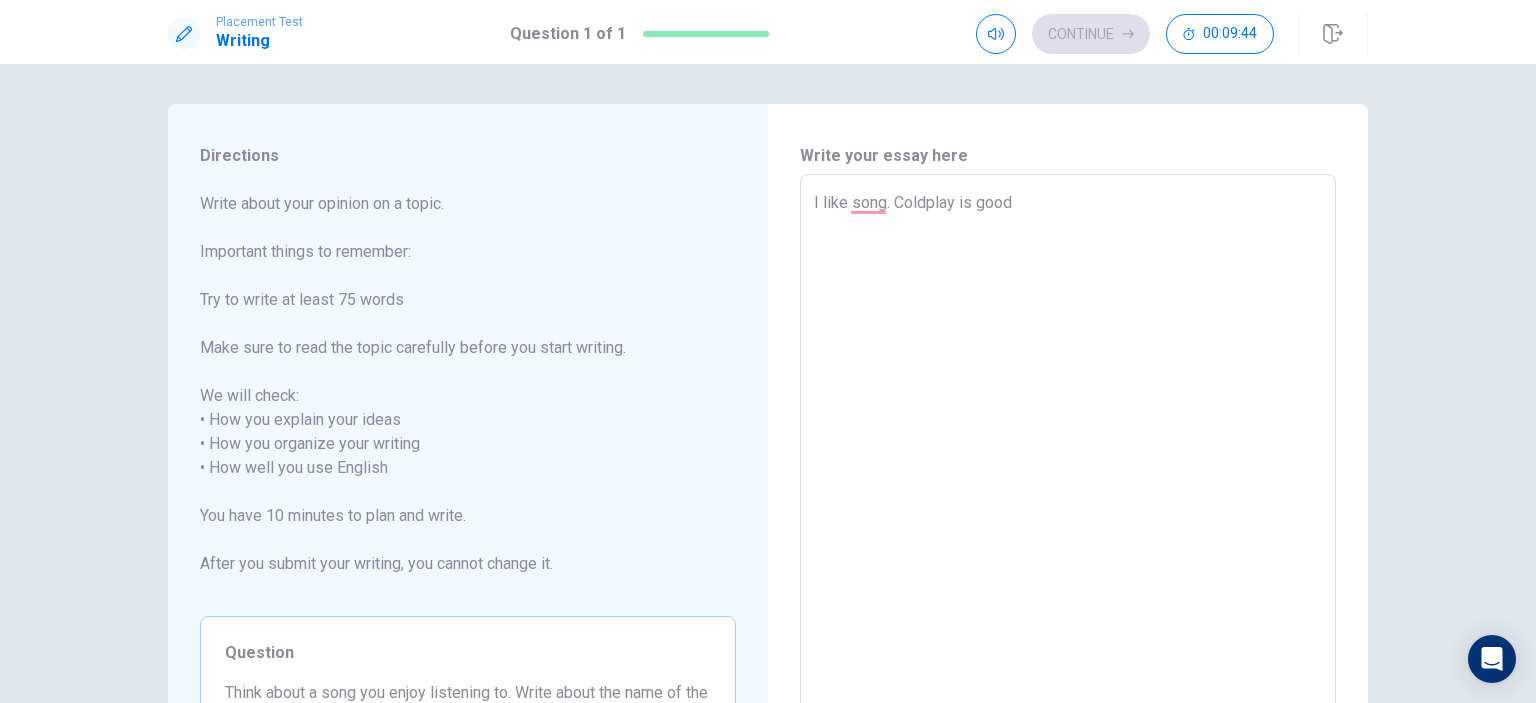 type on "x" 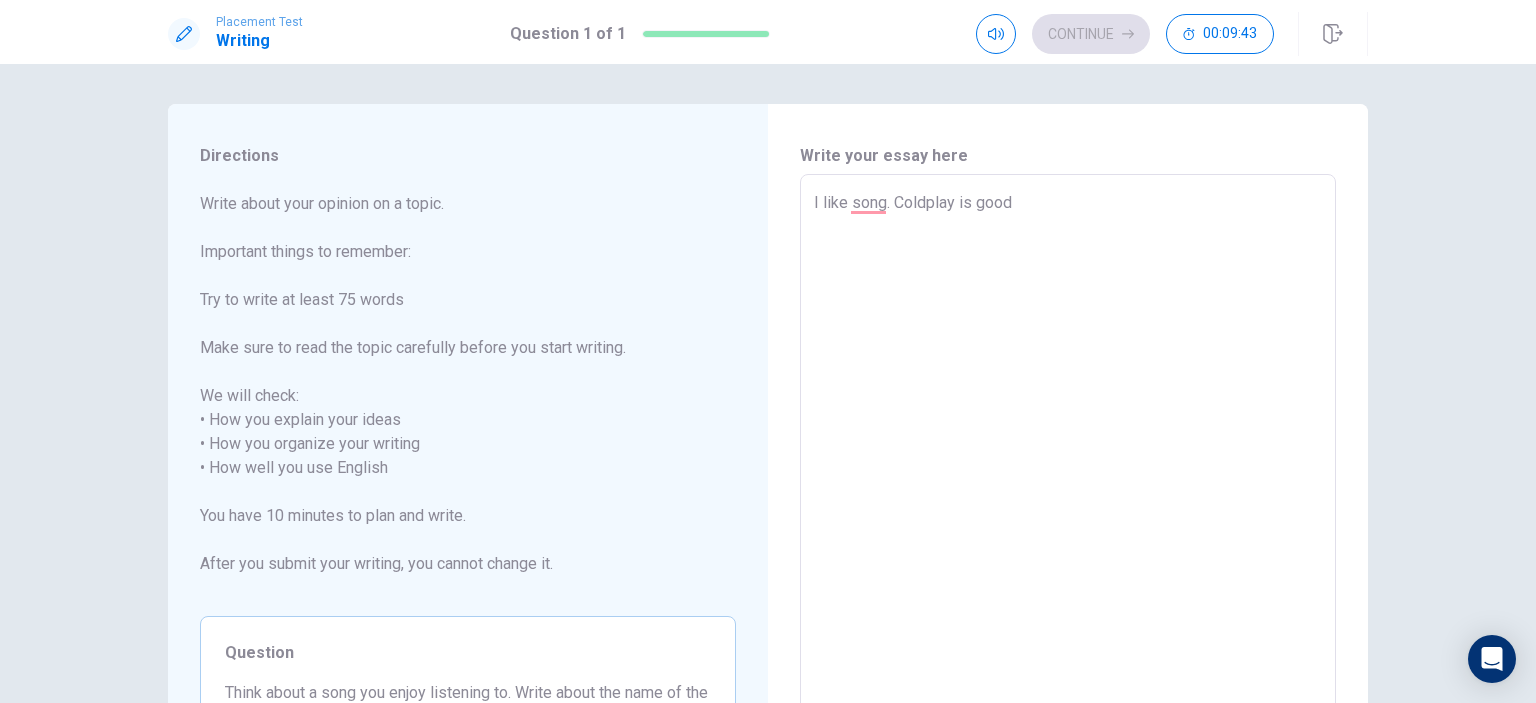 type on "I like song. Coldplay is good." 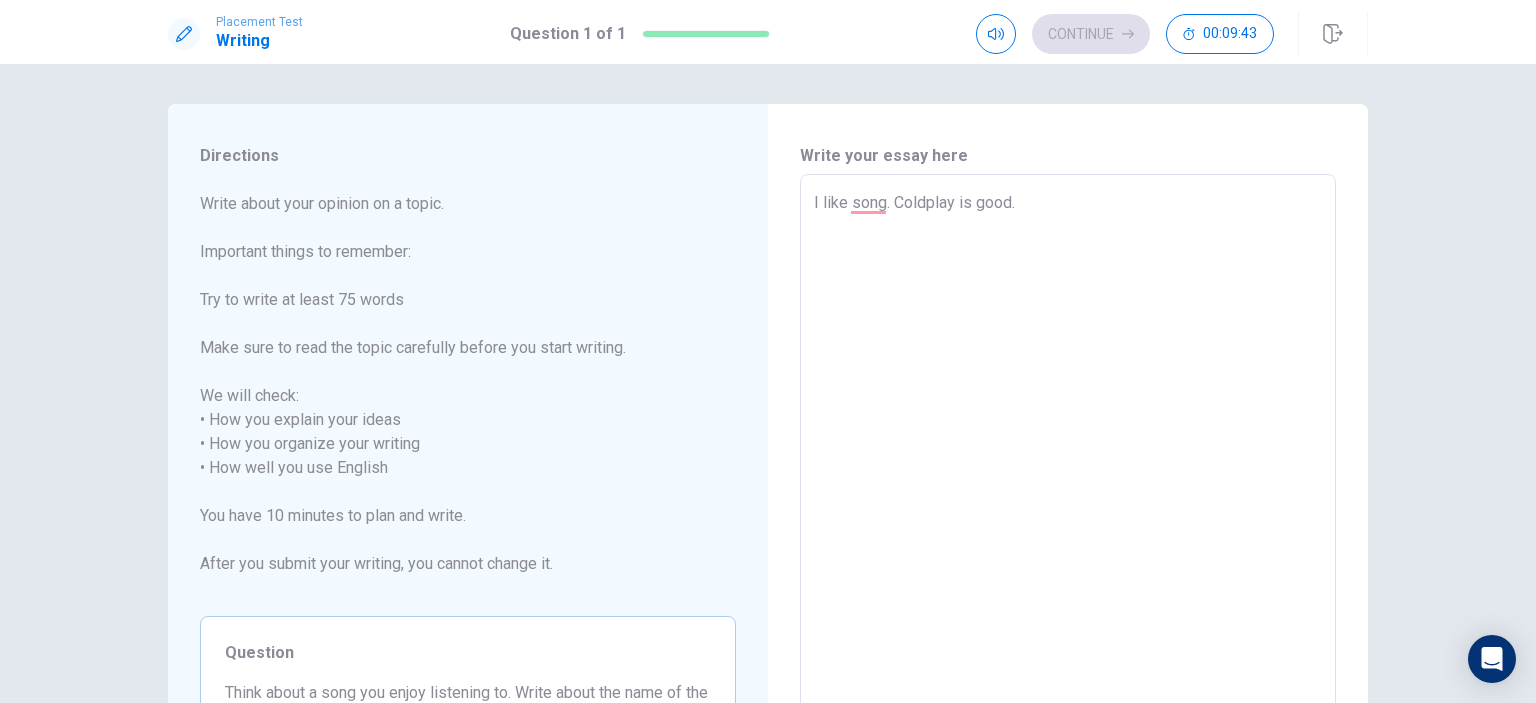 type on "x" 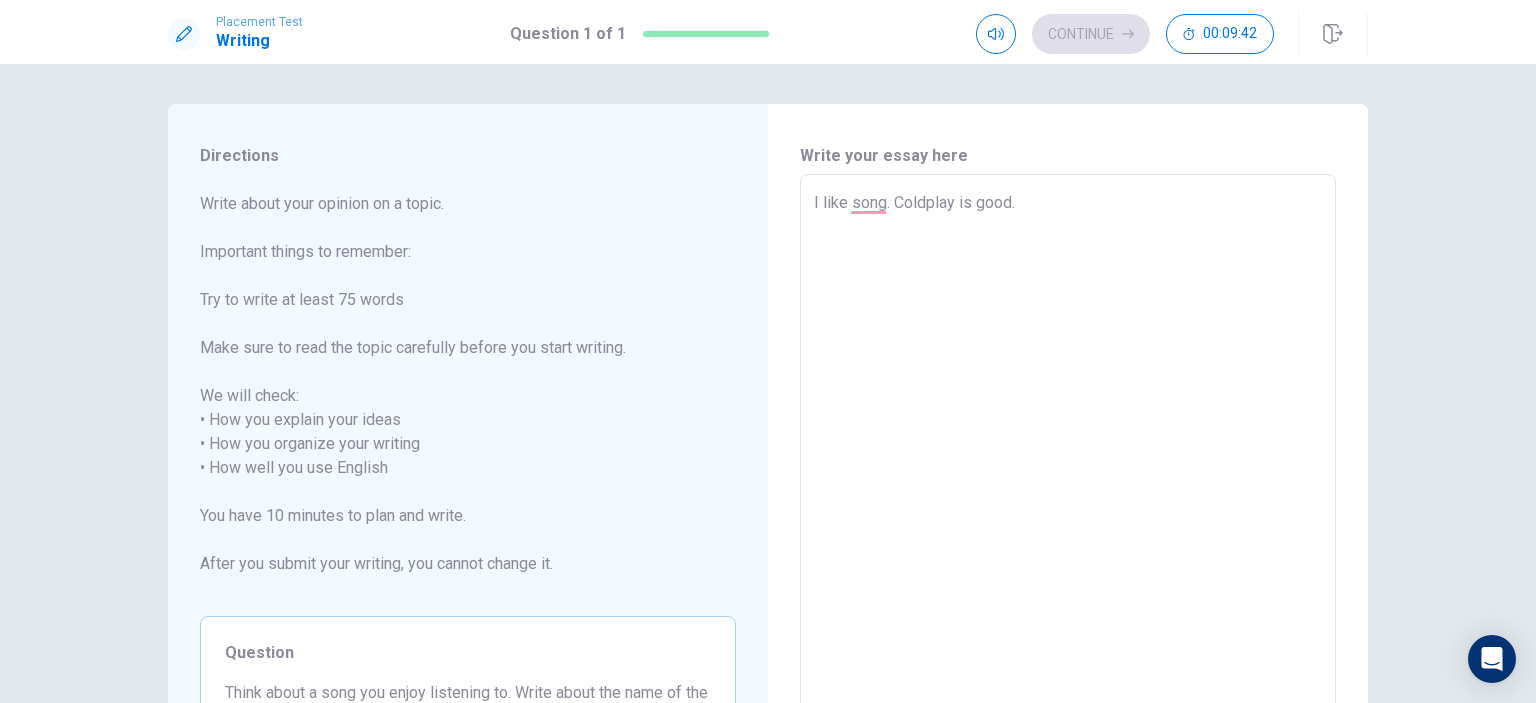 type on "x" 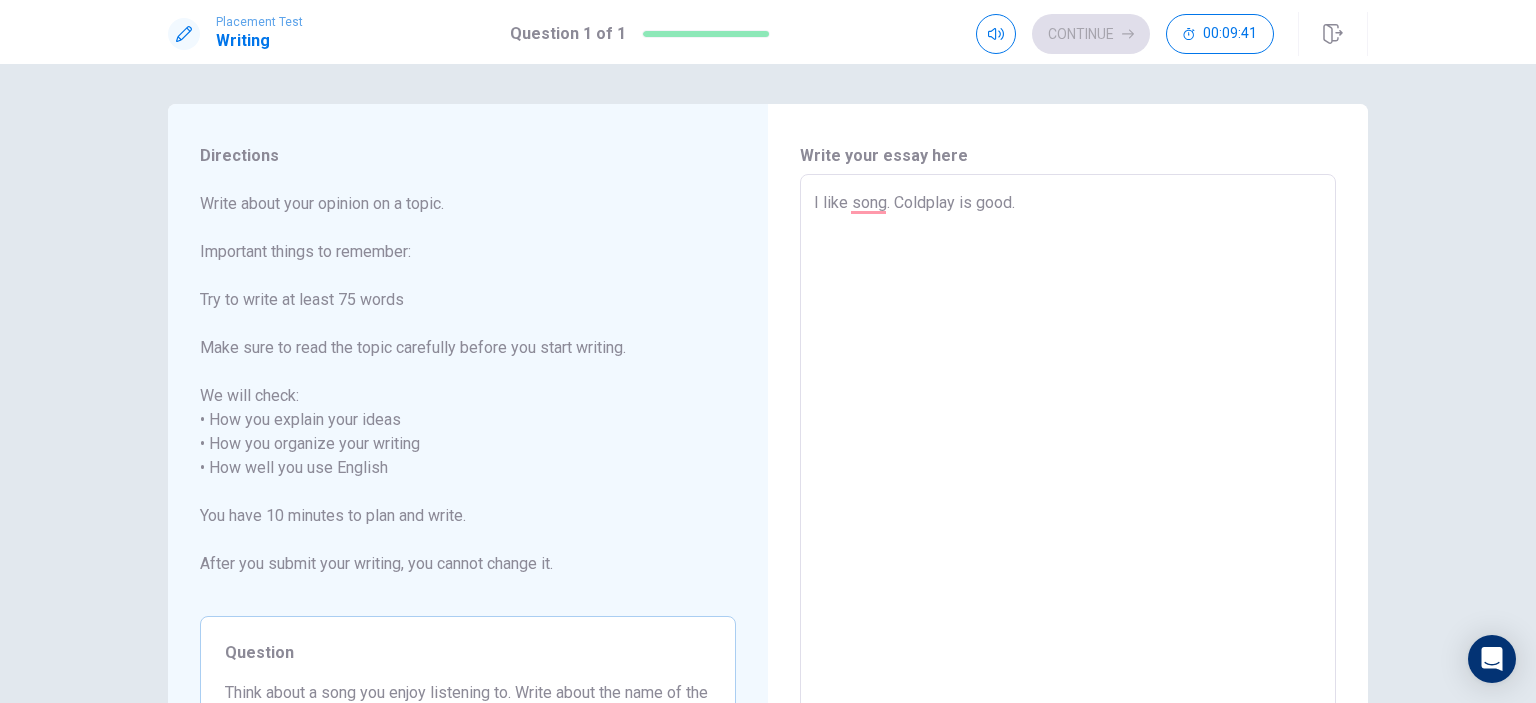 type on "I like song. Coldplay is good. F" 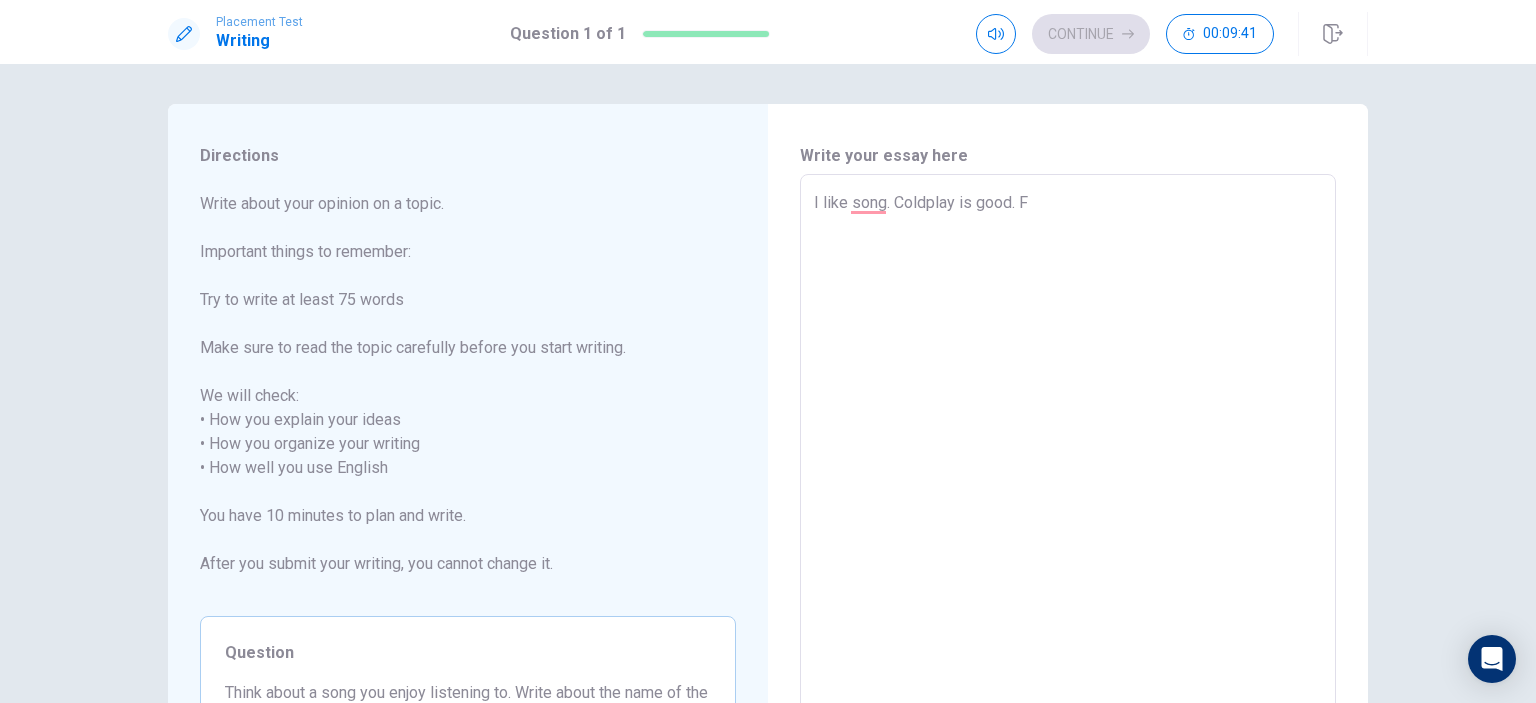 type on "x" 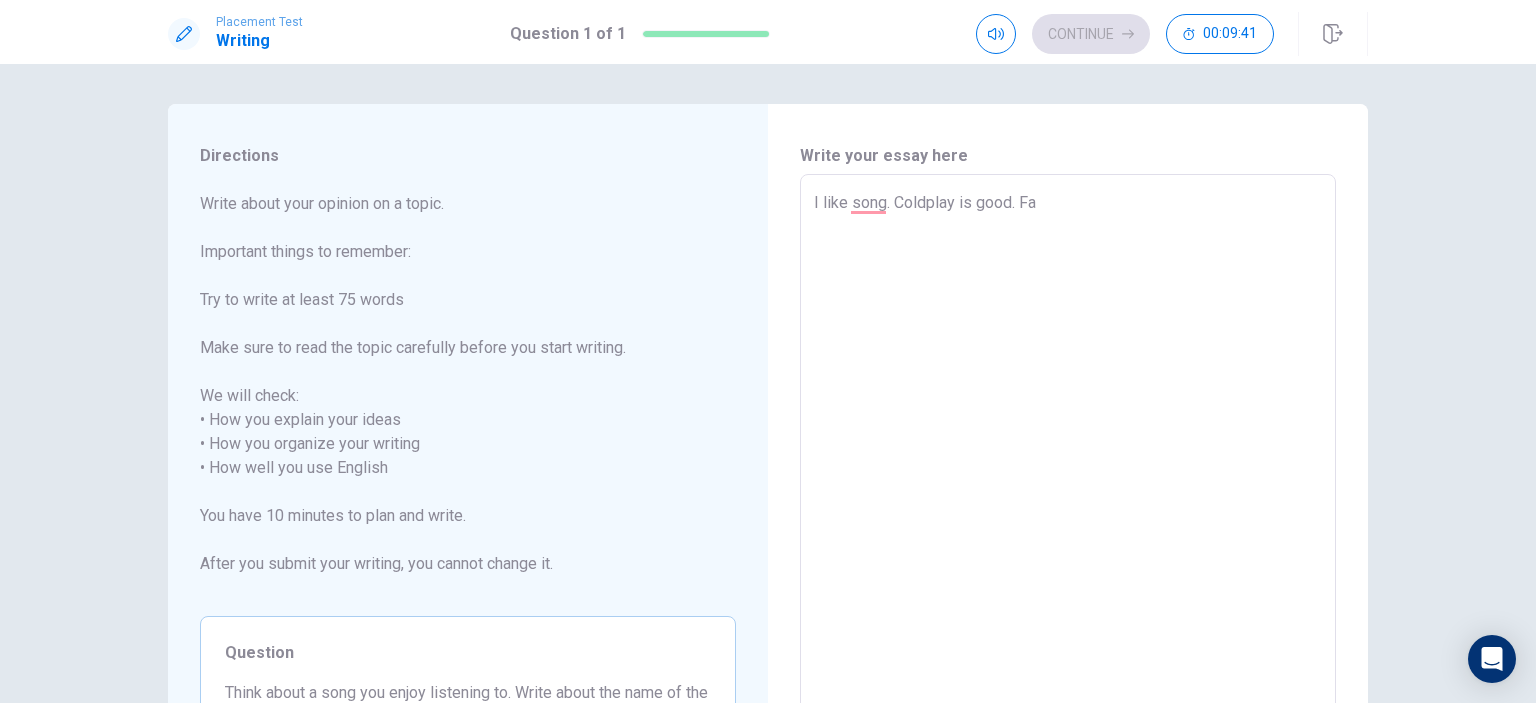 type on "x" 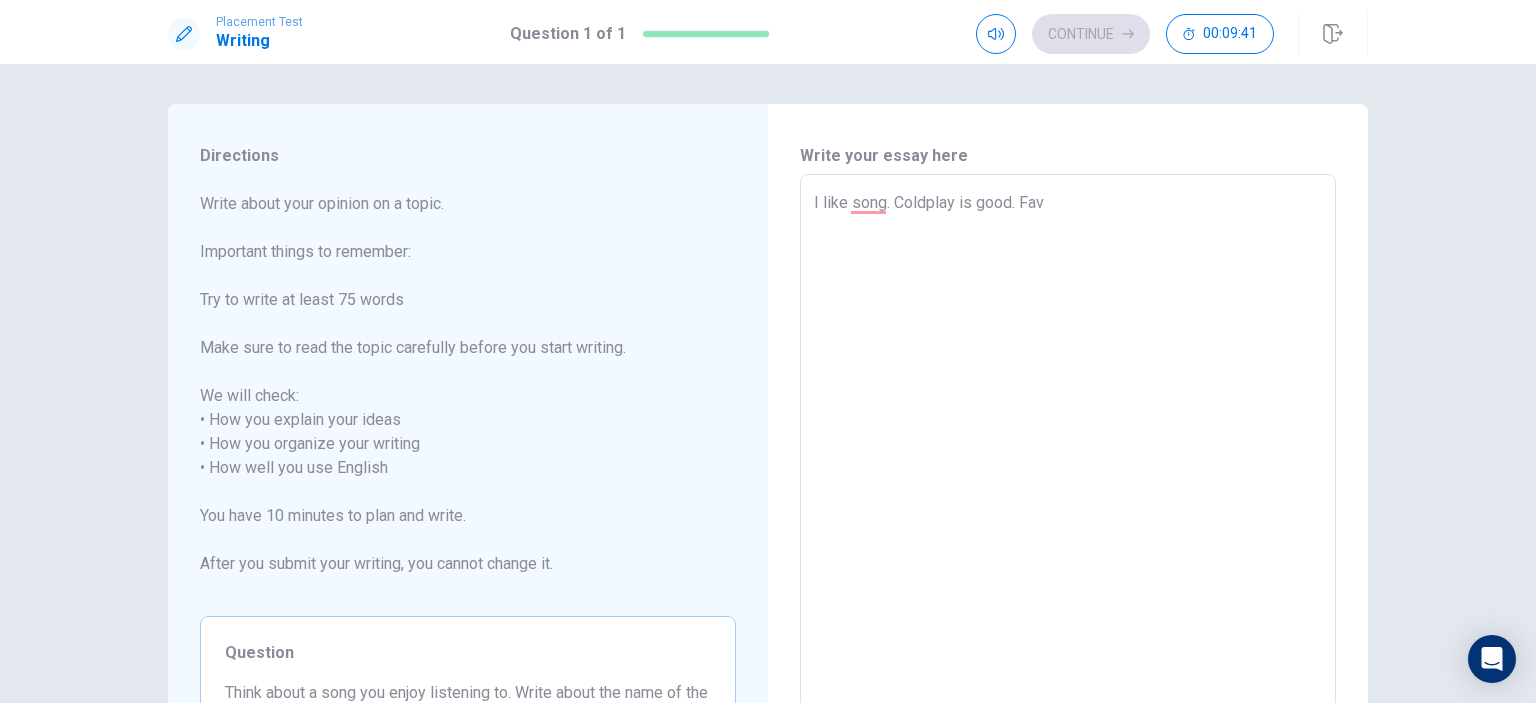 type on "x" 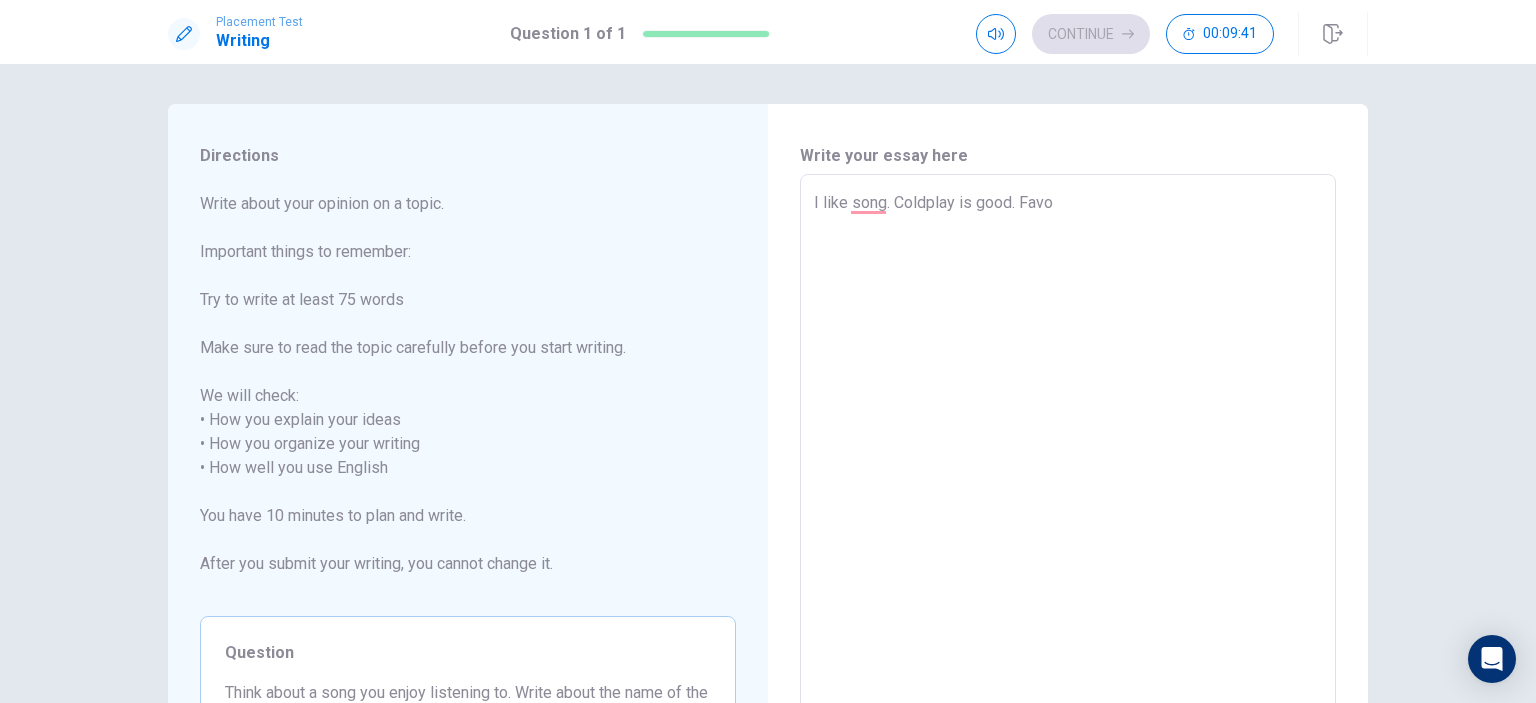 type on "I like song. Coldplay is good. Favoi" 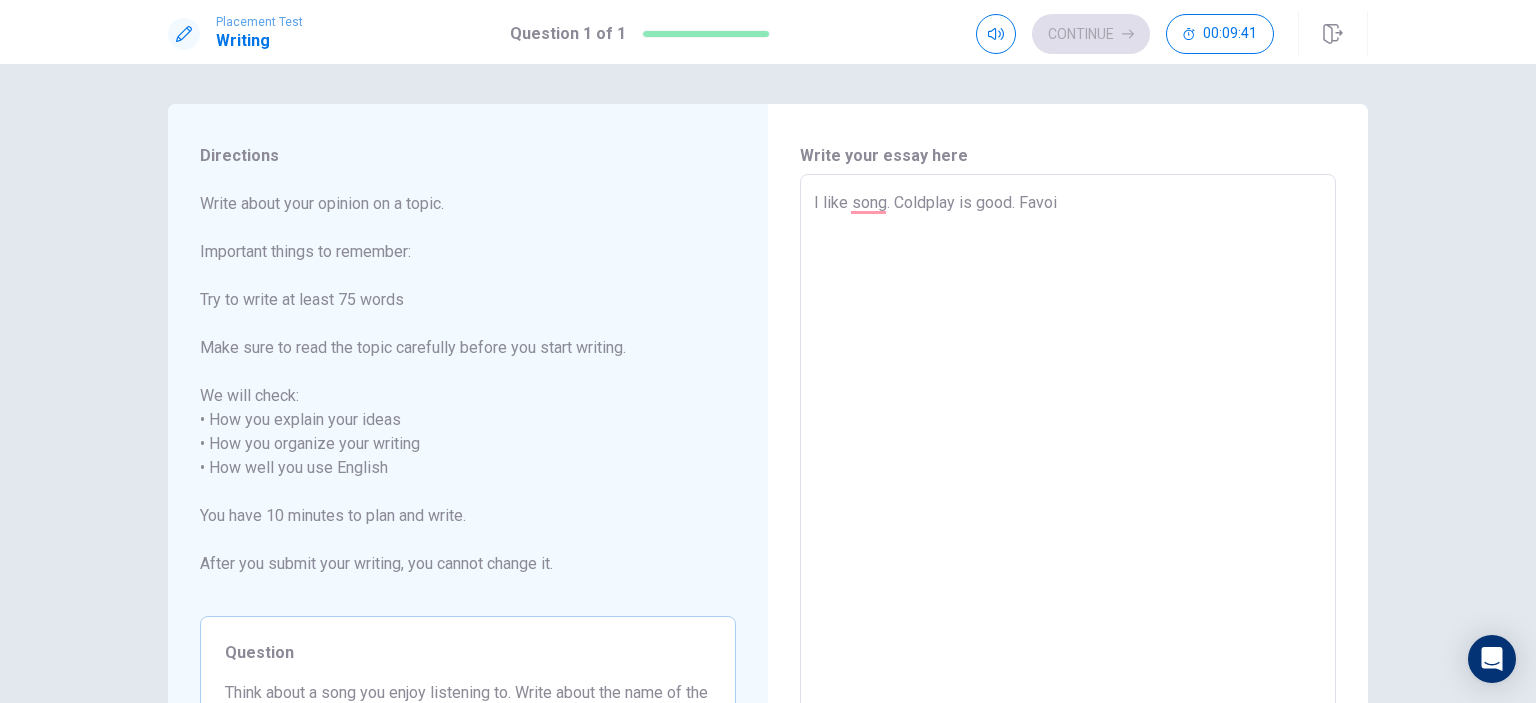 type on "x" 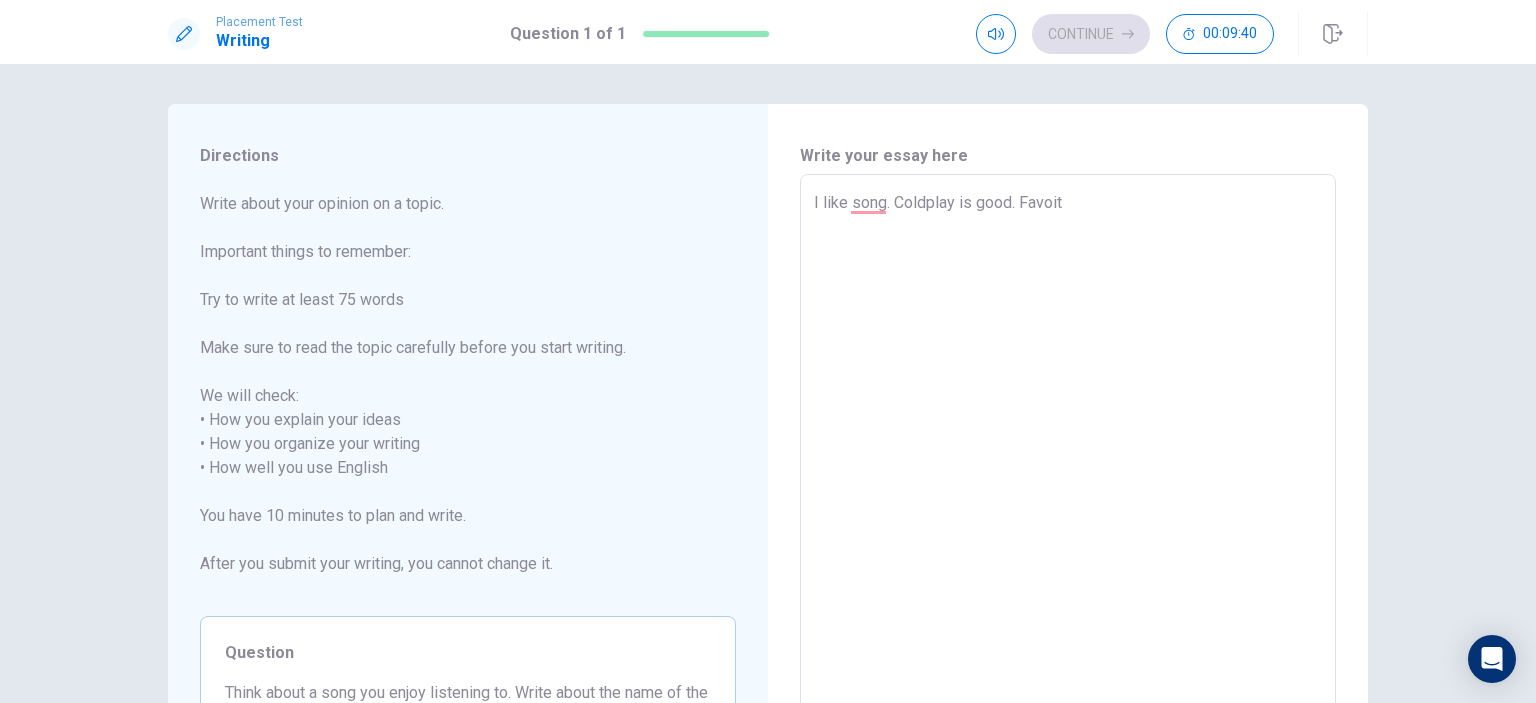 type on "x" 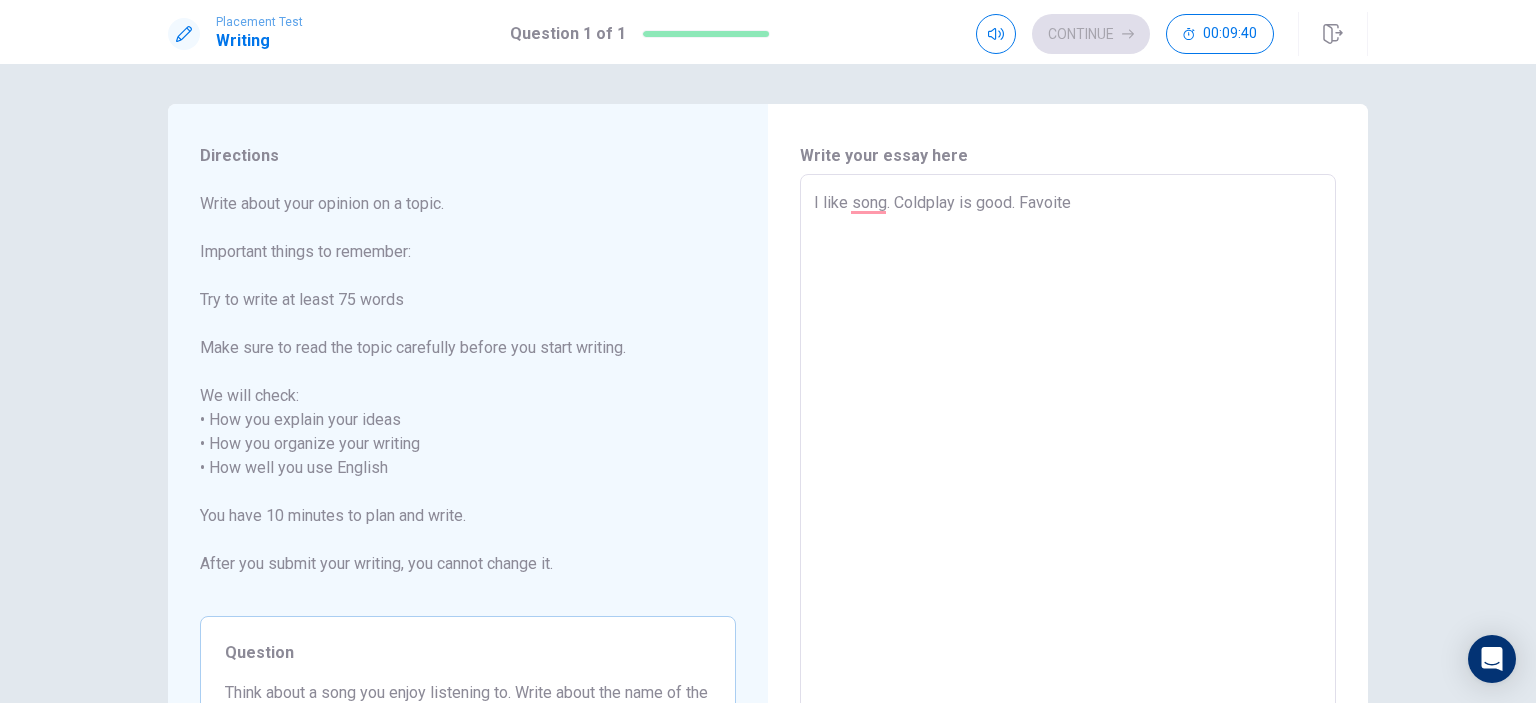 type on "x" 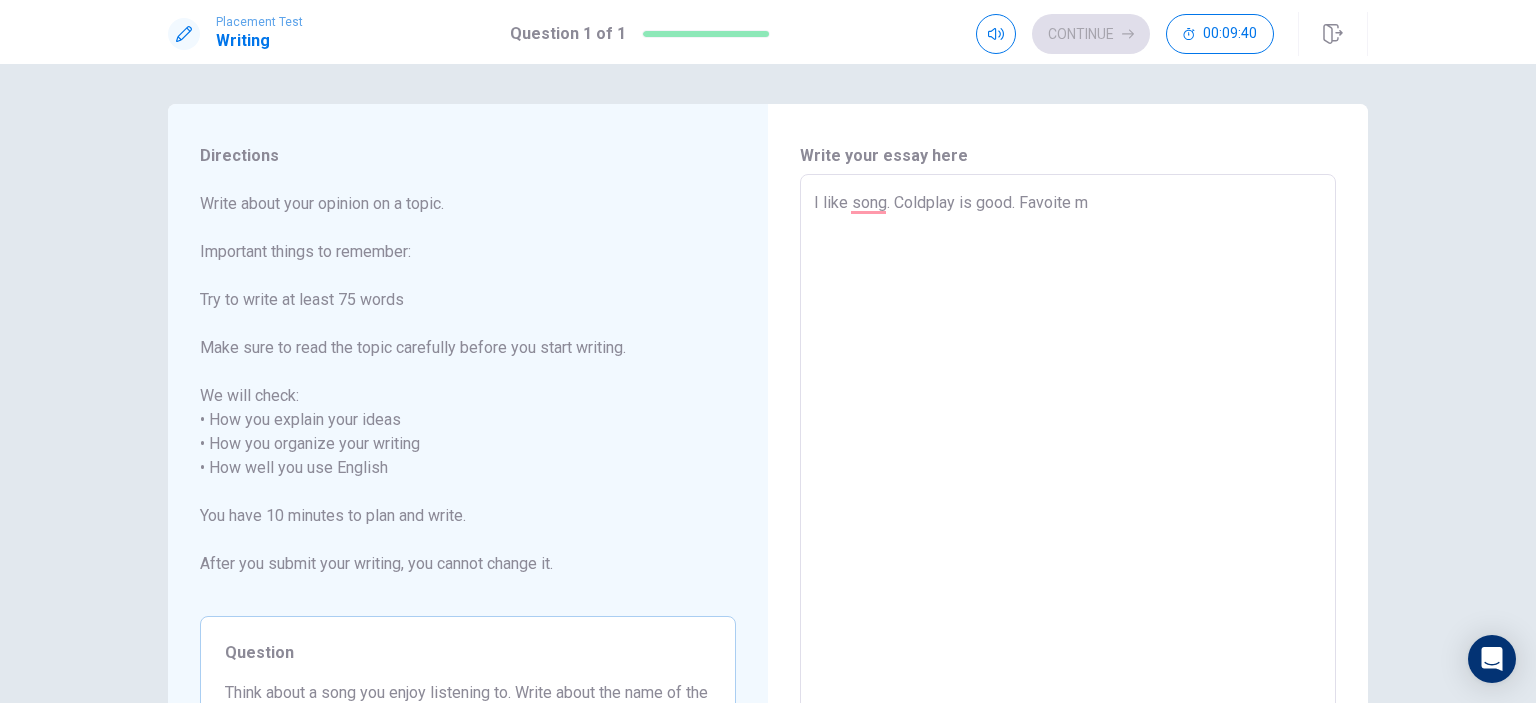 type on "x" 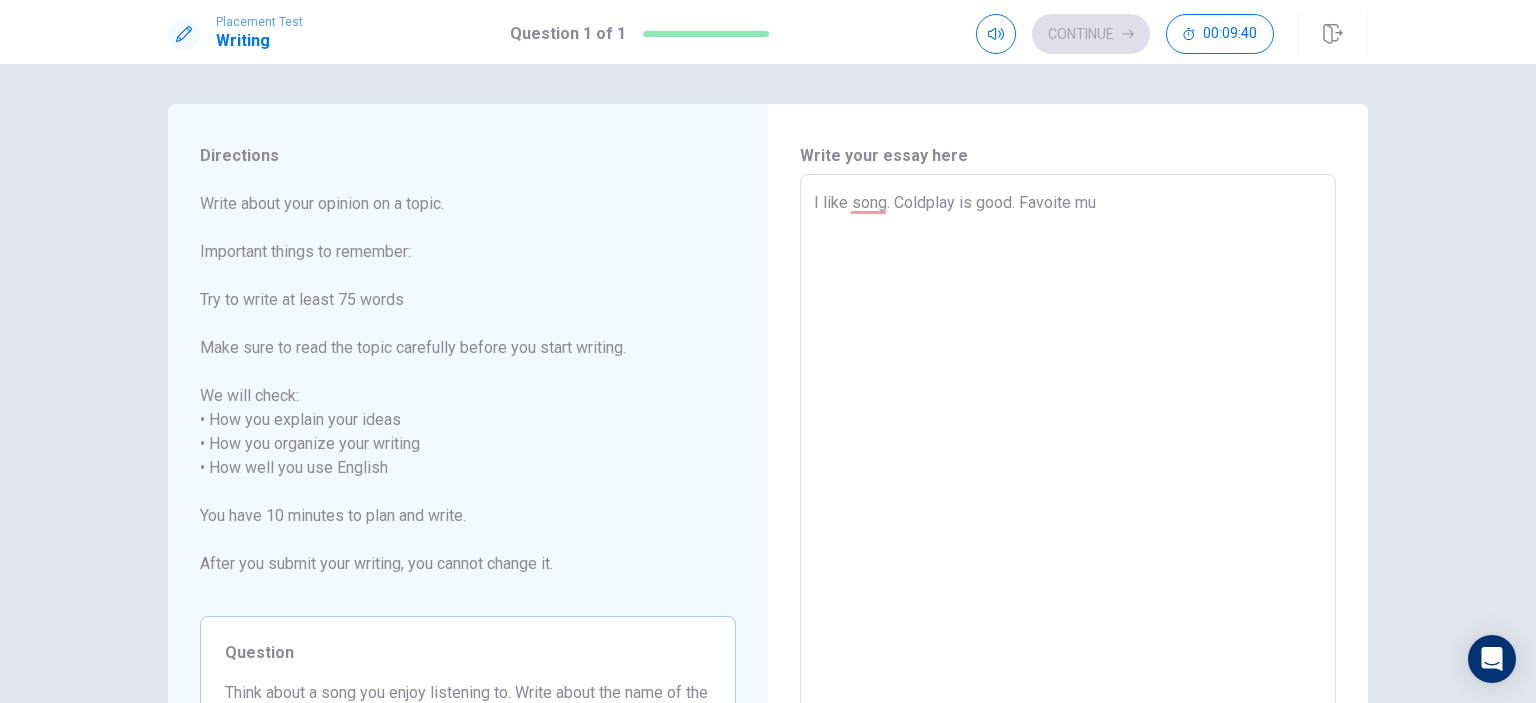 type on "x" 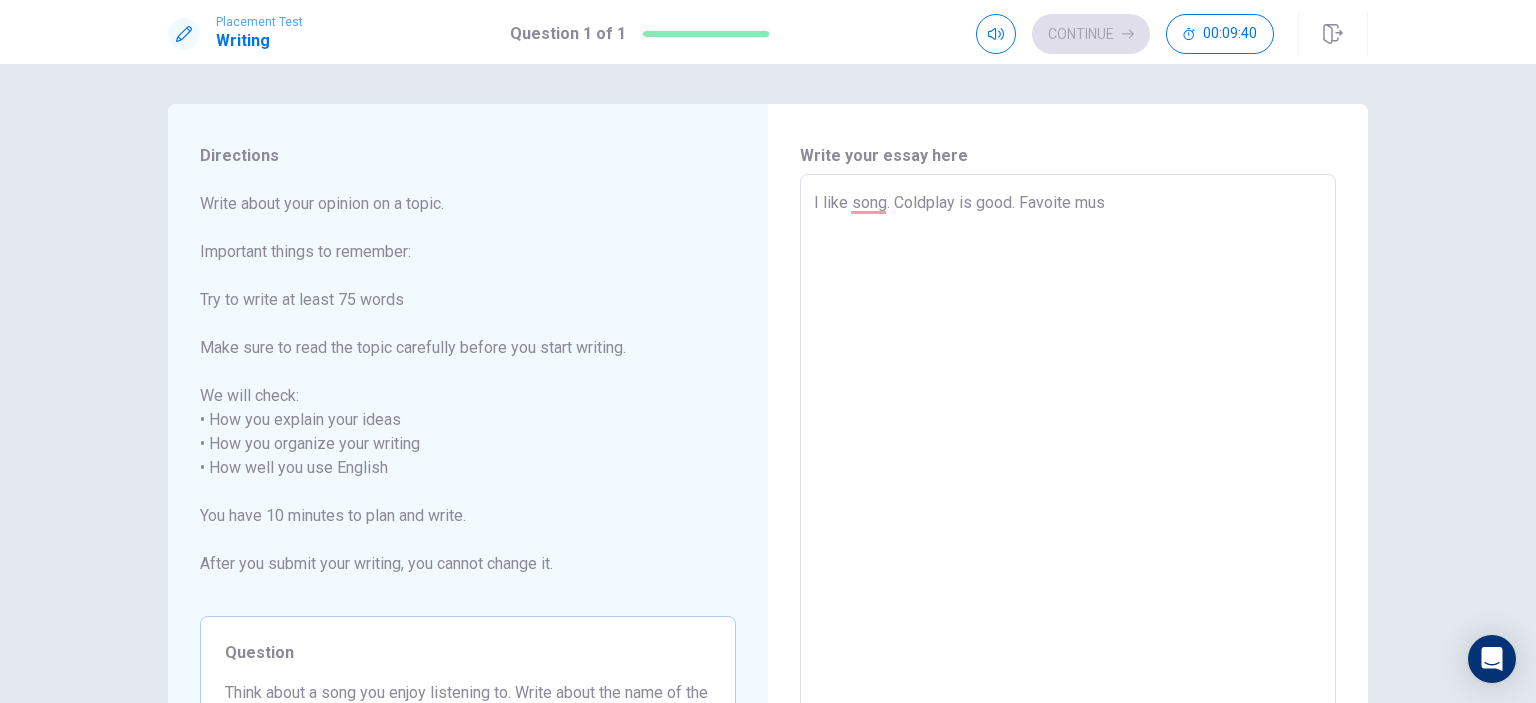 type on "I like song. Coldplay is good. Favoite musi" 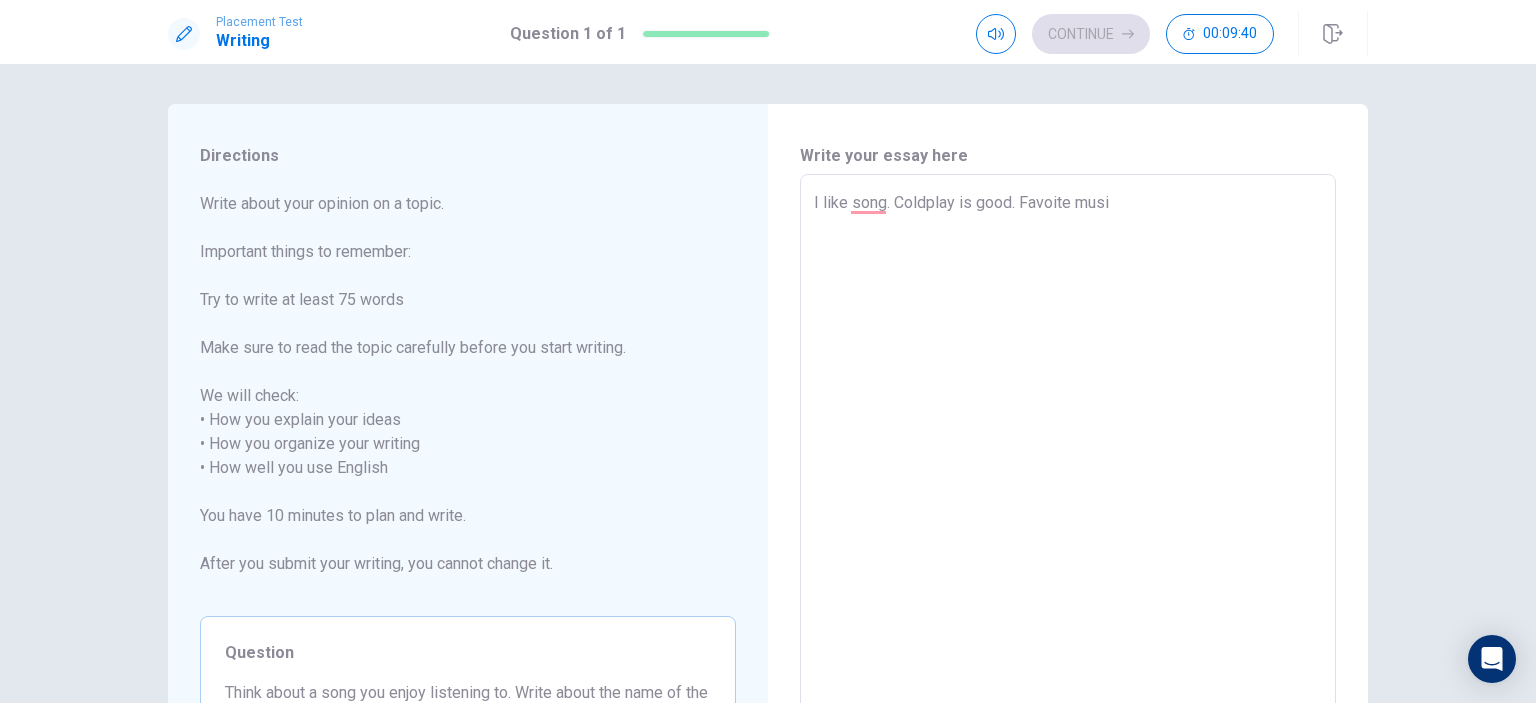 type on "x" 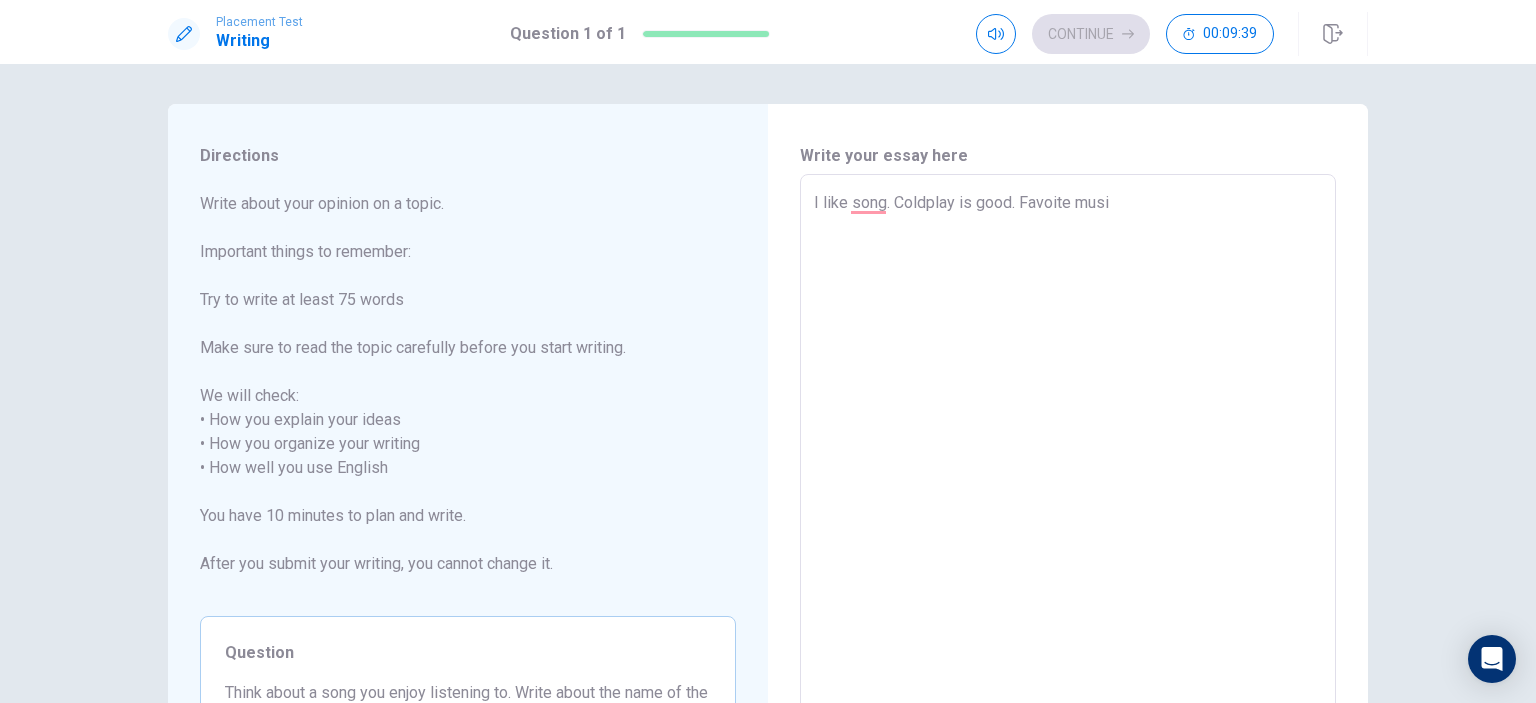 type on "I like song. Coldplay is good. Favoite music" 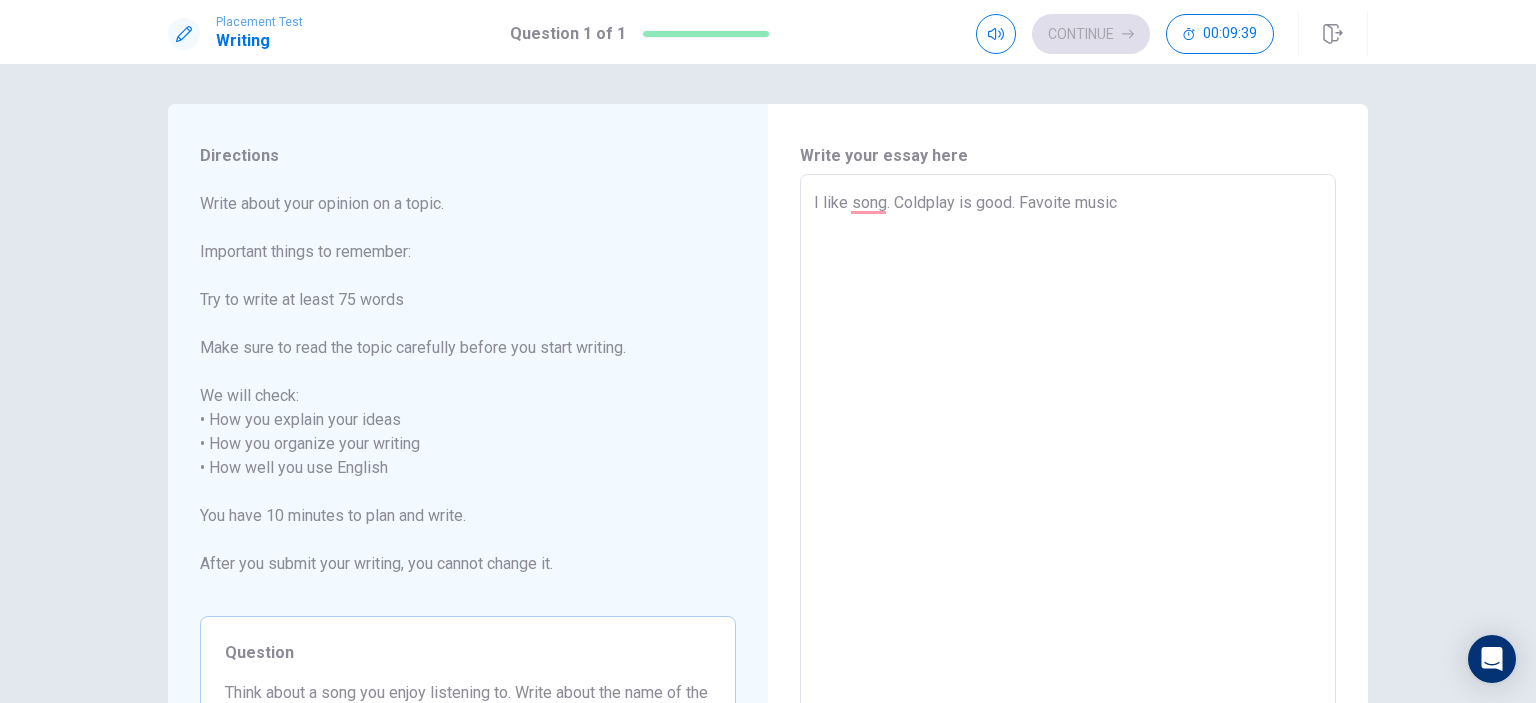 type on "x" 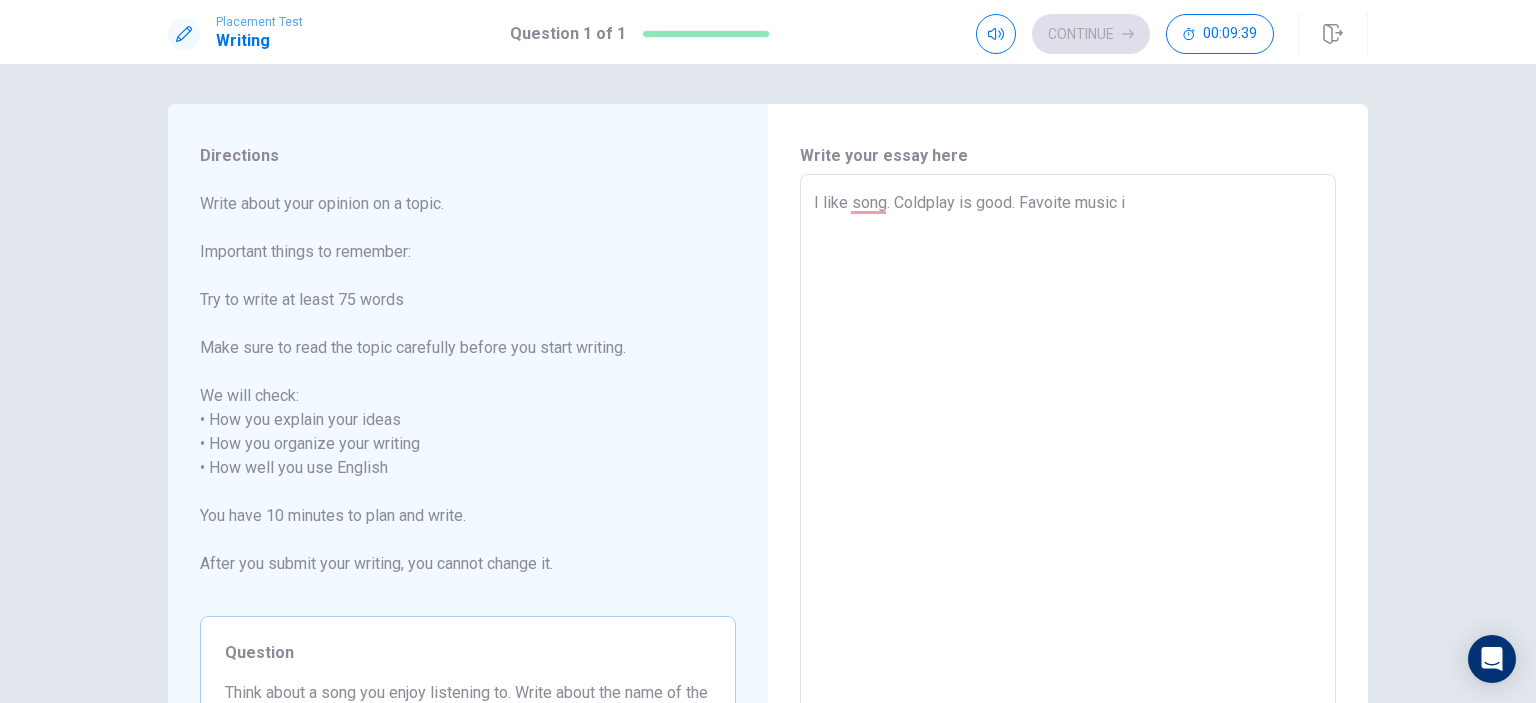 type on "x" 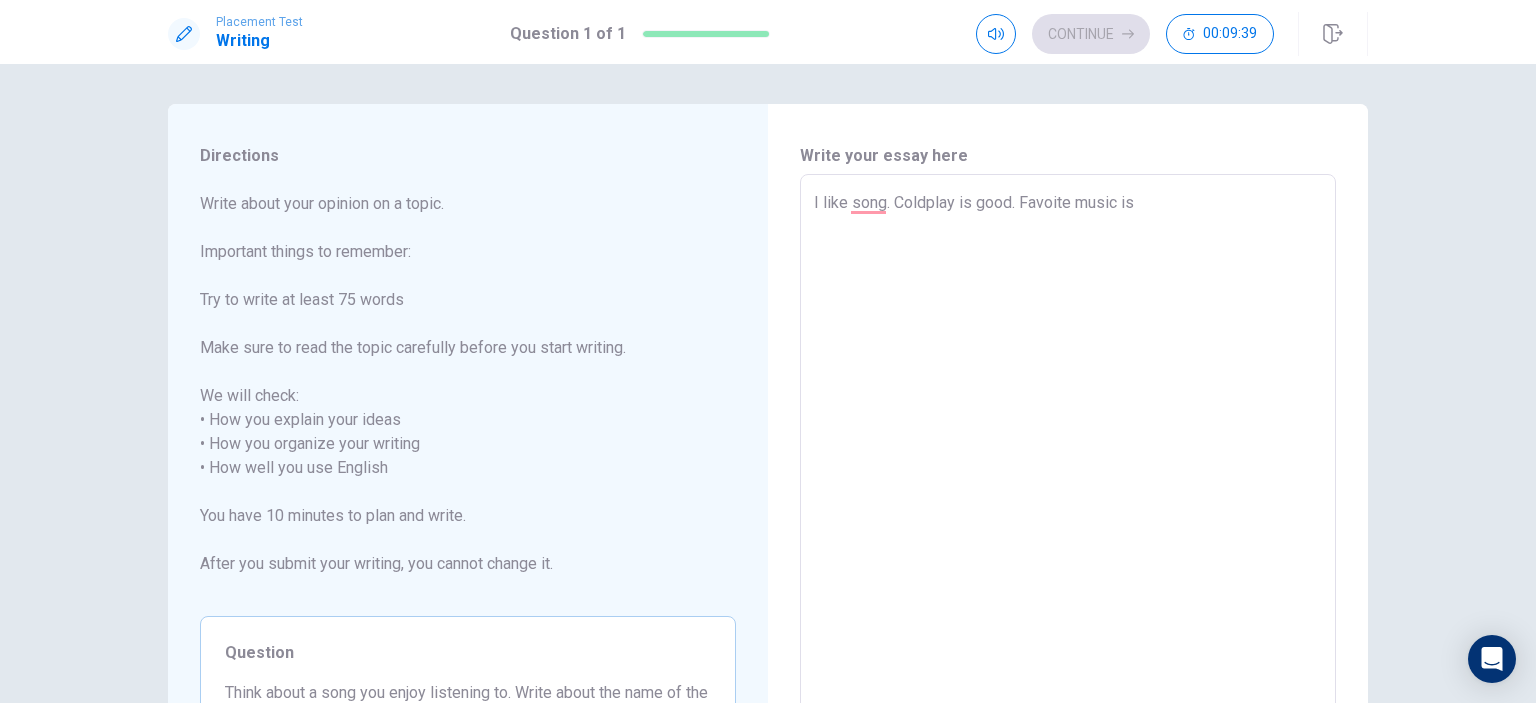 type on "x" 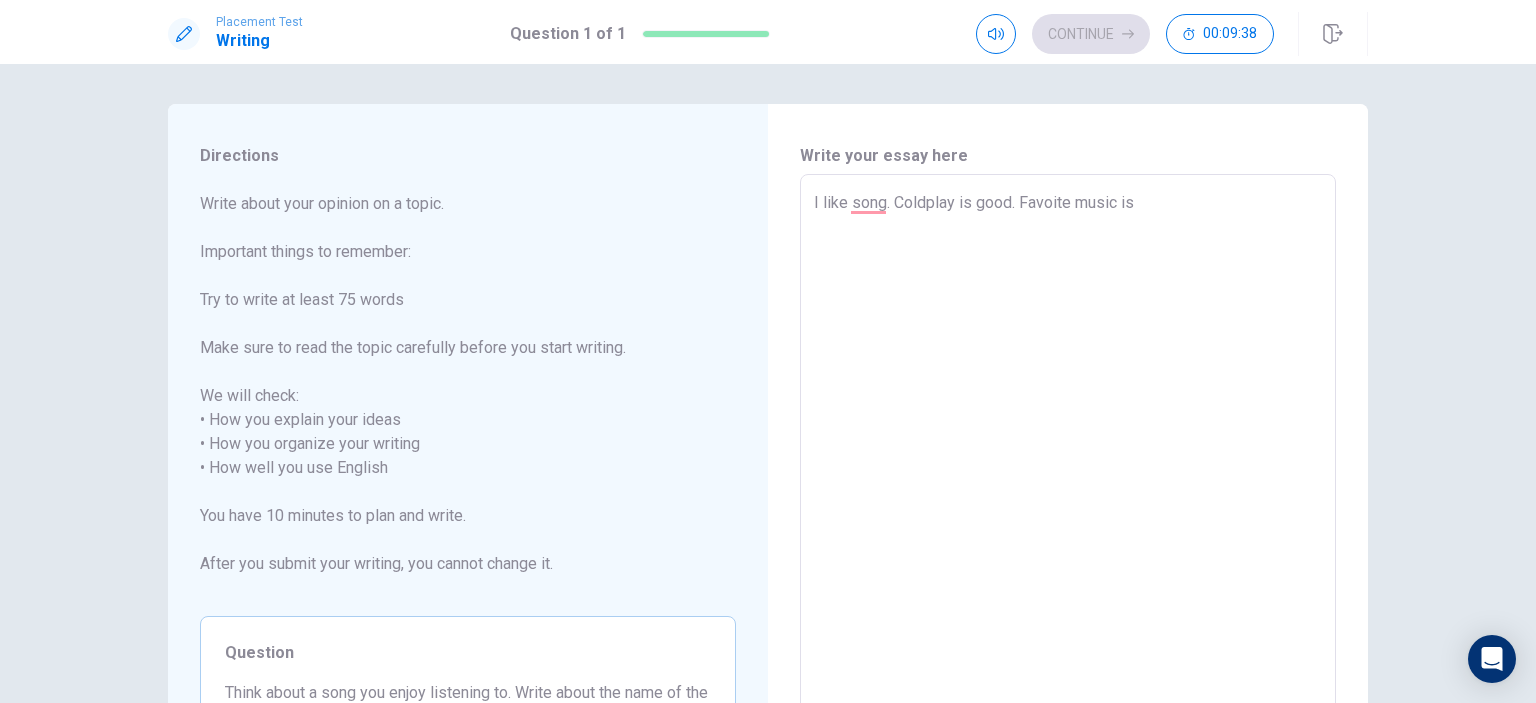 type on "I like song. Coldplay is good. Favoite music is c" 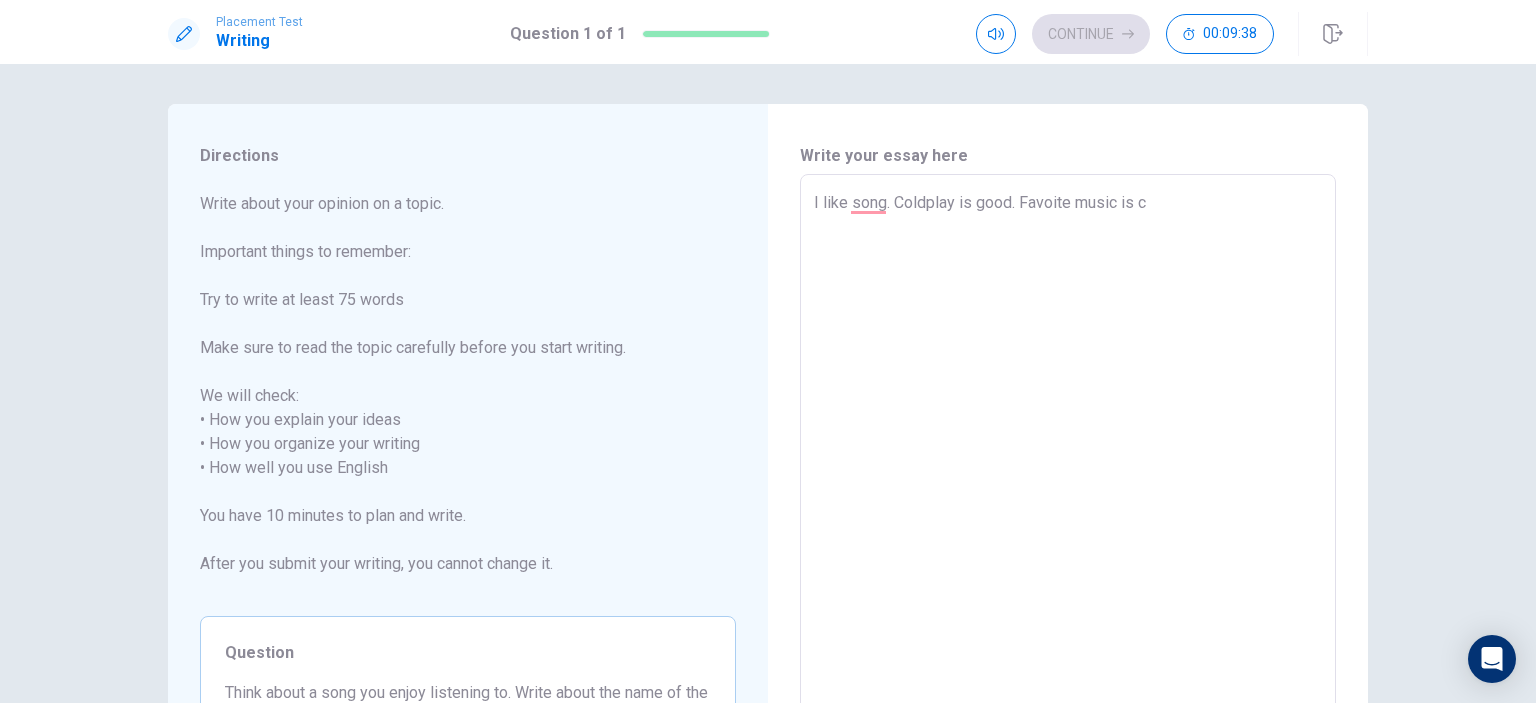 type on "x" 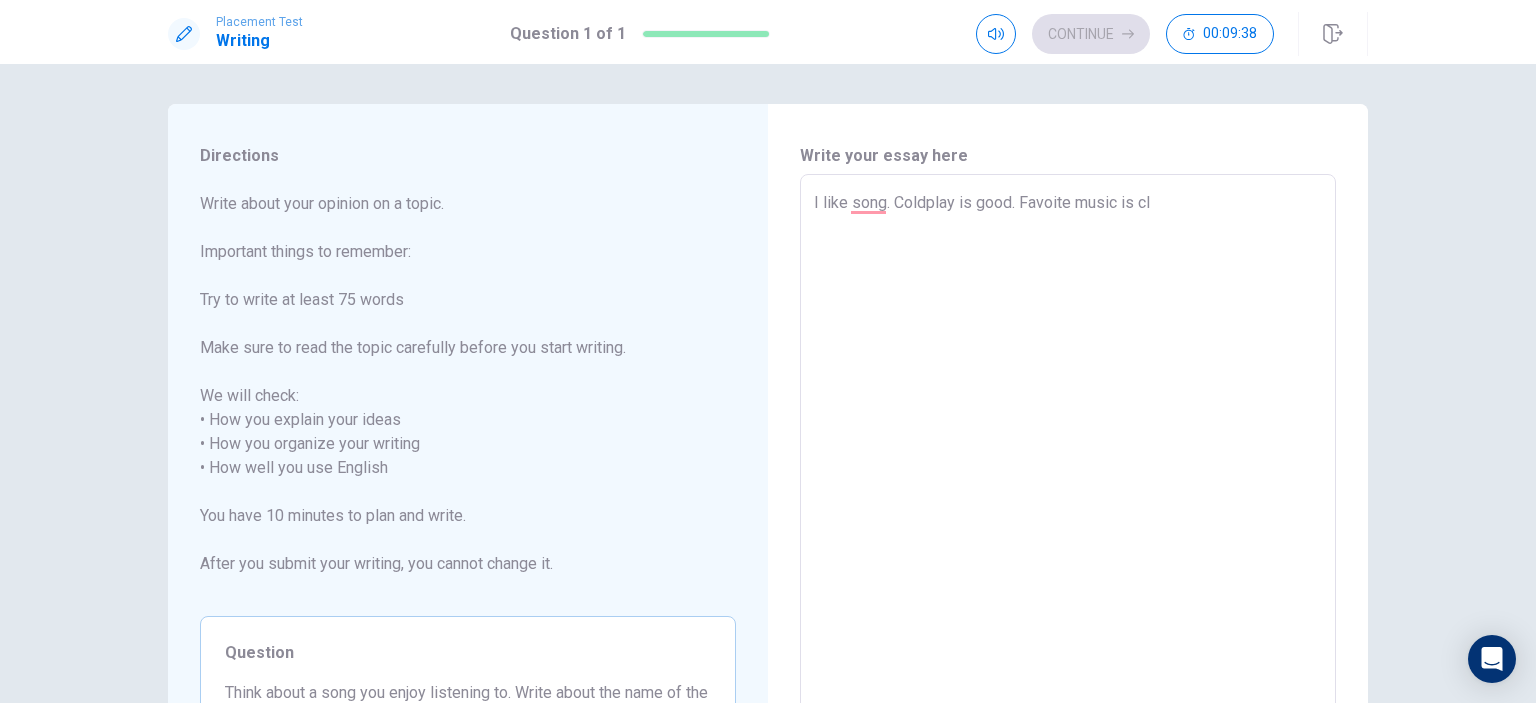 type on "x" 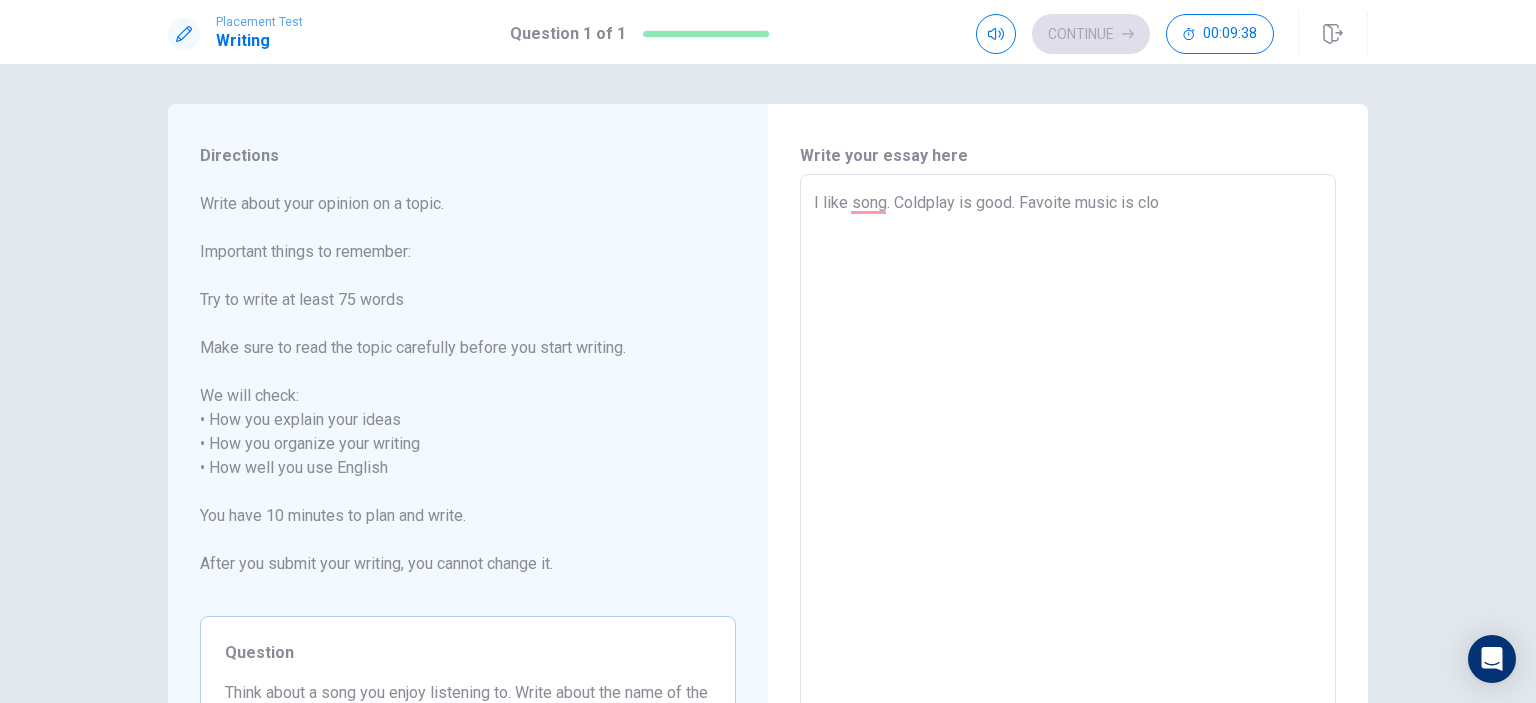 type on "x" 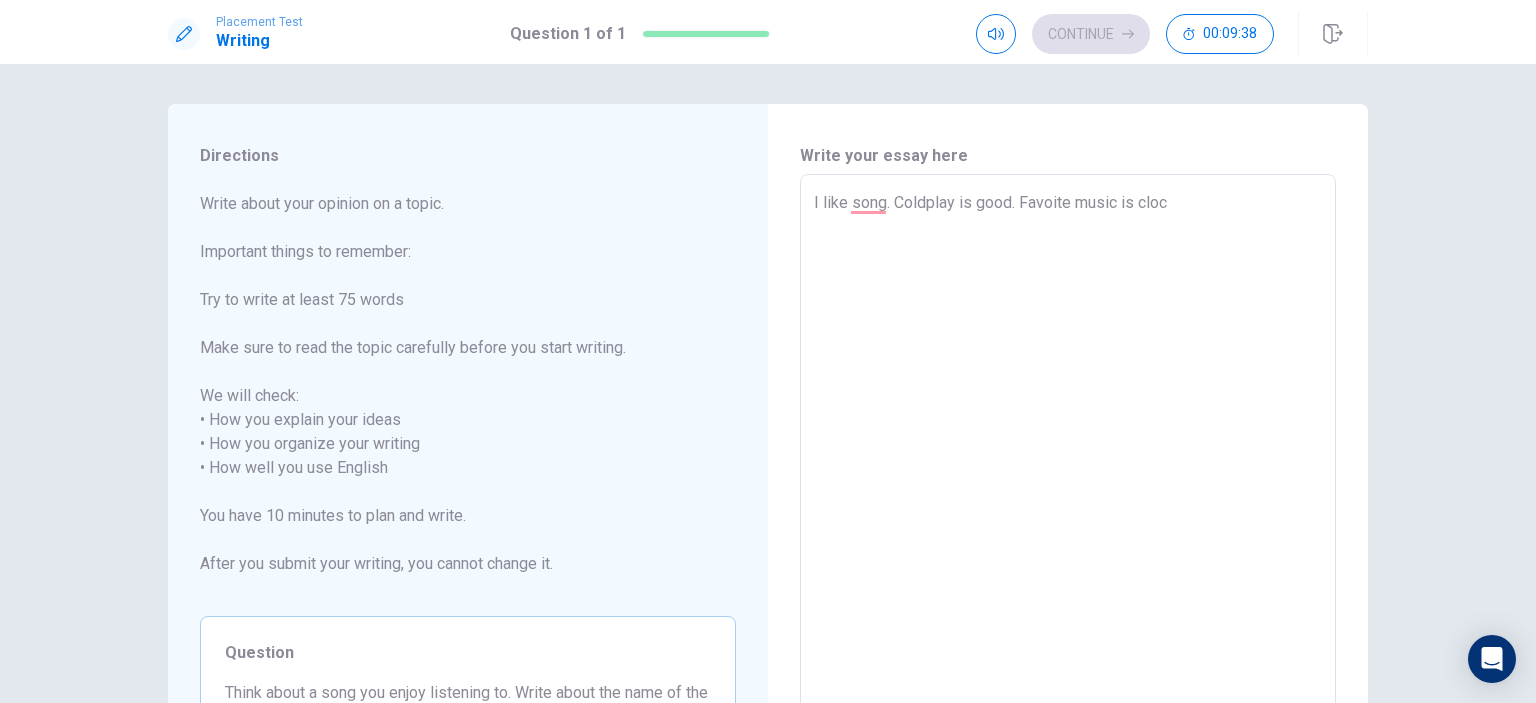 type on "x" 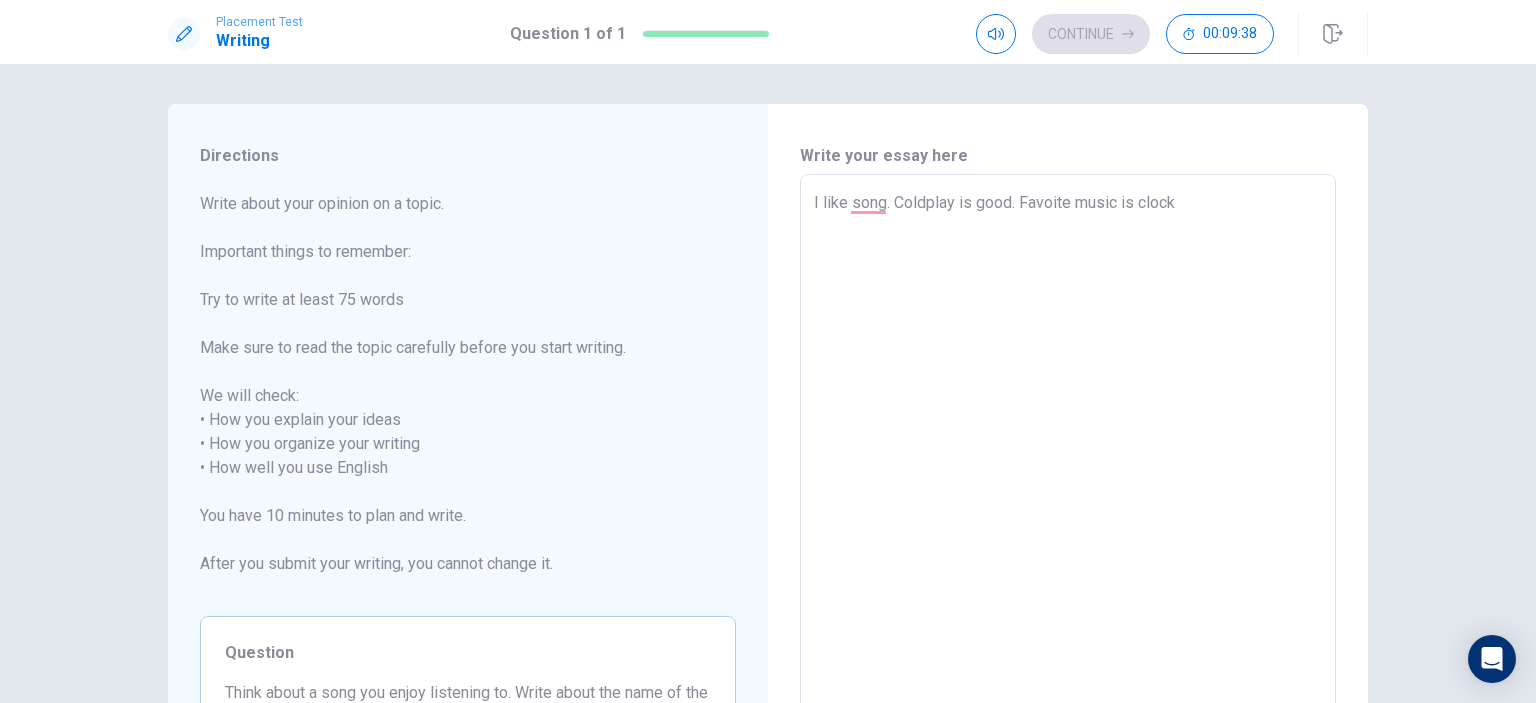 type on "x" 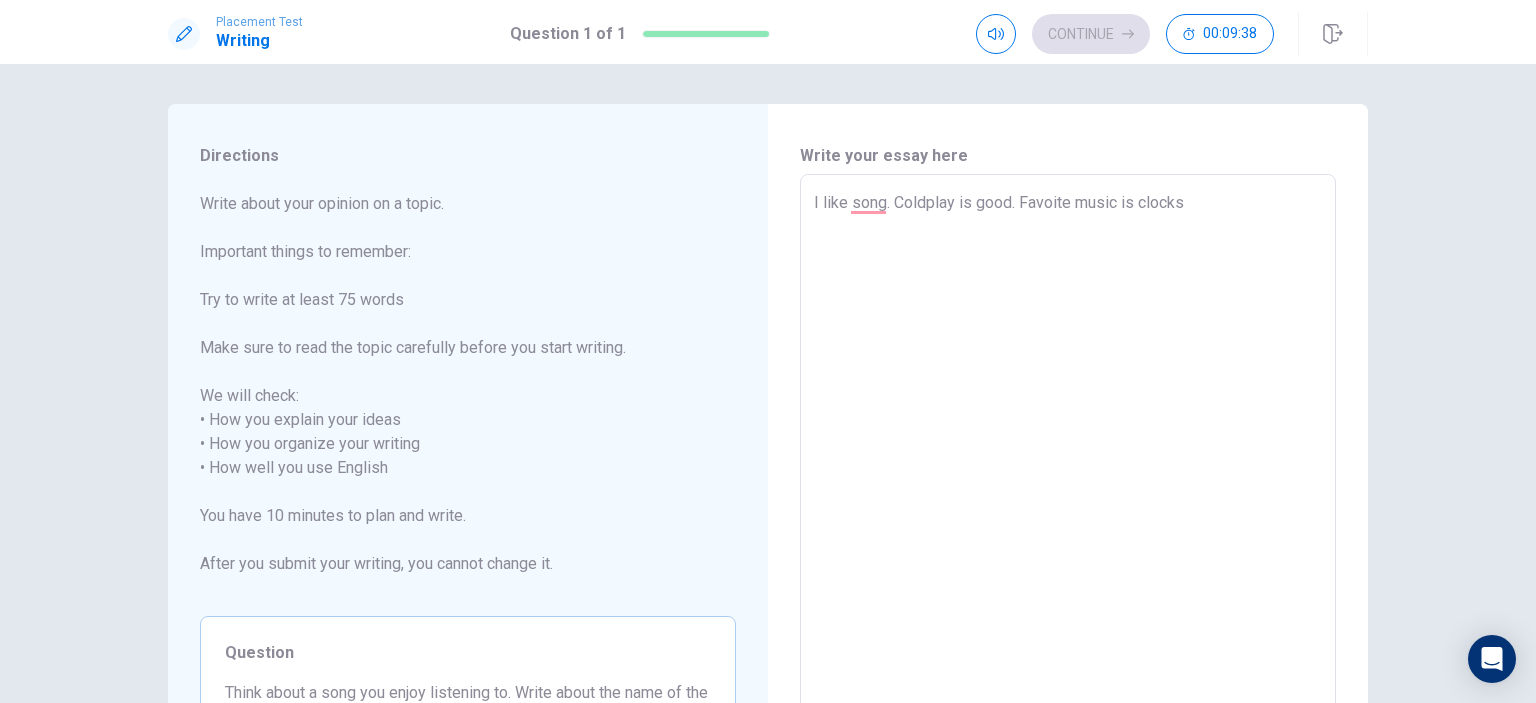 type on "x" 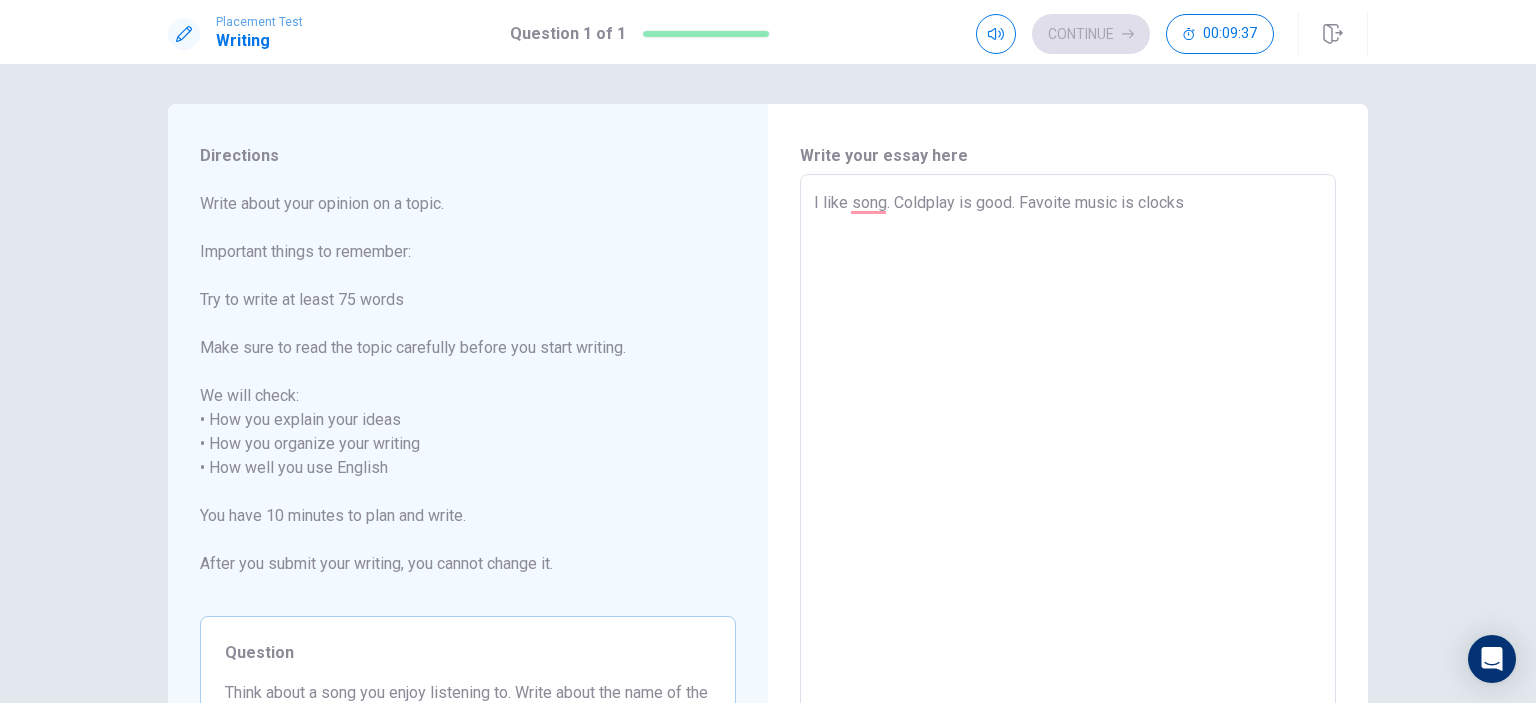 type on "I like song. Coldplay is good. Favoite music is clocks." 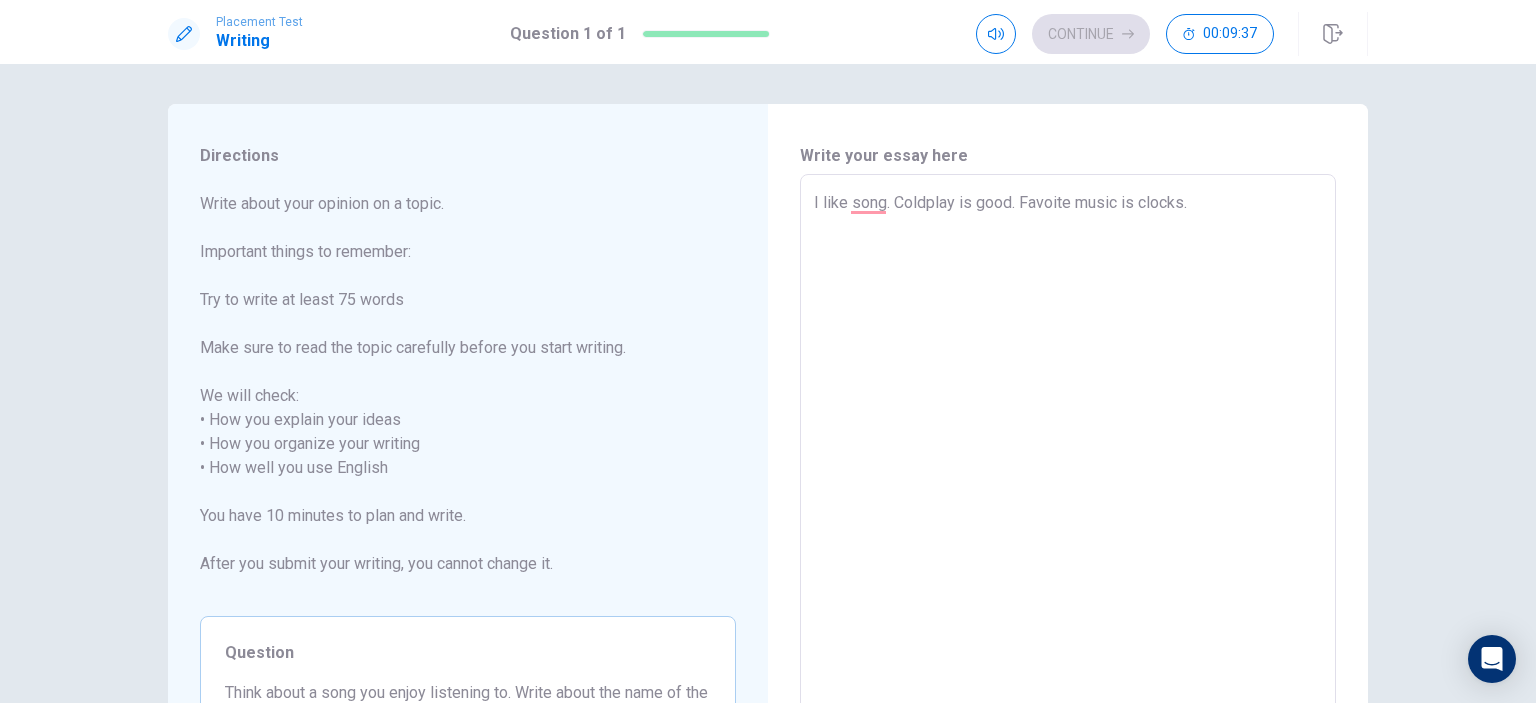 type on "x" 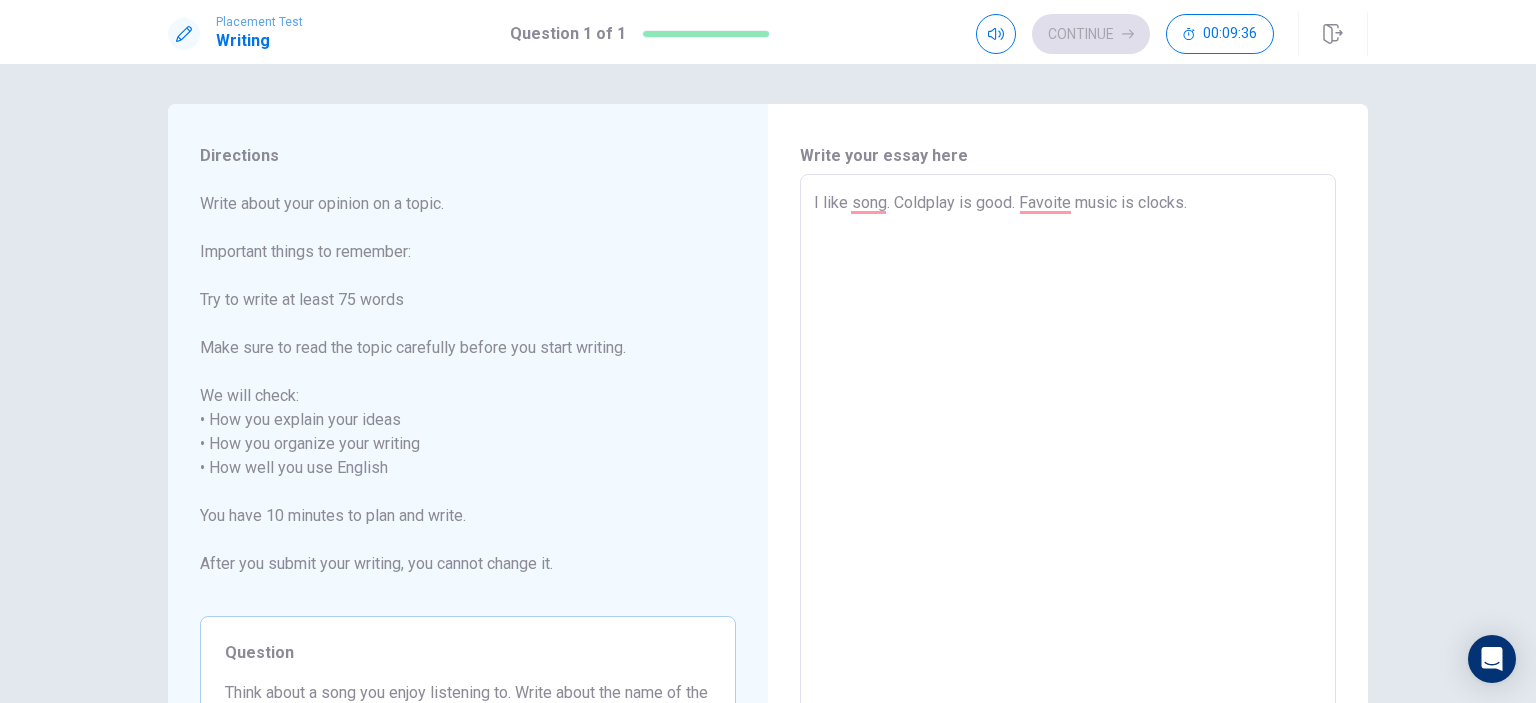 type on "I like song. Coldplay is good. Favoite music is clocks. G" 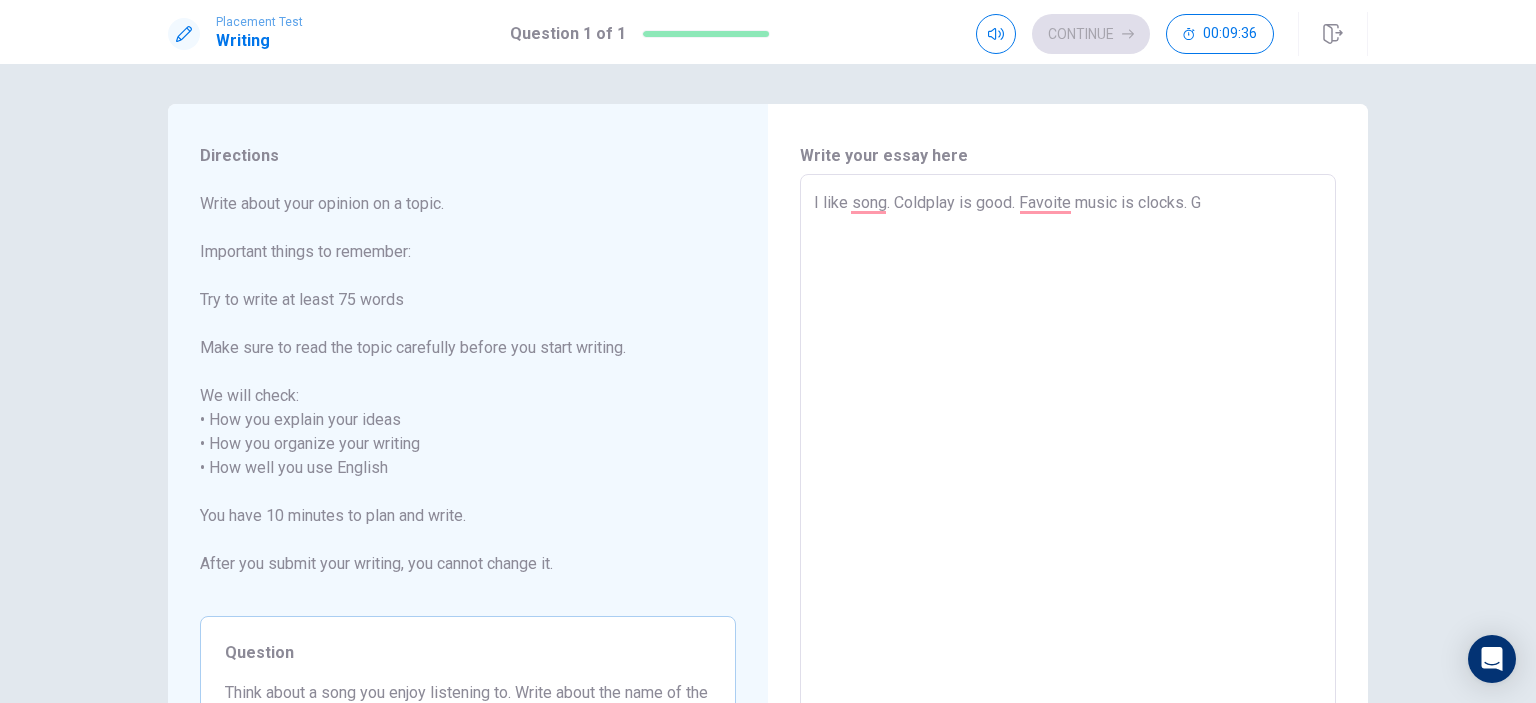type on "x" 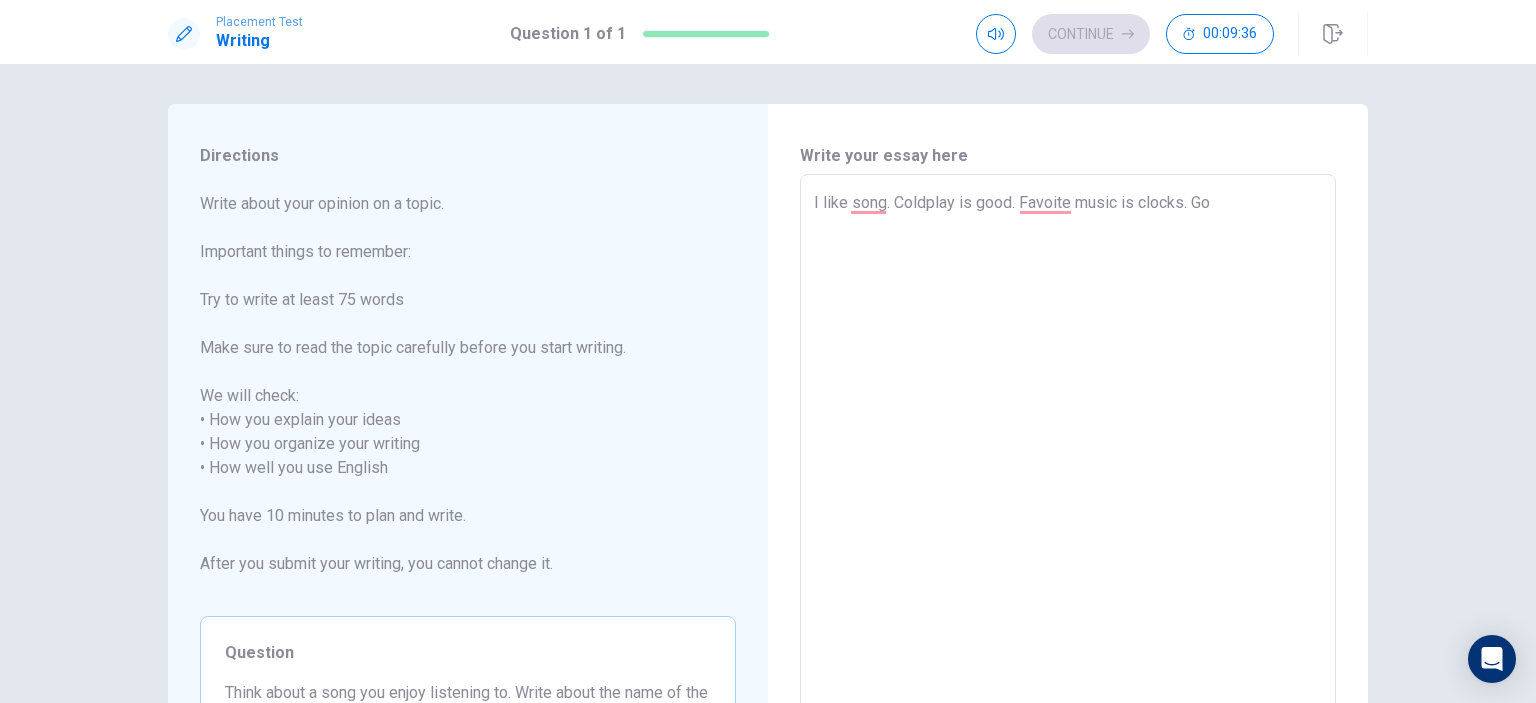 type on "x" 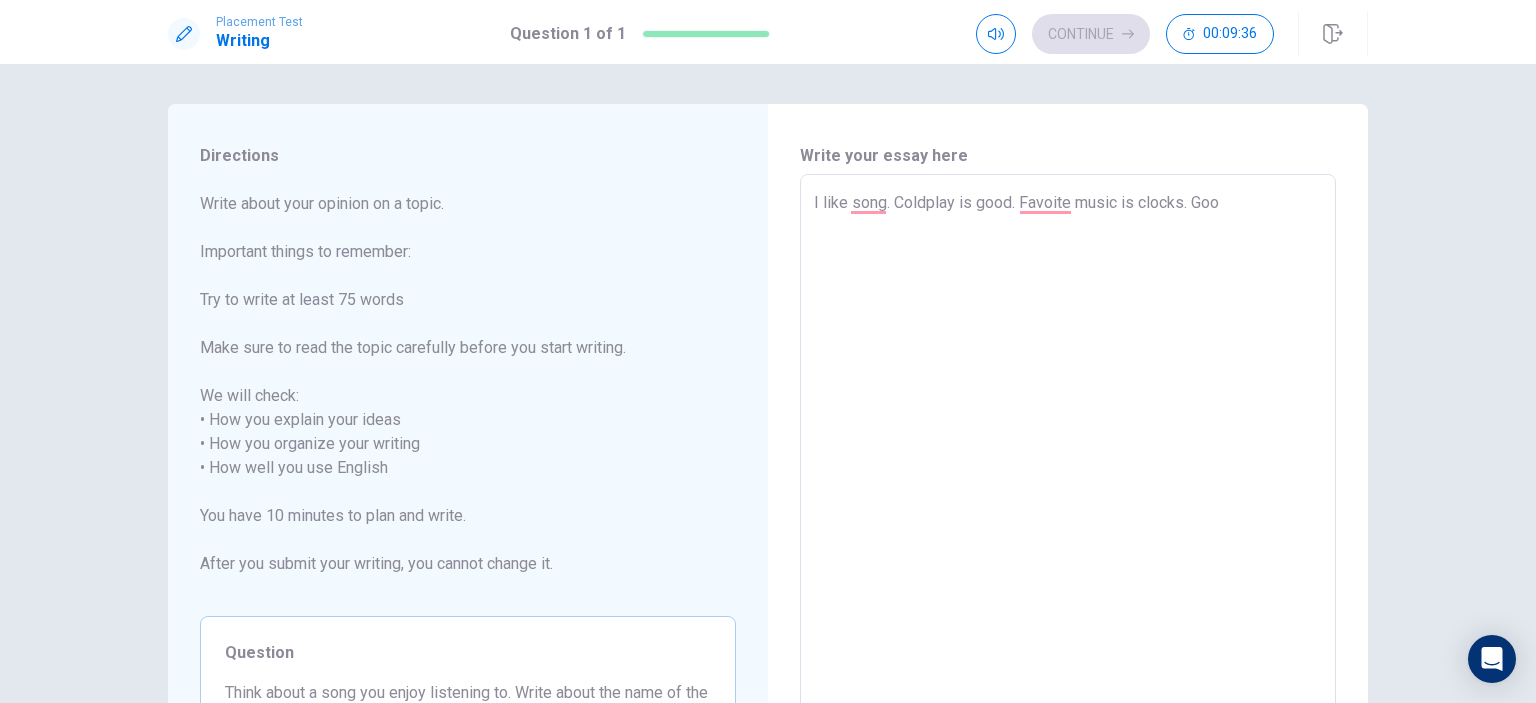 type on "x" 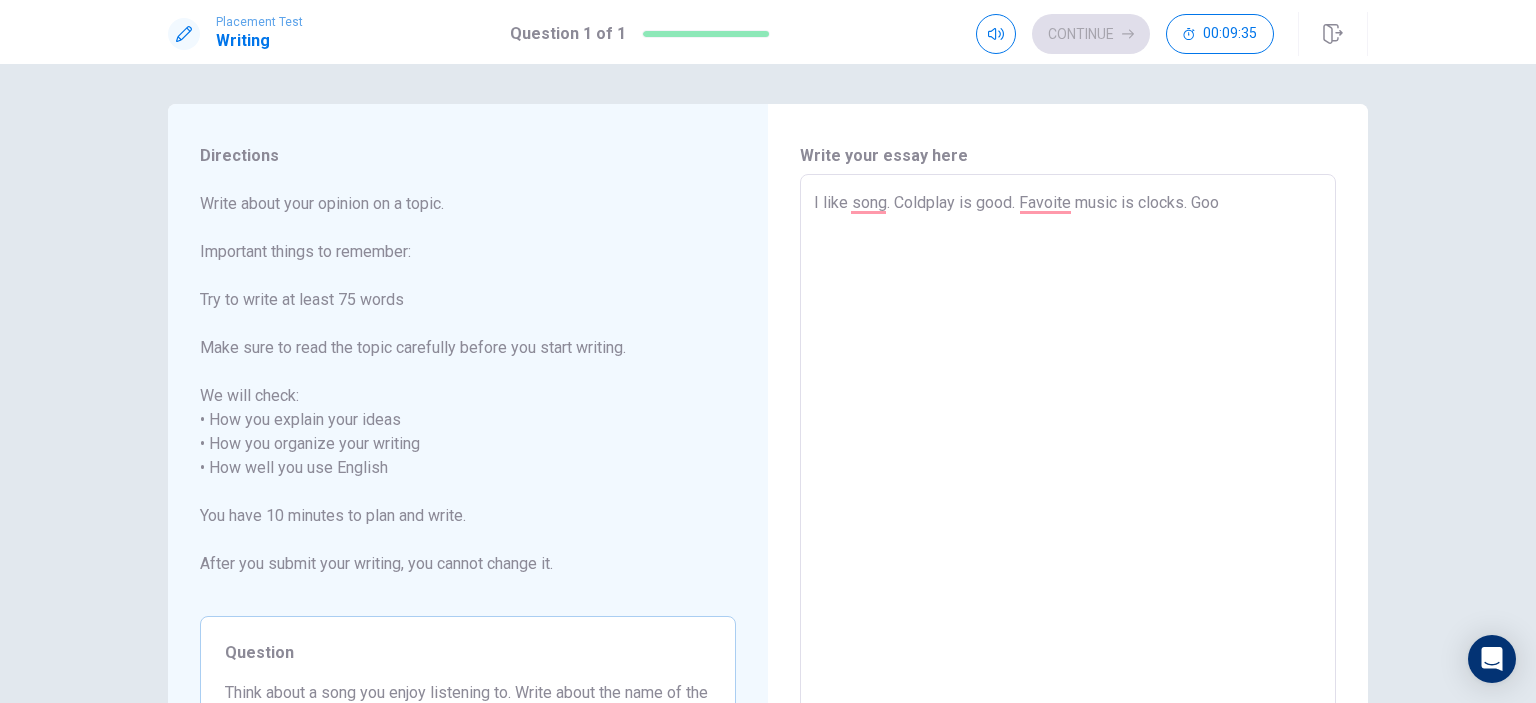 type on "I like song. Coldplay is good. Favoite music is clocks. Good" 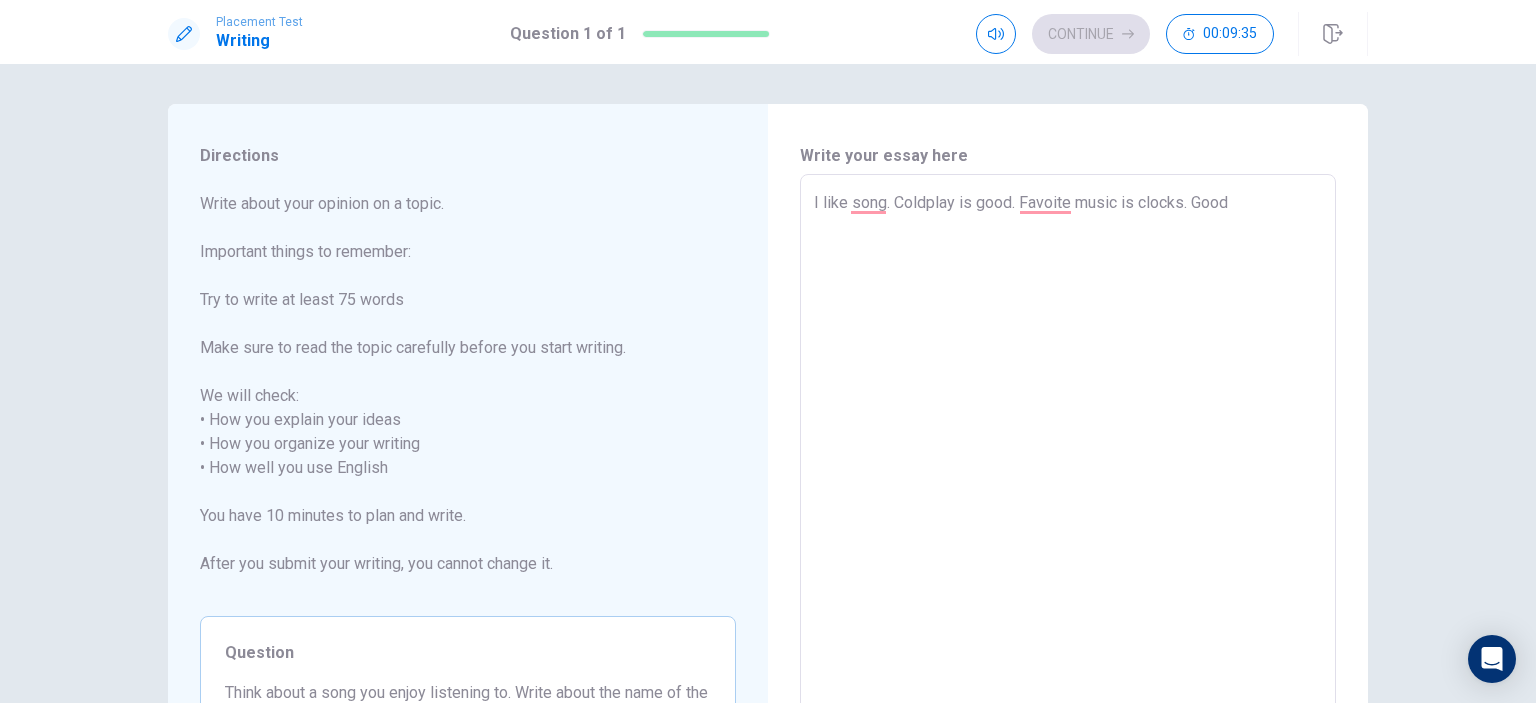 type on "x" 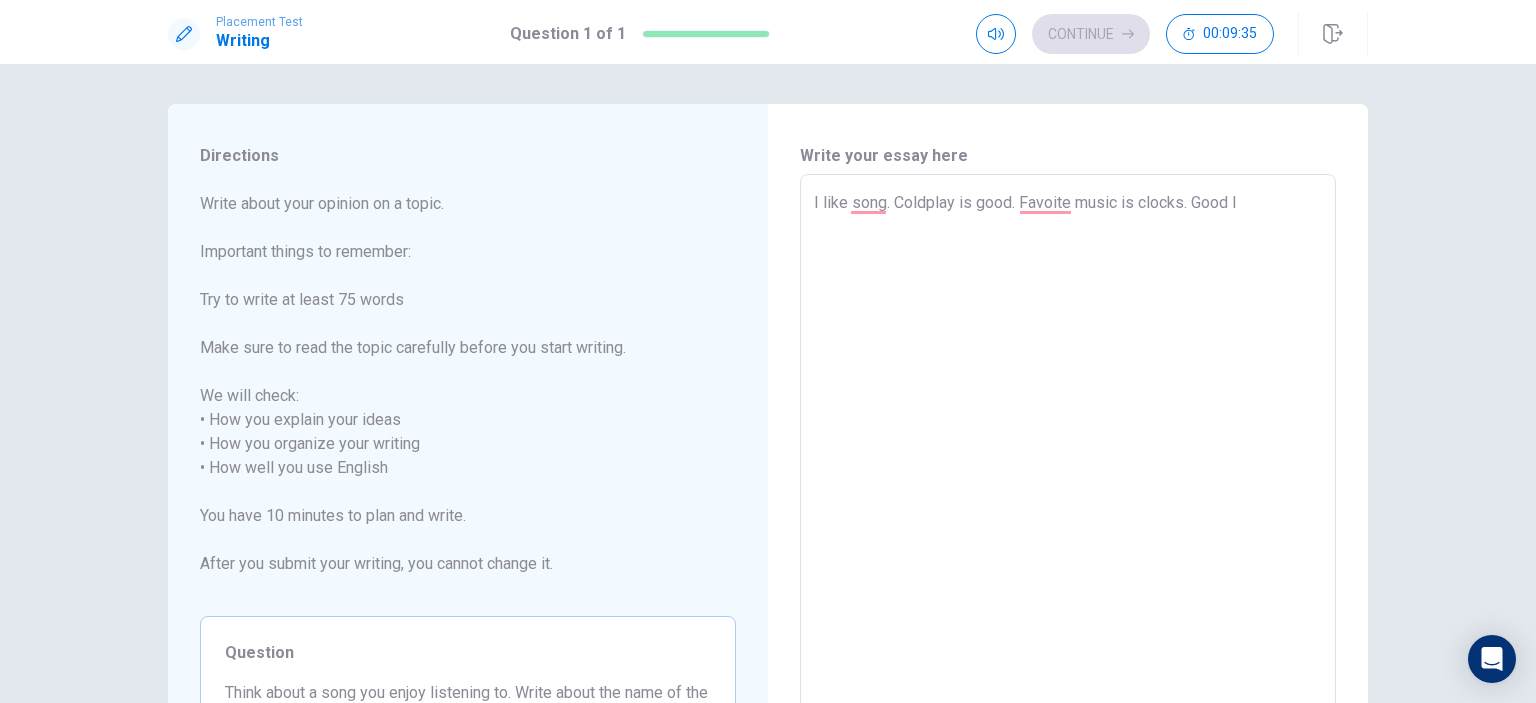 type on "x" 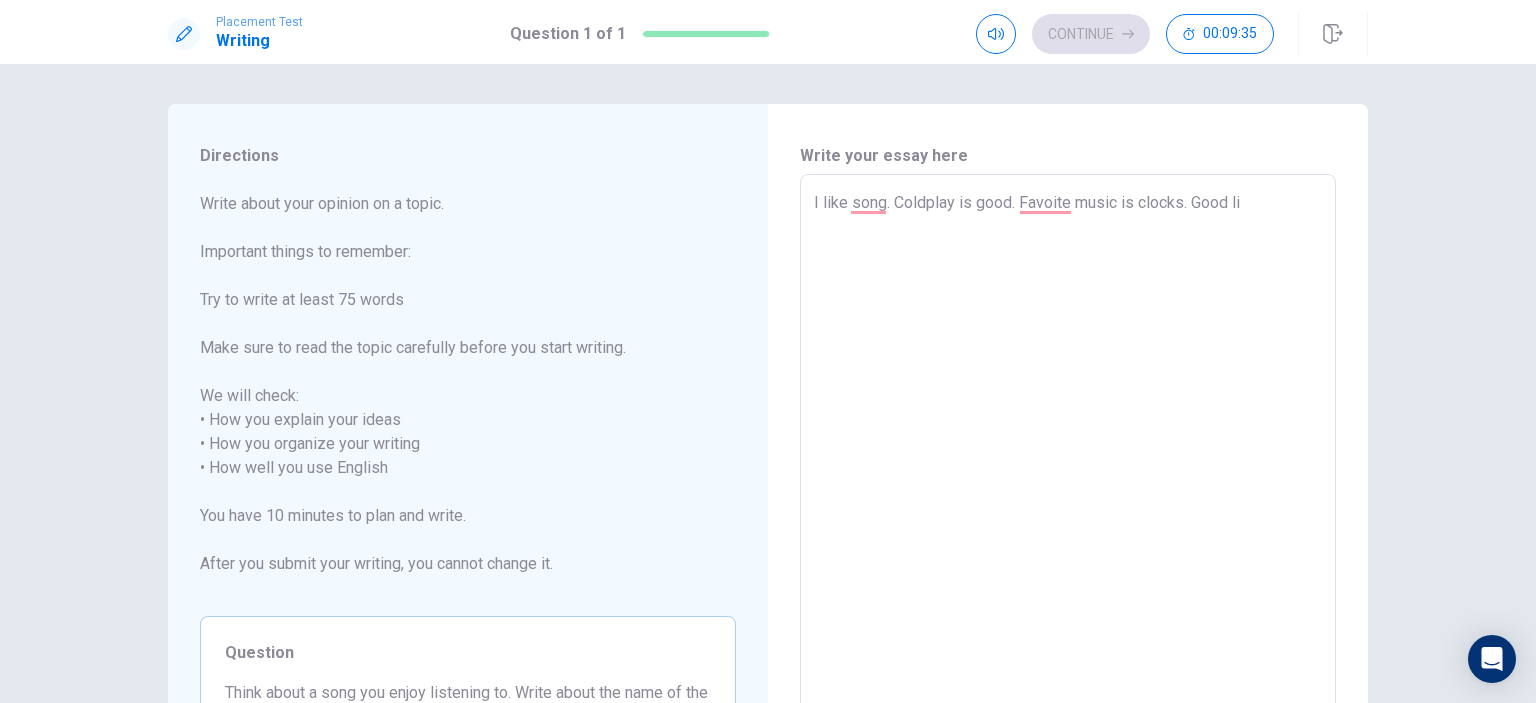 type on "x" 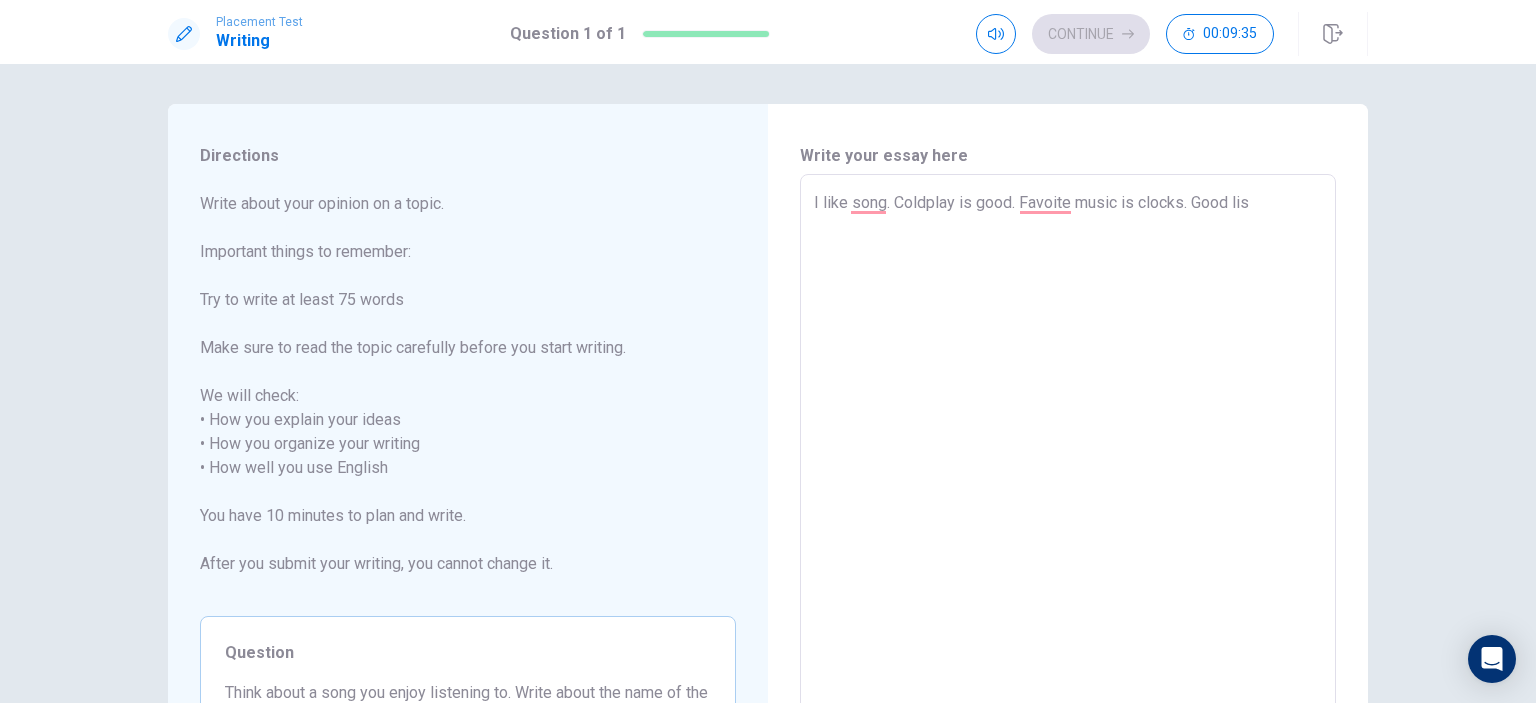 type on "x" 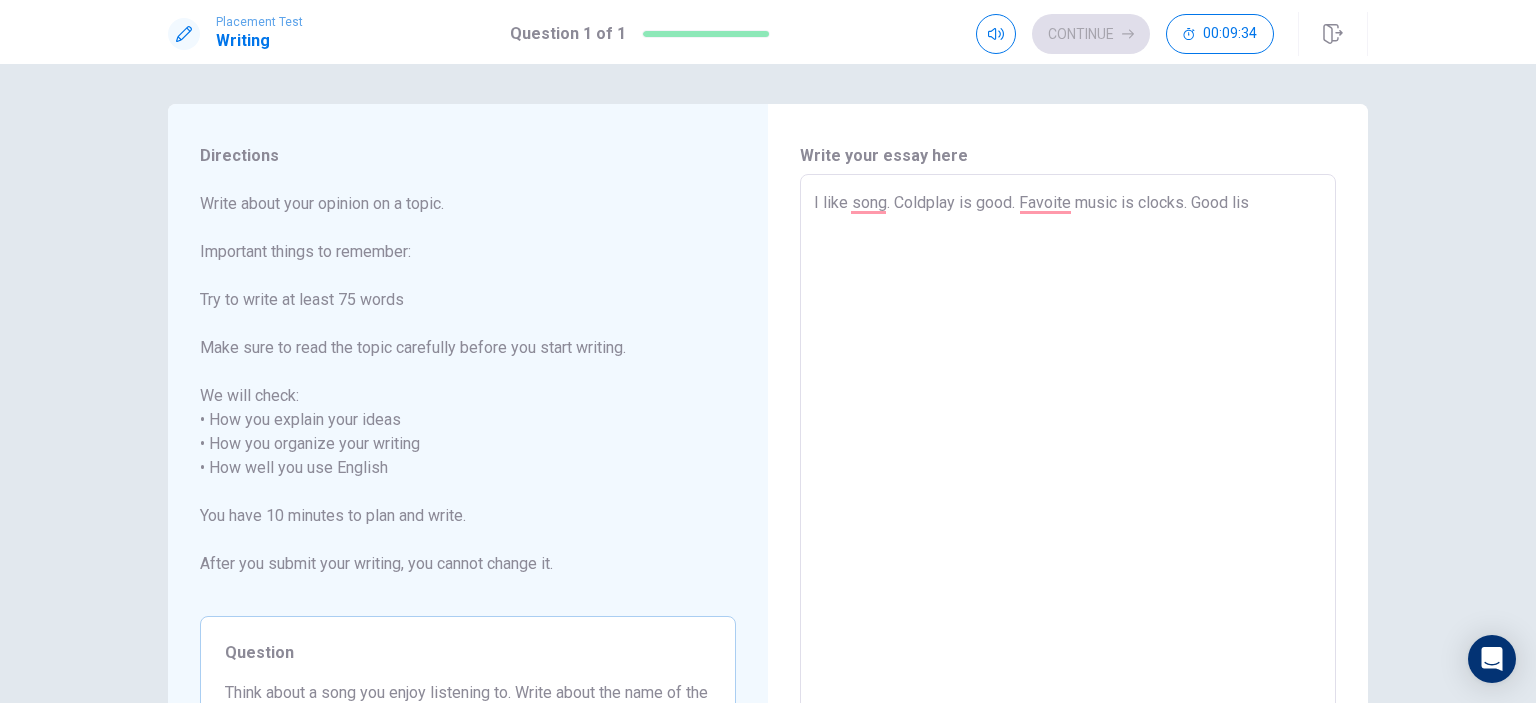 type on "I like song. Coldplay is good. Favoite music is clocks. Good list" 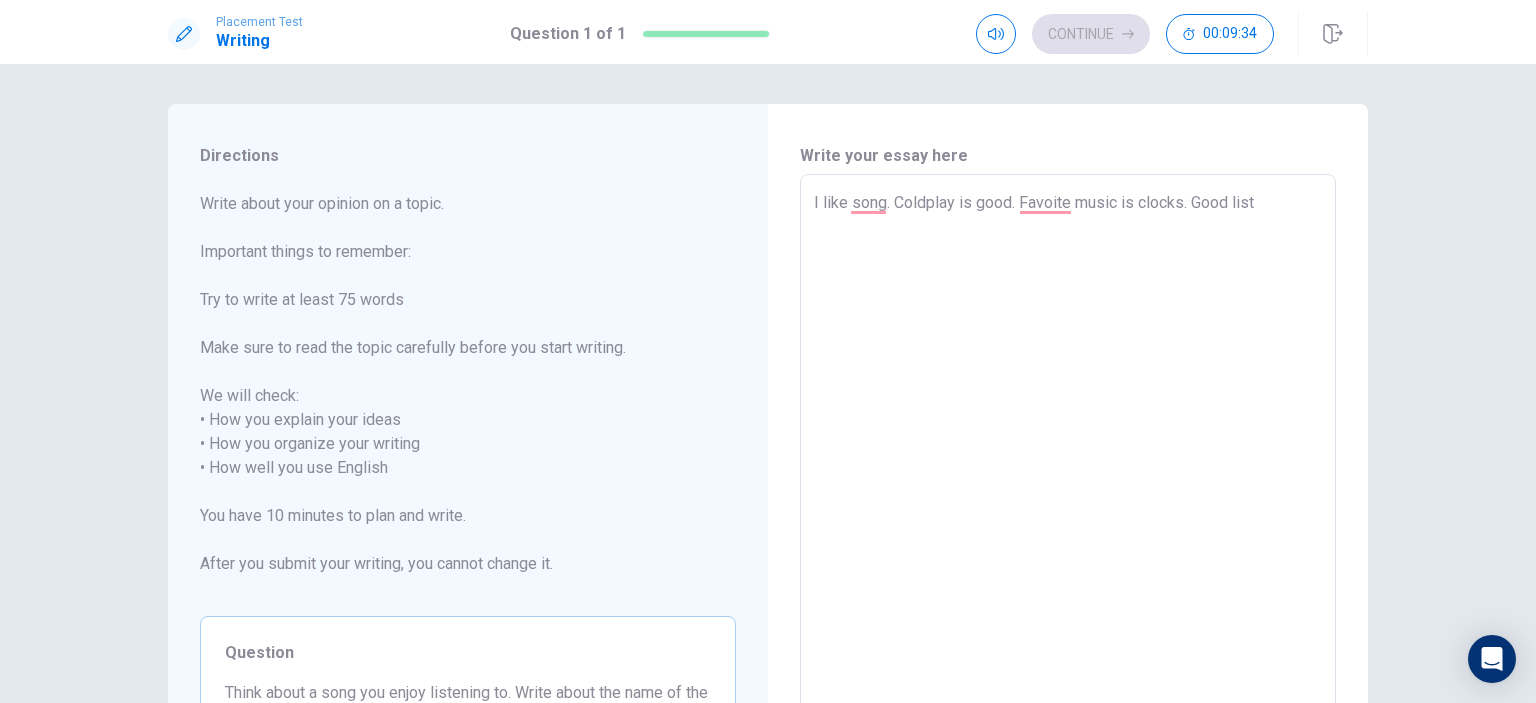 type on "x" 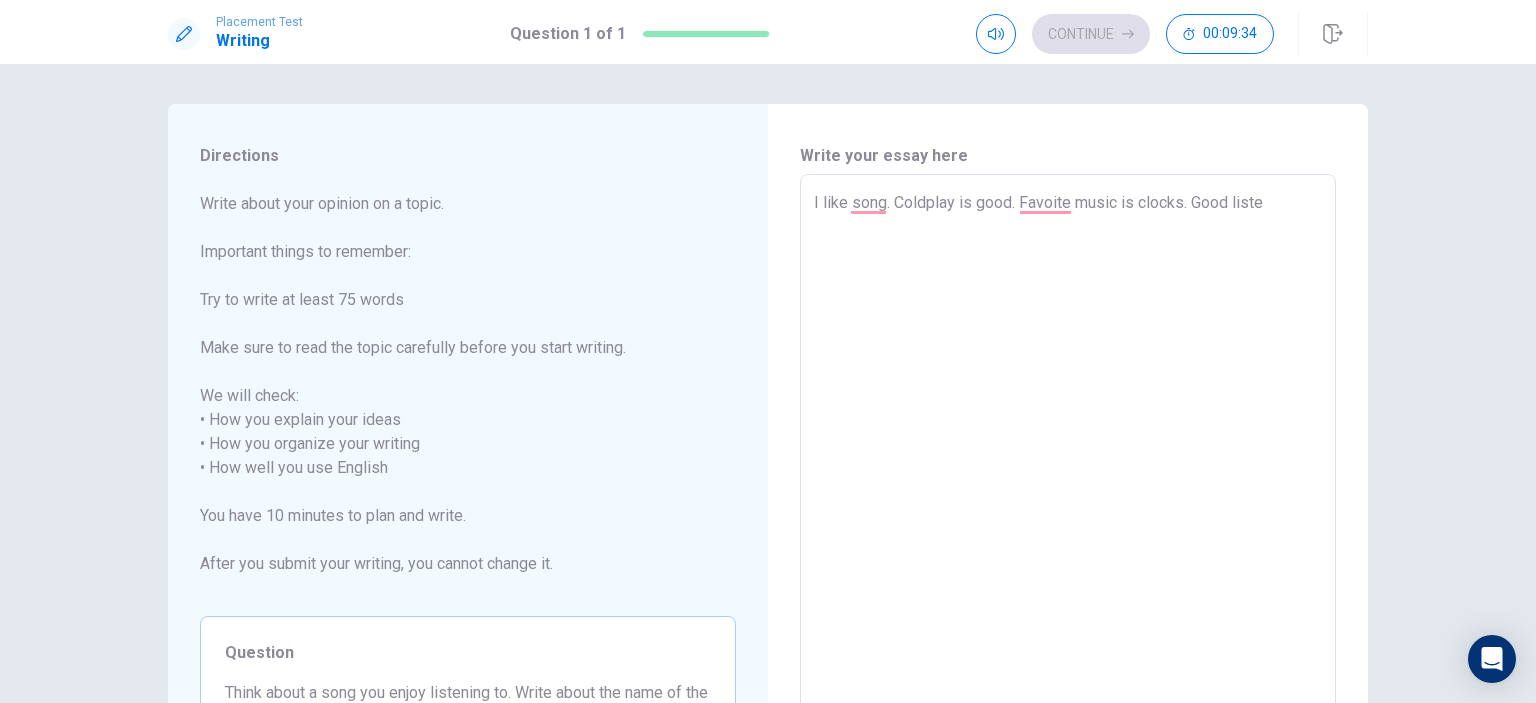 type on "x" 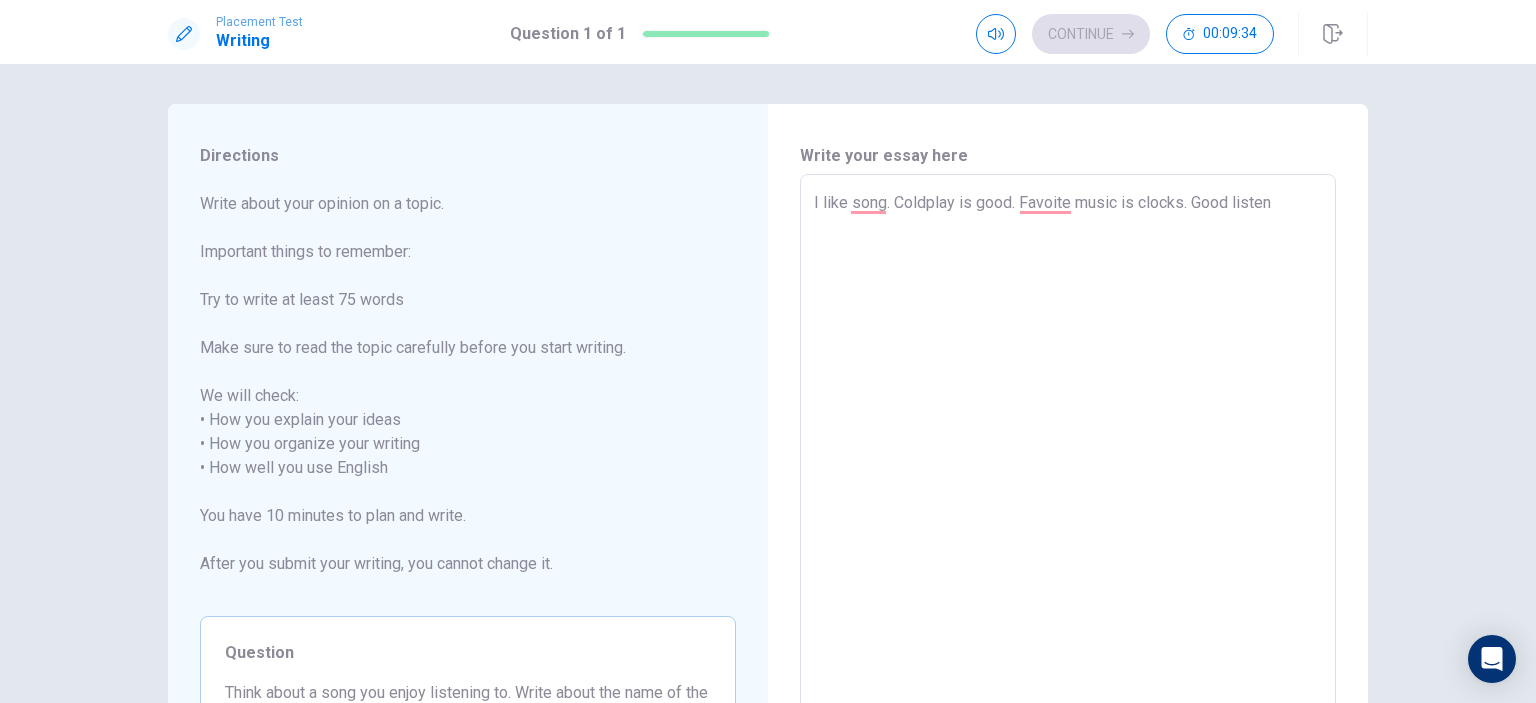 type on "x" 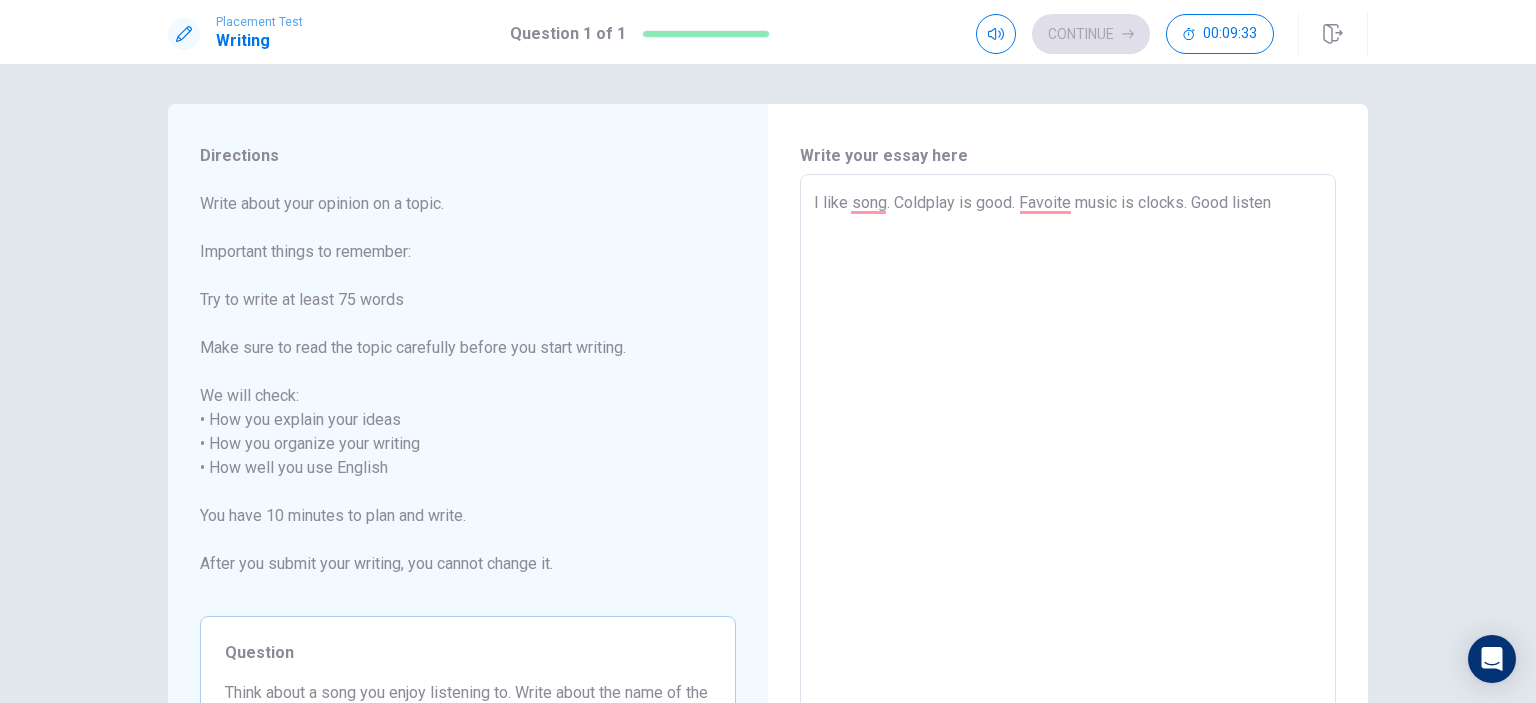 type on "I like song. Coldplay is good. Favoite music is clocks. Good listen e" 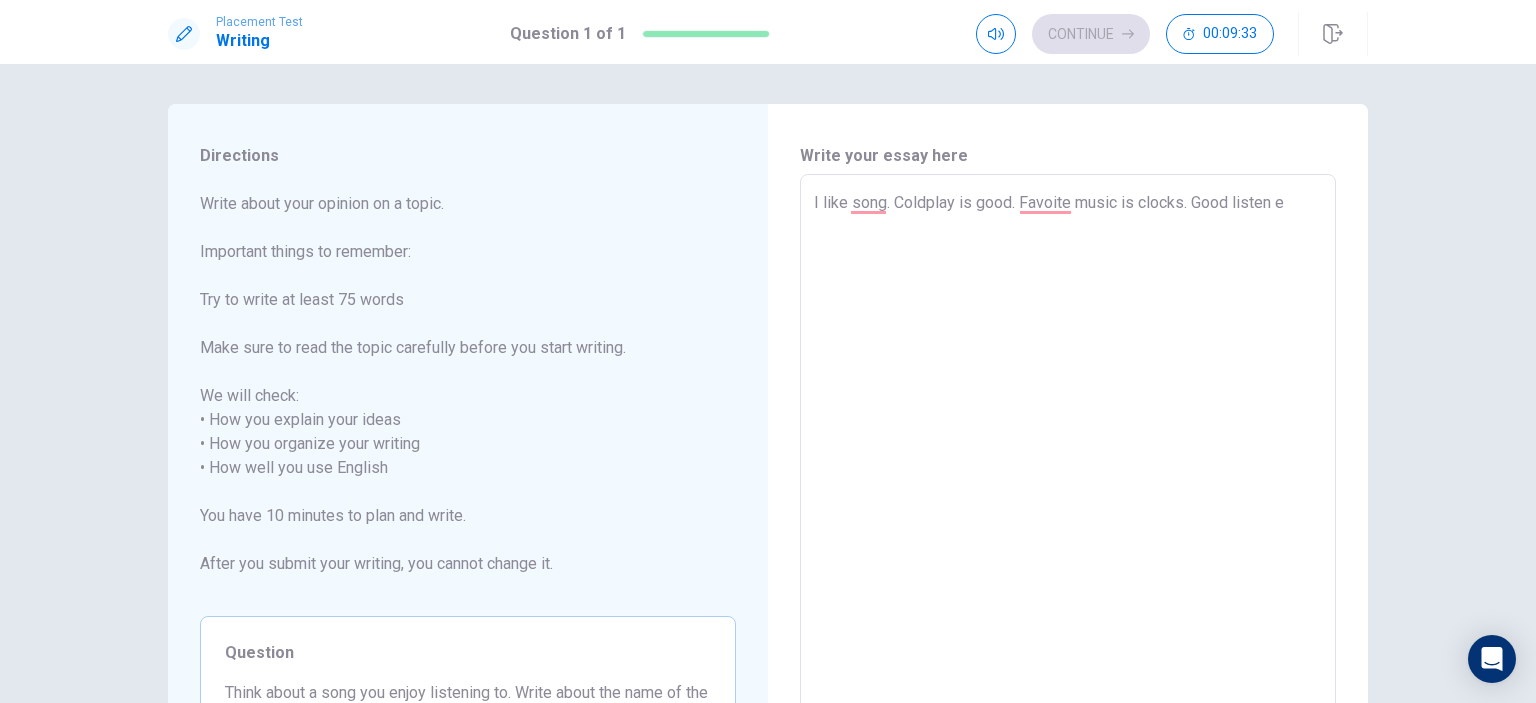 type on "x" 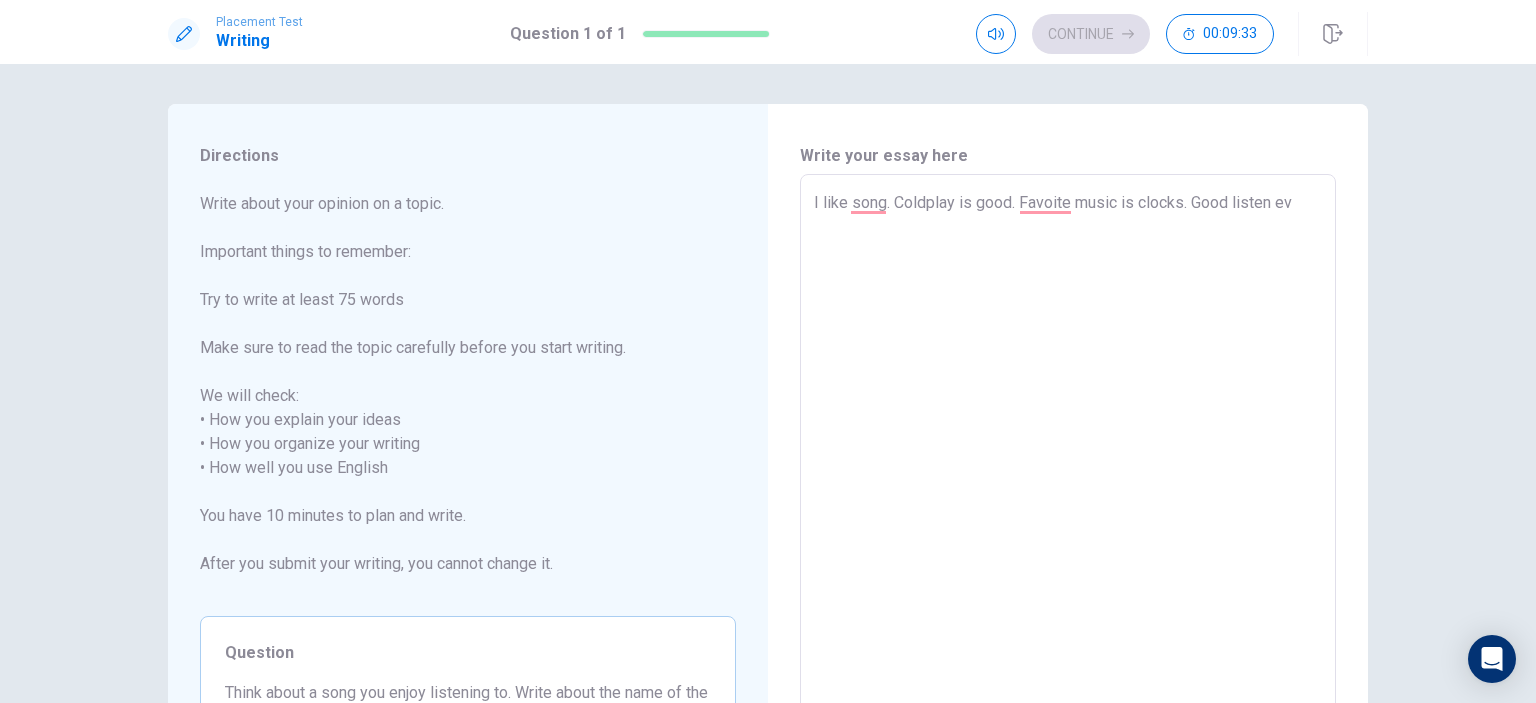 type on "x" 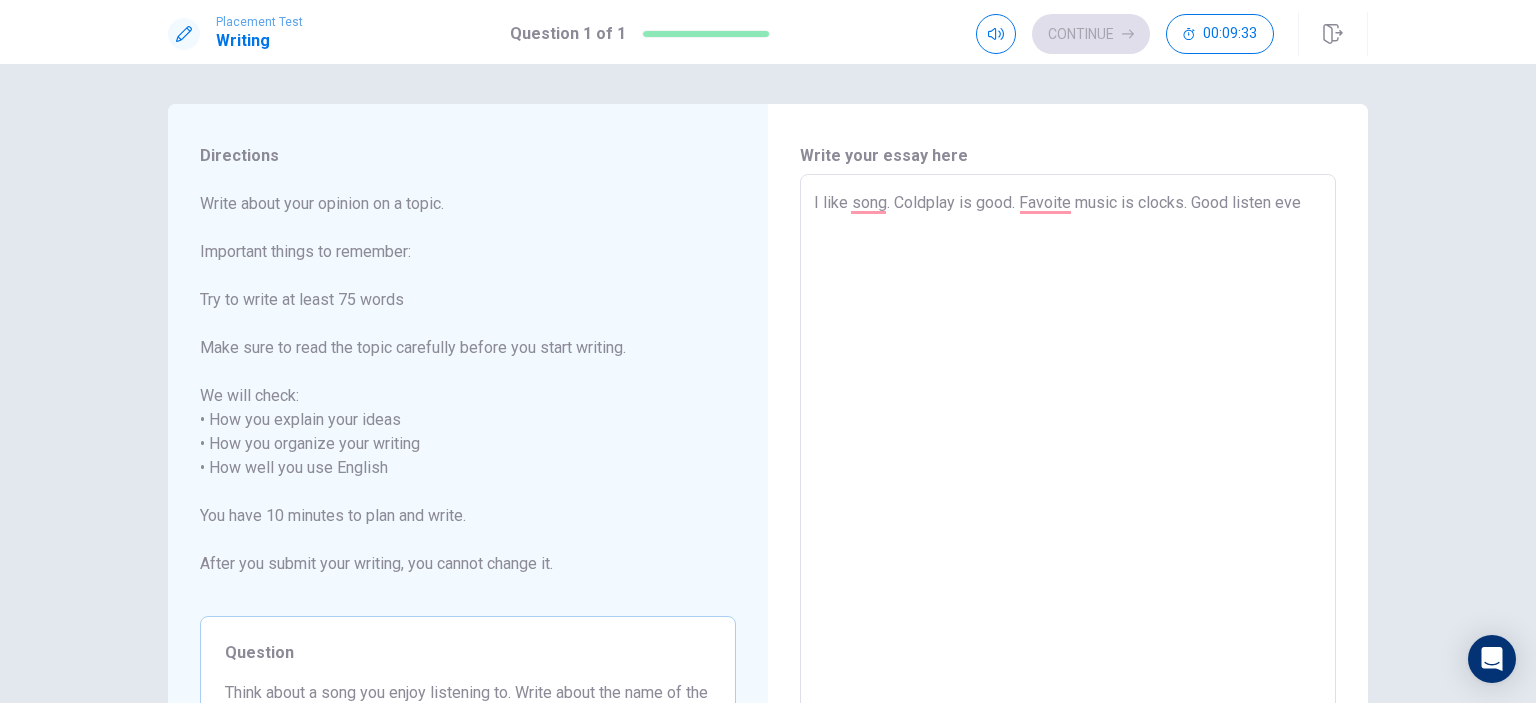 type on "x" 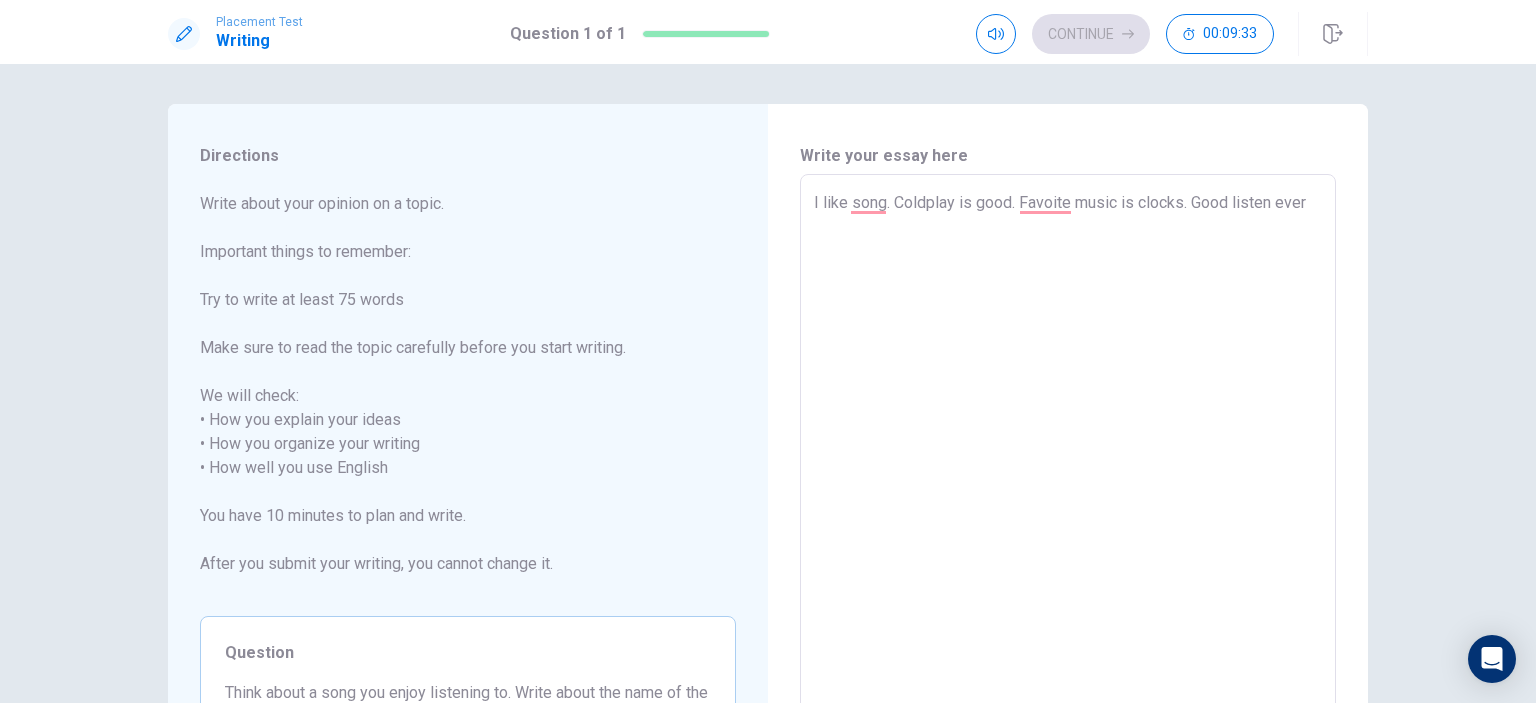 type on "x" 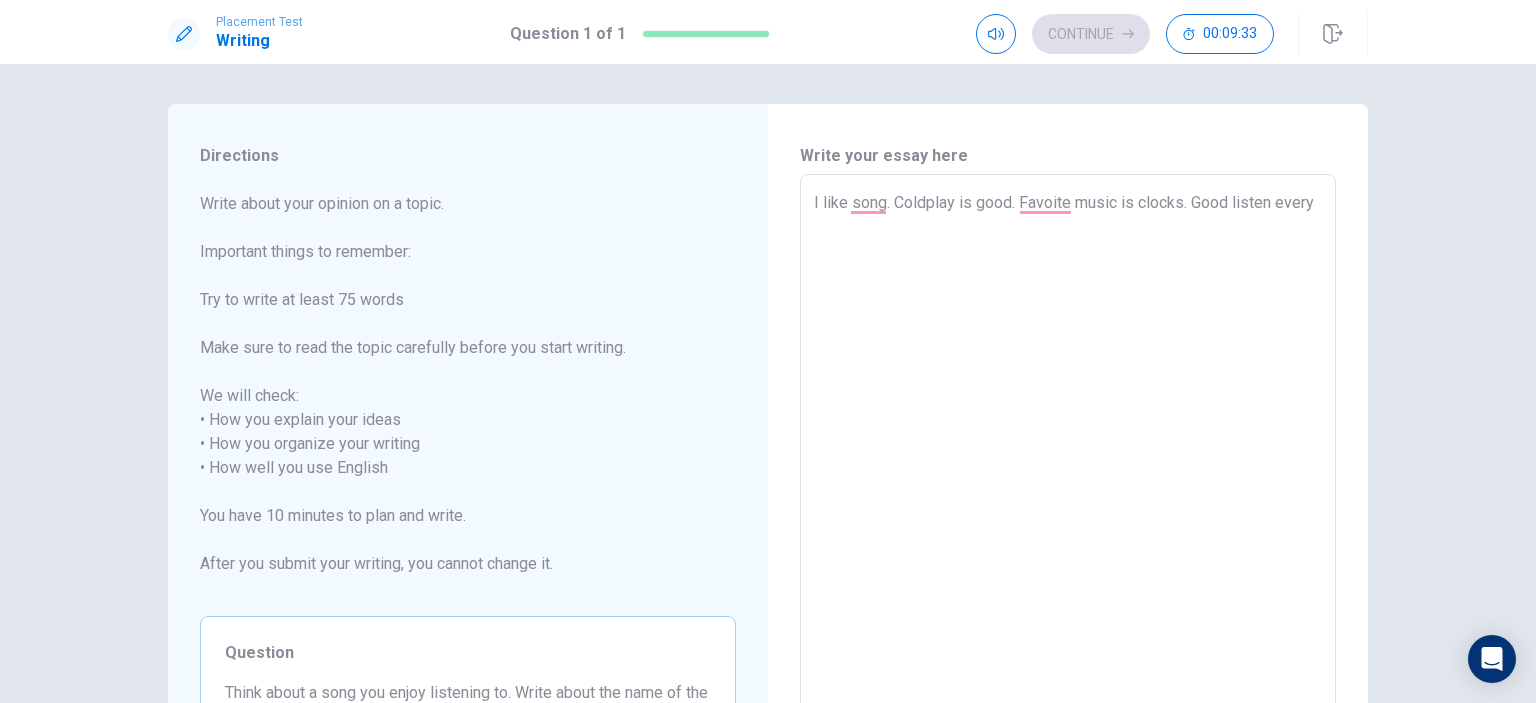 type on "x" 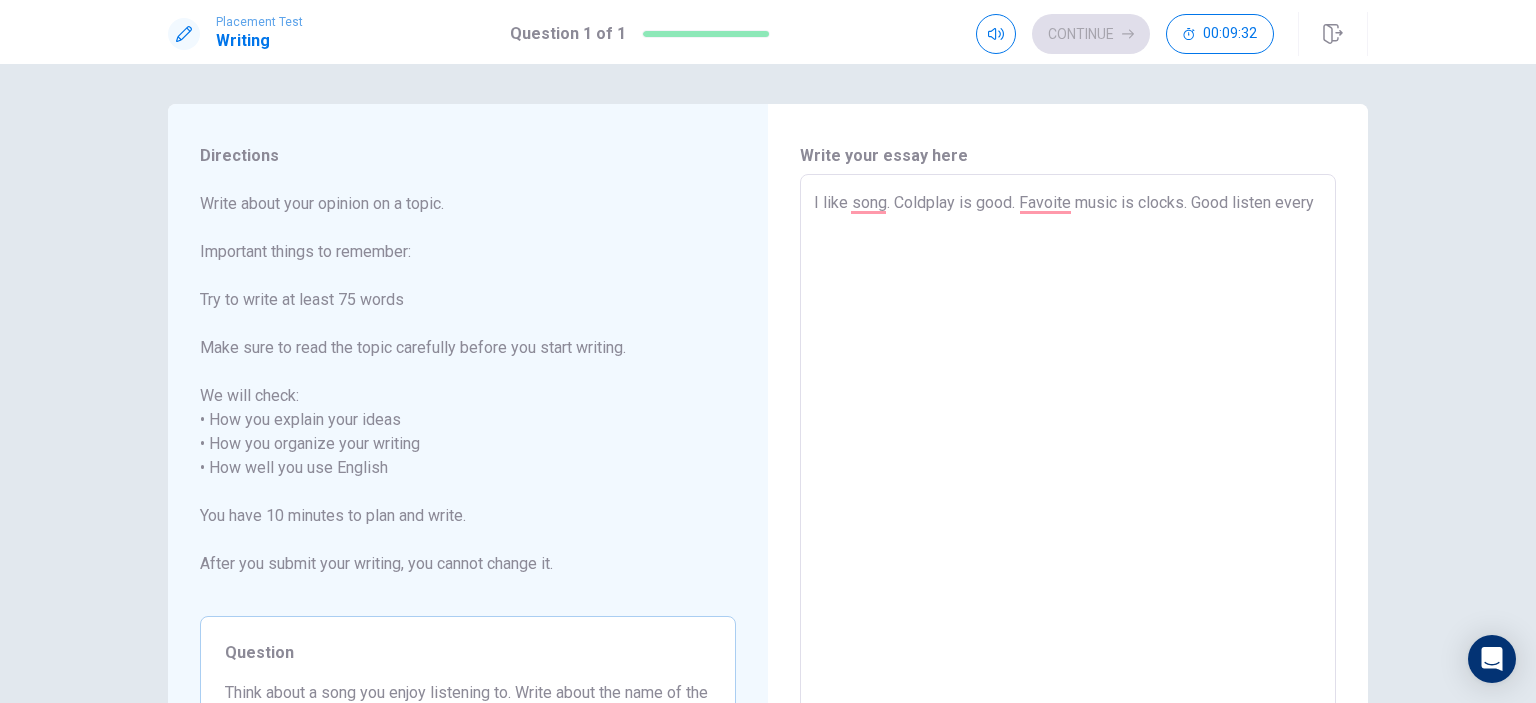 type on "I like song. Coldplay is good. Favoite music is clocks. Good listen everyd" 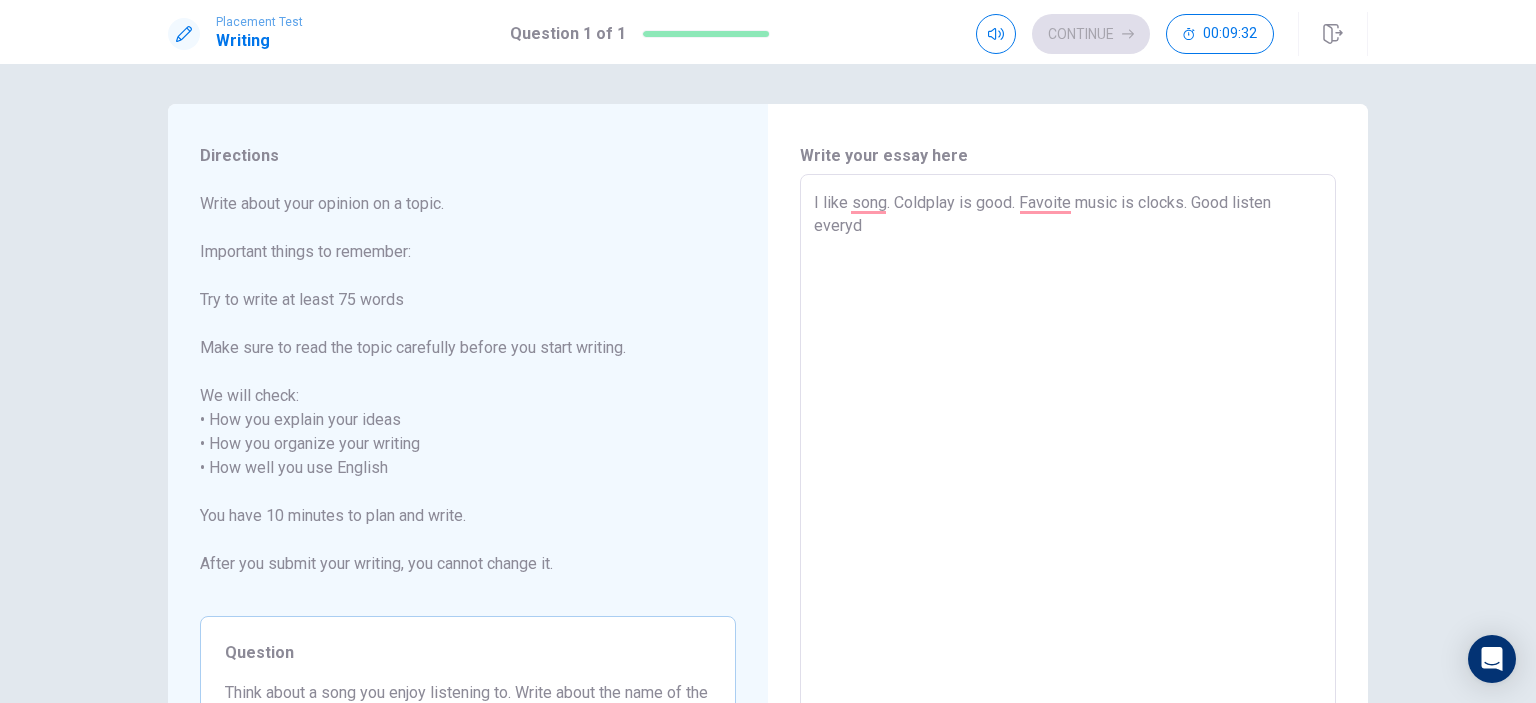 type on "x" 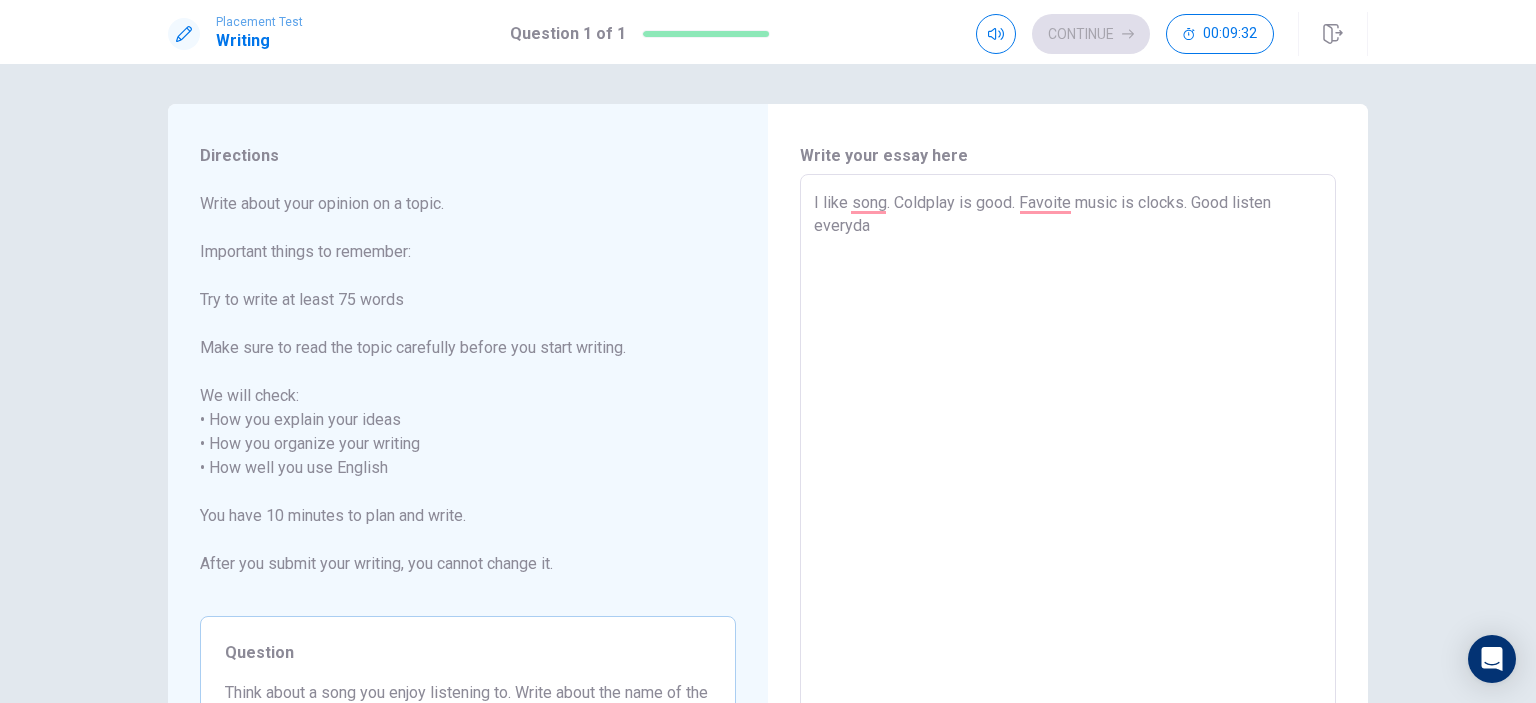 type on "x" 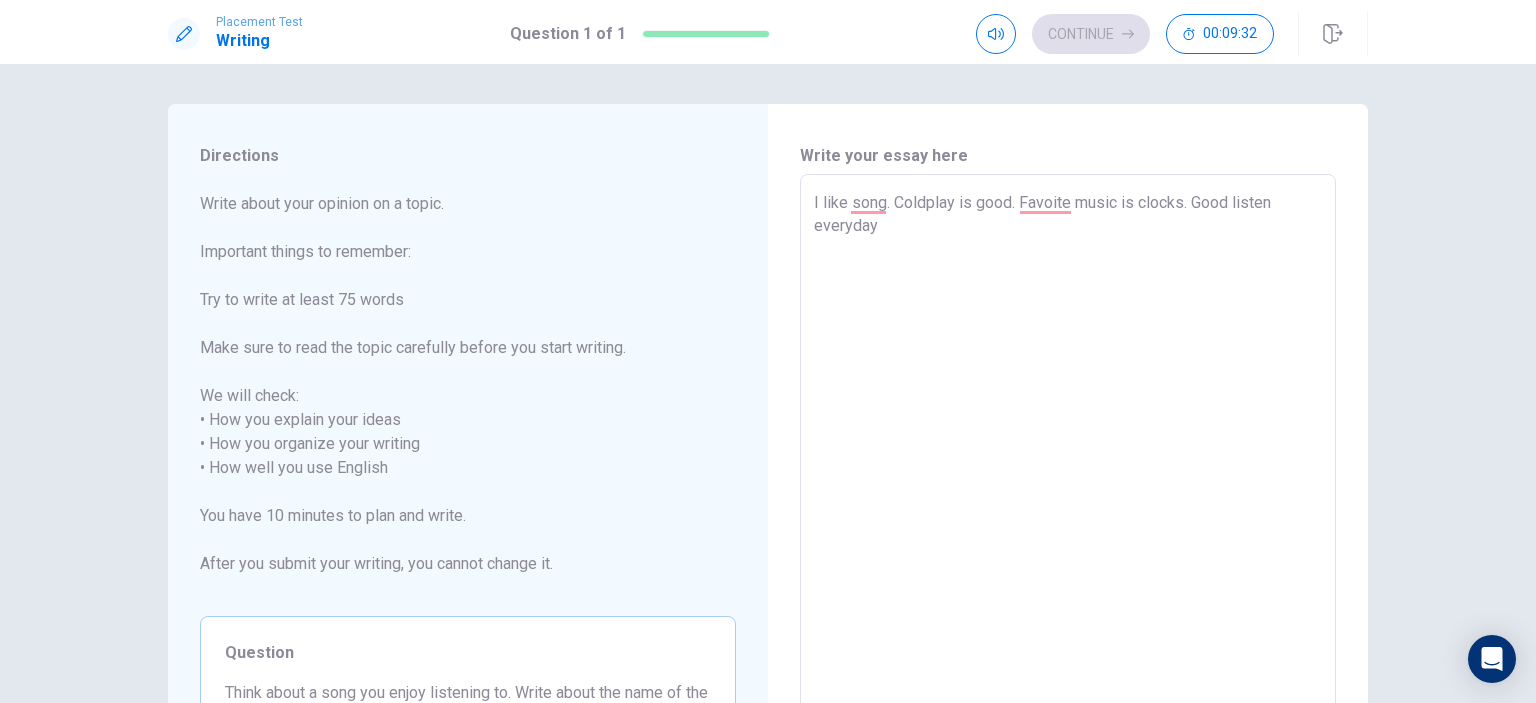 type on "x" 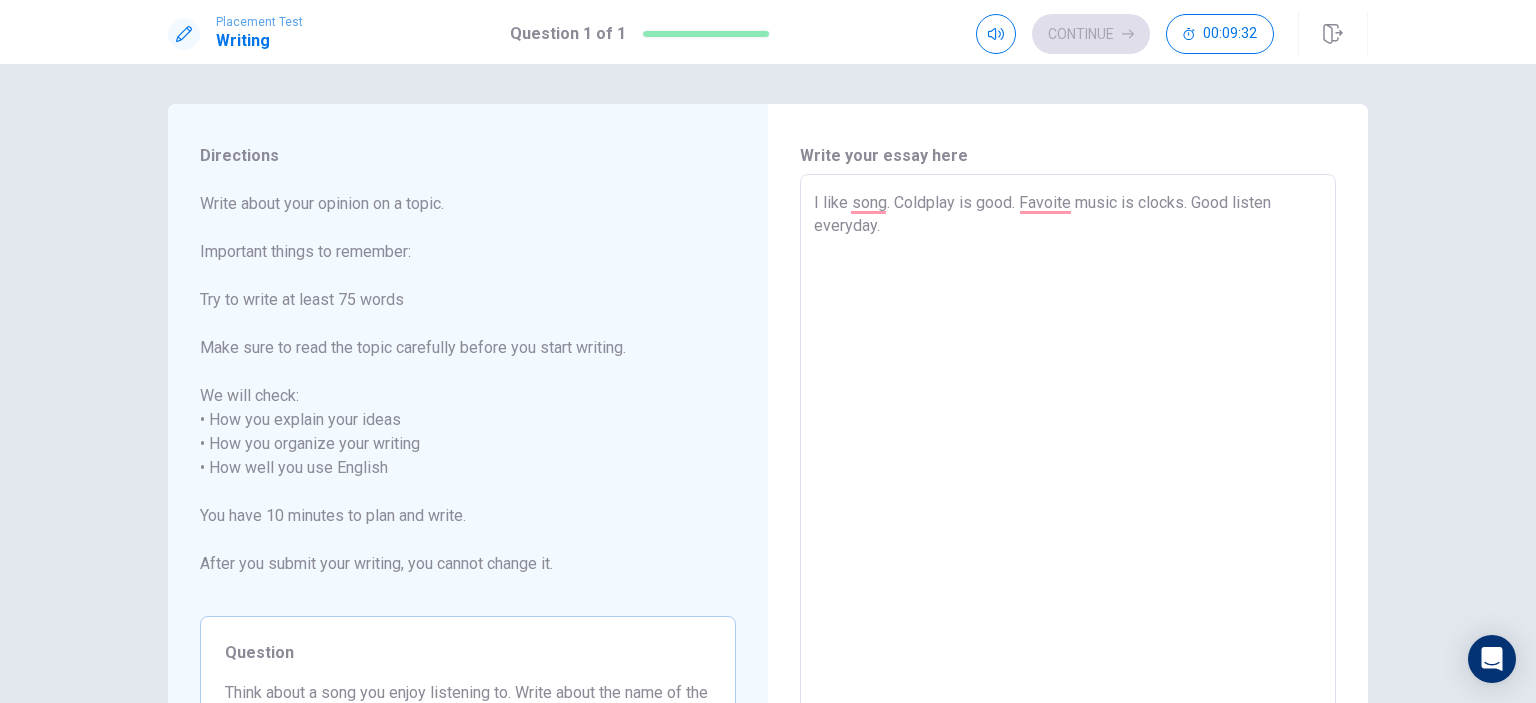 type on "x" 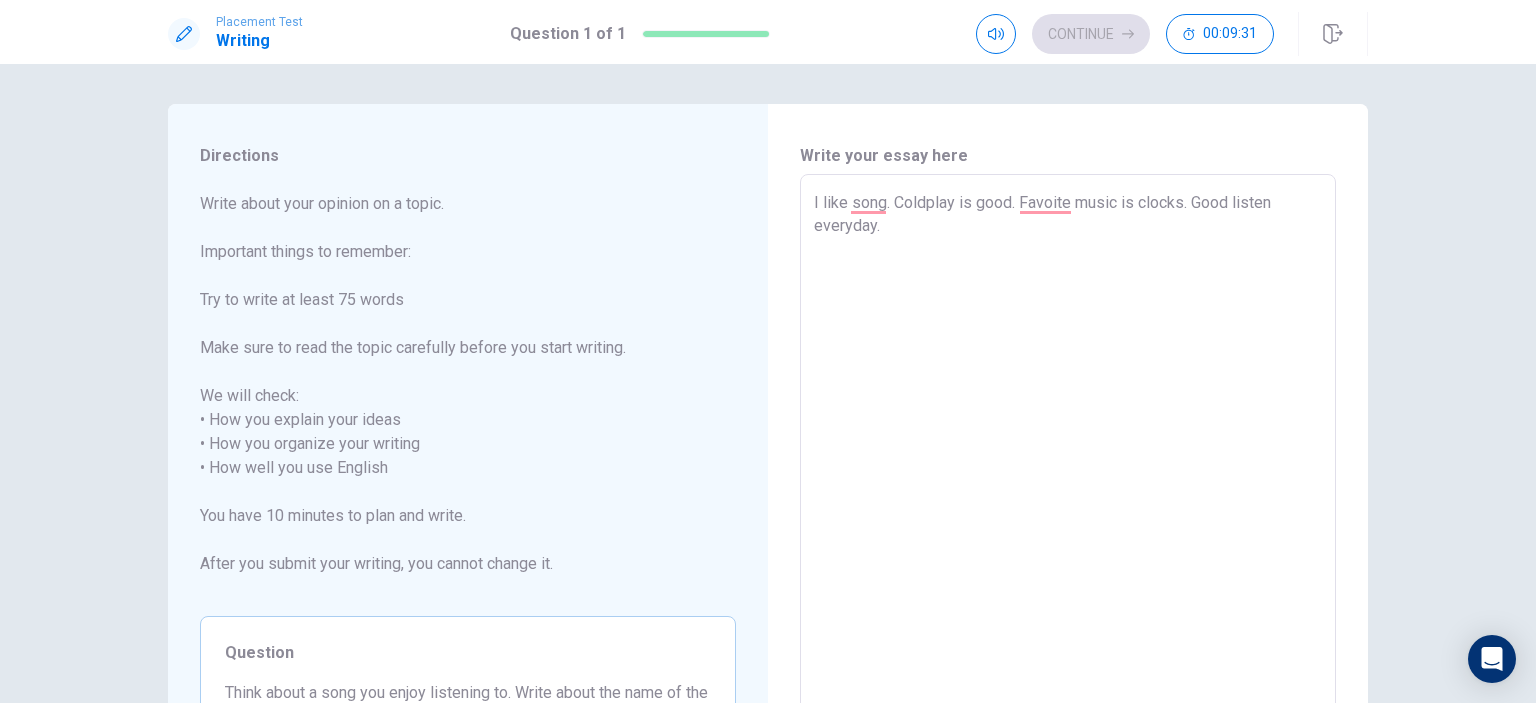 type on "I like song. Coldplay is good. Favoite music is clocks. Good listen everyday. I" 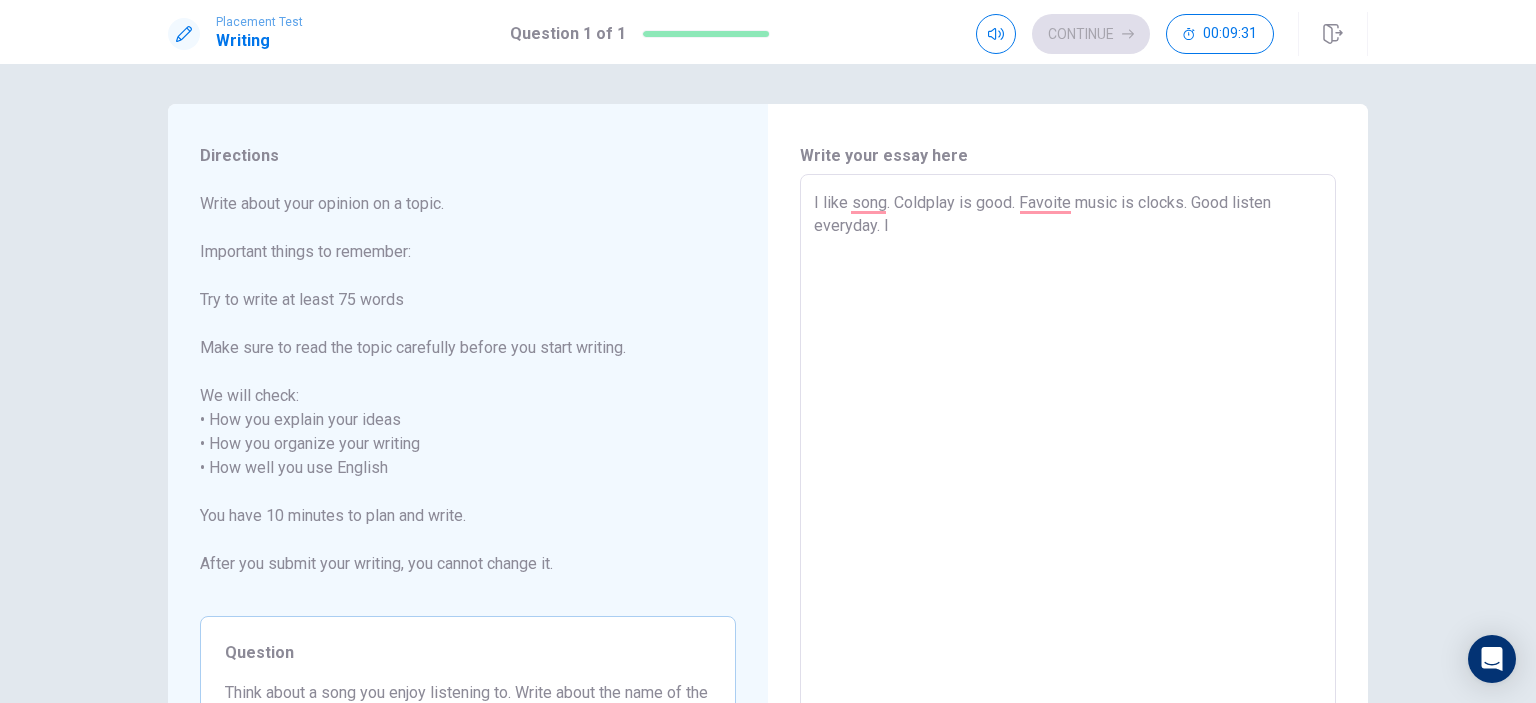 type on "x" 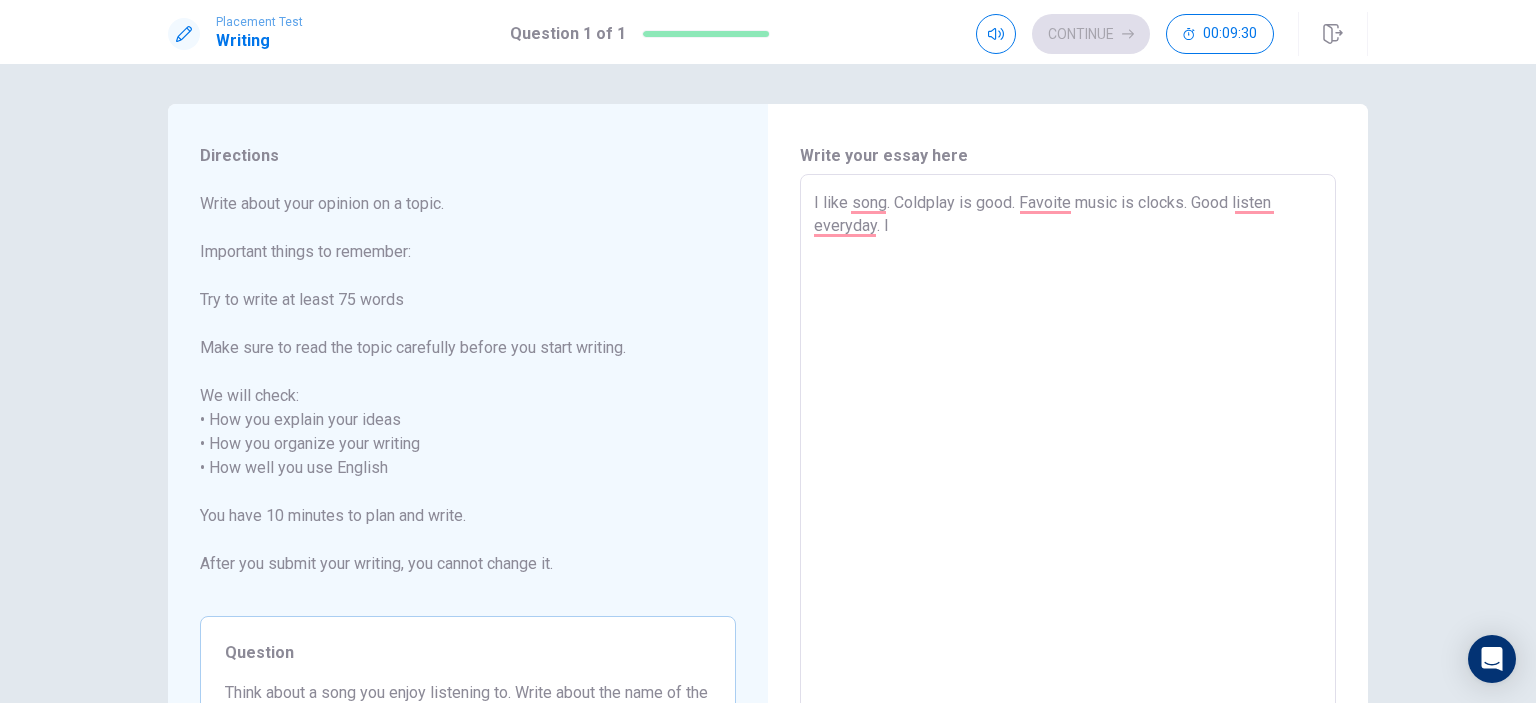 type on "I like song. Coldplay is good. Favoite music is clocks. Good listen everyday. I g" 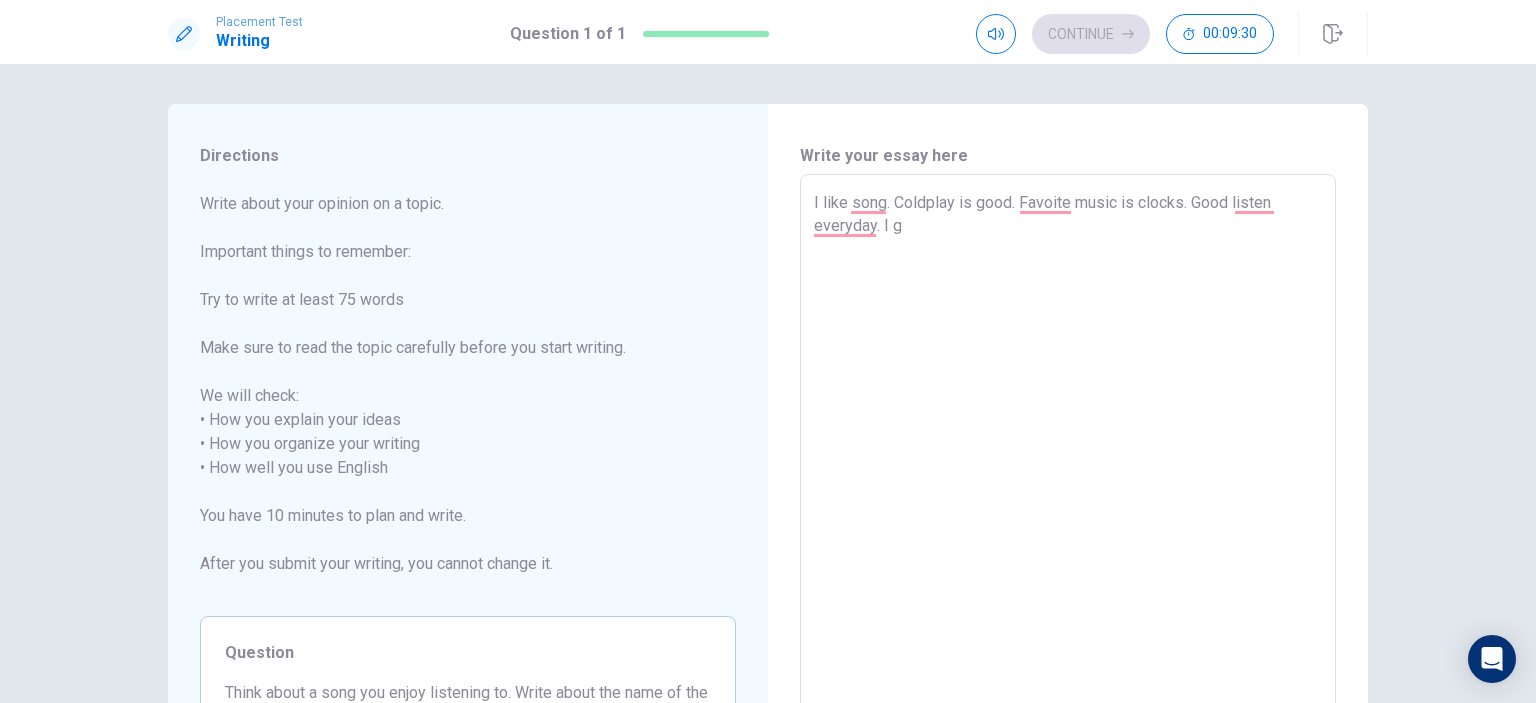 type on "x" 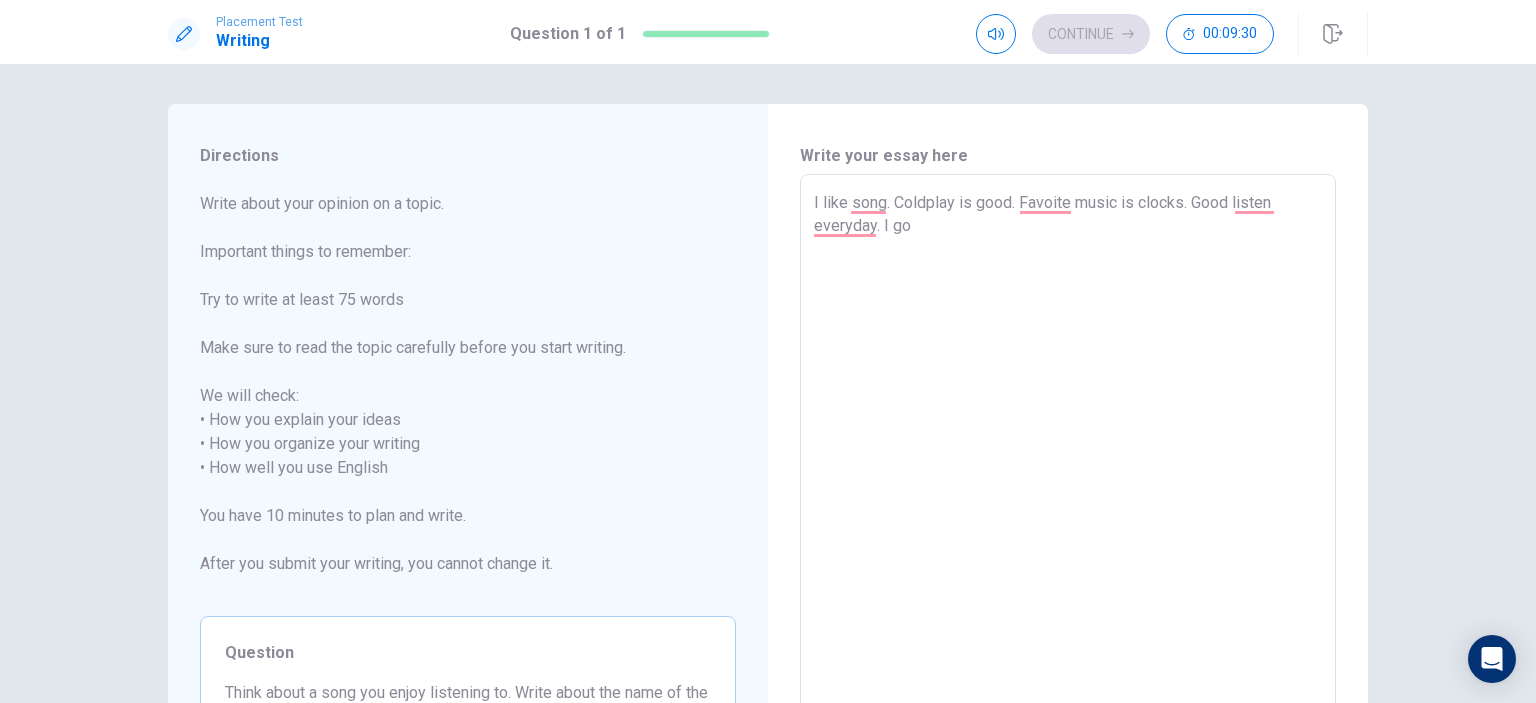 type on "x" 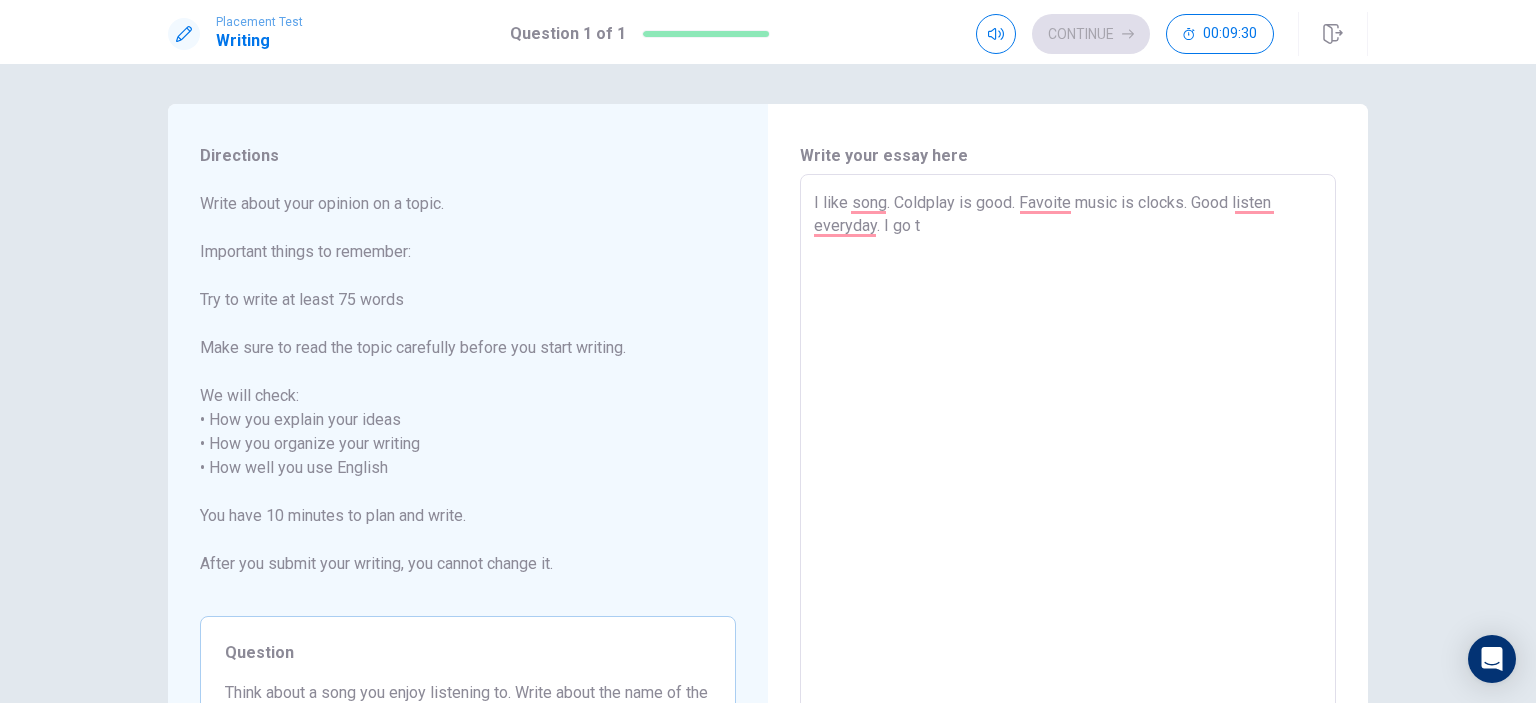 type on "x" 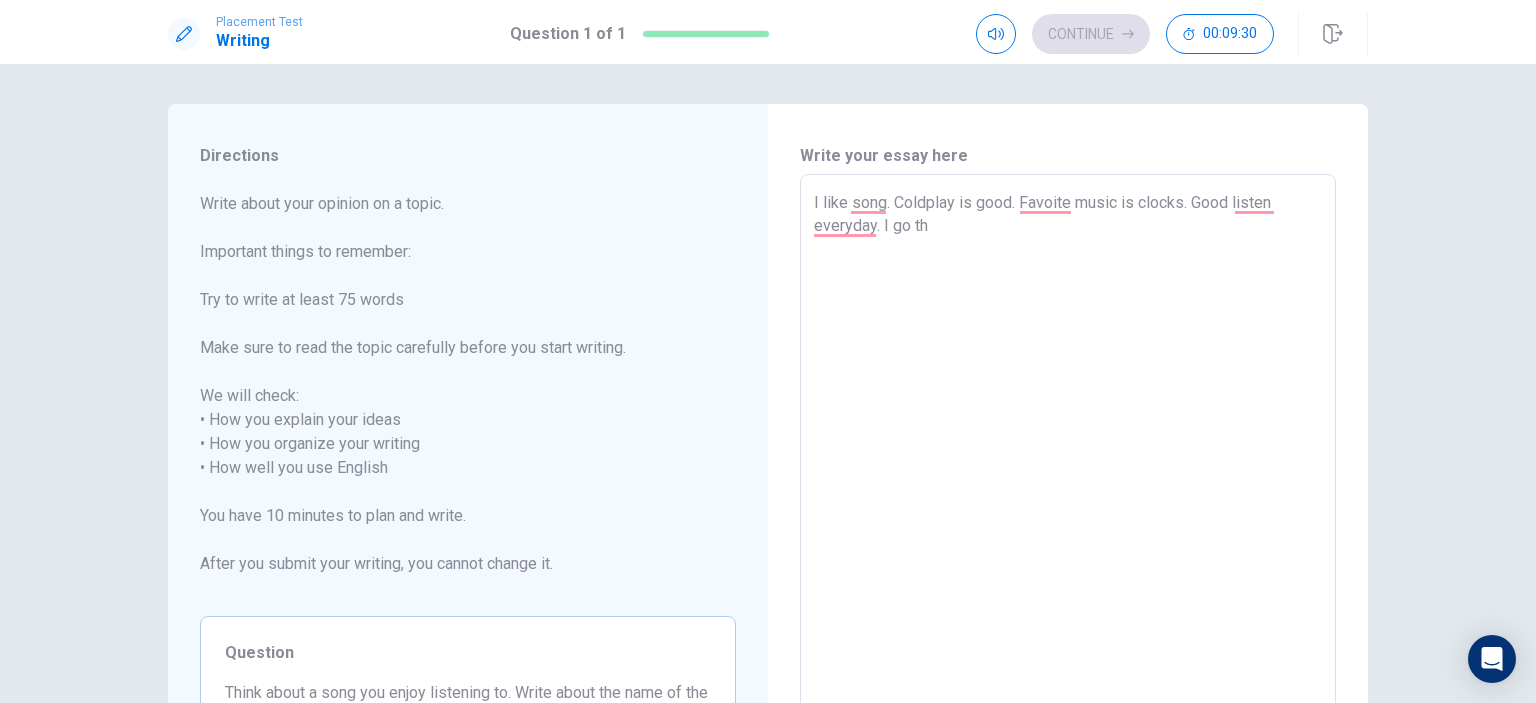 type on "x" 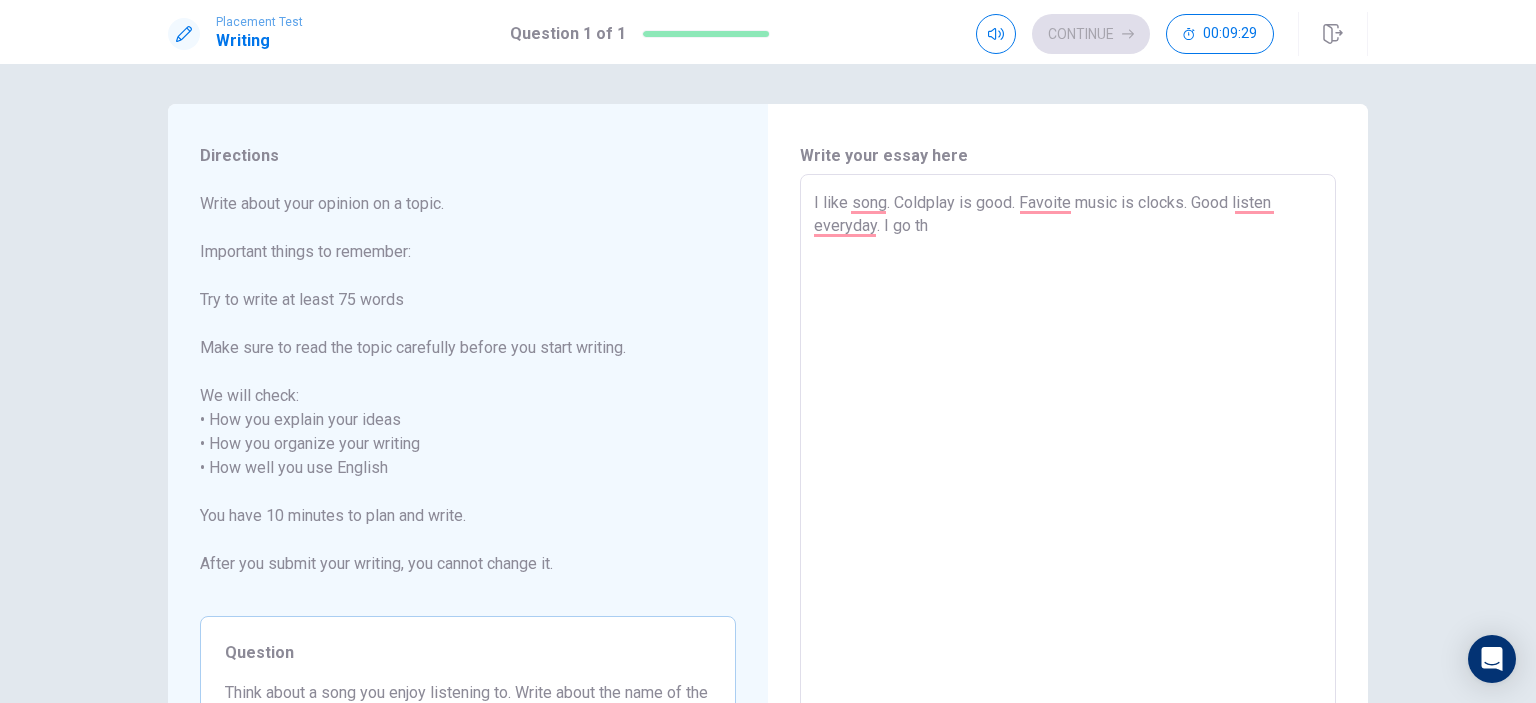 type on "I like song. Coldplay is good. Favoite music is clocks. Good listen everyday. I go the" 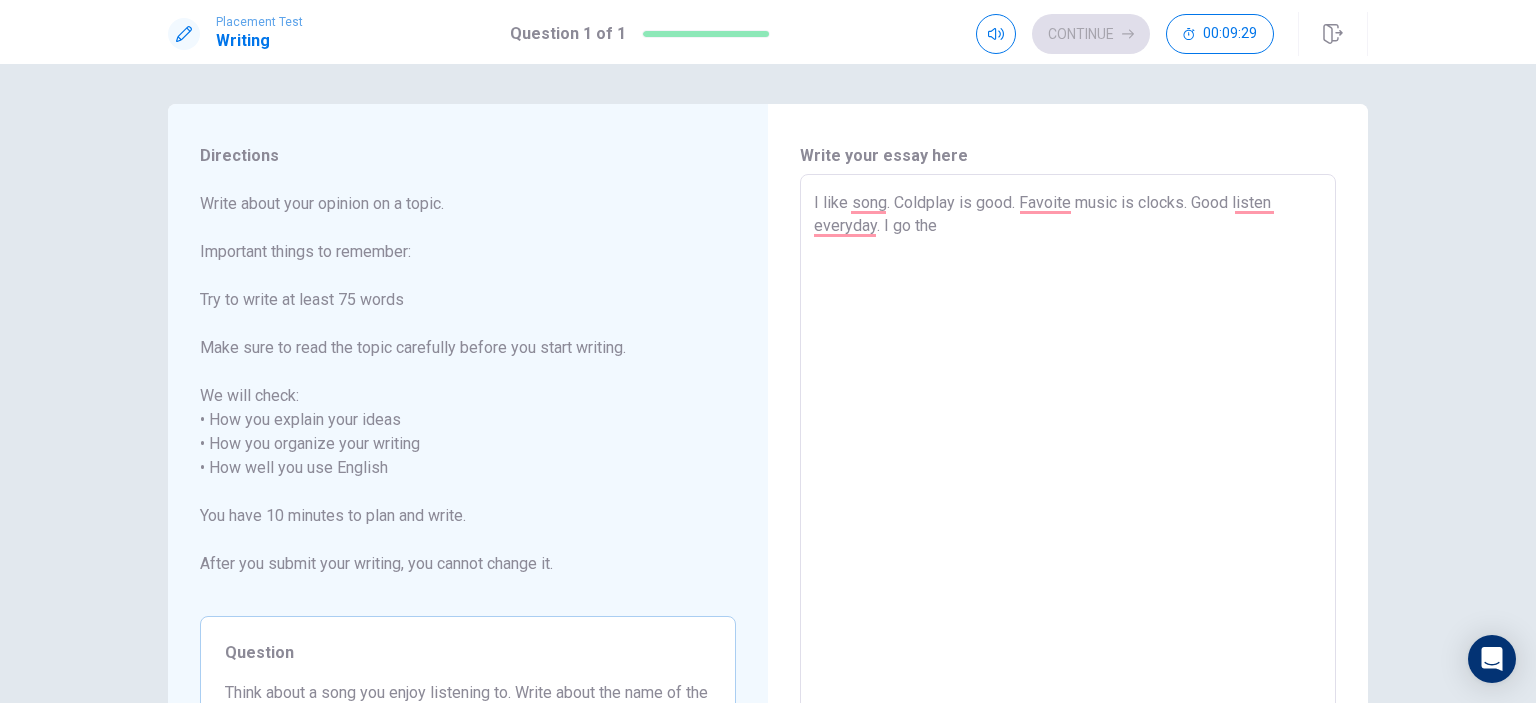 type on "x" 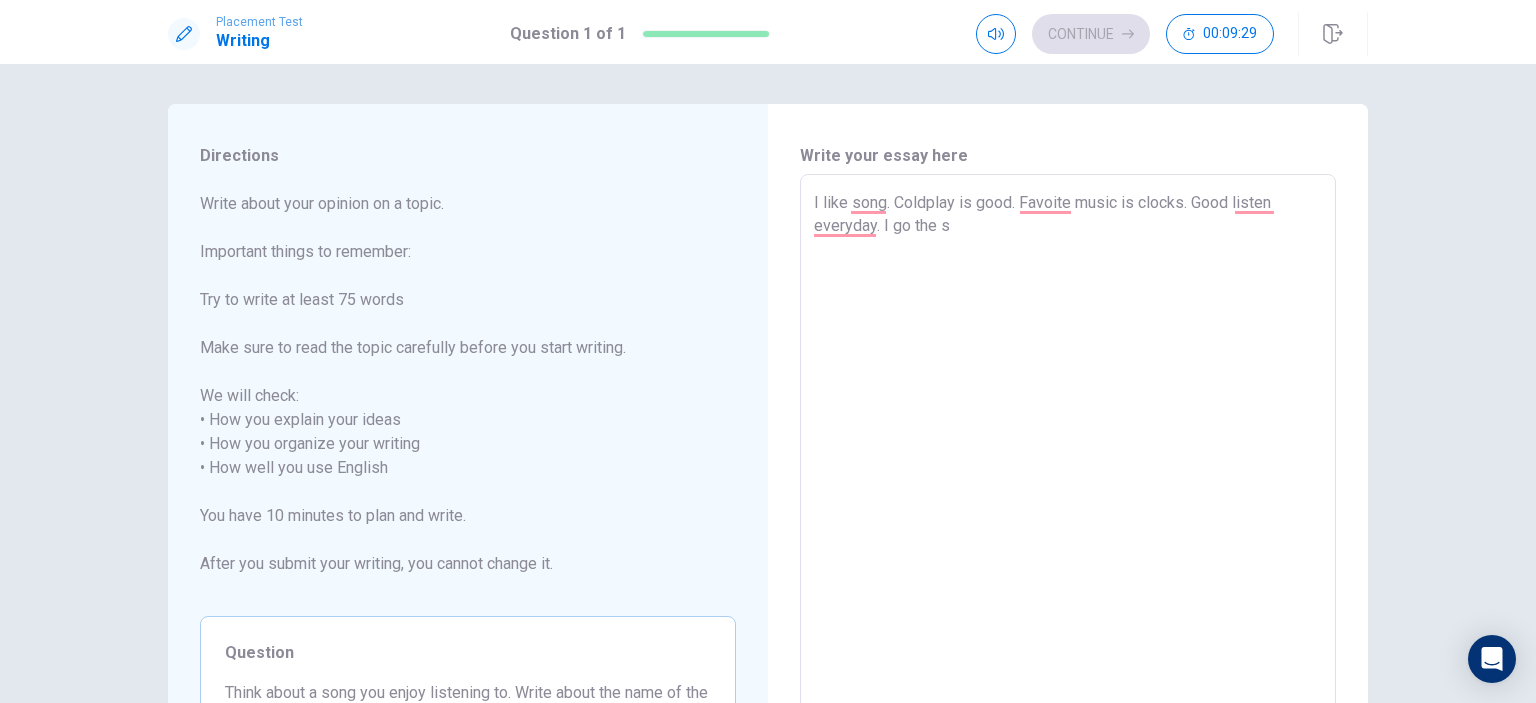 type on "x" 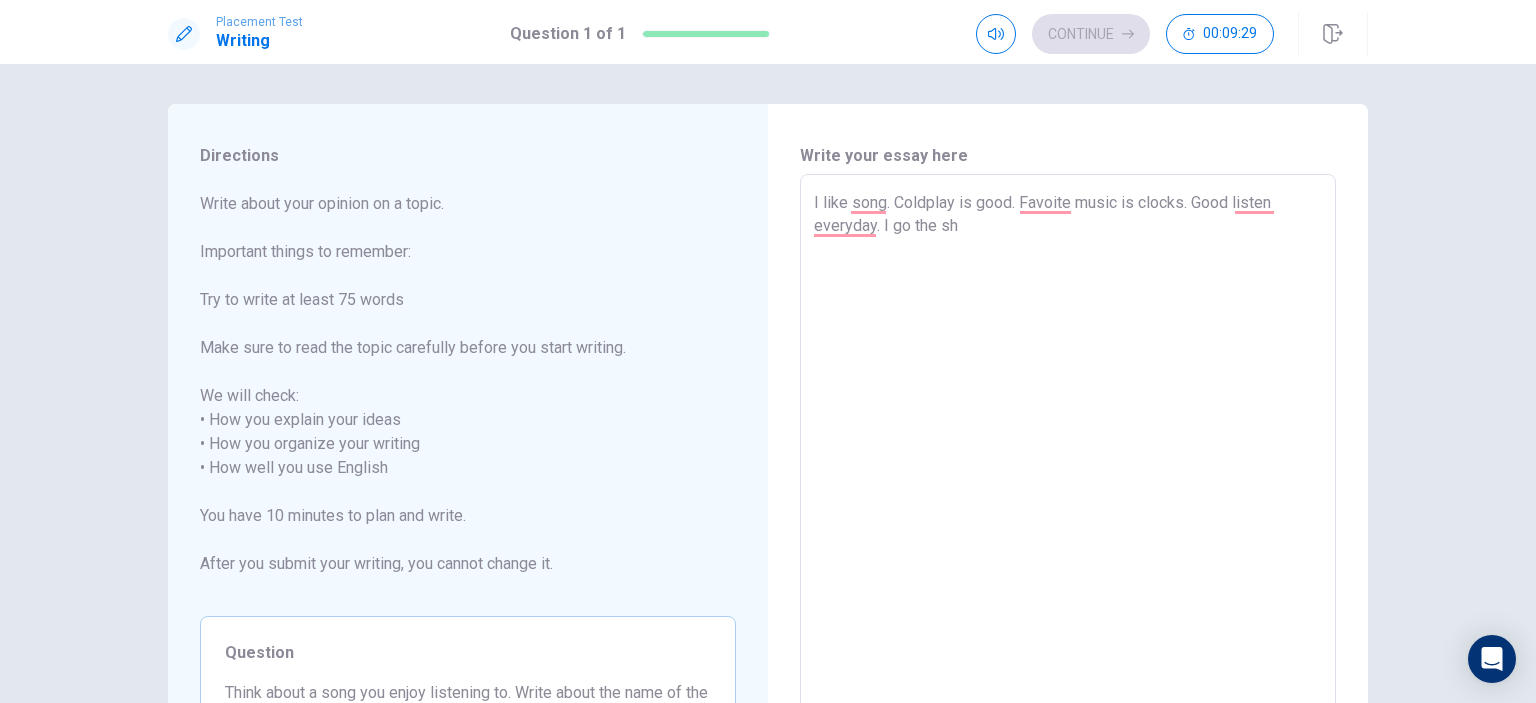 type on "x" 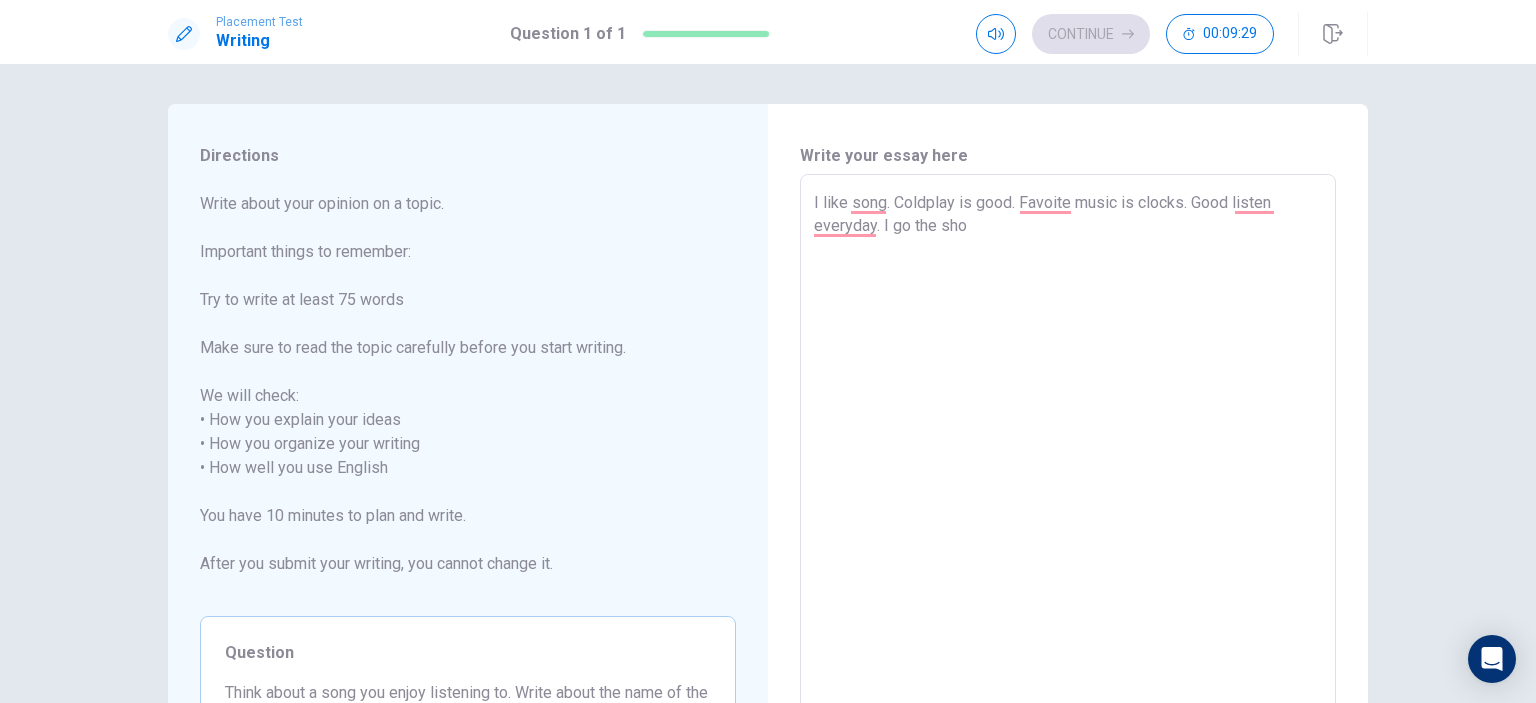 type on "I like song. Coldplay is good. Favoite music is clocks. Good listen everyday. I go the show" 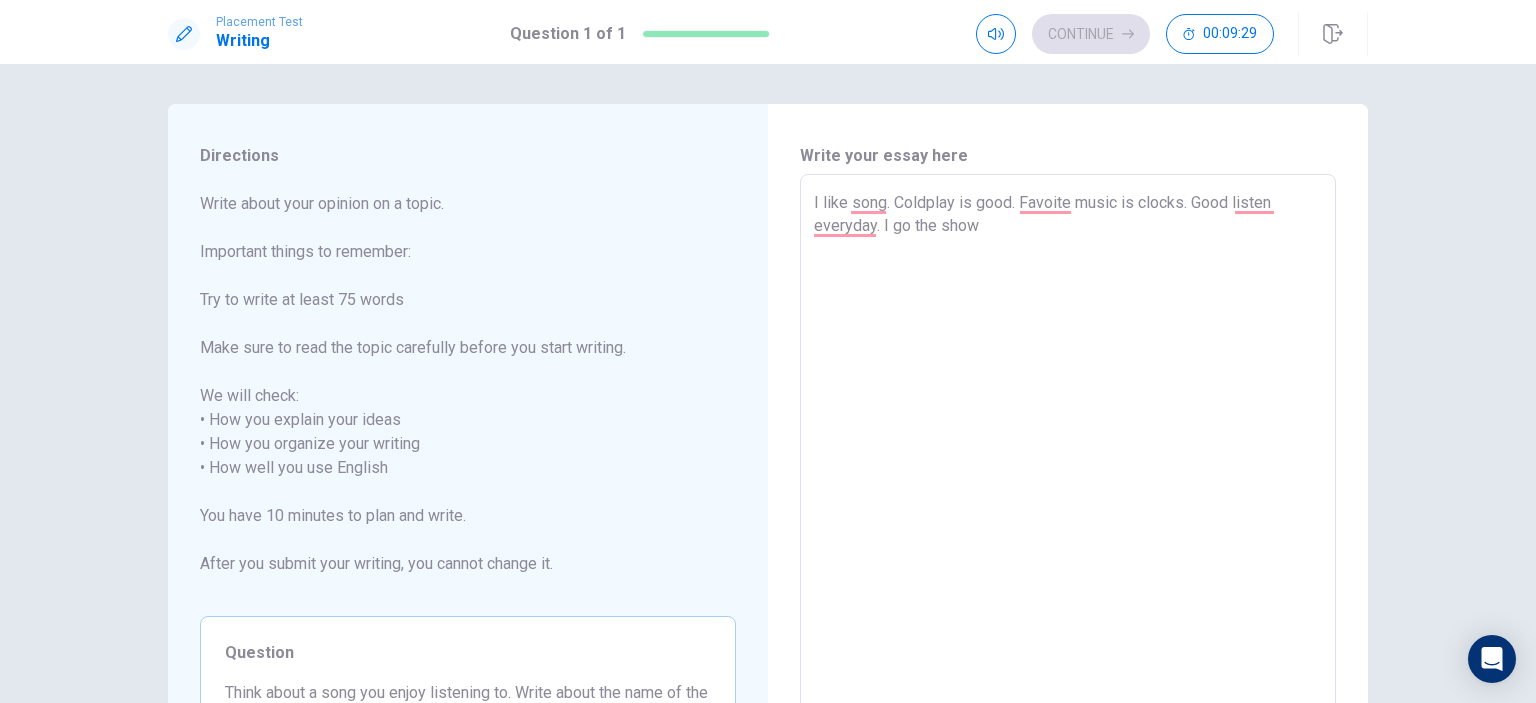 type on "x" 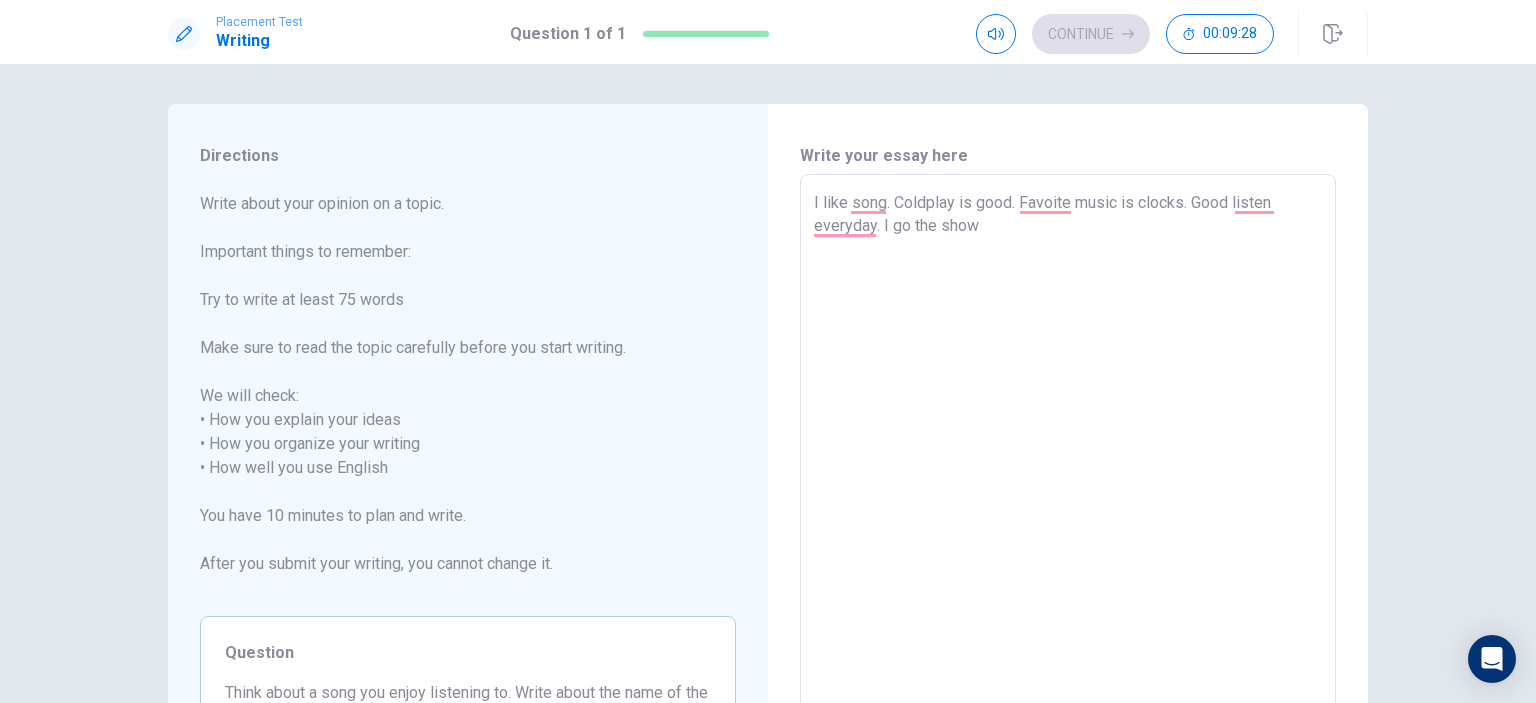 type on "x" 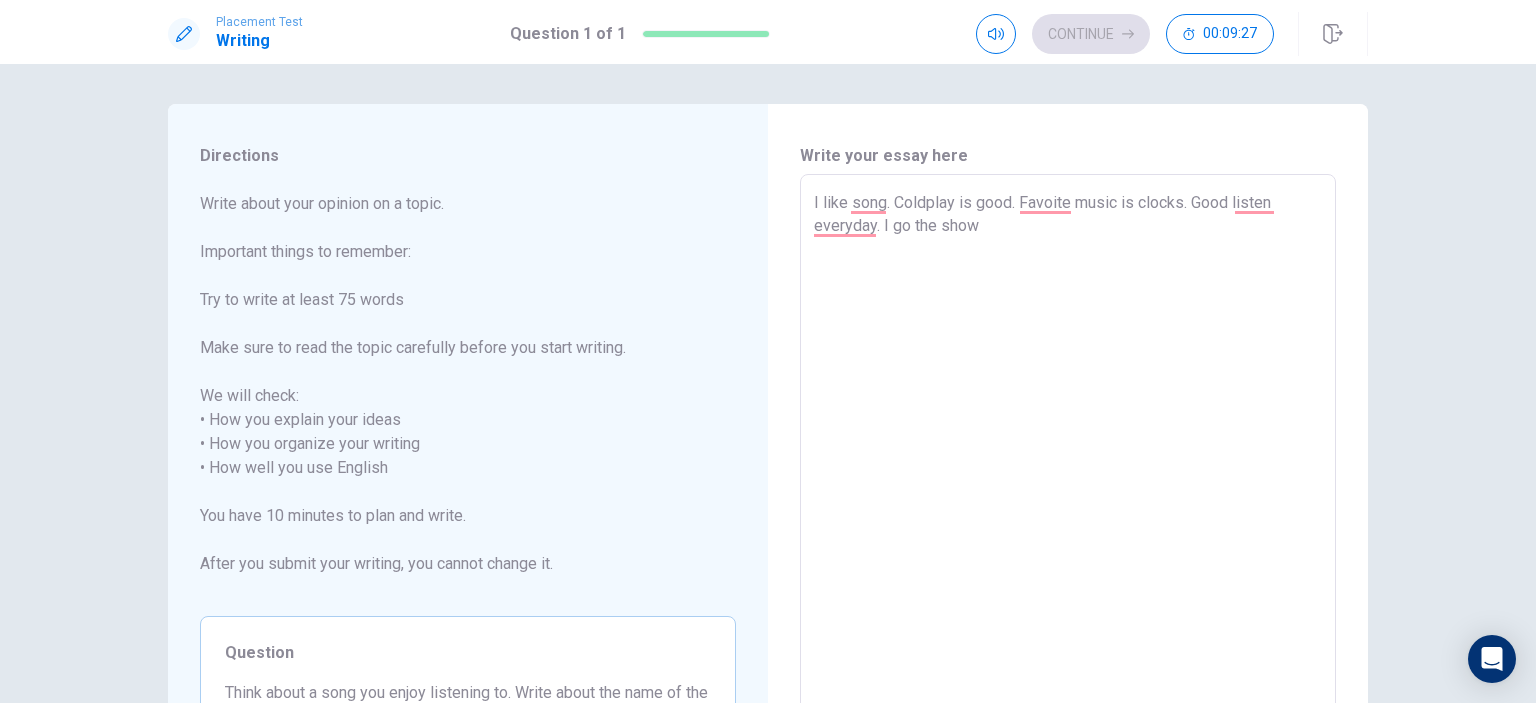 type on "I like song. Coldplay is good. Favoite music is clocks. Good listen everyday. I go the show i" 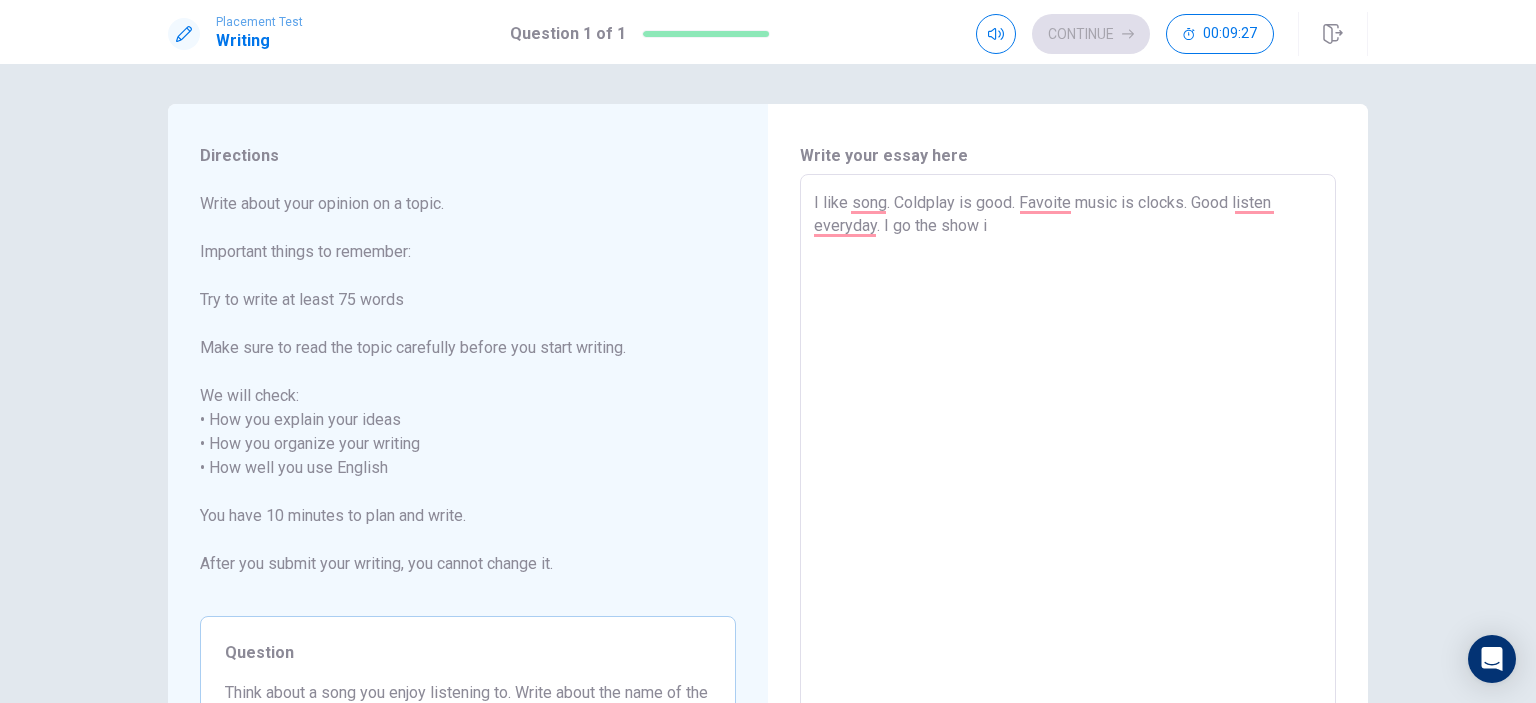 type on "x" 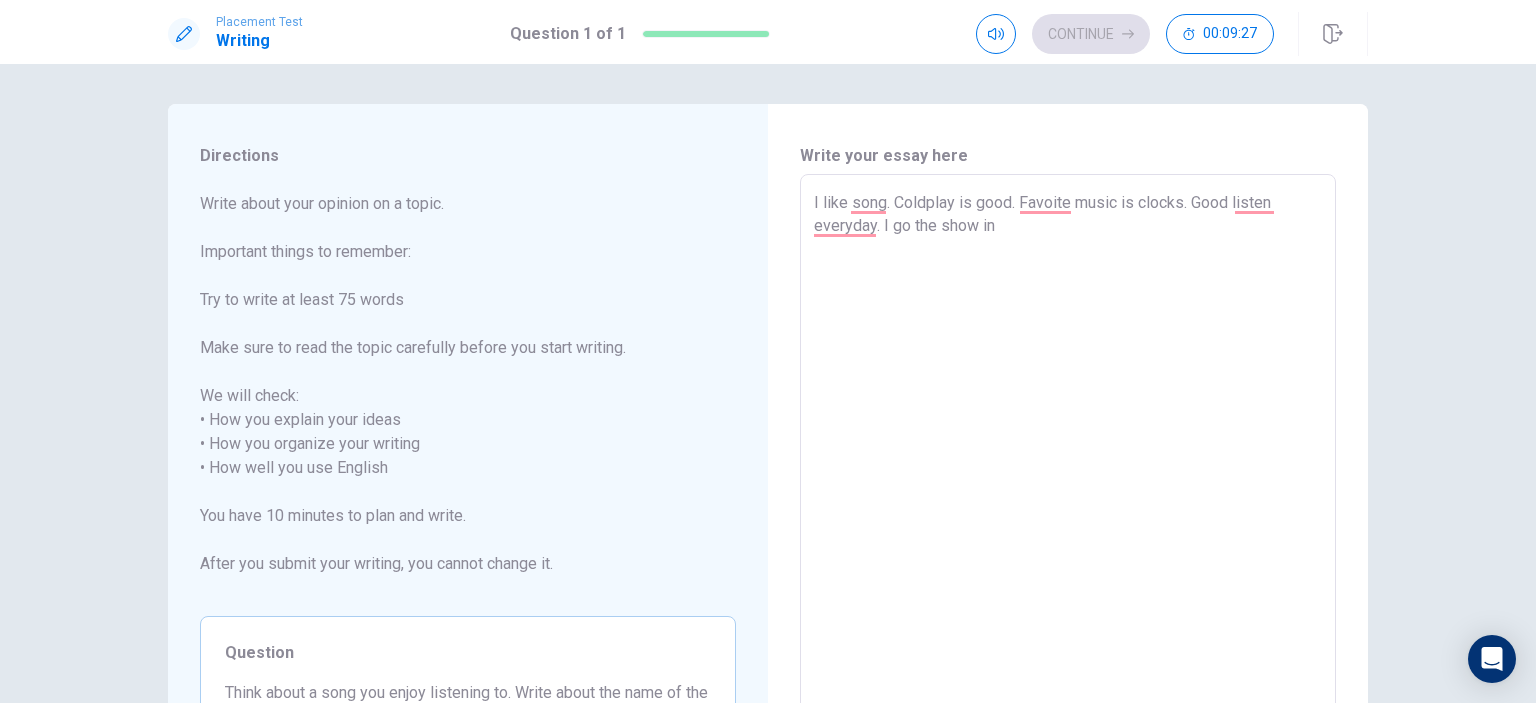 type on "x" 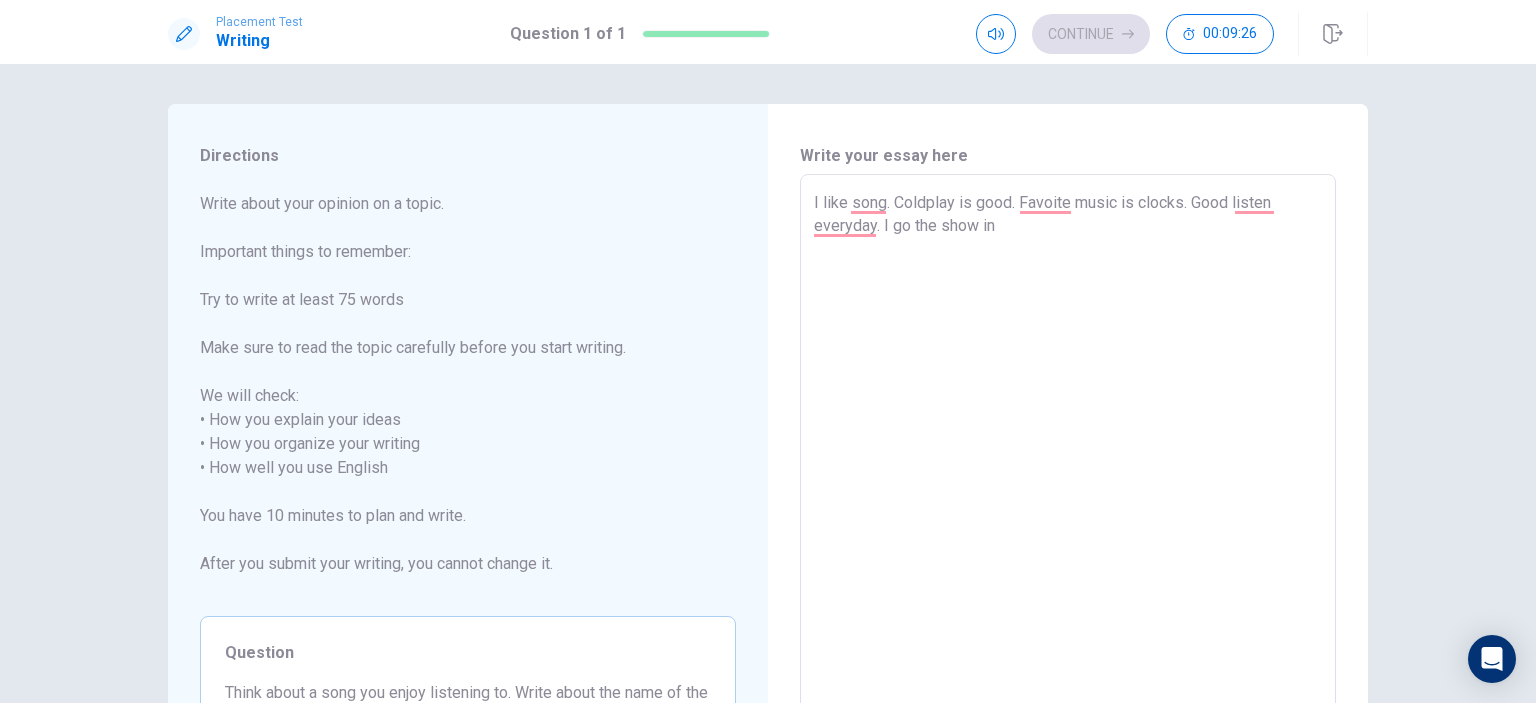 type on "I like song. Coldplay is good. Favoite music is clocks. Good listen everyday. I go the show in S" 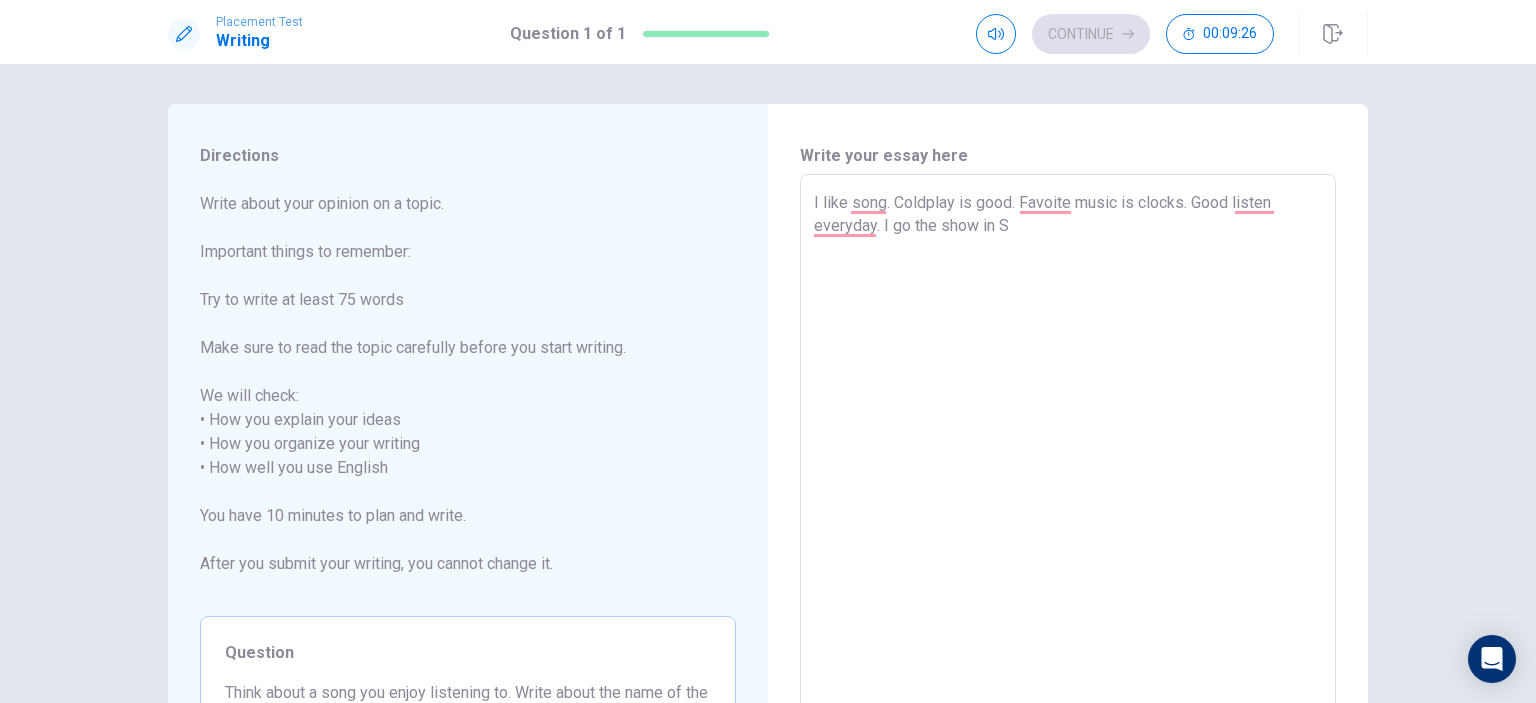 type on "x" 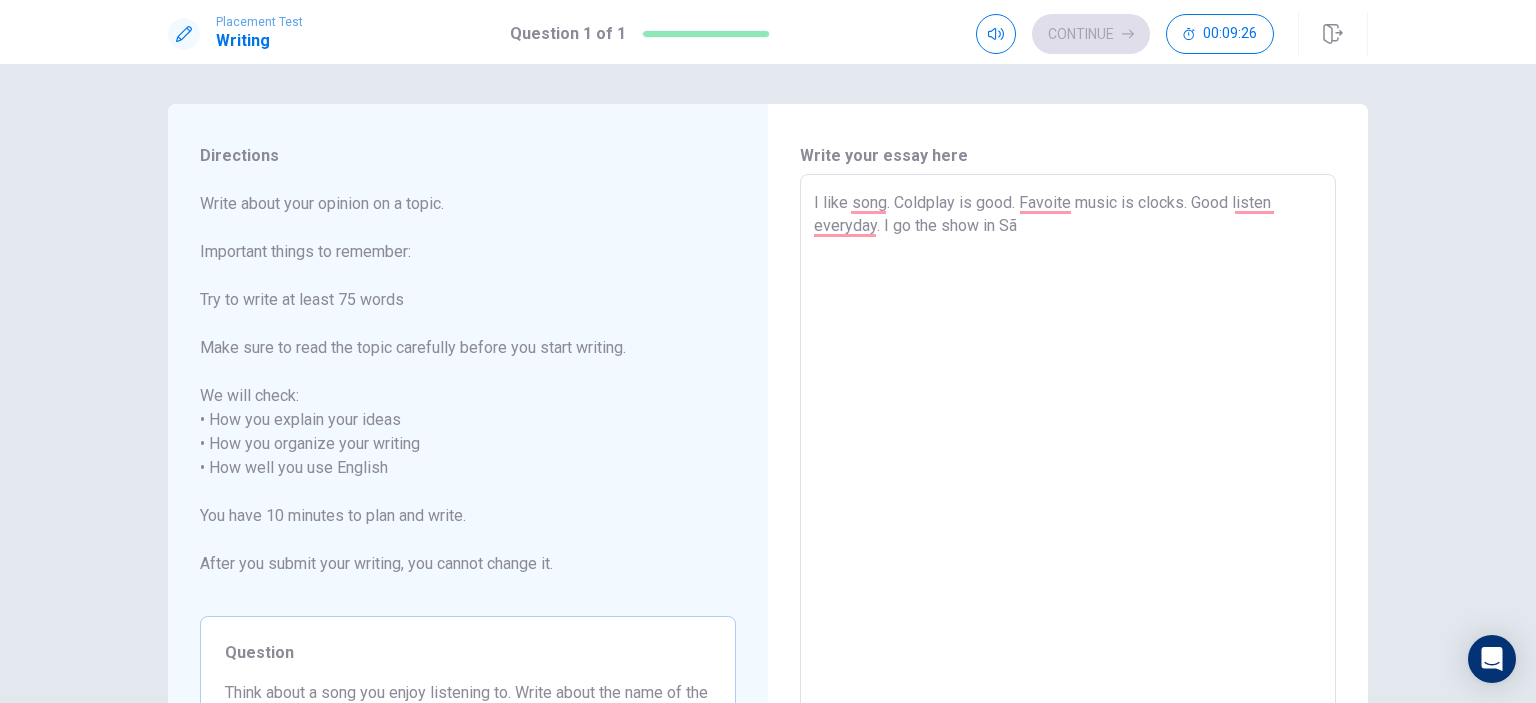 type on "x" 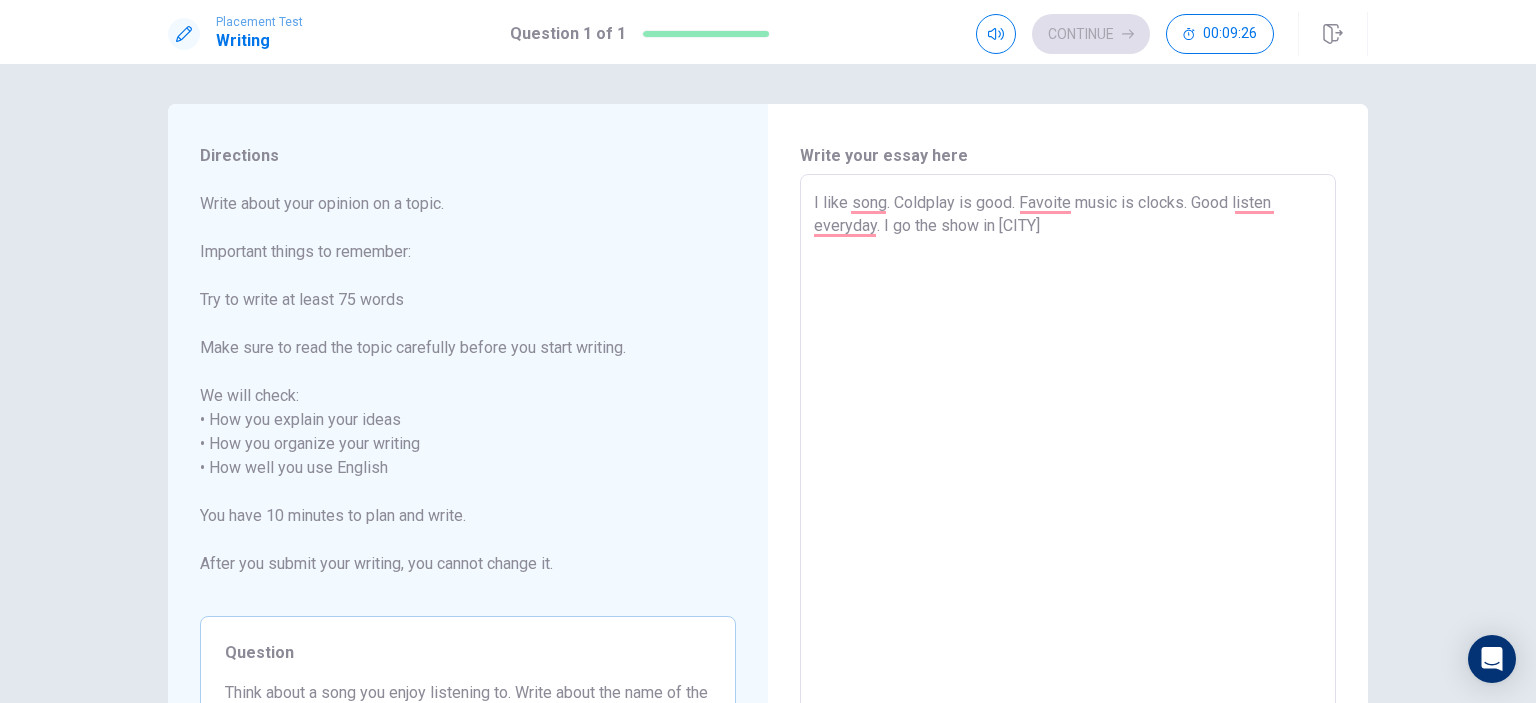 type on "x" 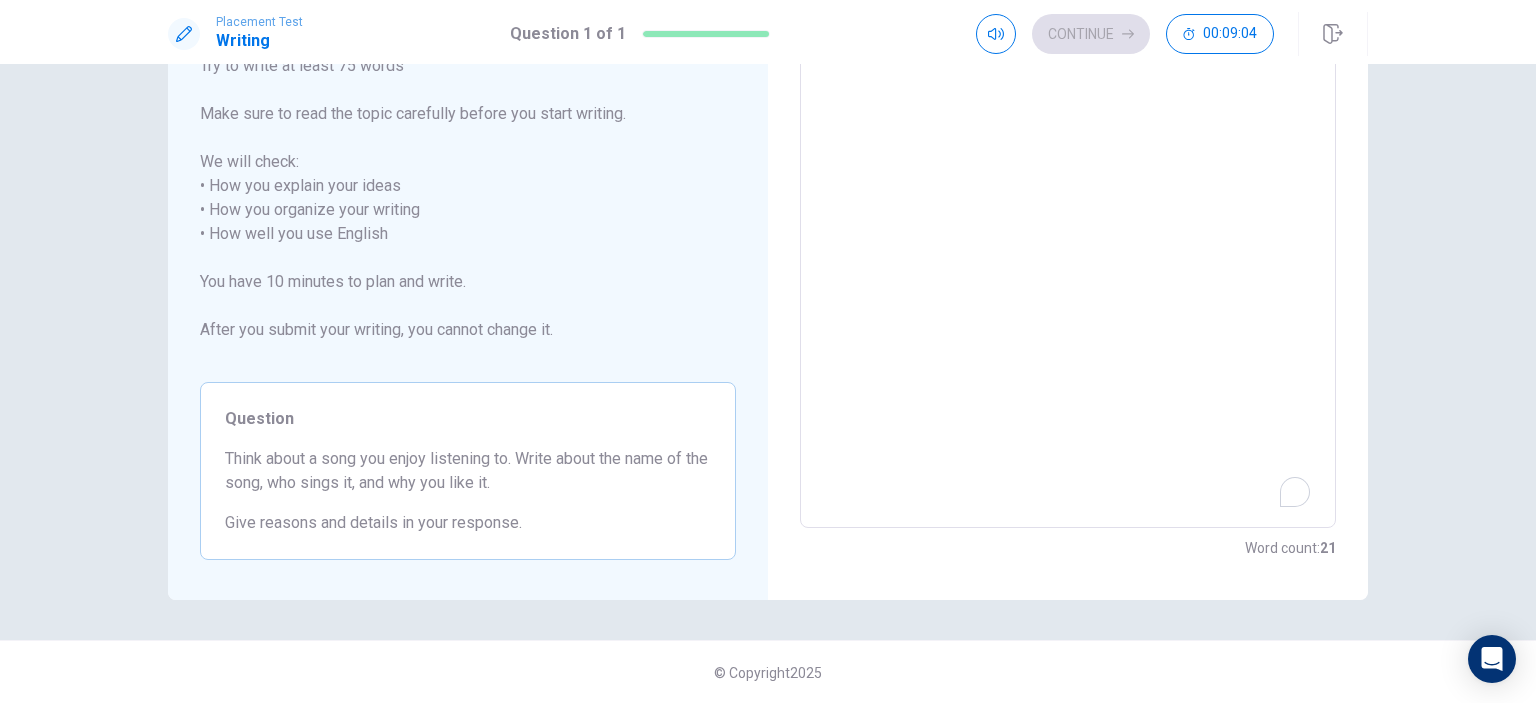 scroll, scrollTop: 0, scrollLeft: 0, axis: both 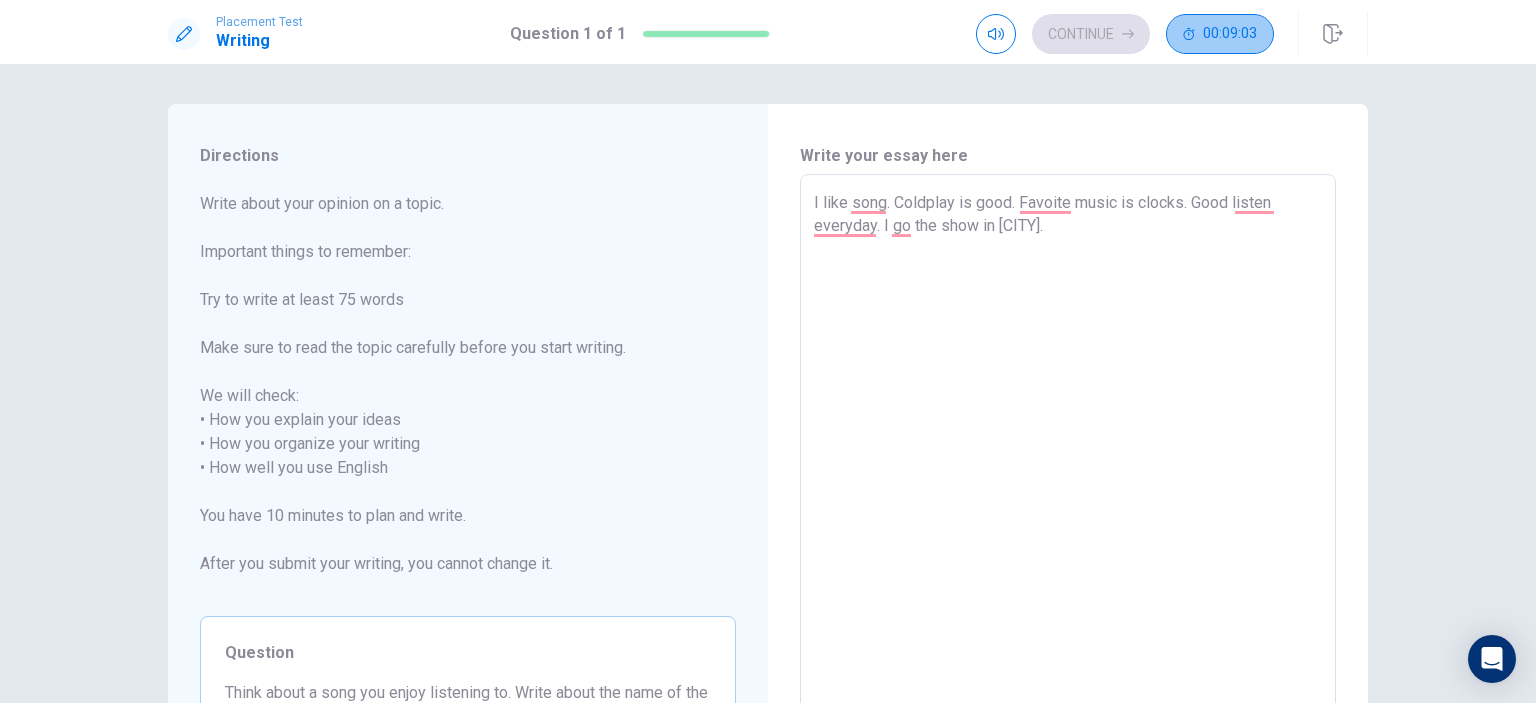 click on "00:09:03" at bounding box center (1230, 34) 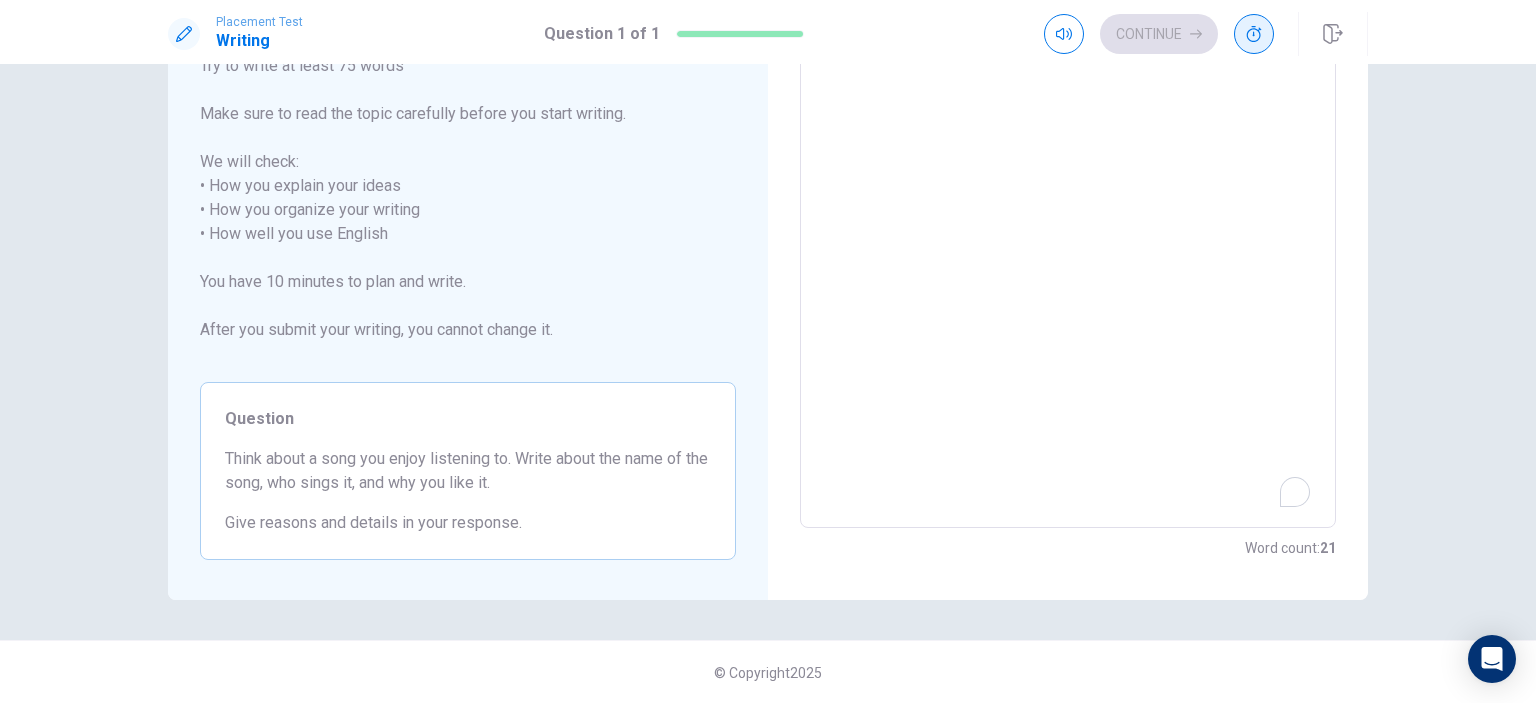 scroll, scrollTop: 0, scrollLeft: 0, axis: both 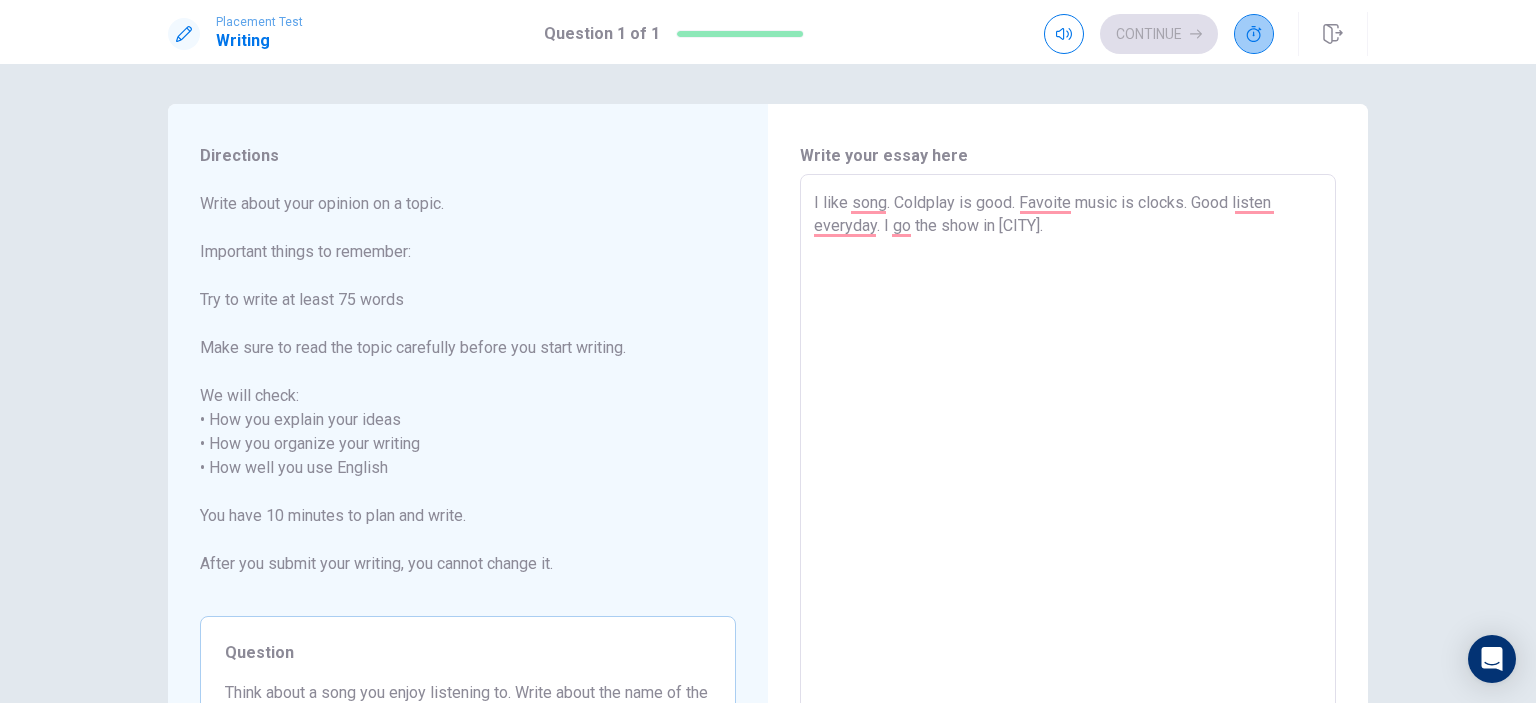 click 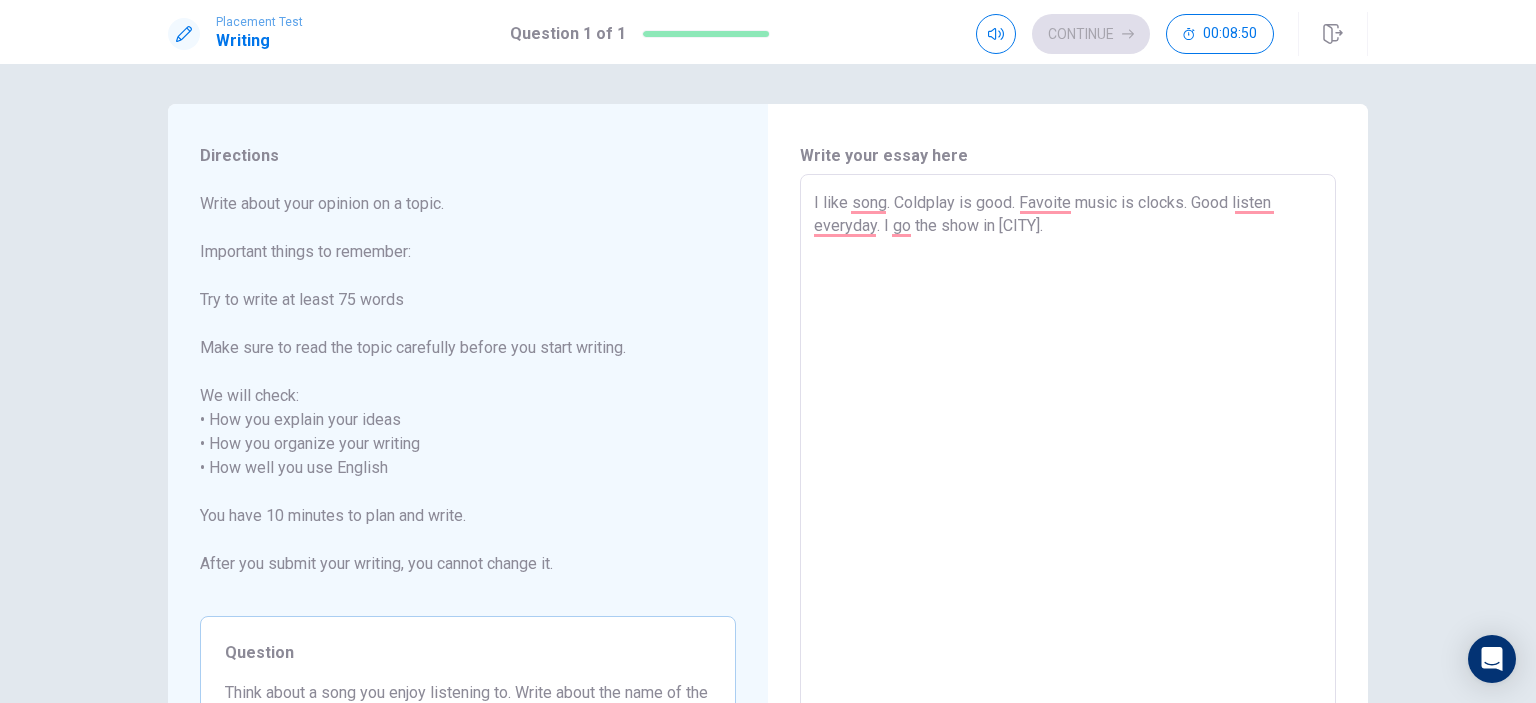 click on "I like song. Coldplay is good. Favoite music is clocks. Good listen everyday. I go the show in [CITY]." at bounding box center (1068, 468) 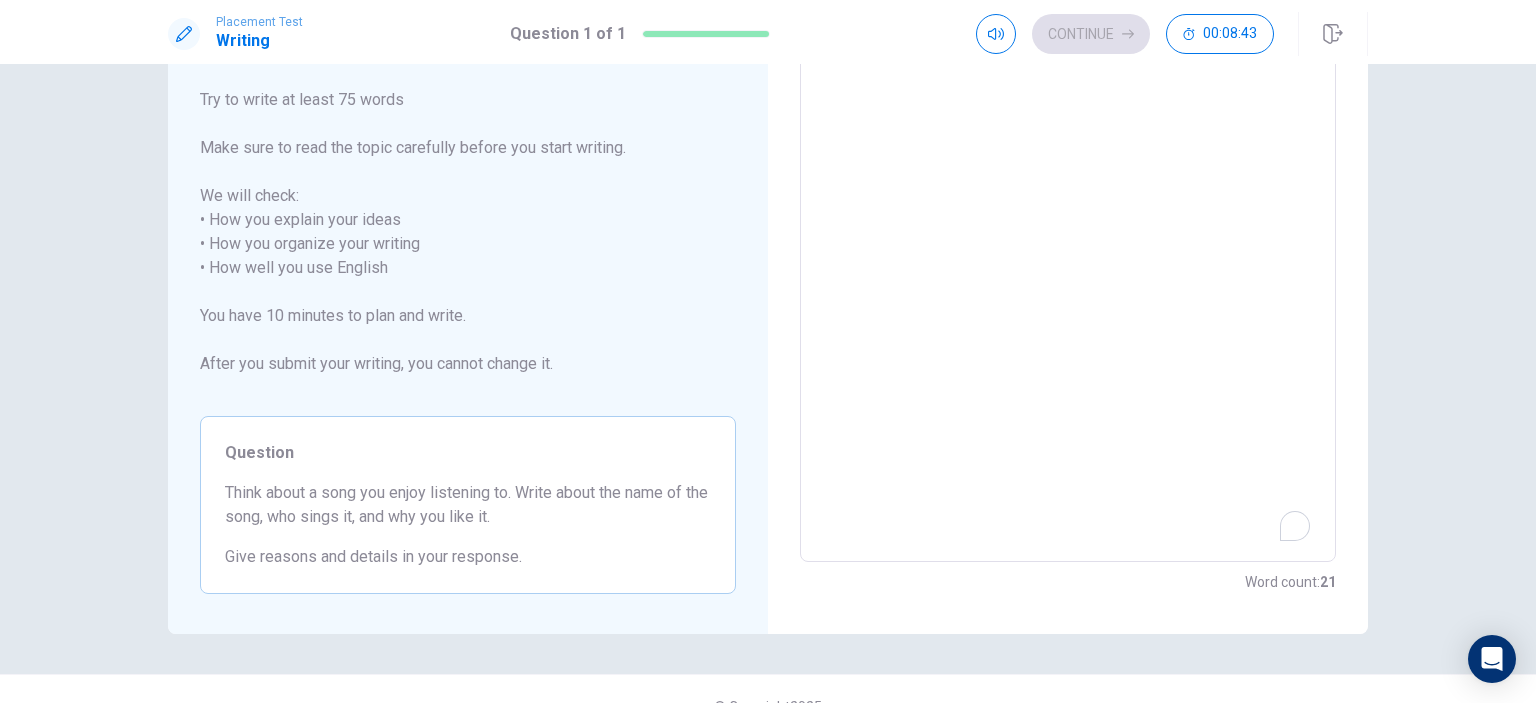 scroll, scrollTop: 0, scrollLeft: 0, axis: both 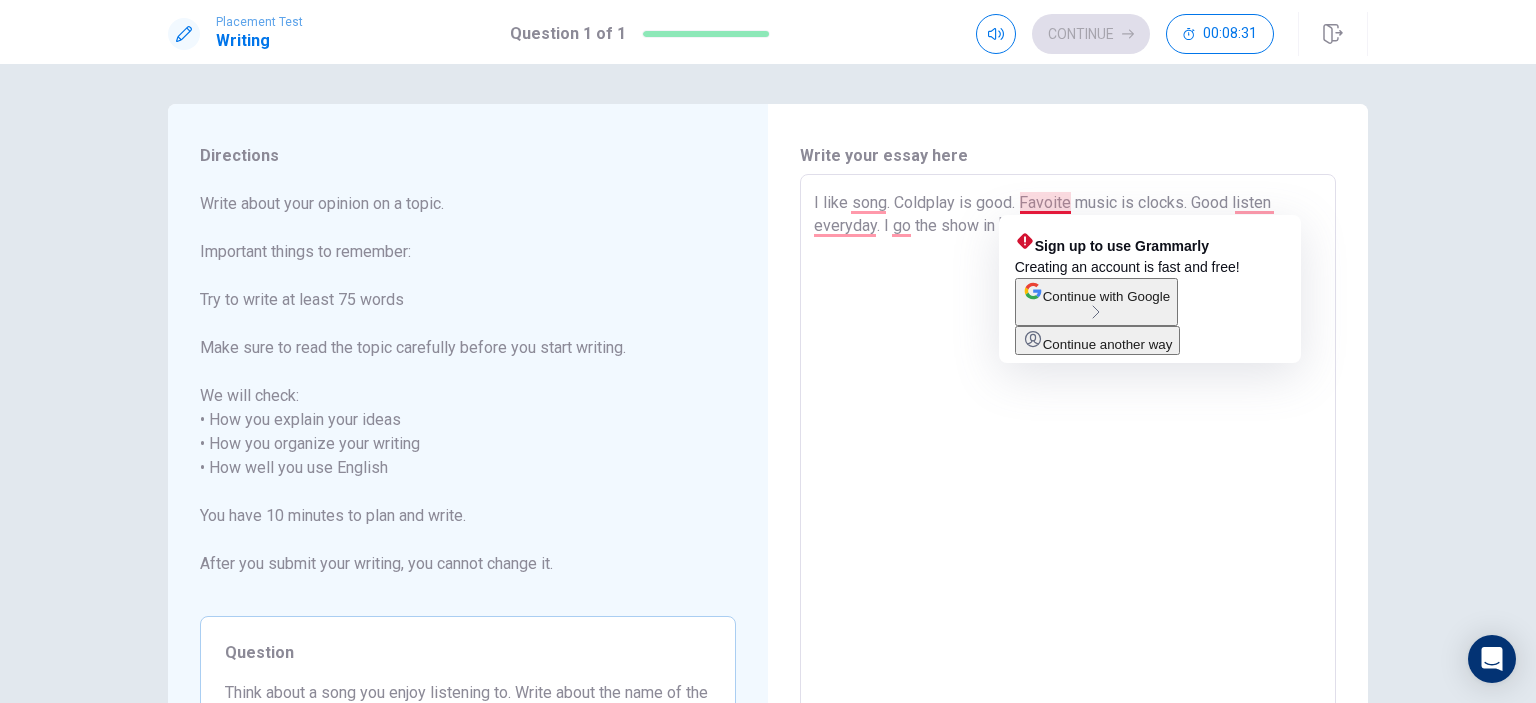 click on "I like song. Coldplay is good. Favoite music is clocks. Good listen everyday. I go the show in [CITY]." at bounding box center [1068, 468] 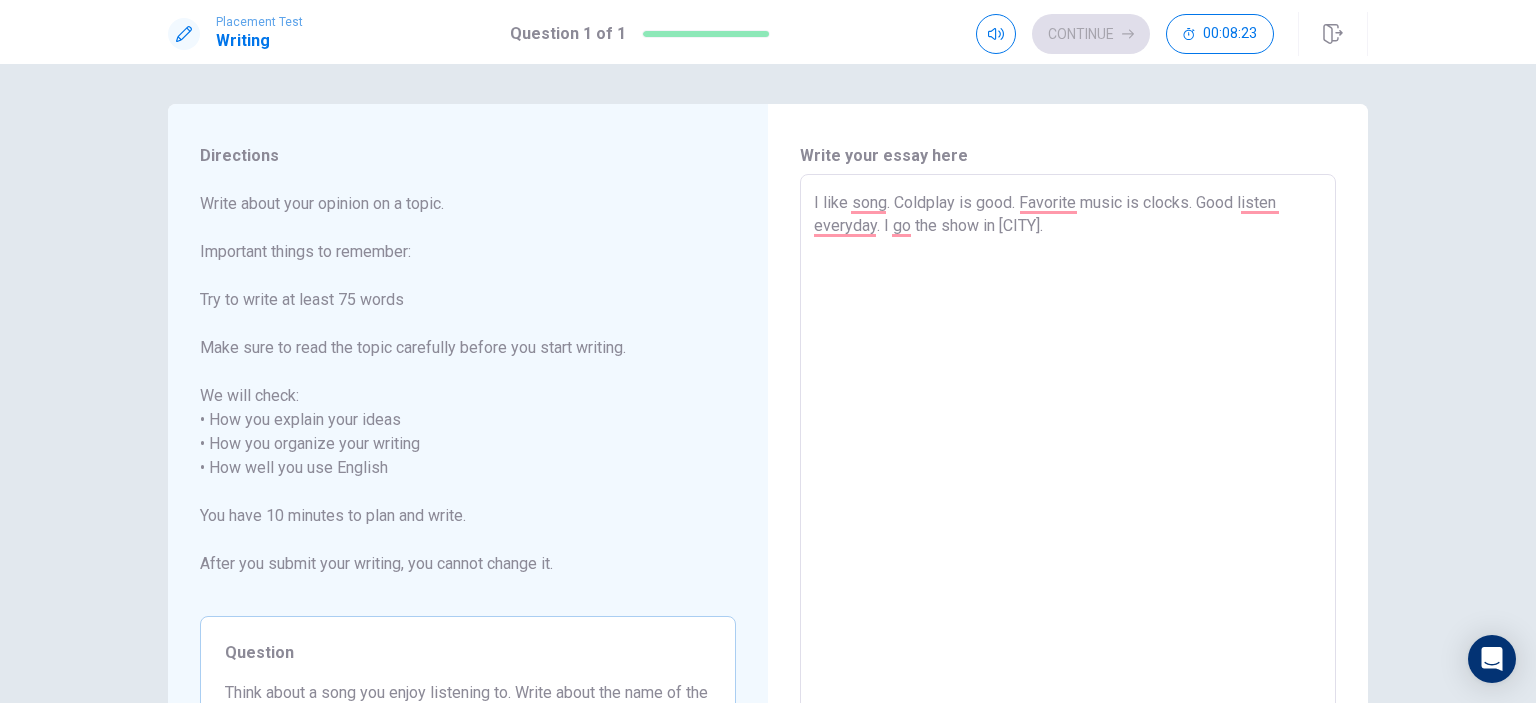 click on "I like song. Coldplay is good. Favorite music is clocks. Good listen everyday. I go the show in [CITY]." at bounding box center (1068, 468) 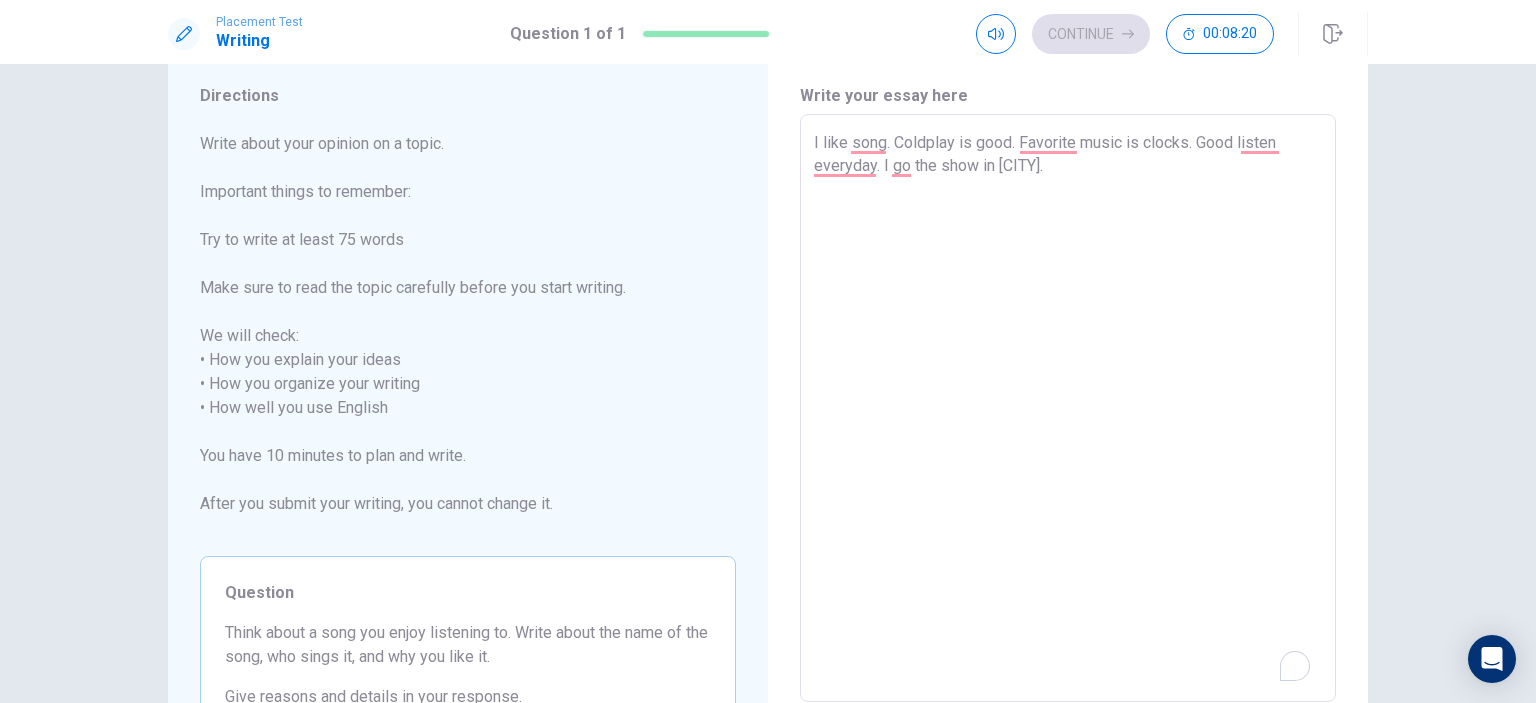 scroll, scrollTop: 0, scrollLeft: 0, axis: both 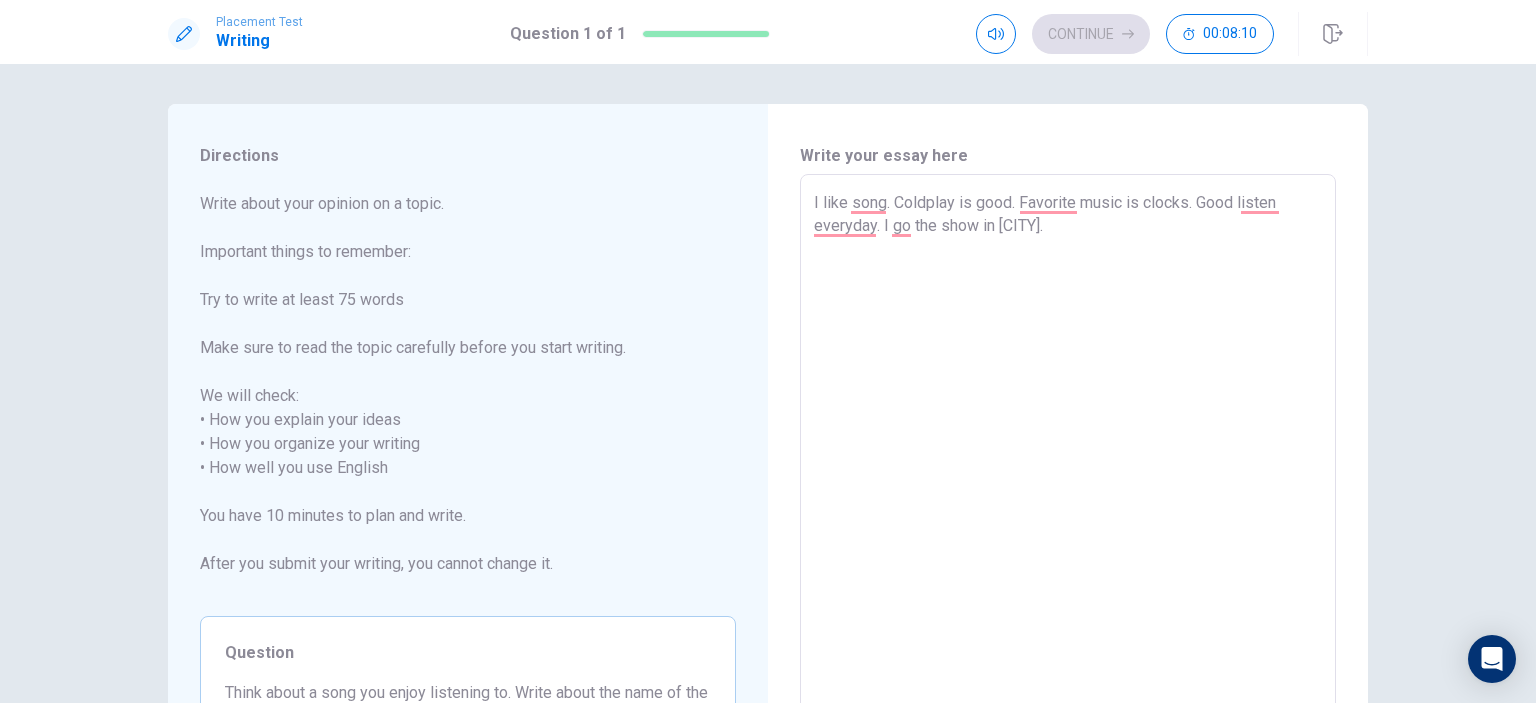 click on "Continue 00:08:10" at bounding box center [1125, 34] 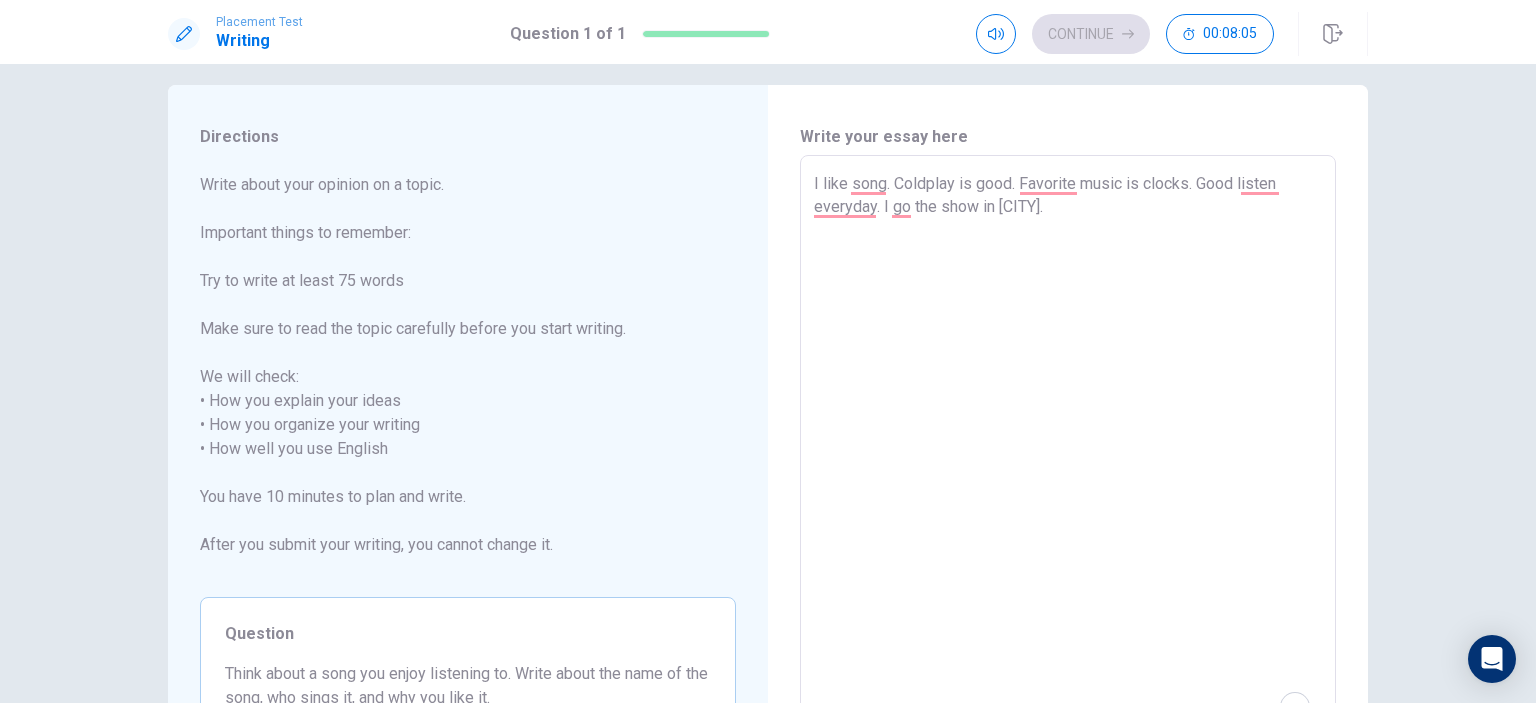 scroll, scrollTop: 0, scrollLeft: 0, axis: both 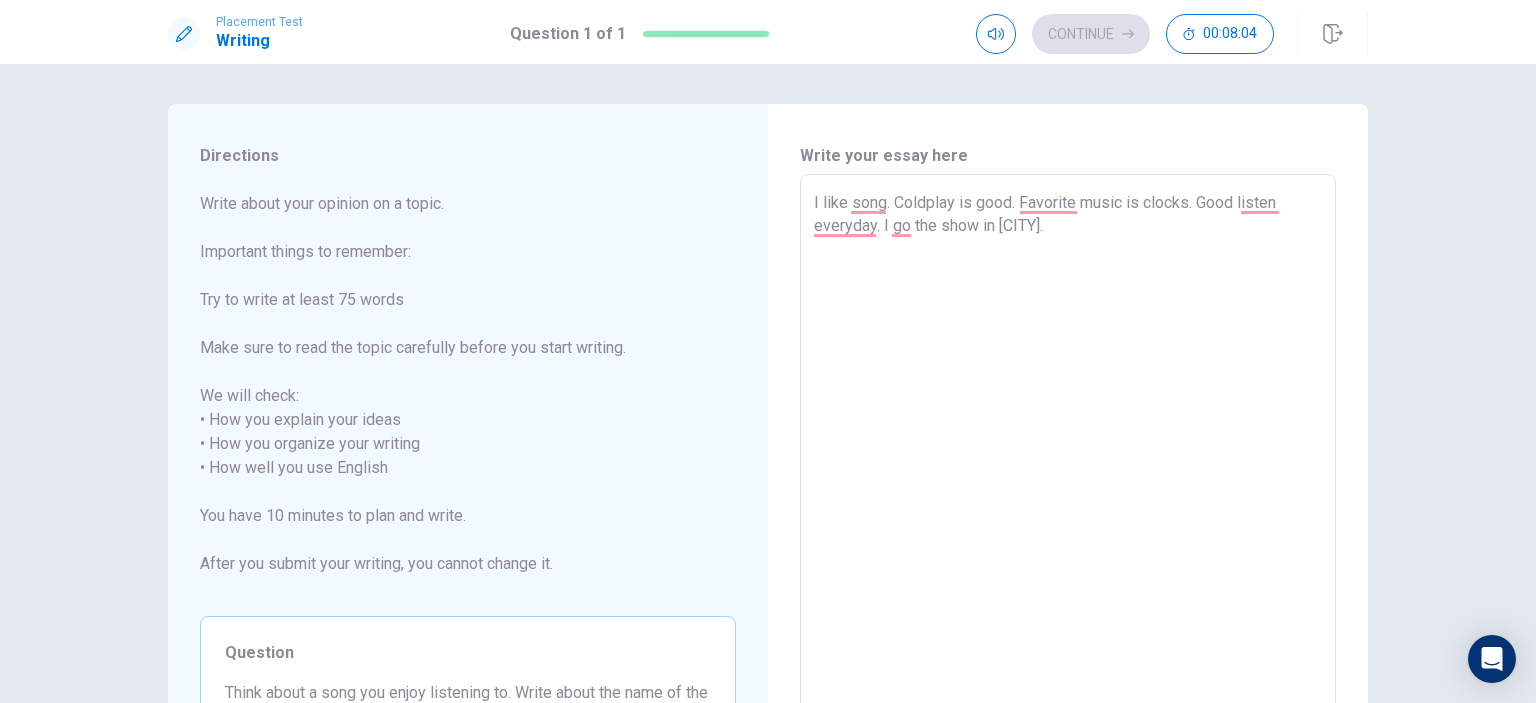 click on "I like song. Coldplay is good. Favorite music is clocks. Good listen everyday. I go the show in [CITY]." at bounding box center [1068, 468] 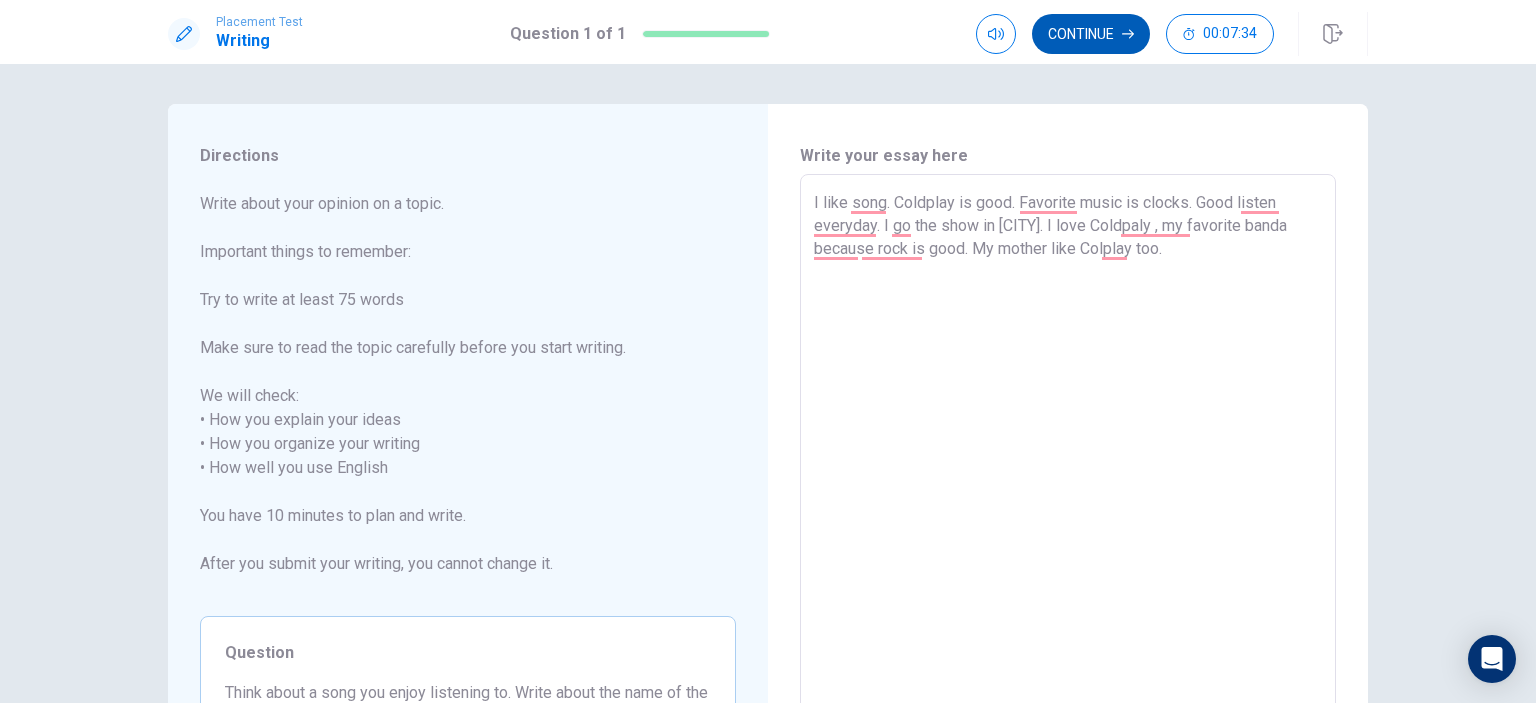 click on "Continue" at bounding box center (1091, 34) 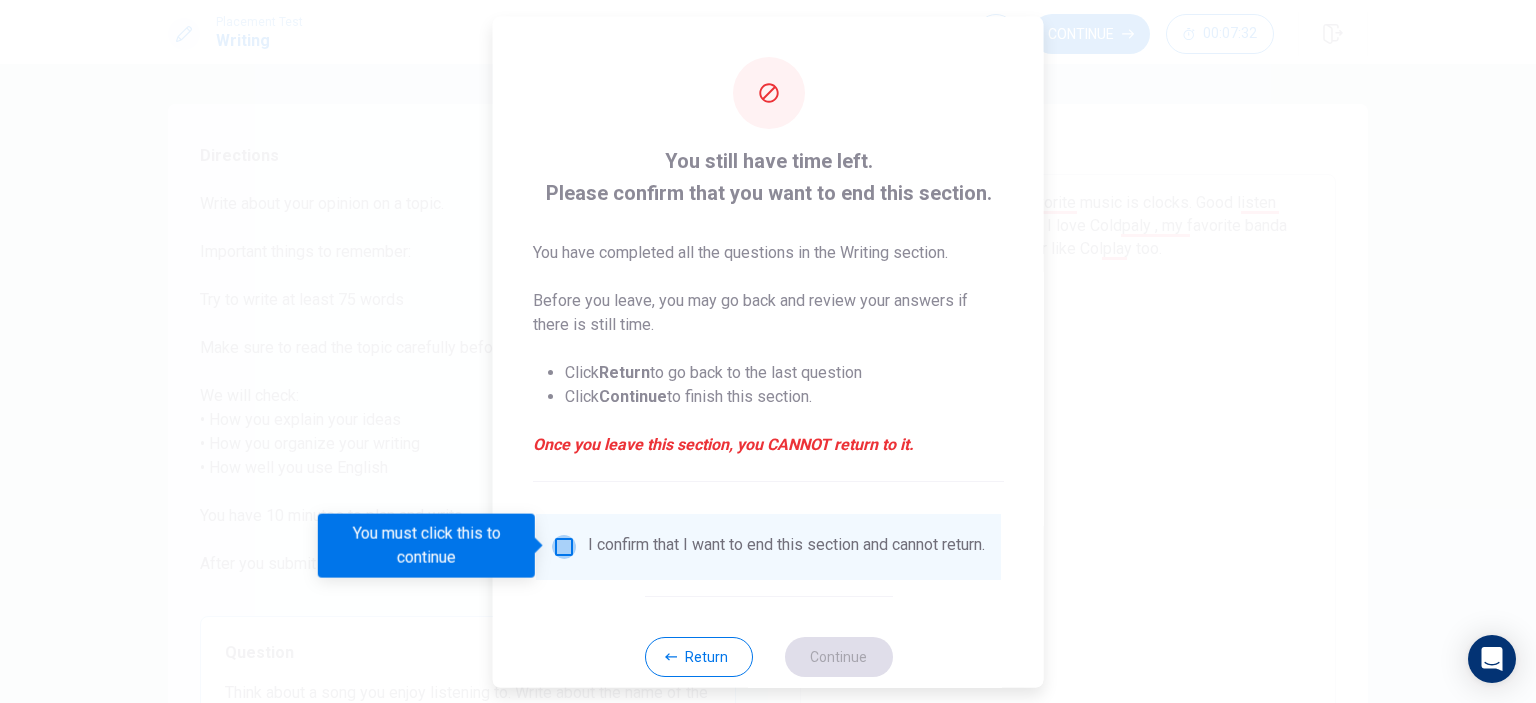 click at bounding box center (564, 546) 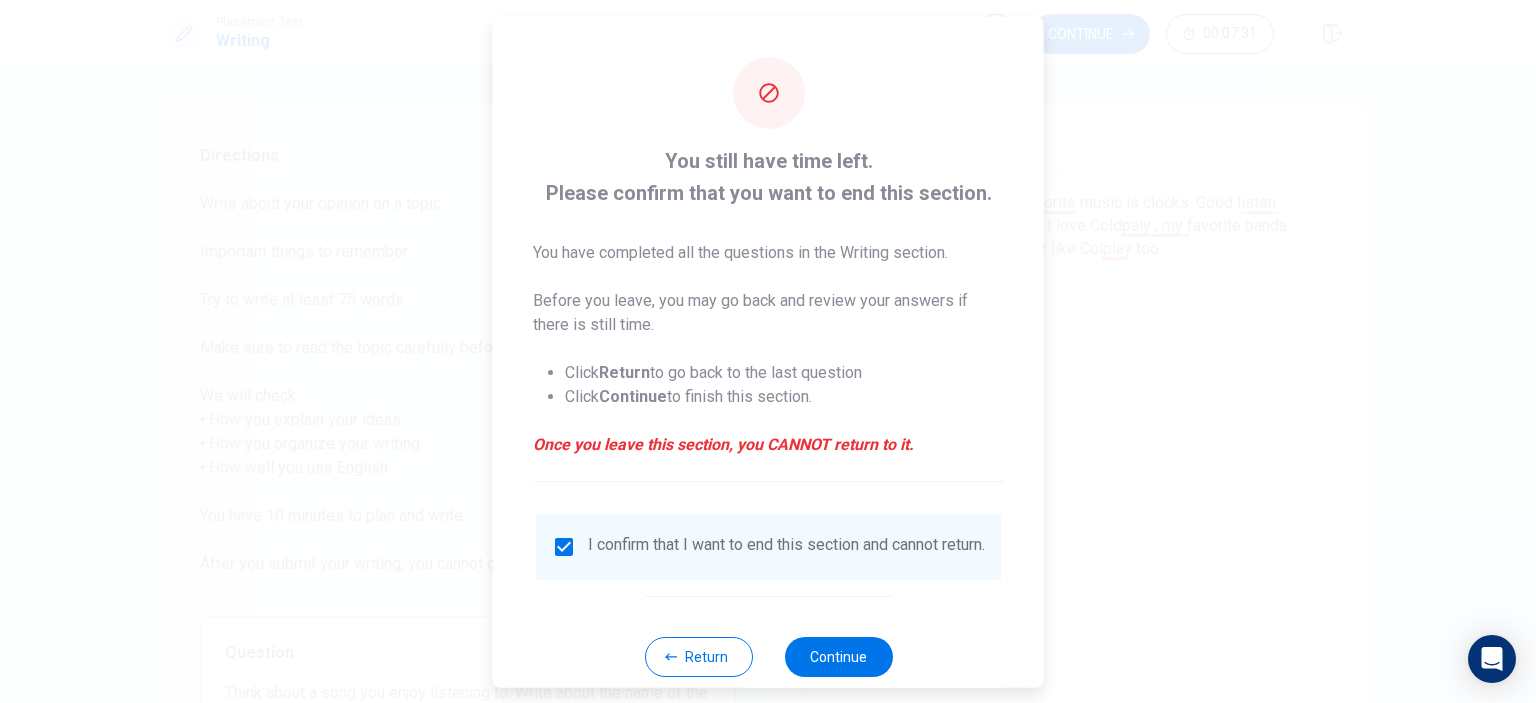 scroll, scrollTop: 42, scrollLeft: 0, axis: vertical 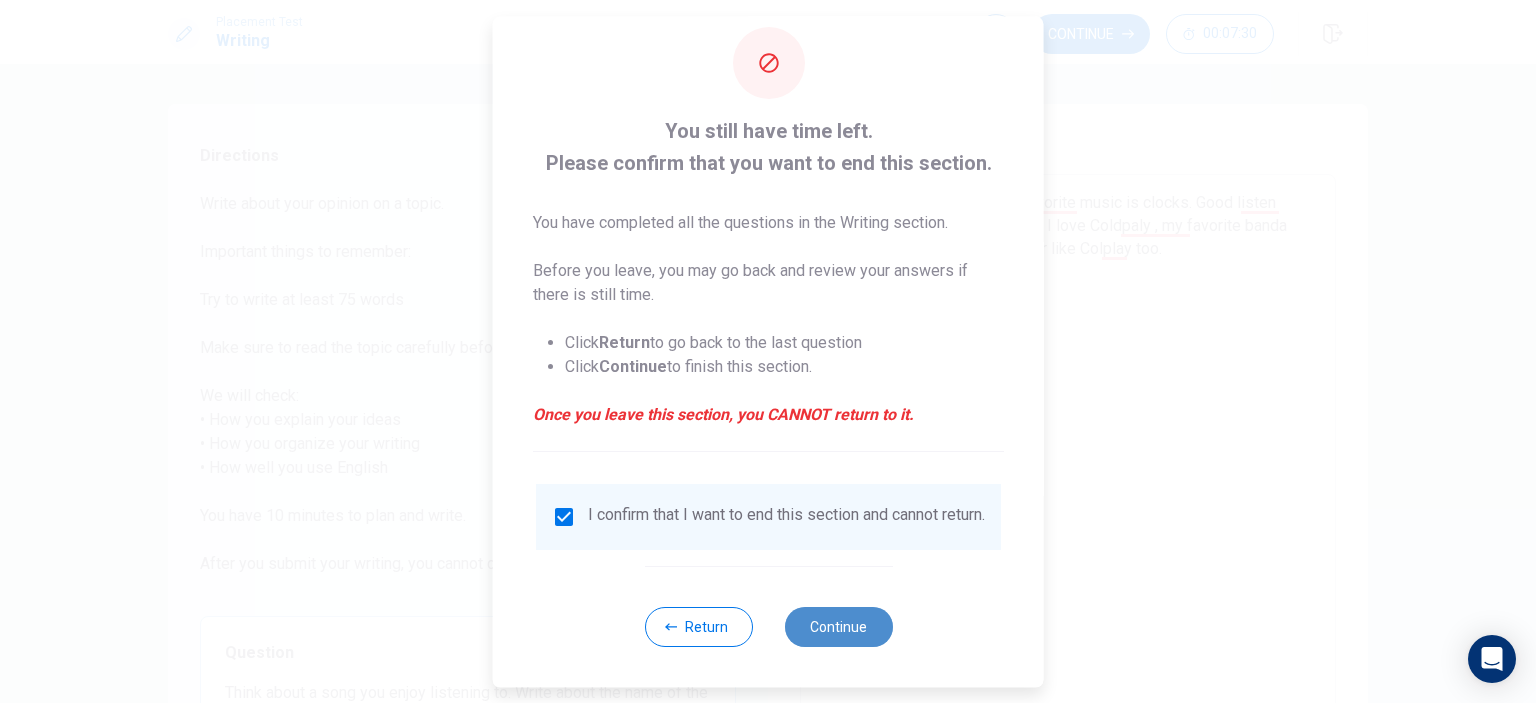 click on "Continue" at bounding box center (838, 627) 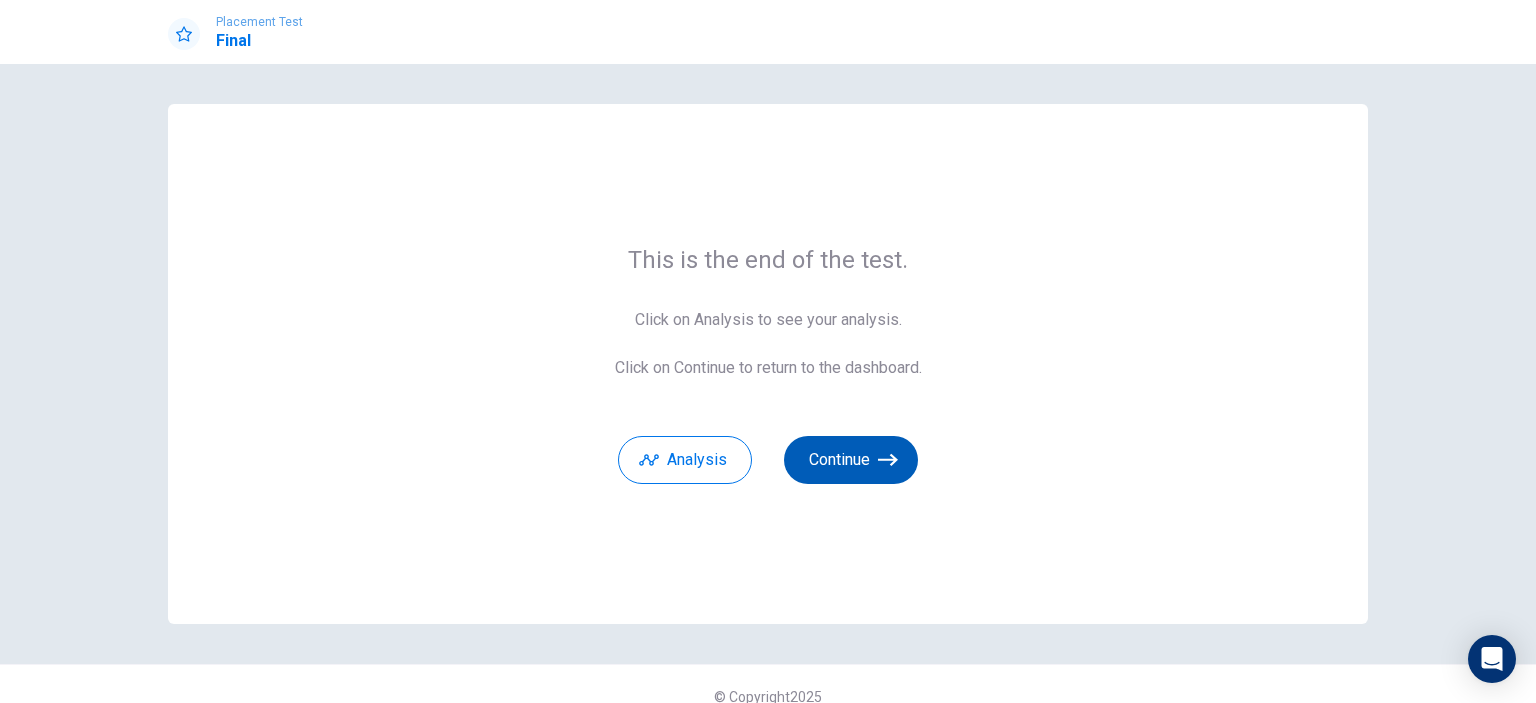 click on "Continue" at bounding box center [851, 460] 